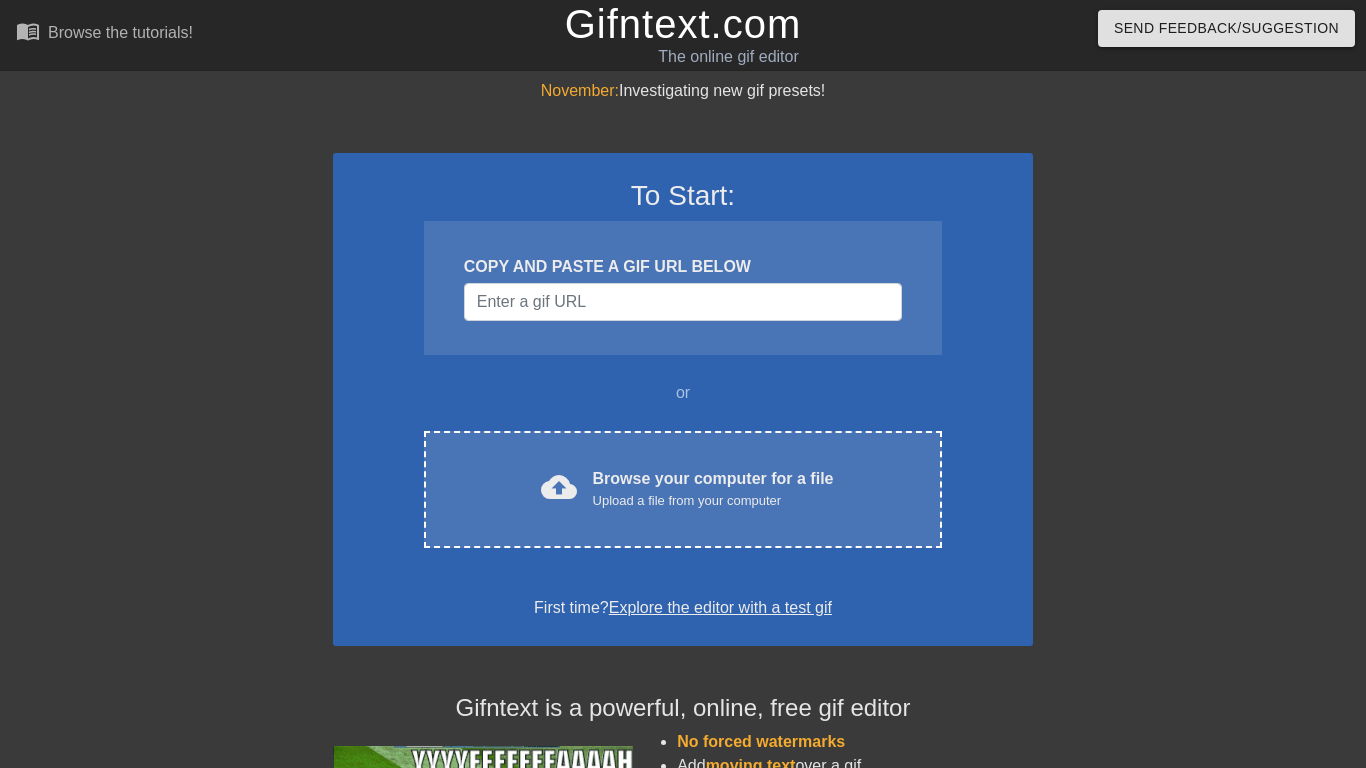 scroll, scrollTop: 0, scrollLeft: 0, axis: both 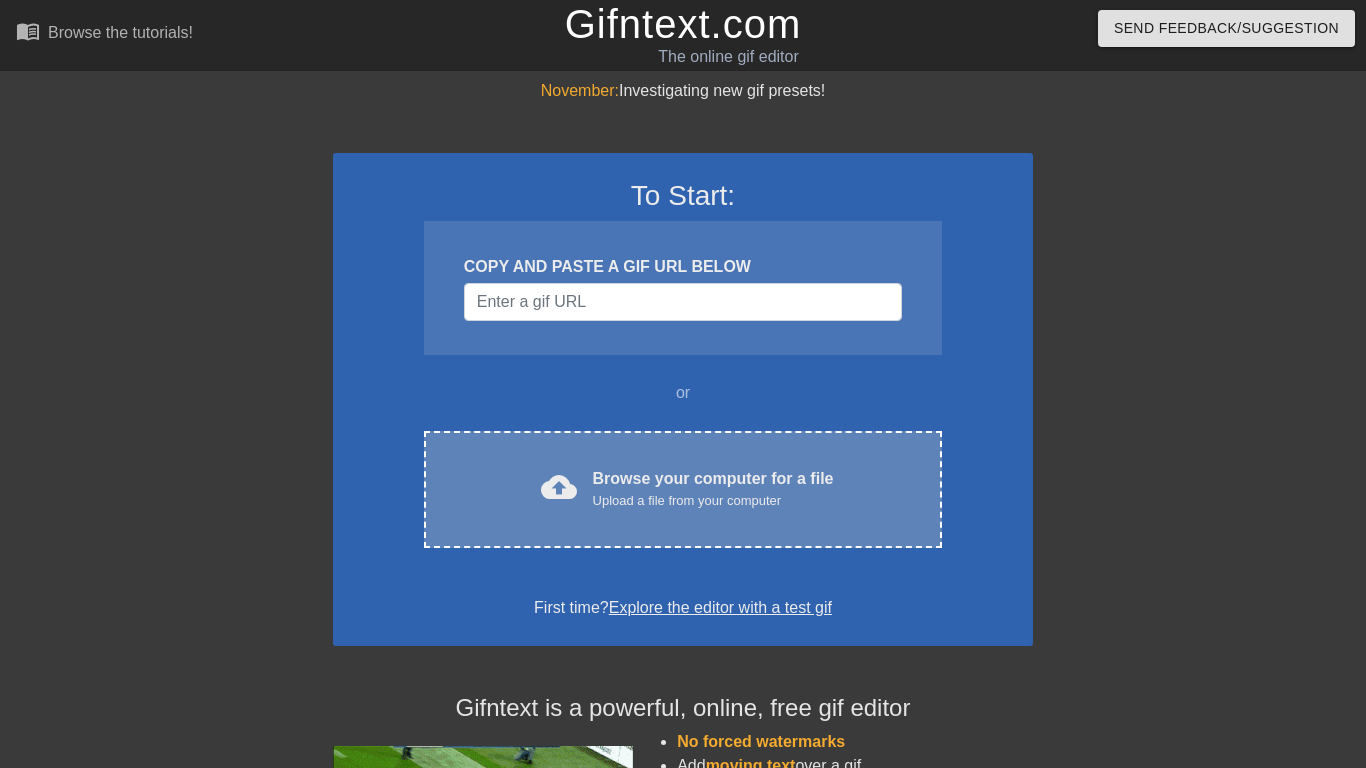 click on "Upload a file from your computer" at bounding box center (713, 501) 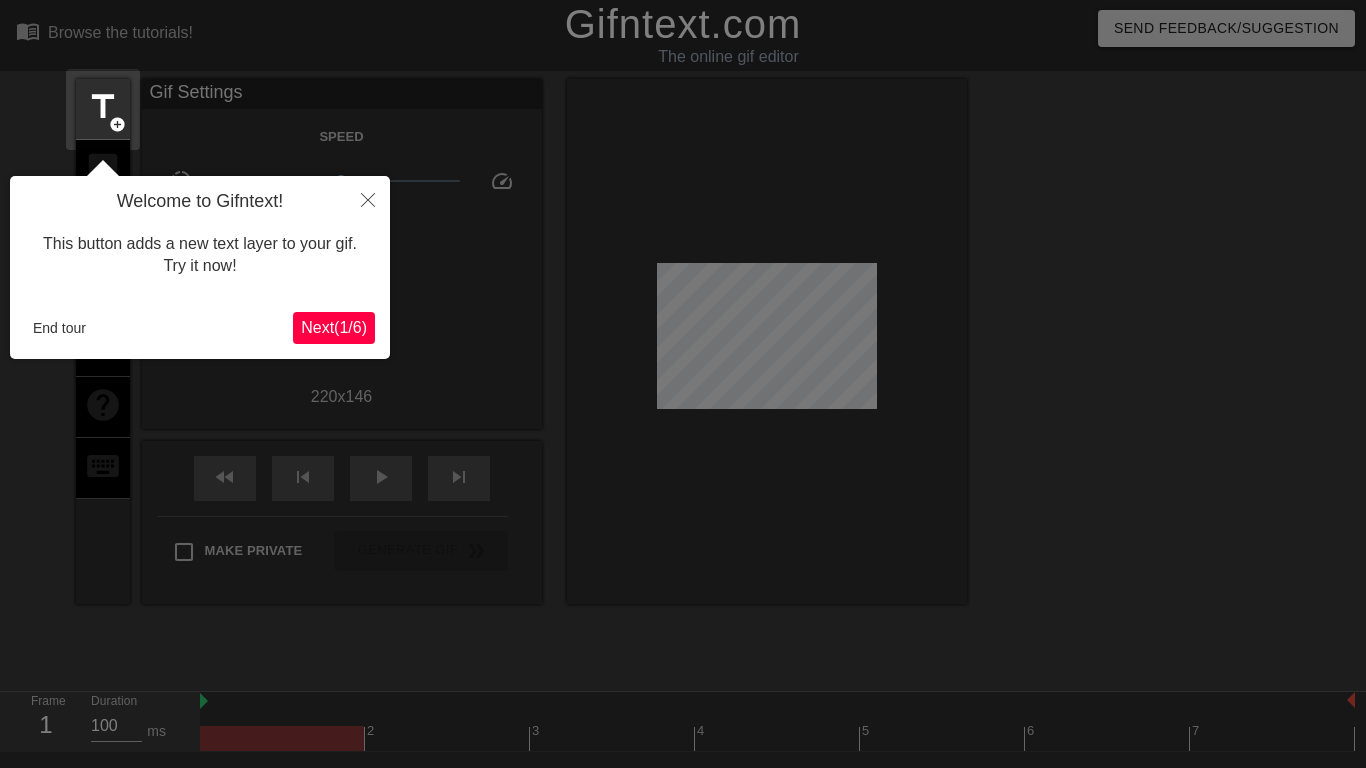 scroll, scrollTop: 49, scrollLeft: 0, axis: vertical 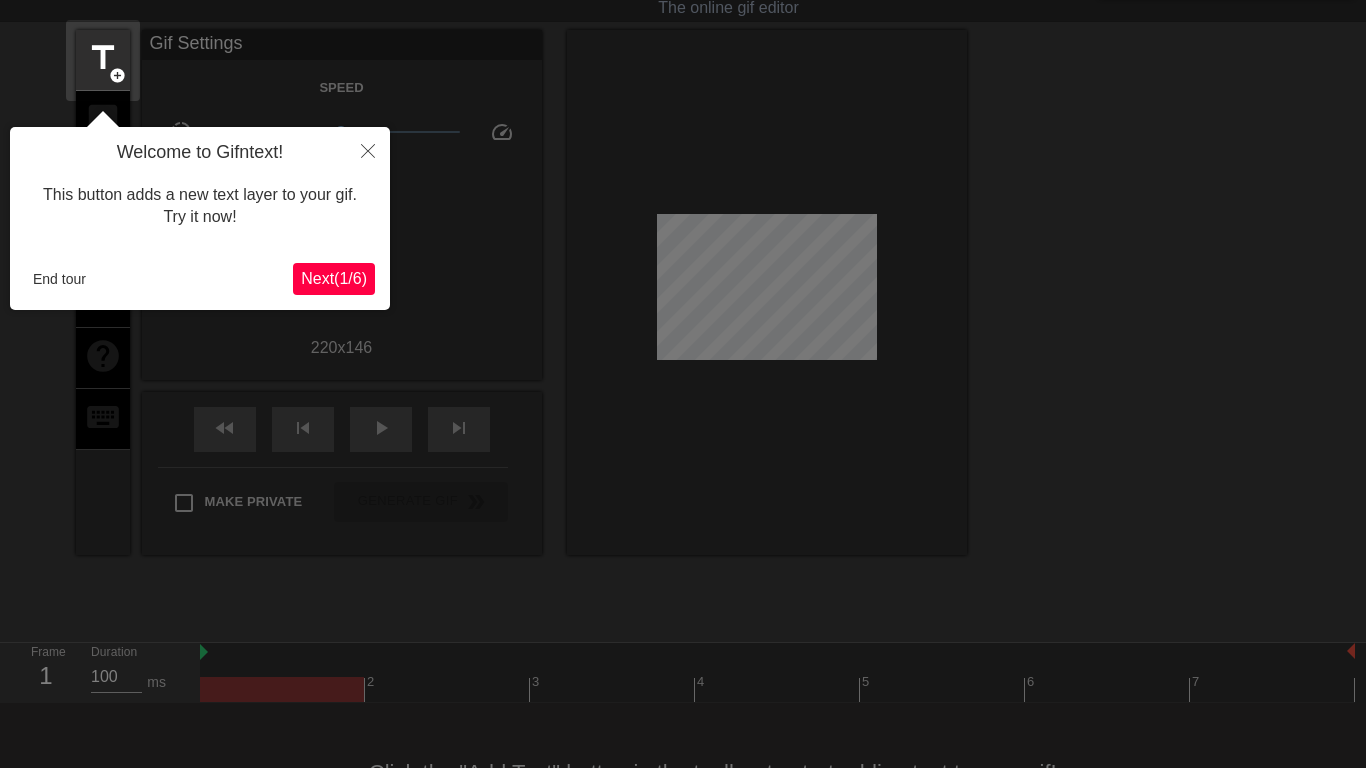 click on "Next  ( 1 / 6 )" at bounding box center [334, 278] 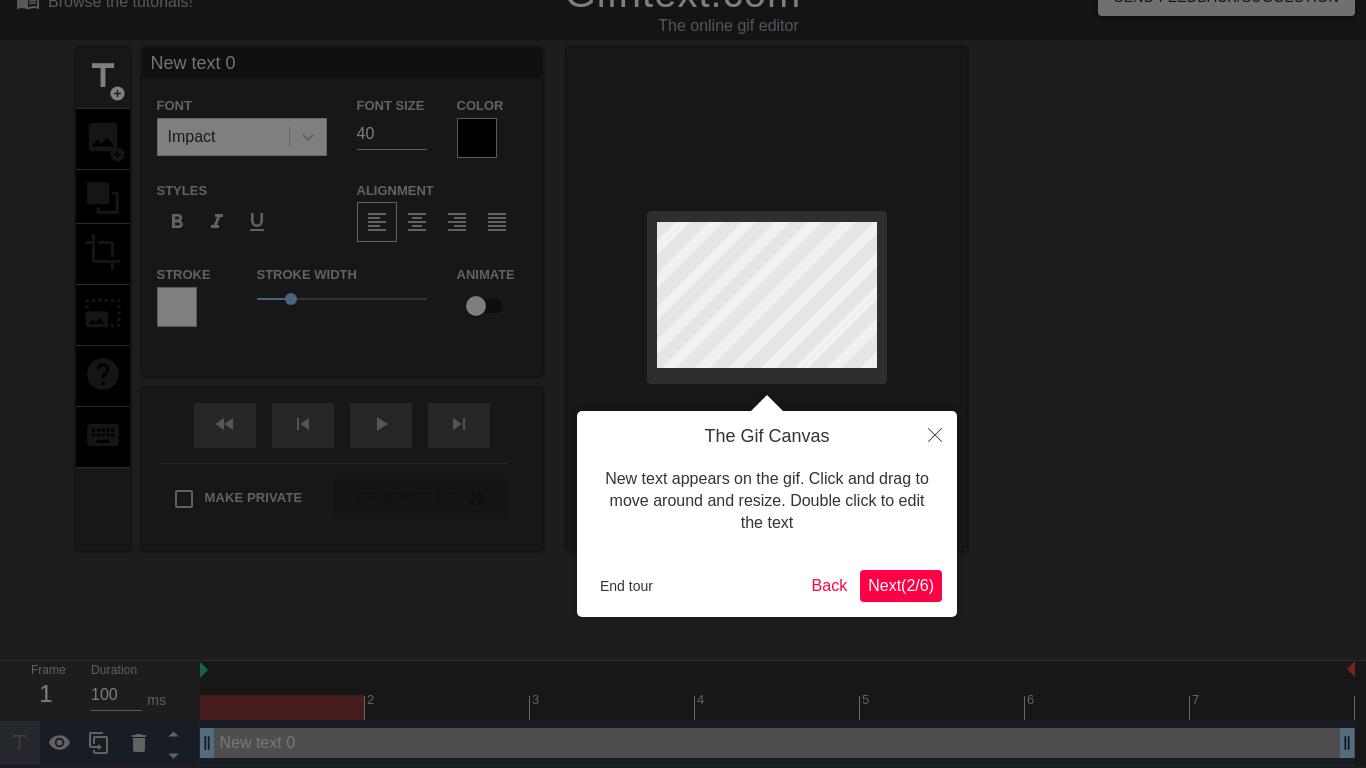 scroll, scrollTop: 0, scrollLeft: 0, axis: both 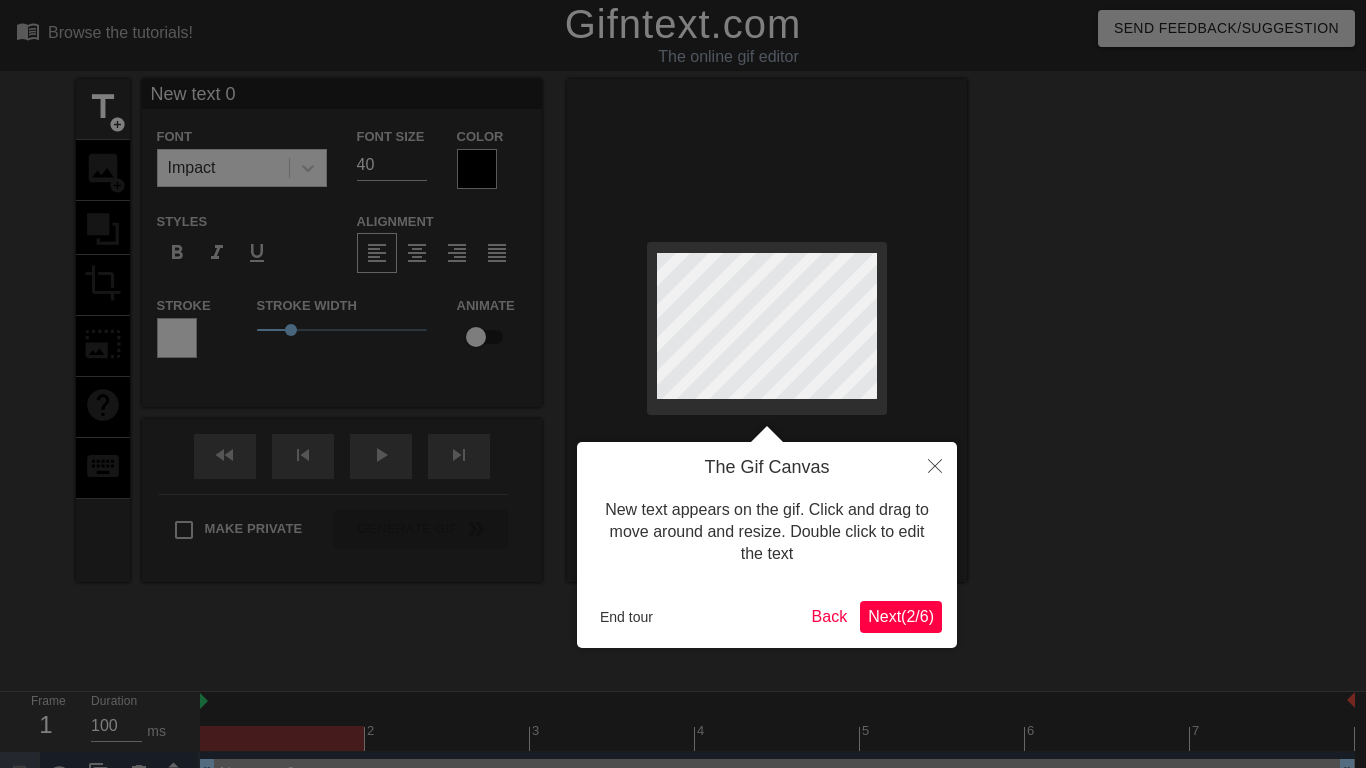 click on "Next  ( 2 / 6 )" at bounding box center [901, 616] 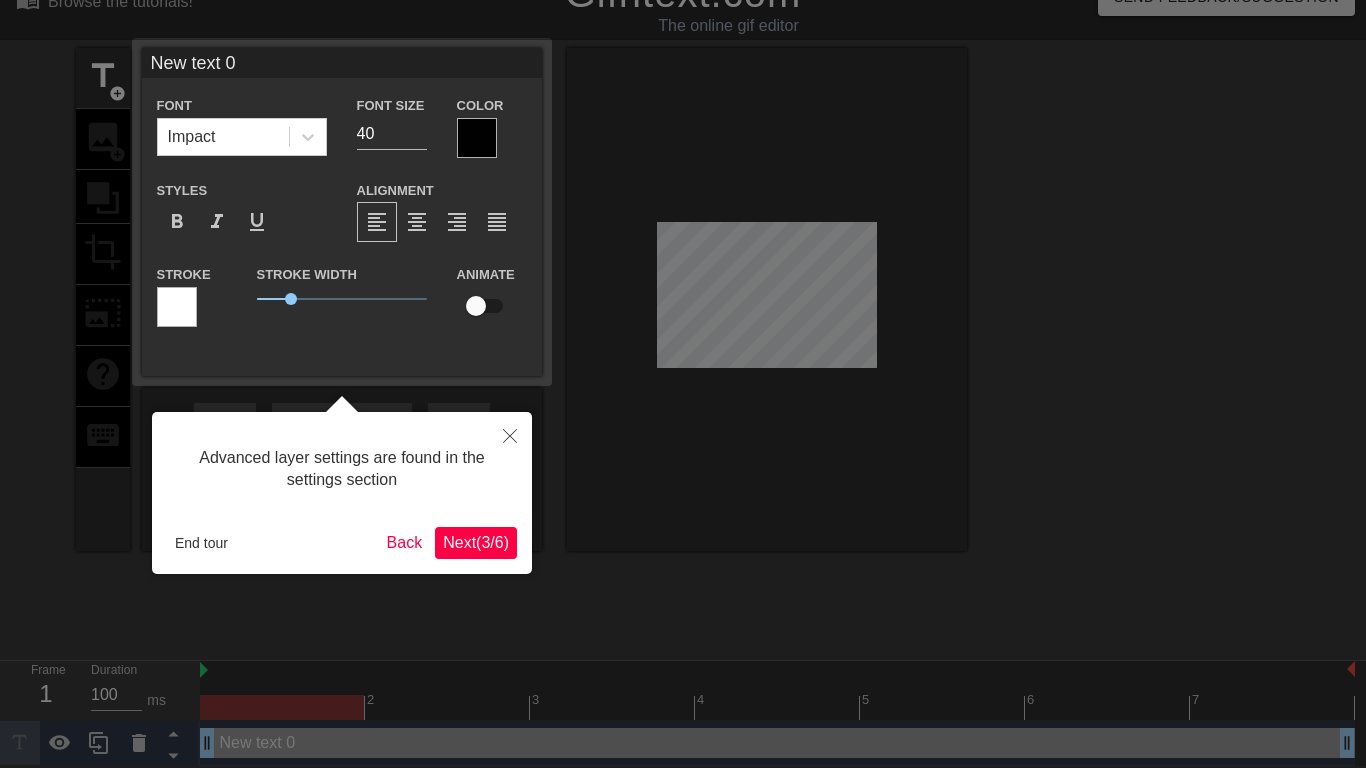 click on "Next  ( 3 / 6 )" at bounding box center [476, 543] 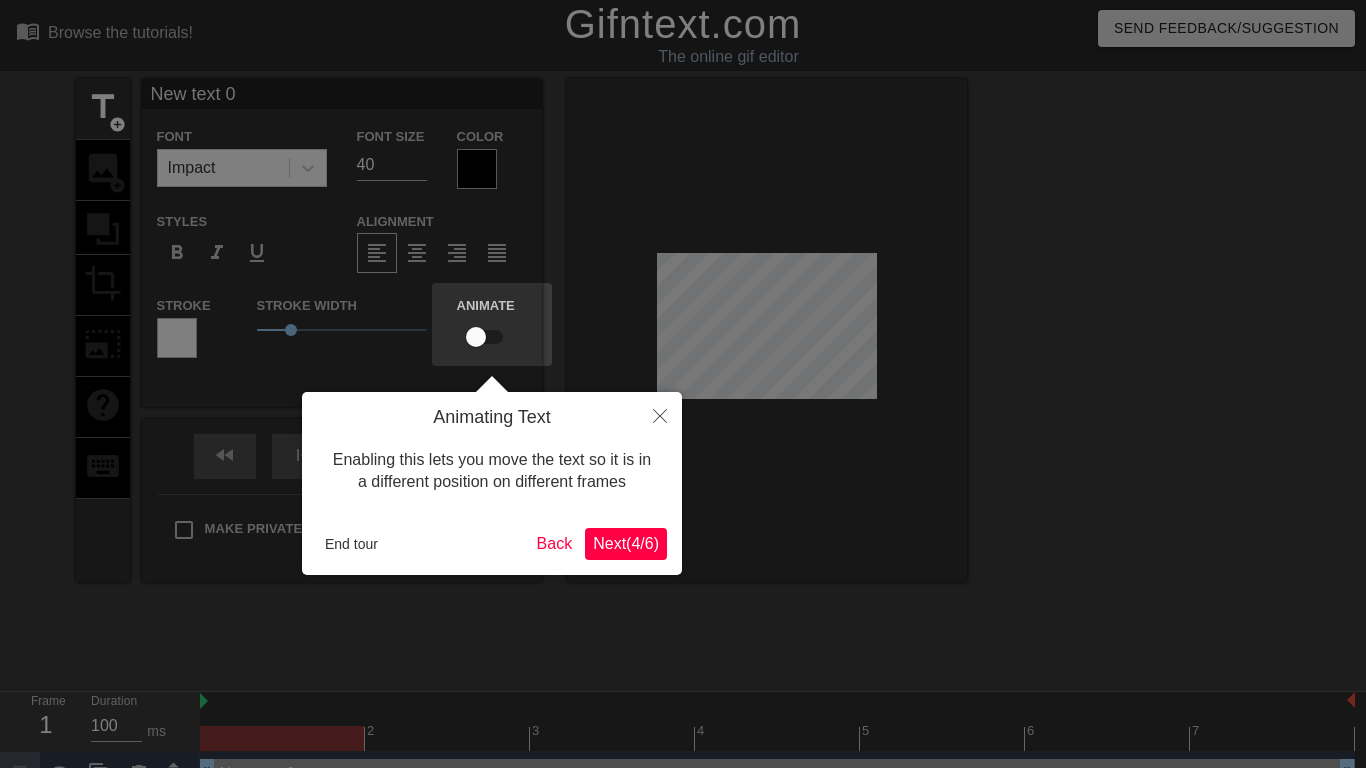 click on "Next  ( 4 / 6 )" at bounding box center (626, 543) 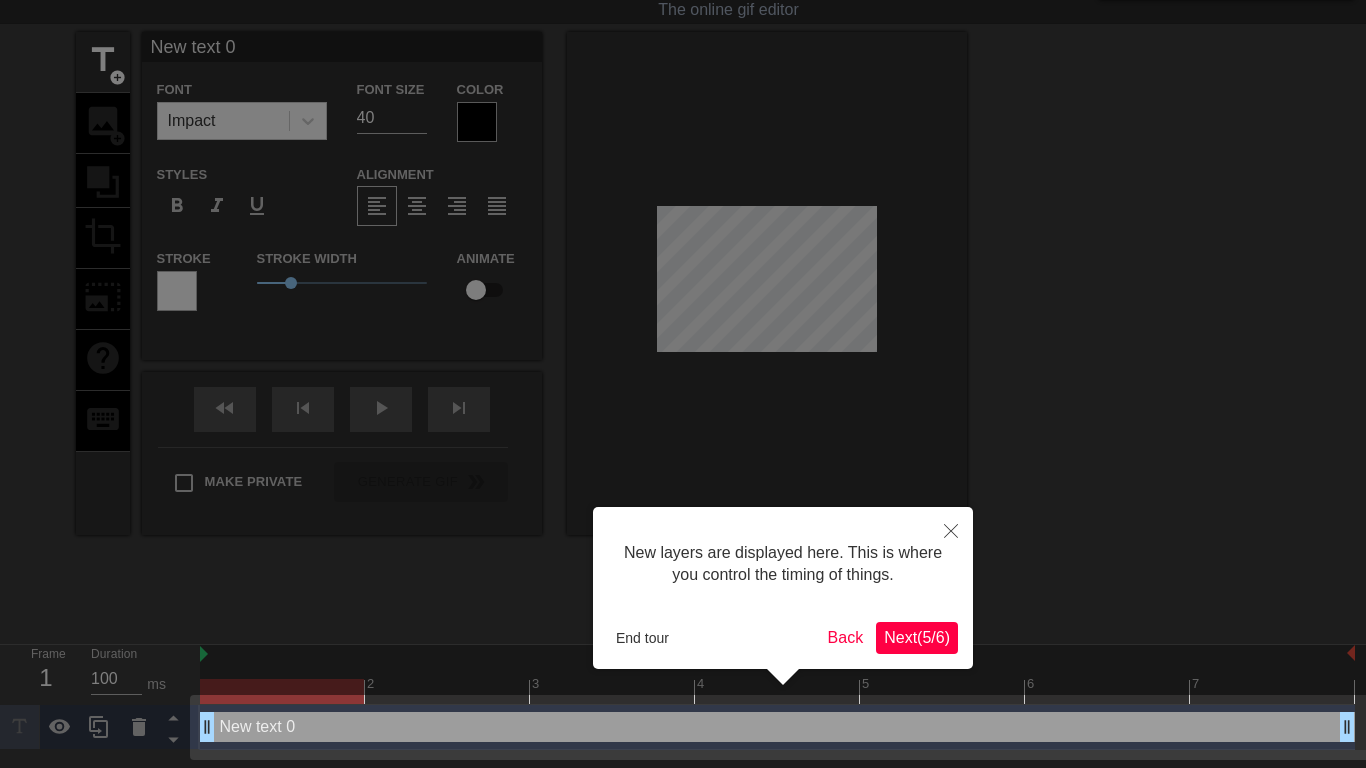 click on "Next  ( 5 / 6 )" at bounding box center (917, 638) 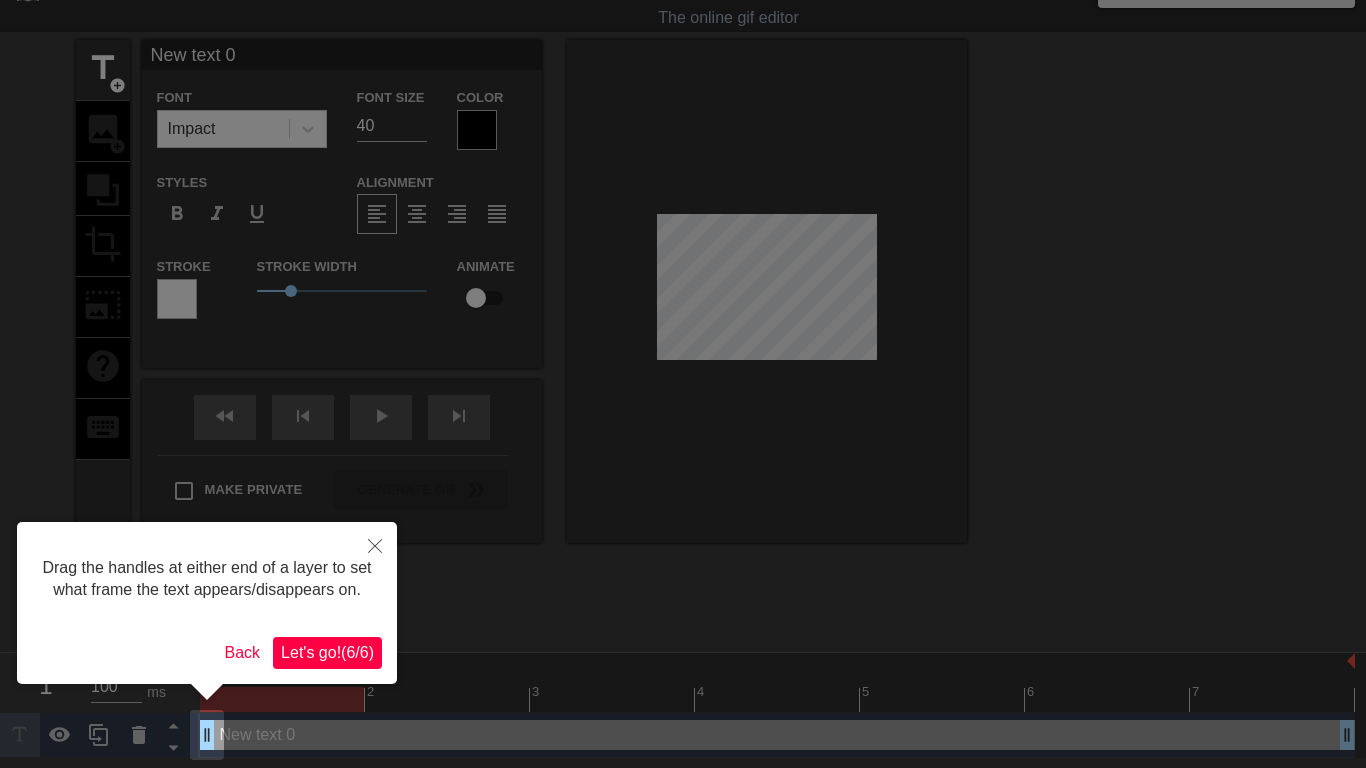 scroll, scrollTop: 0, scrollLeft: 0, axis: both 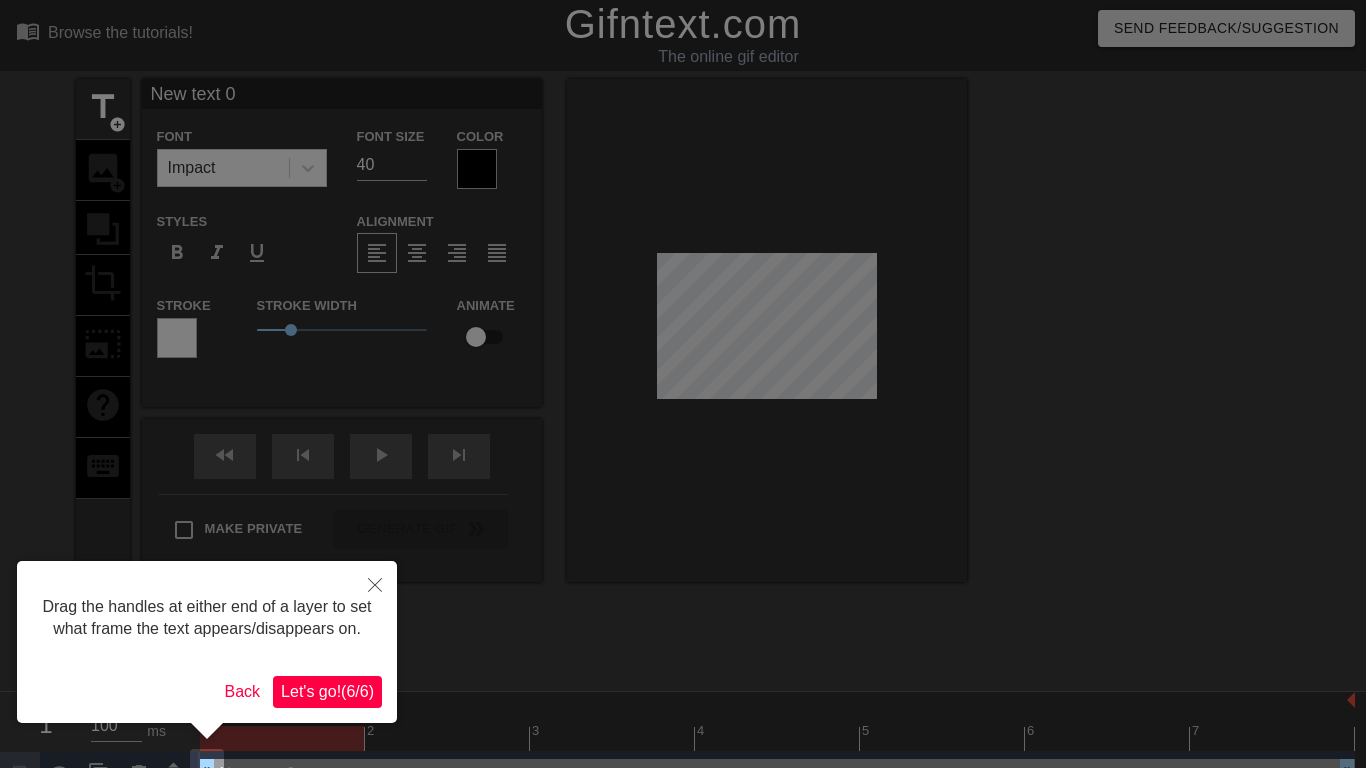 click on "Let's go!  ( 6 / 6 )" at bounding box center (327, 691) 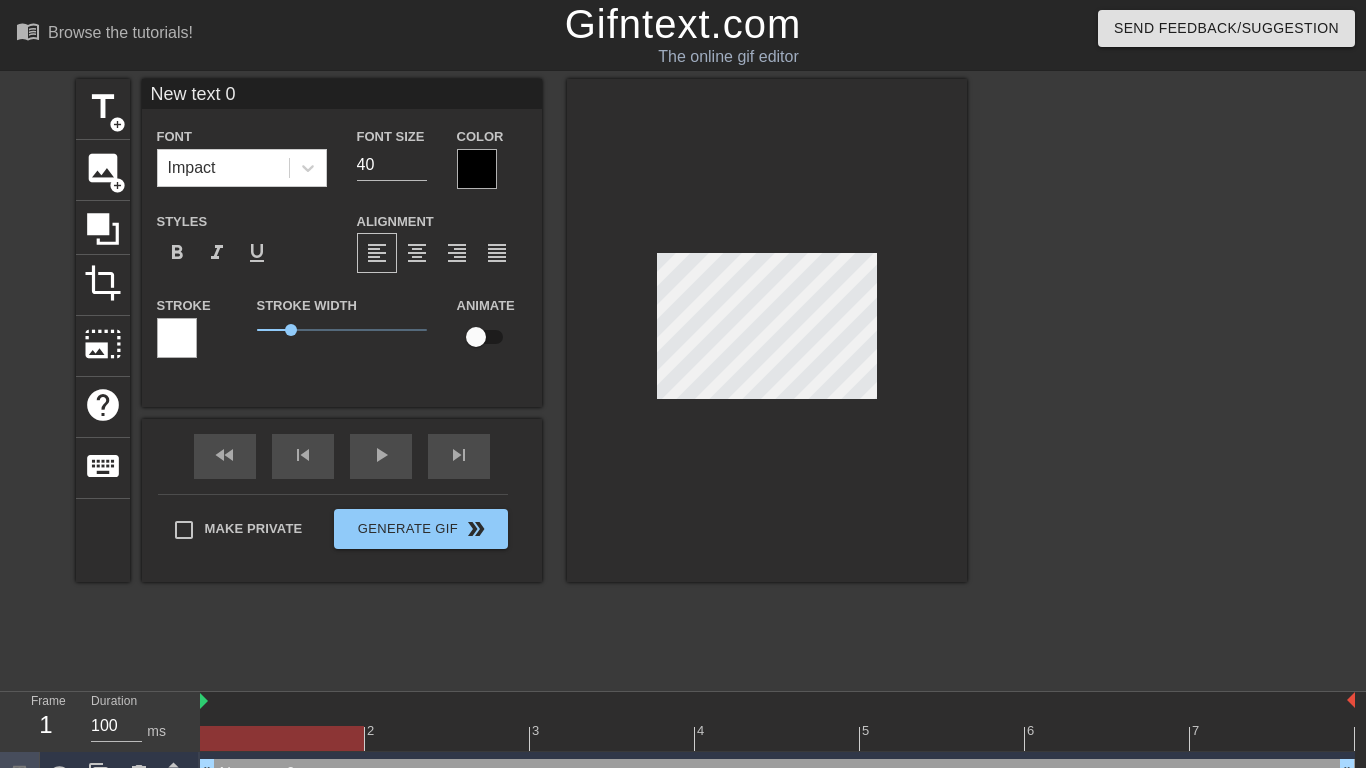 scroll, scrollTop: 0, scrollLeft: 4, axis: horizontal 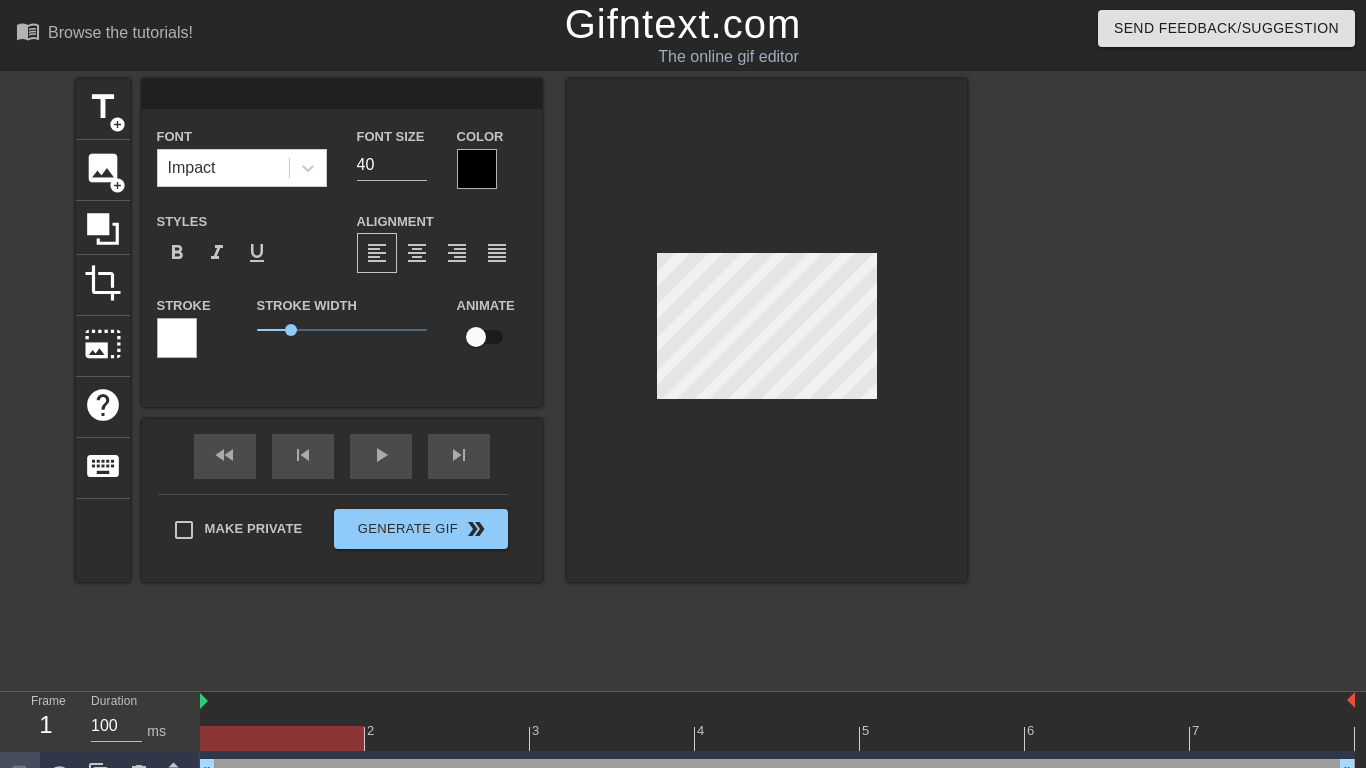 type on "Y" 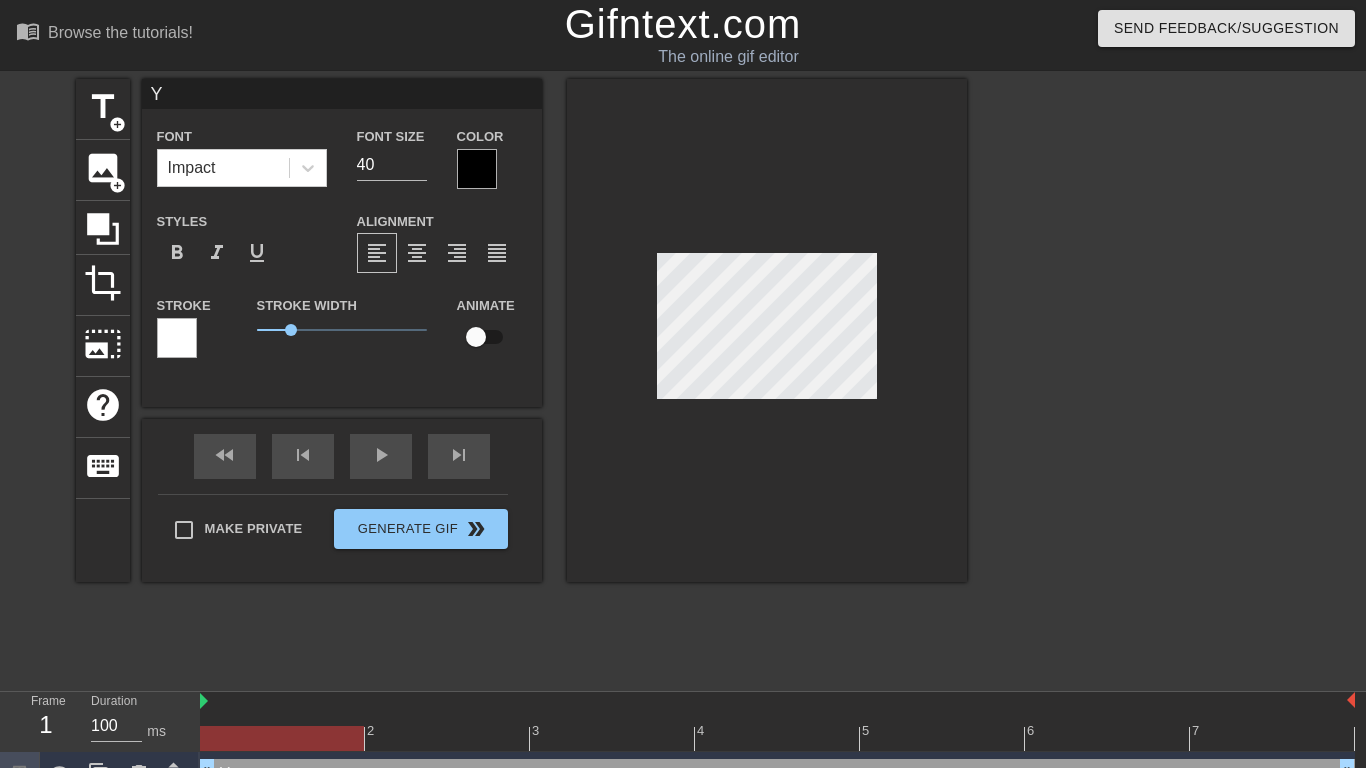 type on "YE" 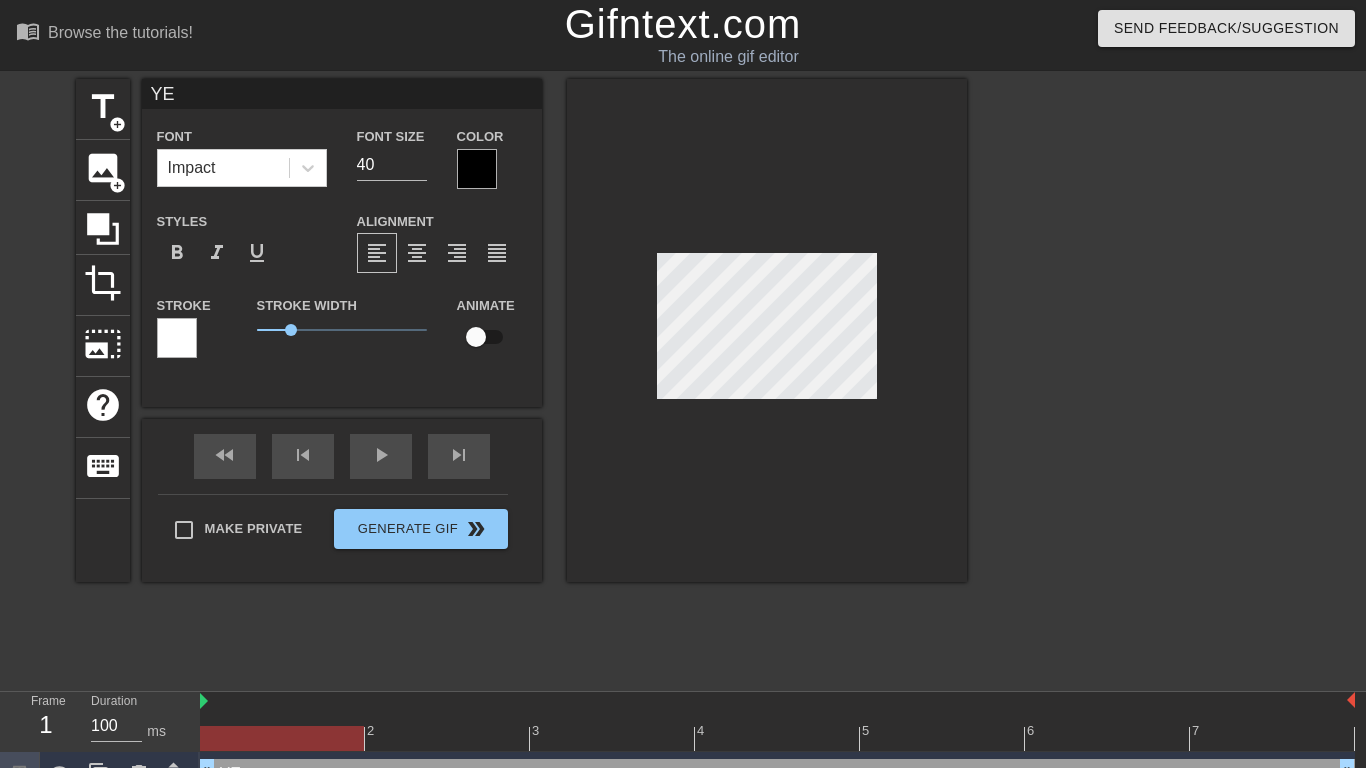 type on "YEA" 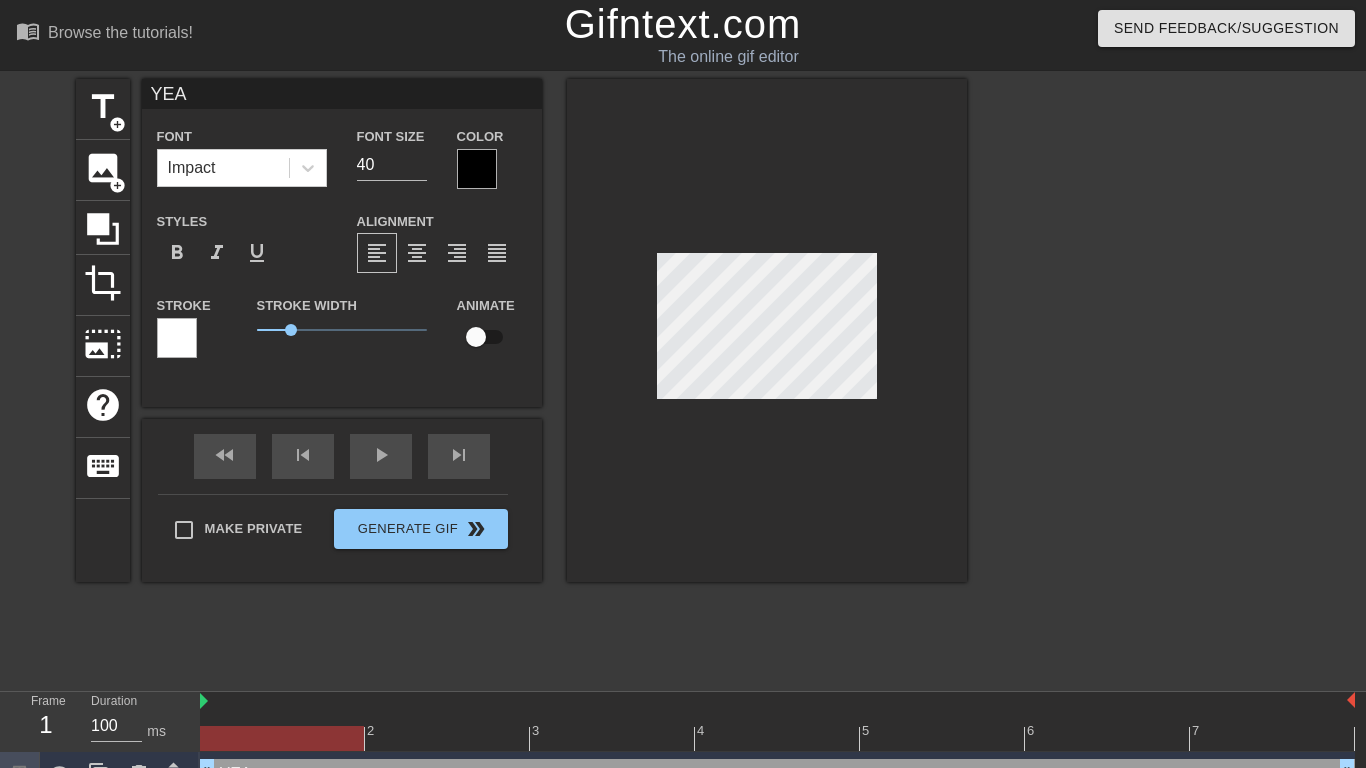 type on "YEAG" 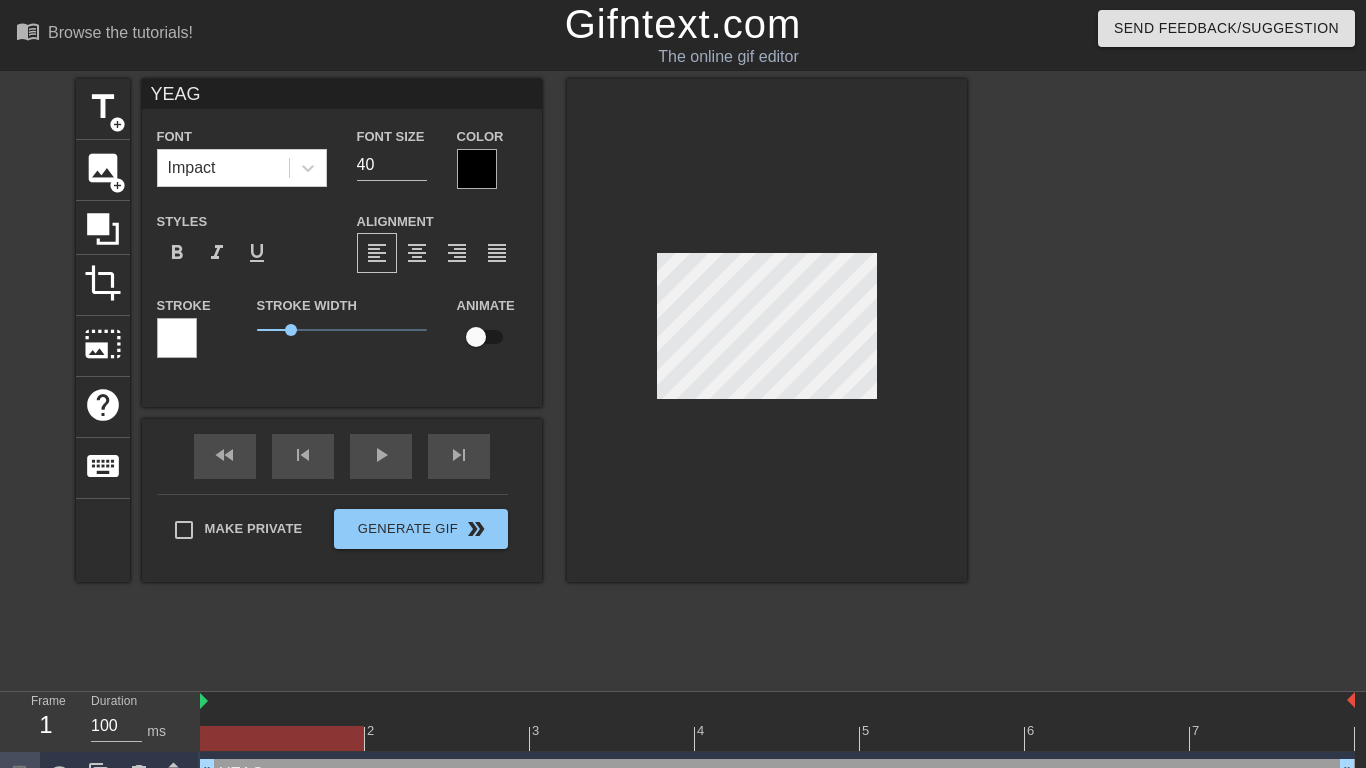 type on "YEA" 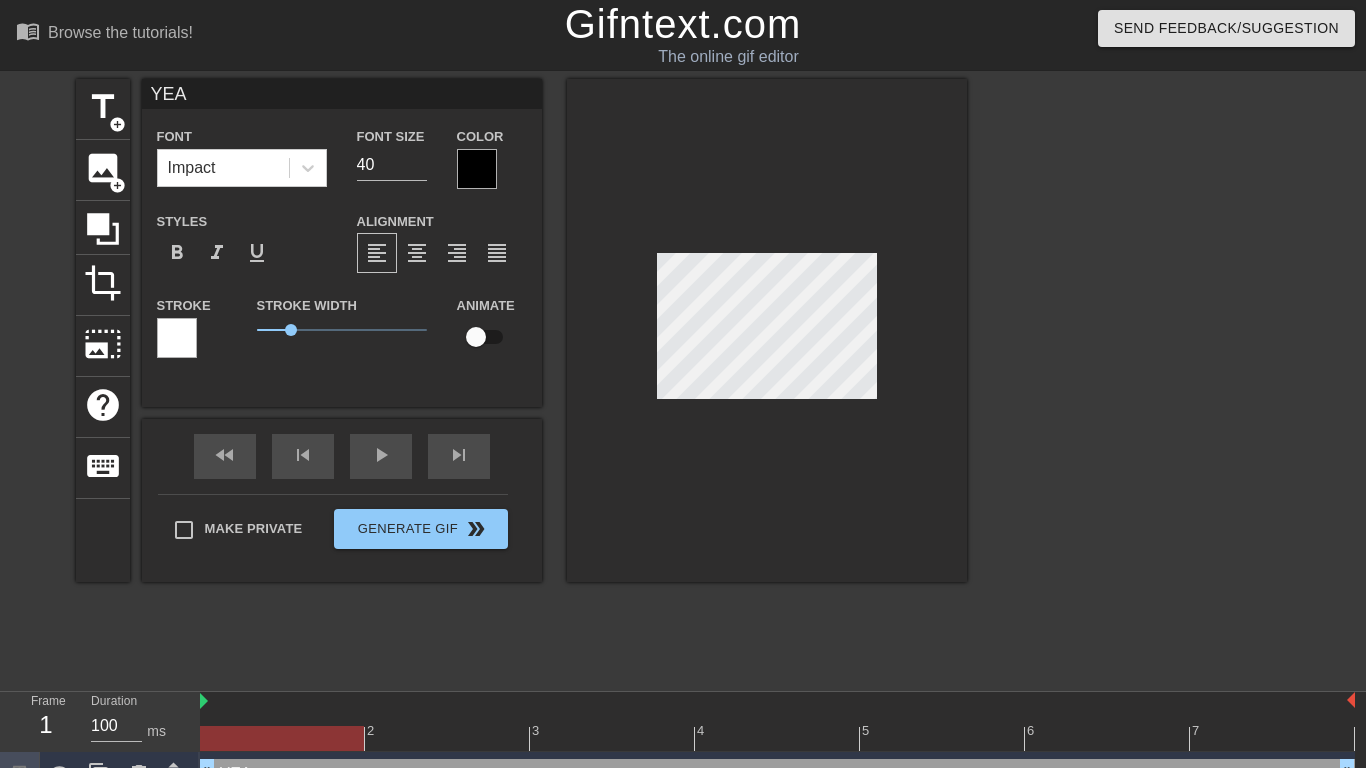 type on "YEAH" 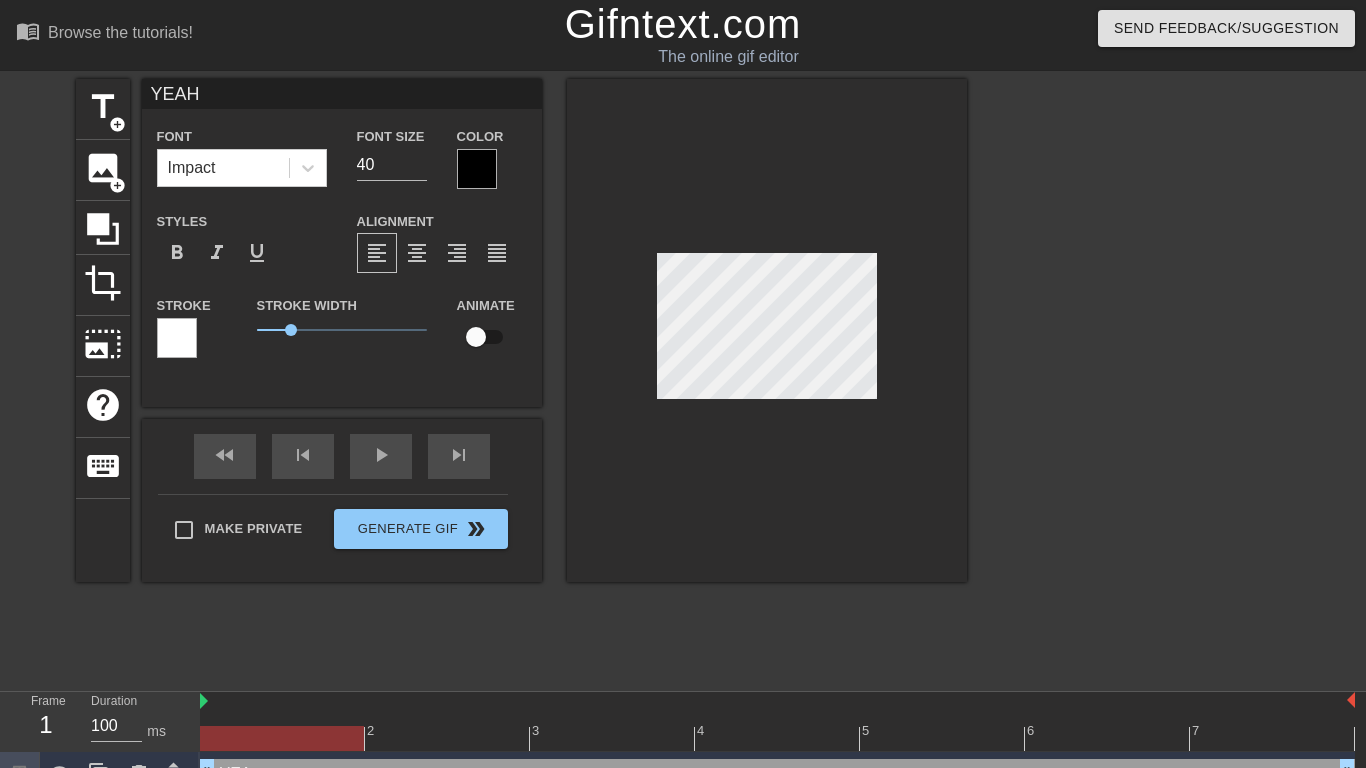 scroll, scrollTop: 0, scrollLeft: 2, axis: horizontal 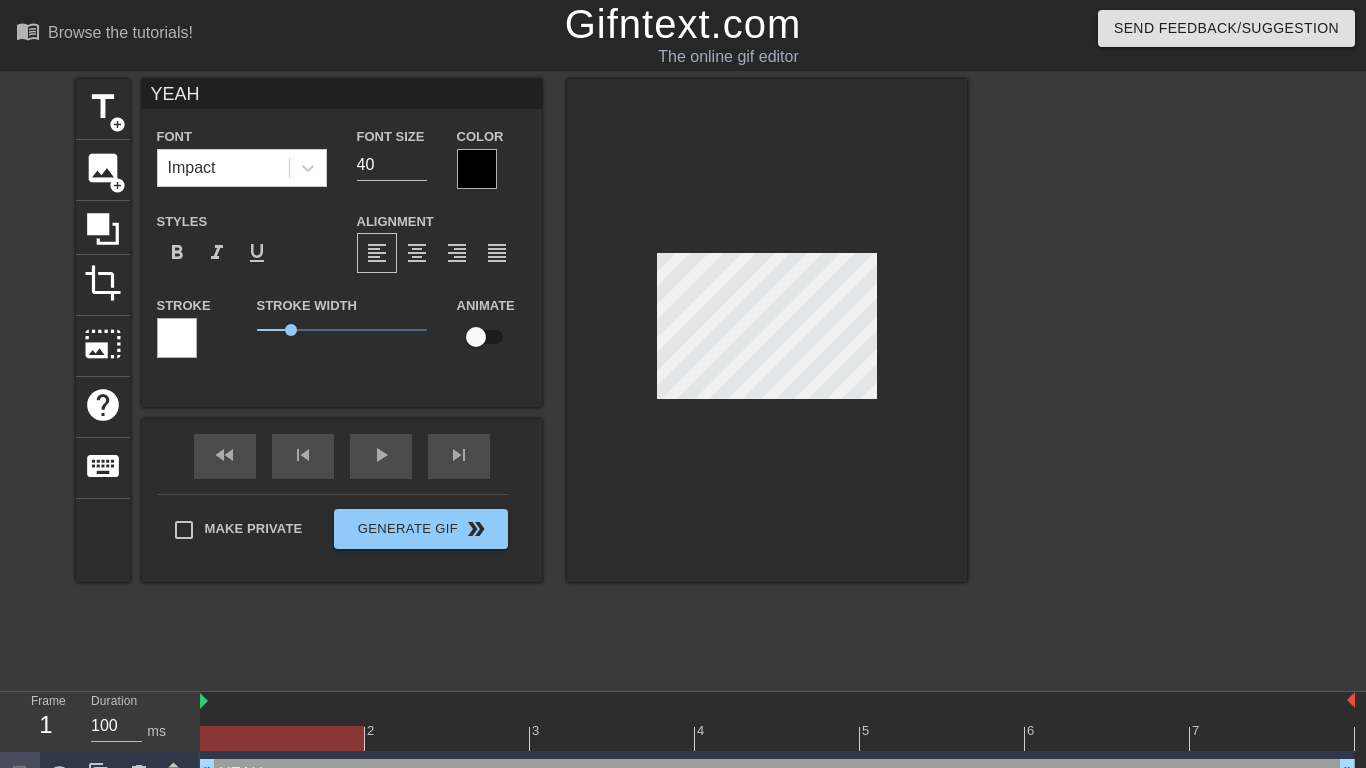 type on "YEA" 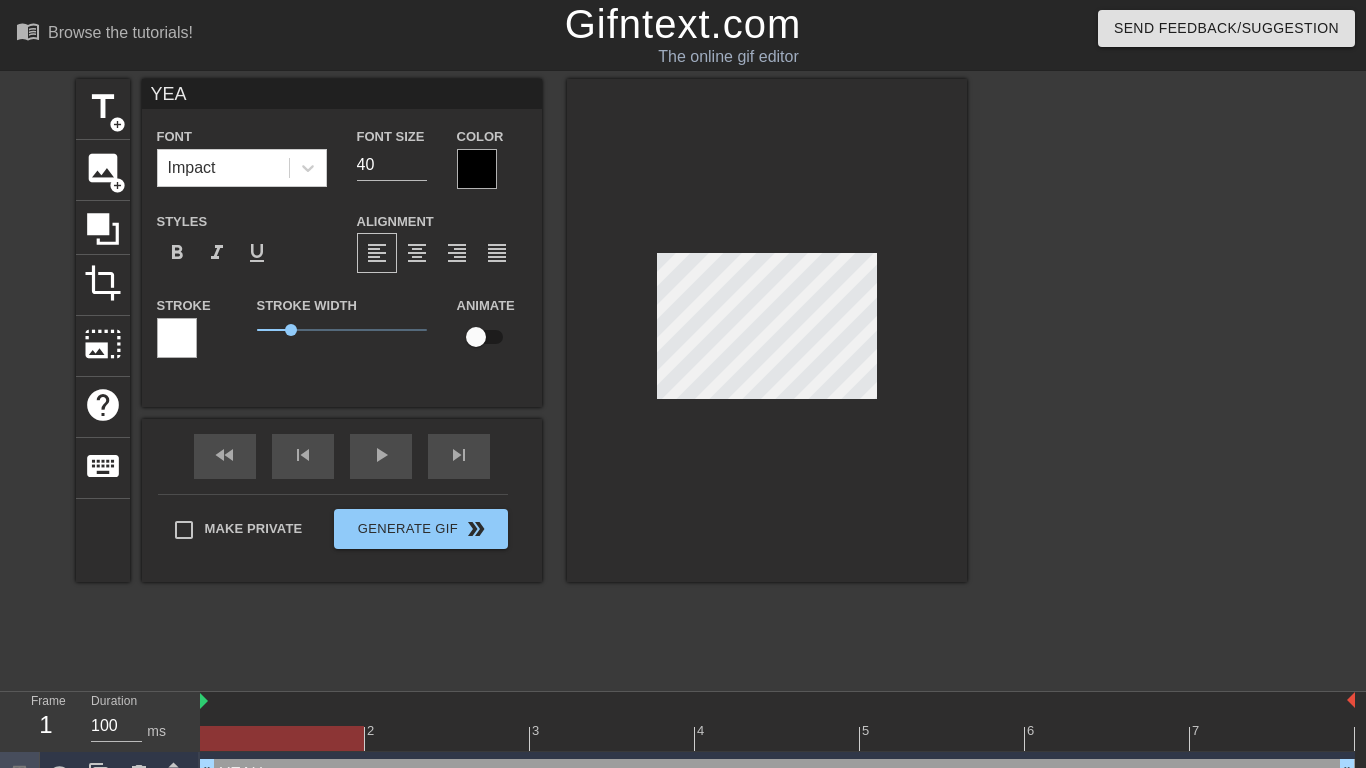 scroll, scrollTop: 0, scrollLeft: 1, axis: horizontal 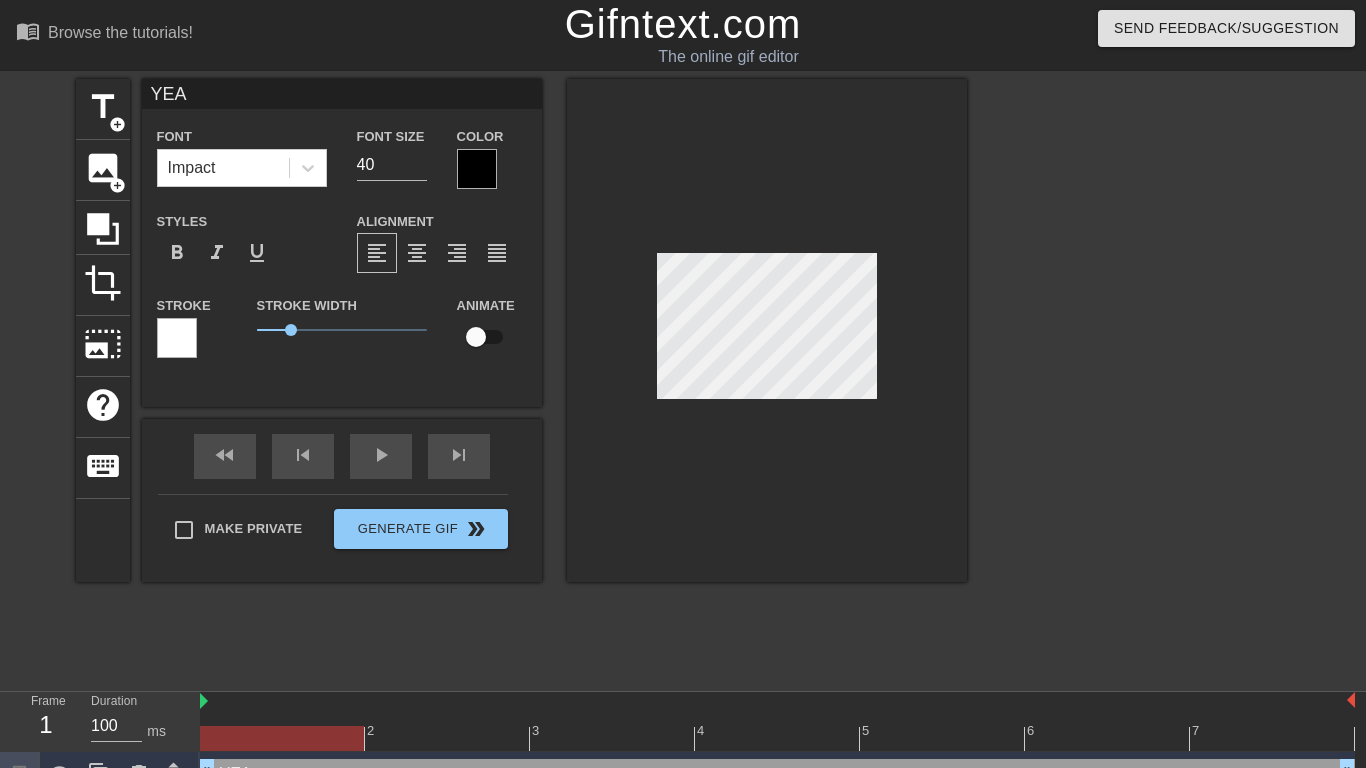 type on "YE" 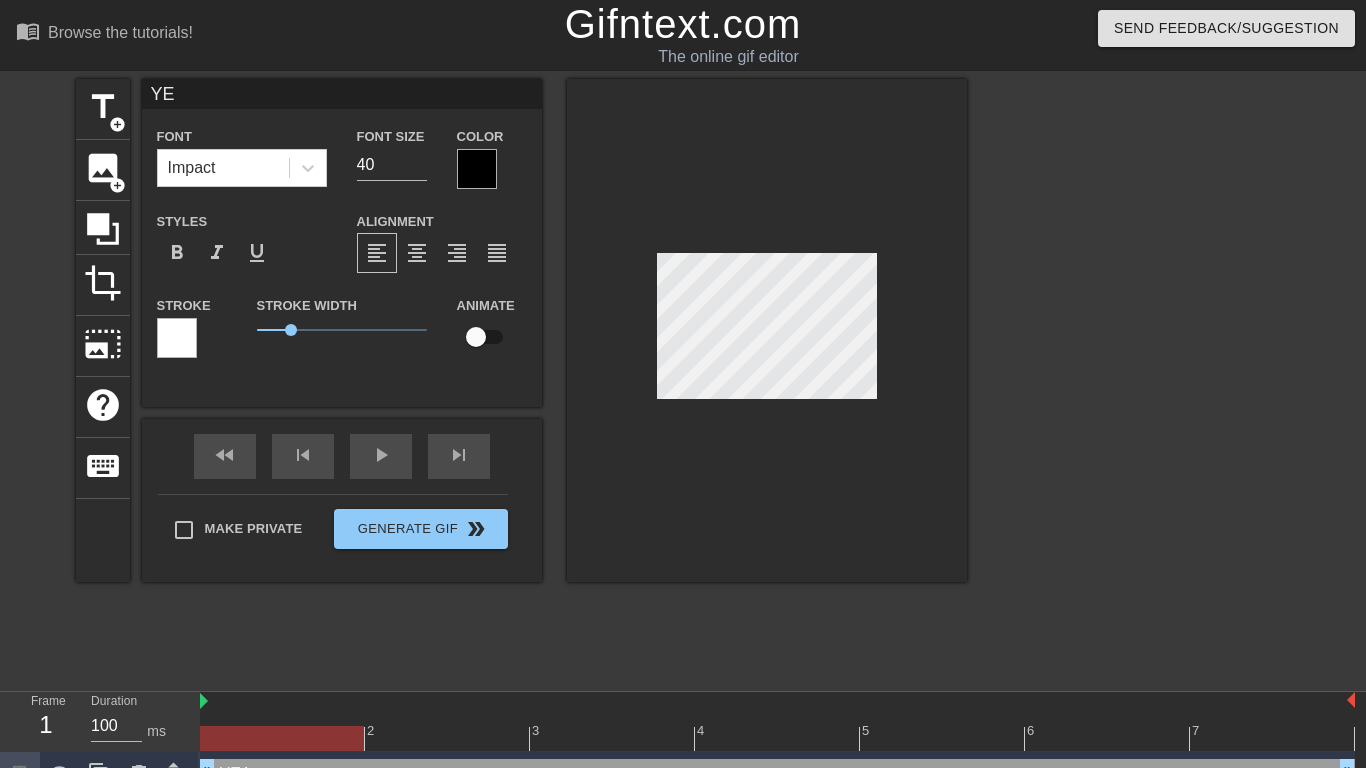 type on "Y" 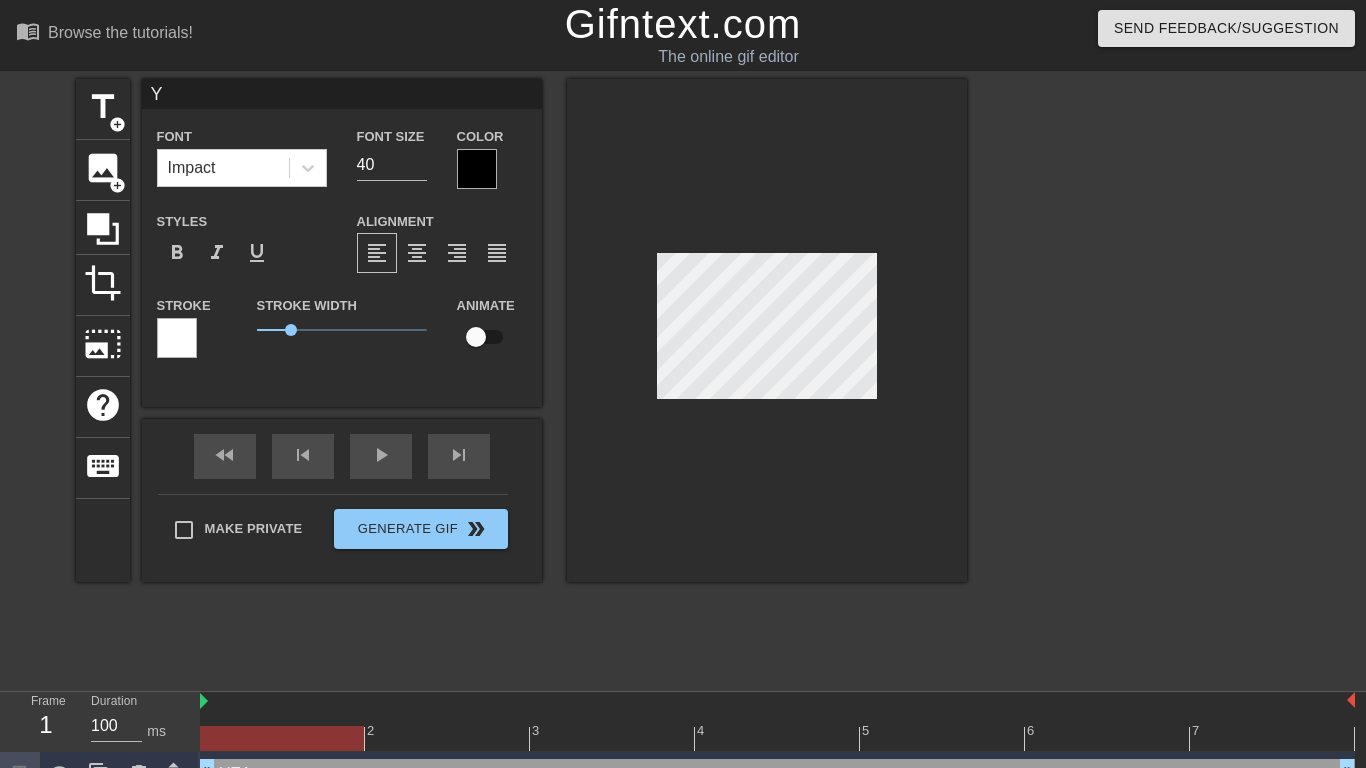 scroll, scrollTop: 0, scrollLeft: 0, axis: both 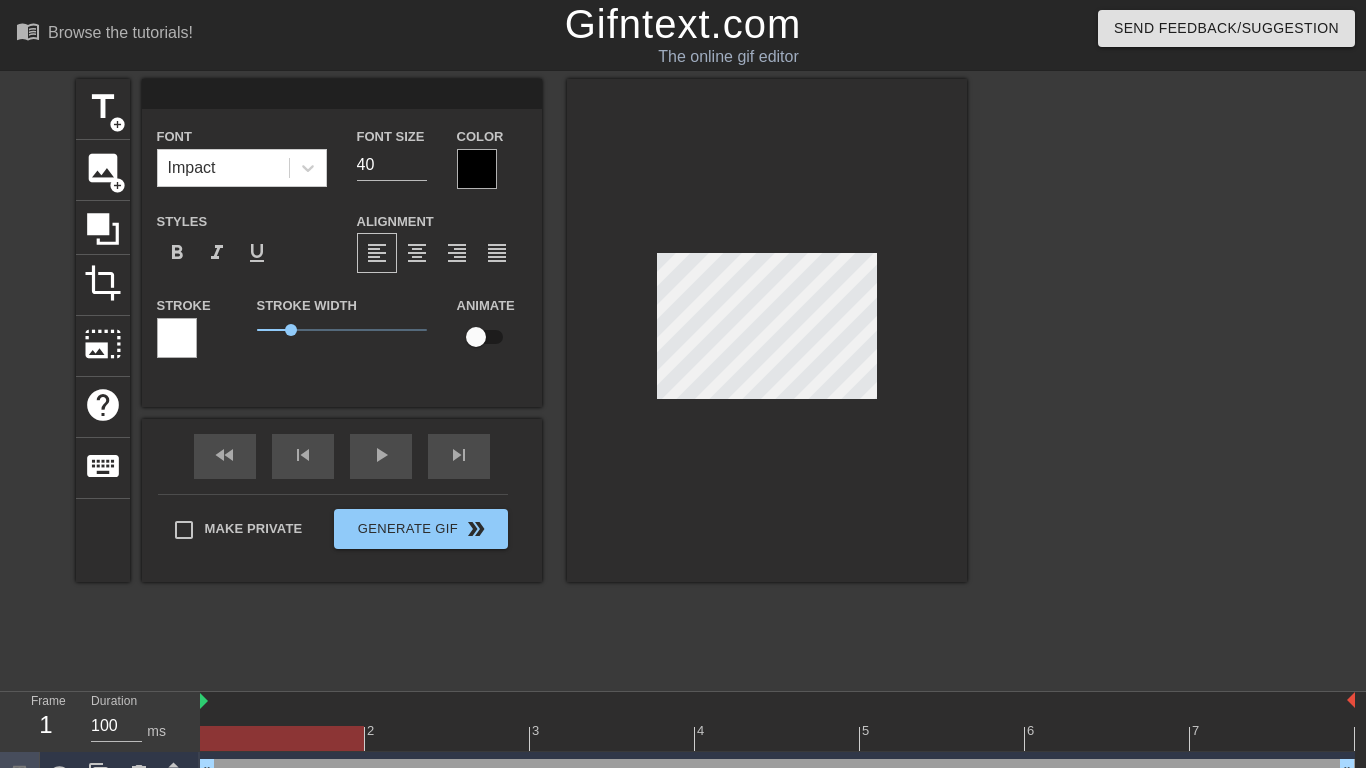 type on "@" 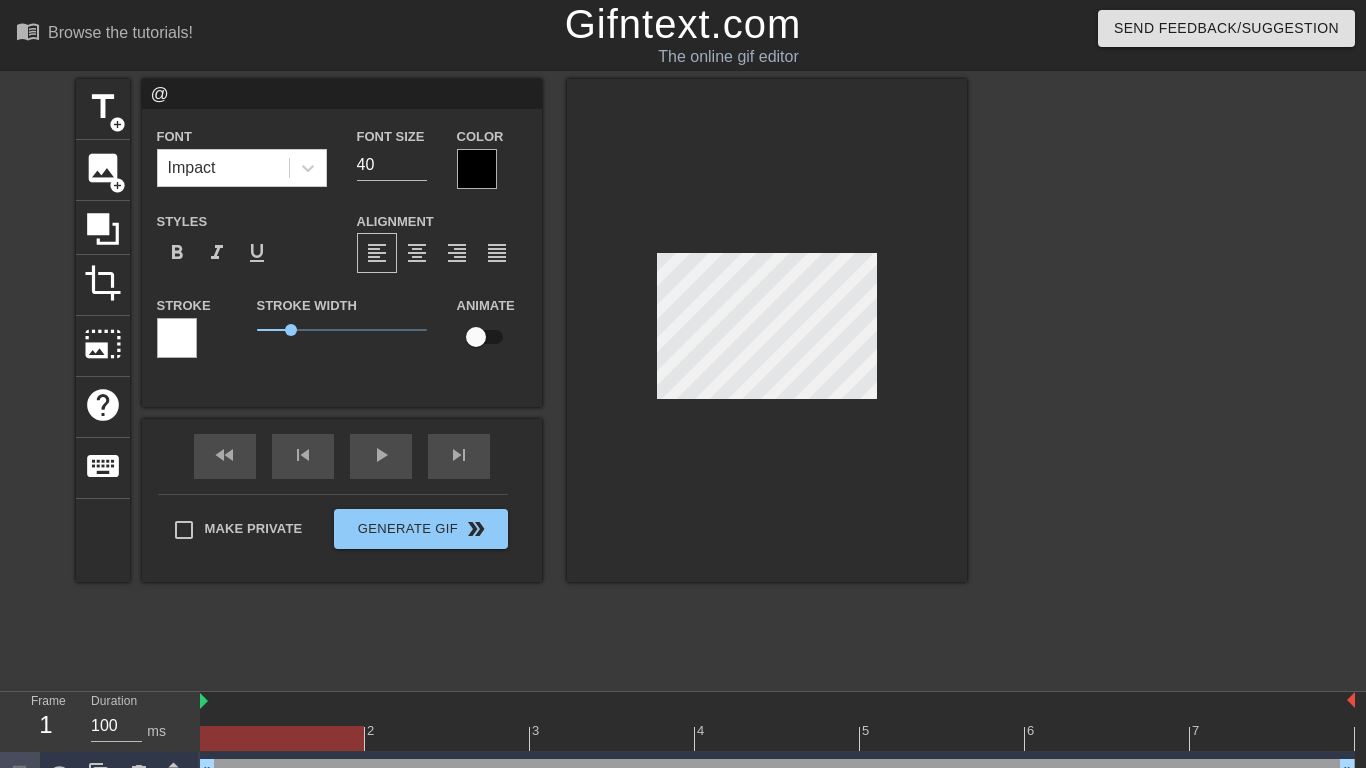type on "@" 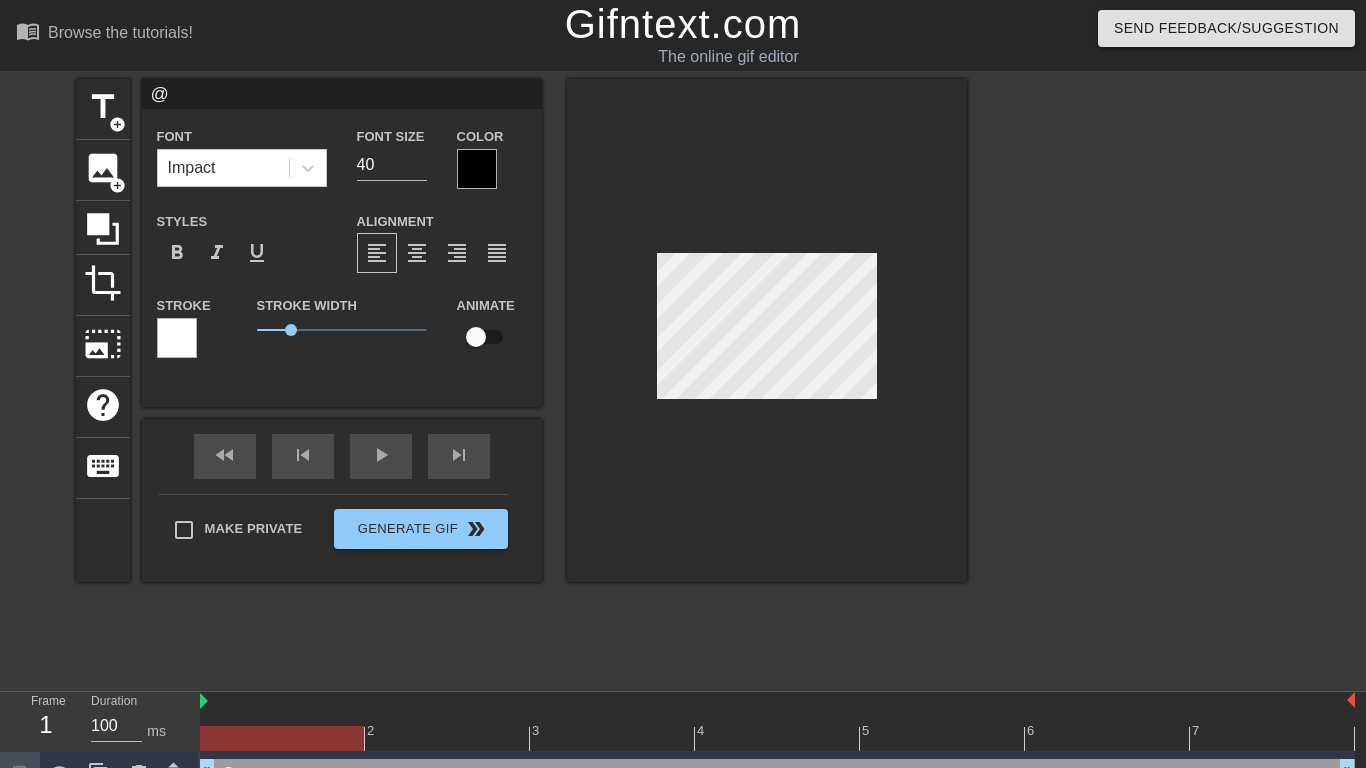 type on "[USERNAME]" 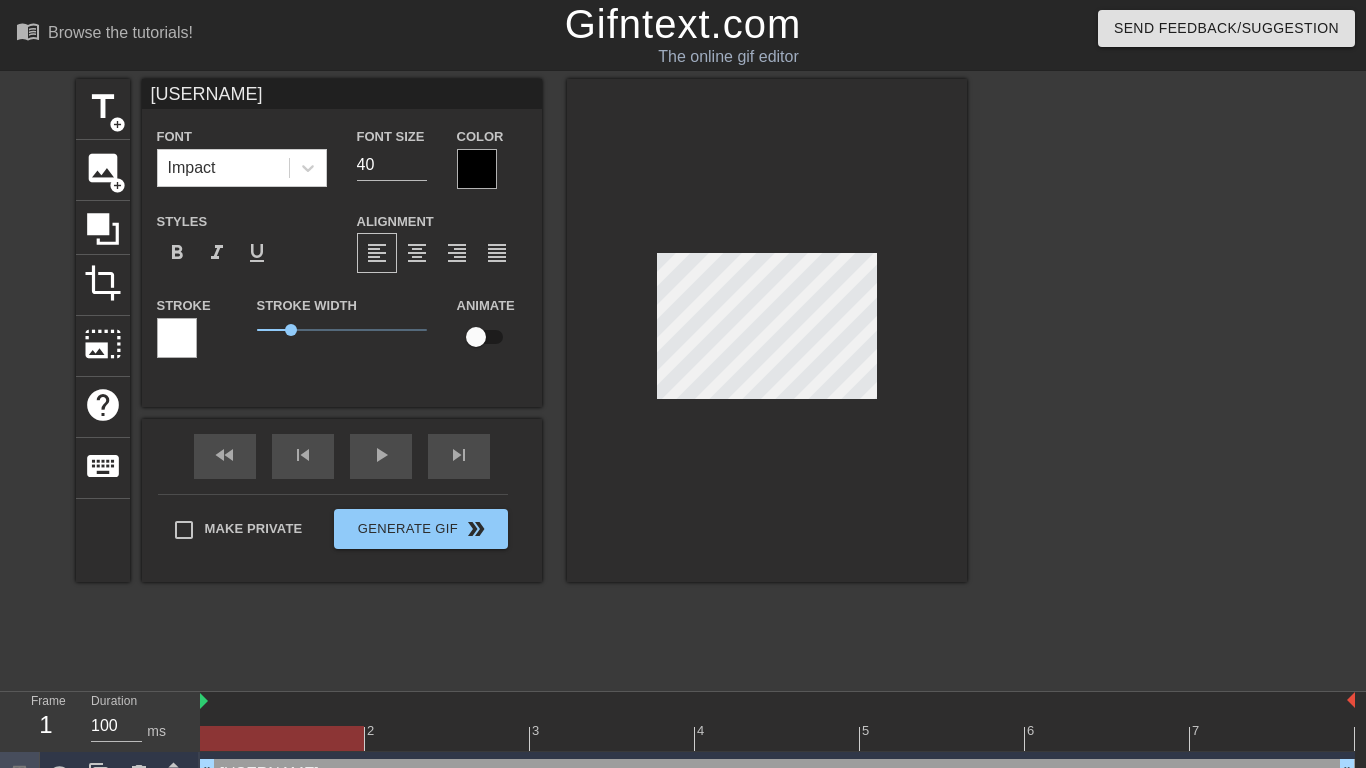 type on "[USERNAME]" 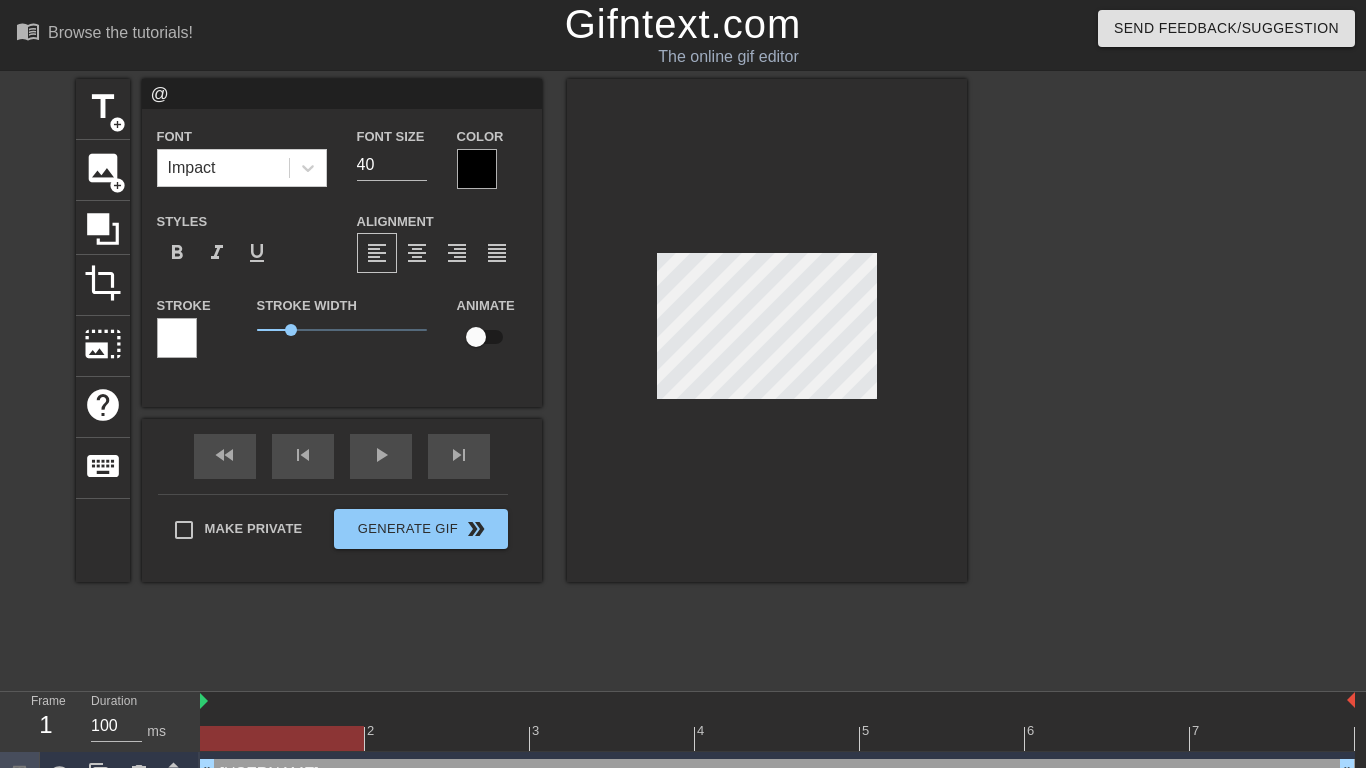 type on "@" 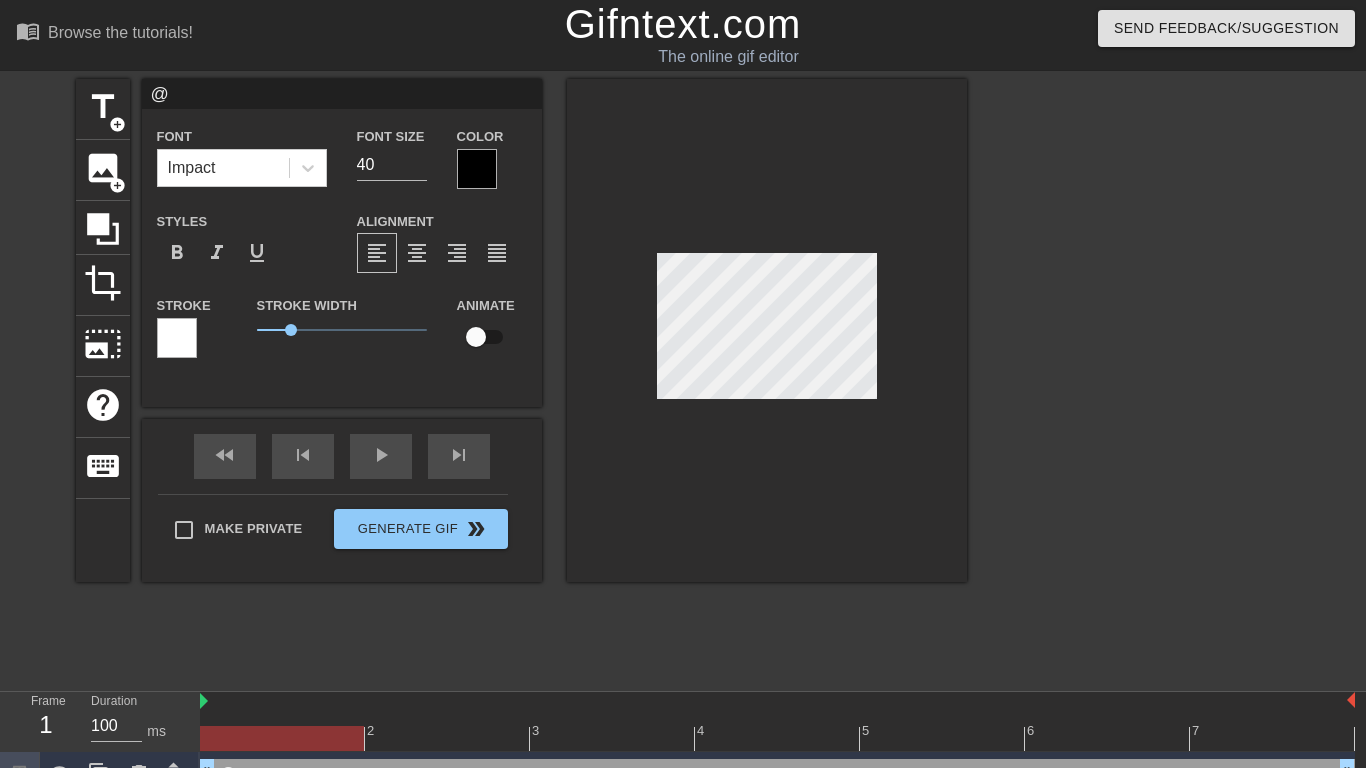 type on "[USERNAME]" 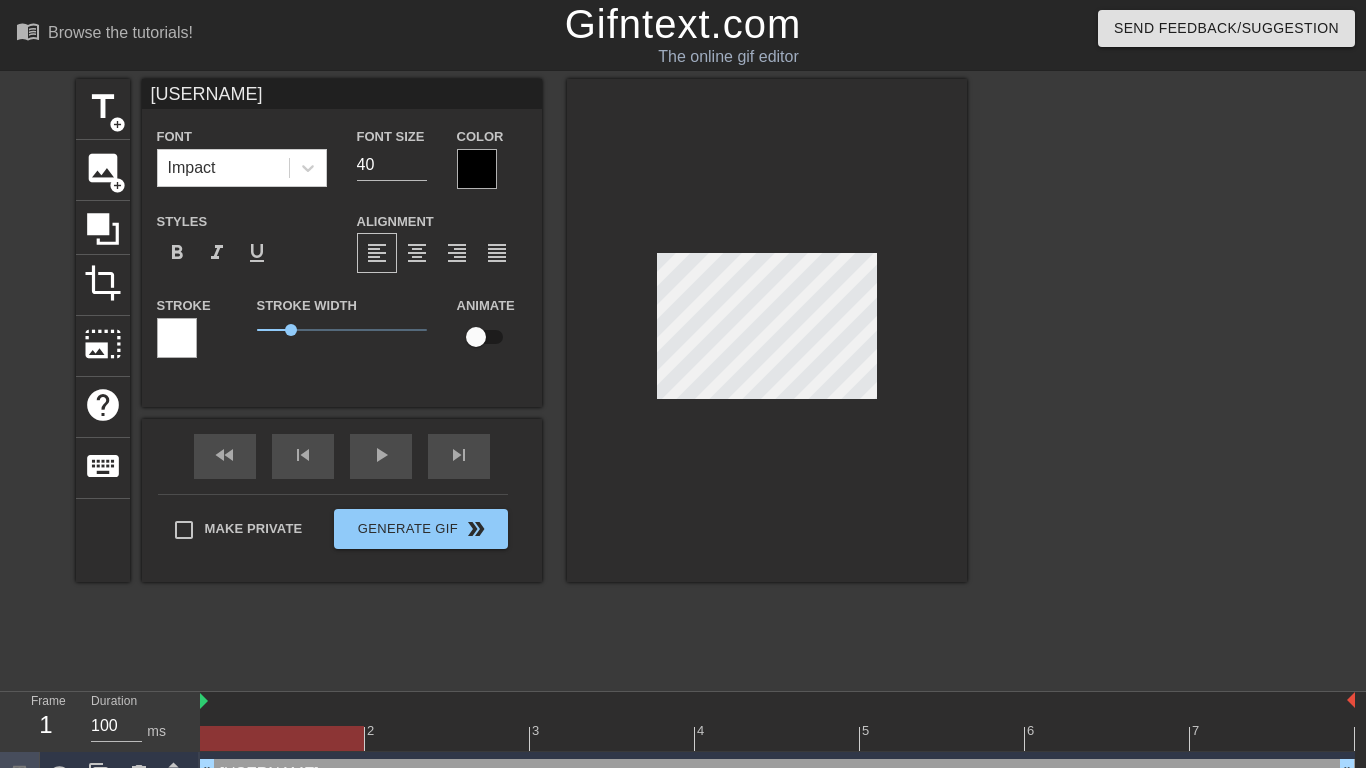 type on "[USERNAME]" 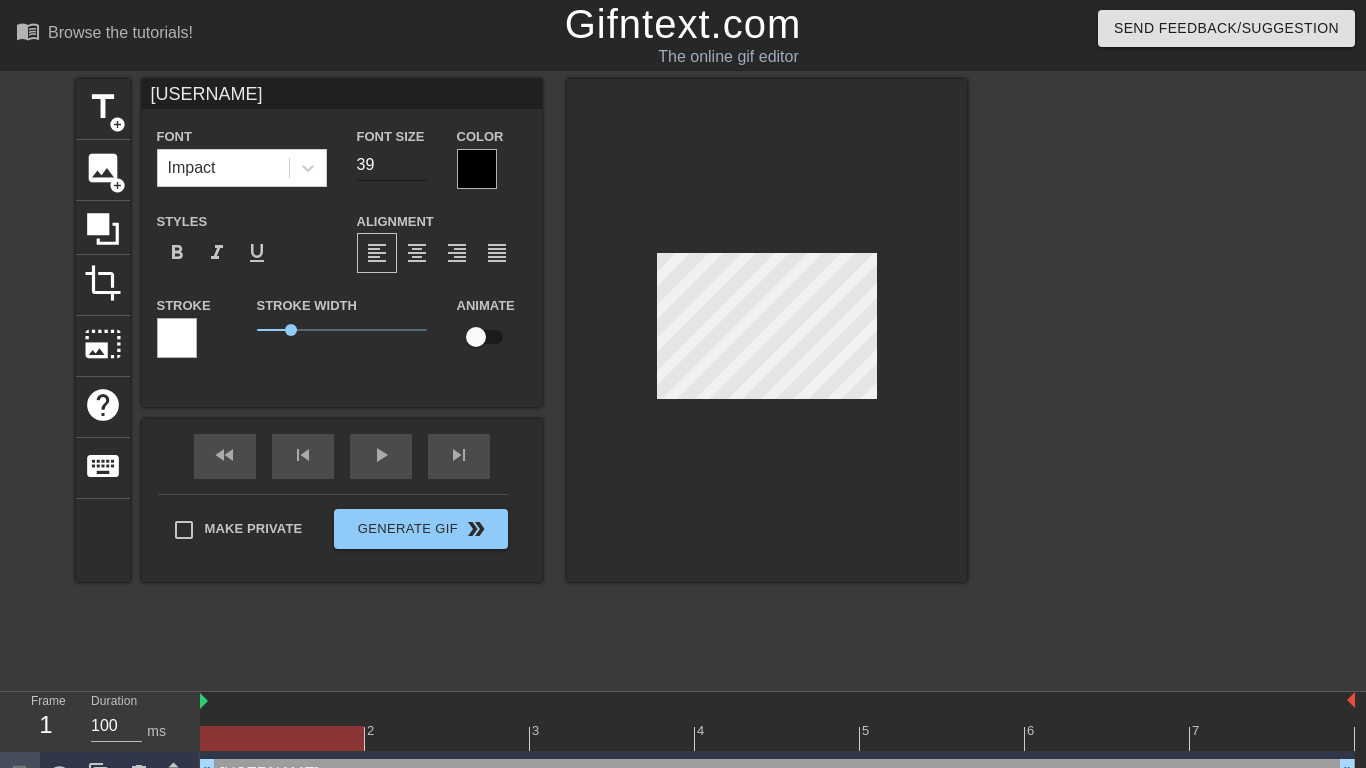 click on "39" at bounding box center [392, 165] 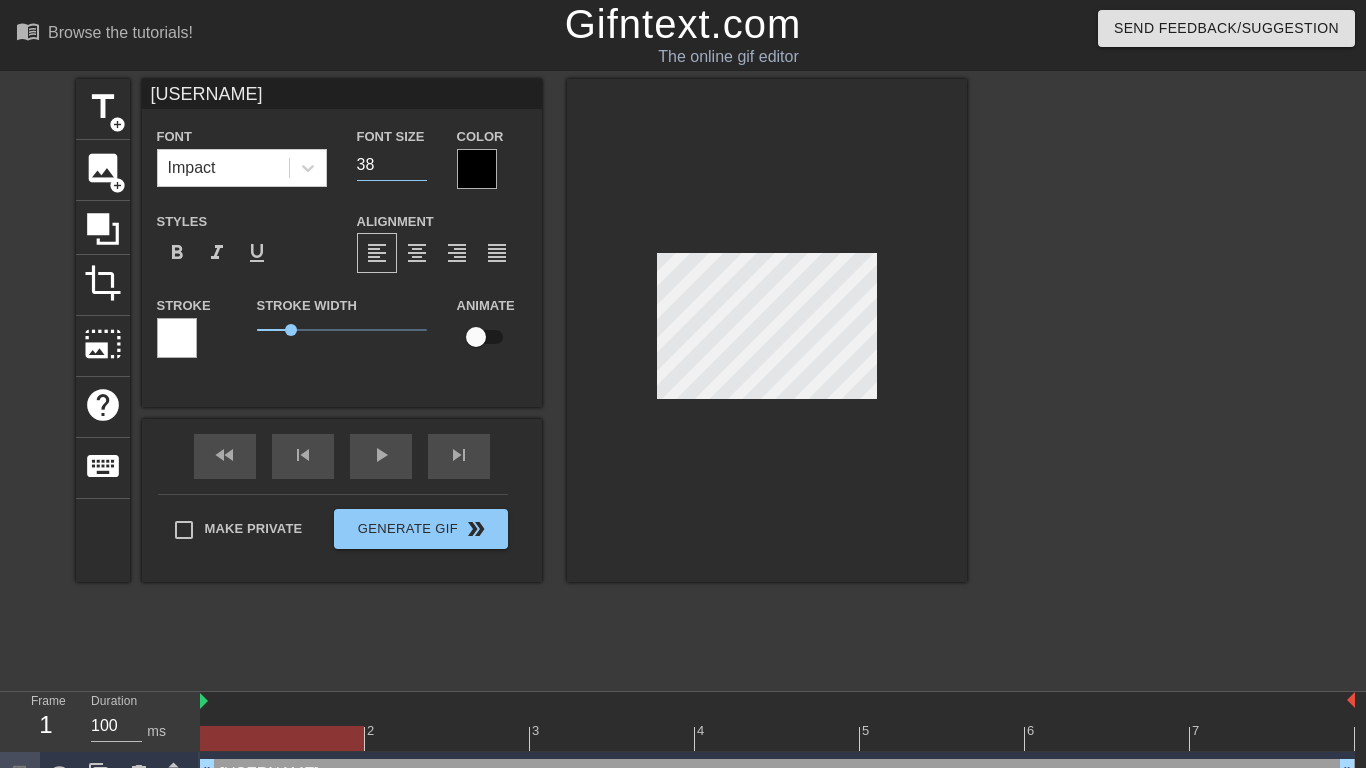 click on "38" at bounding box center [392, 165] 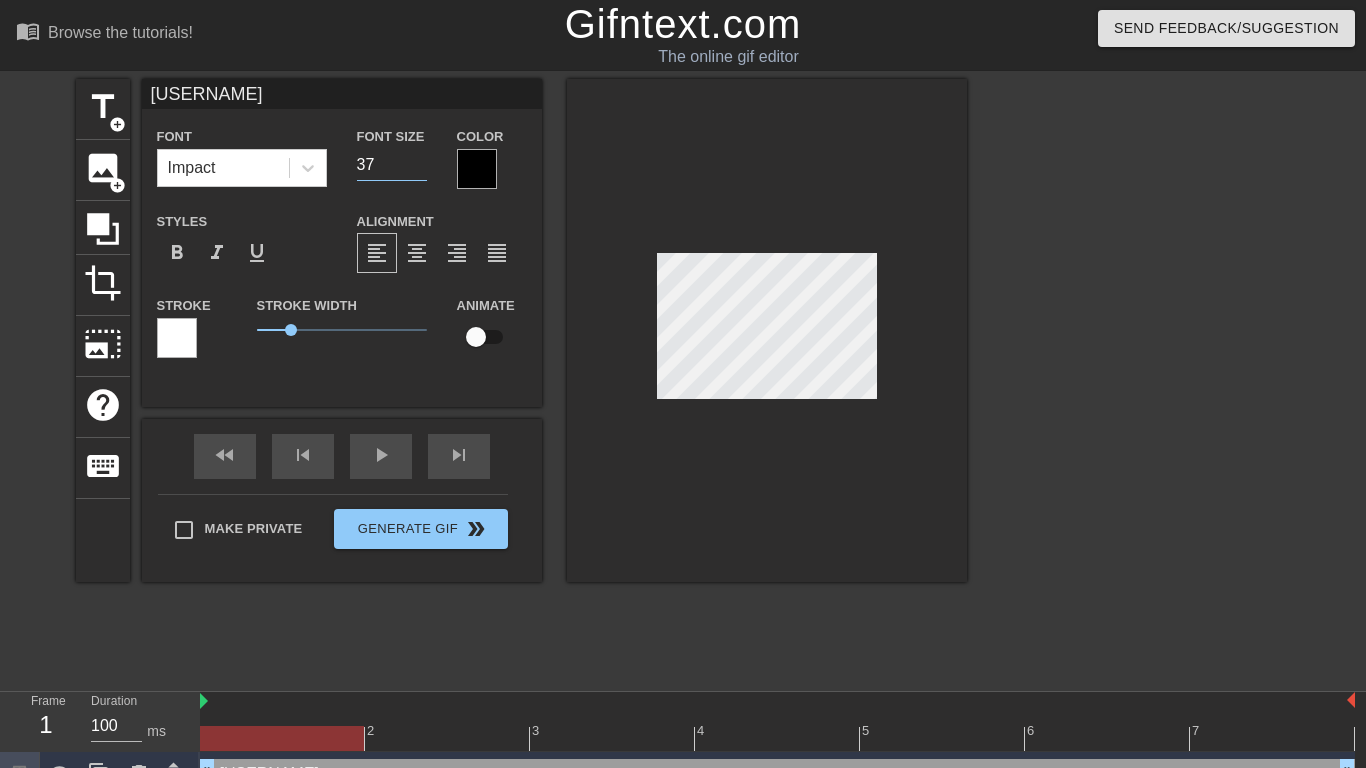 click on "37" at bounding box center (392, 165) 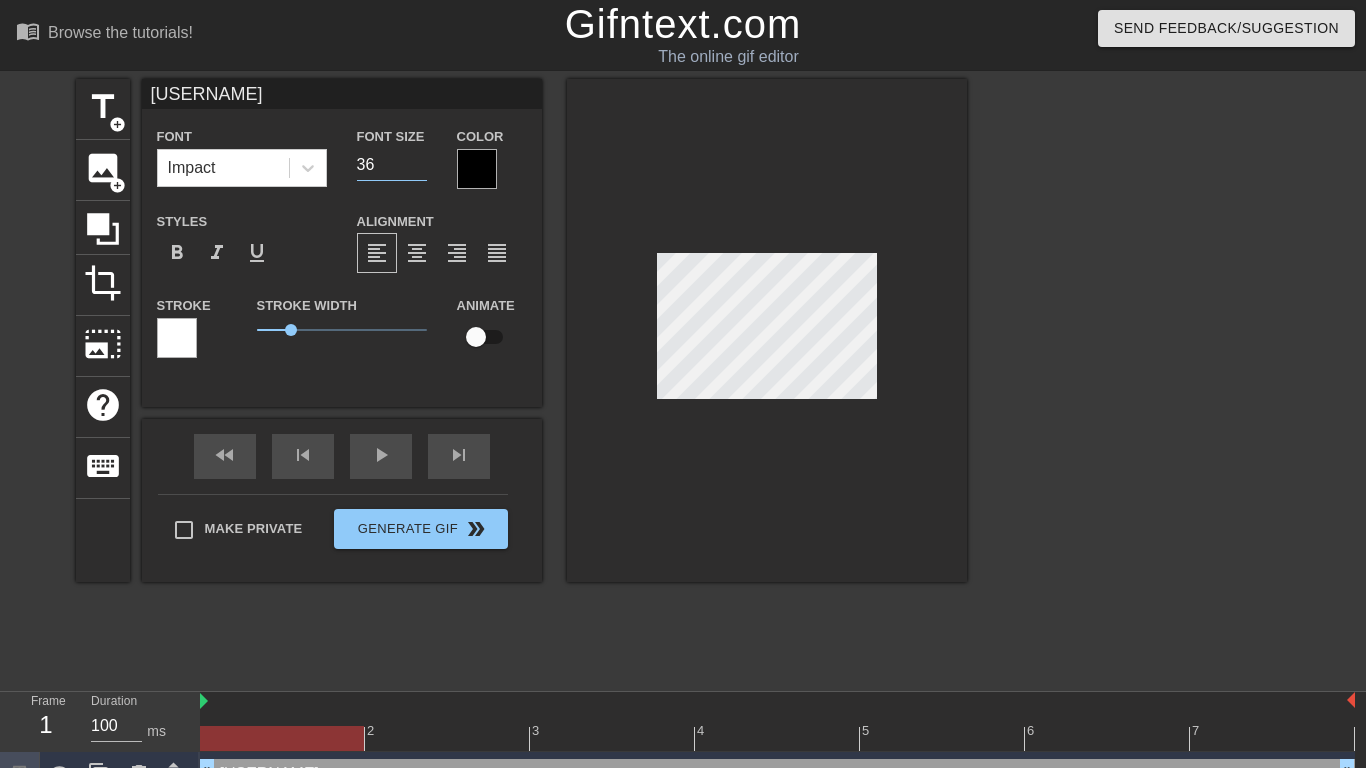 click on "36" at bounding box center (392, 165) 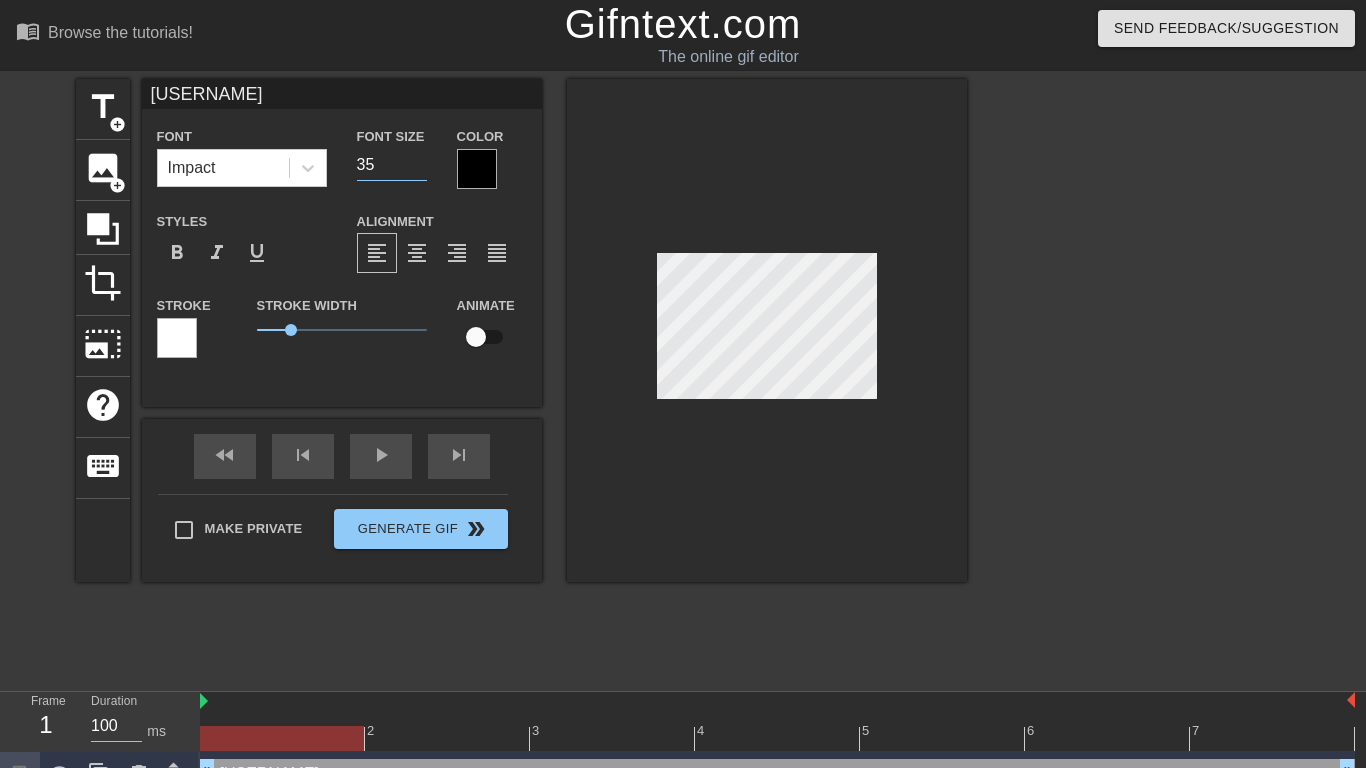 type on "35" 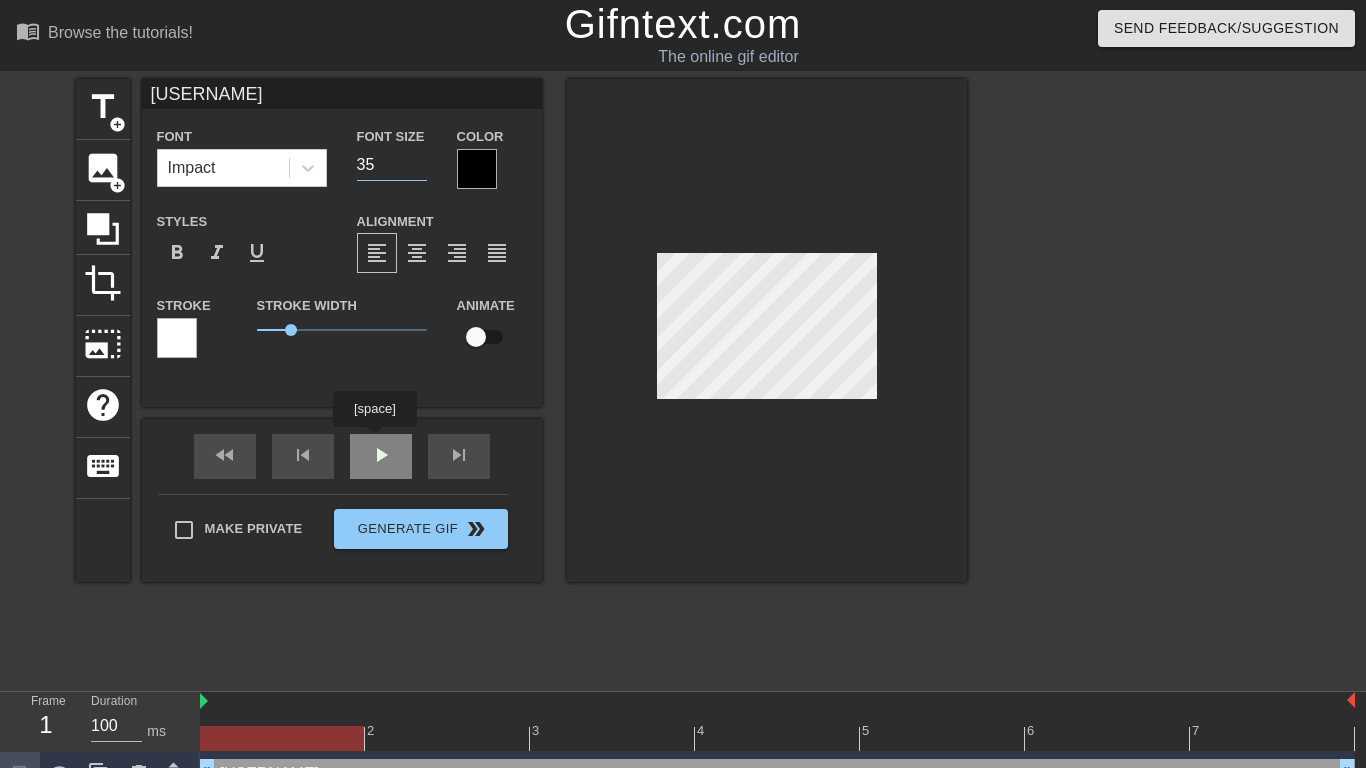 click on "fast_rewind skip_previous play_arrow skip_next" at bounding box center (342, 456) 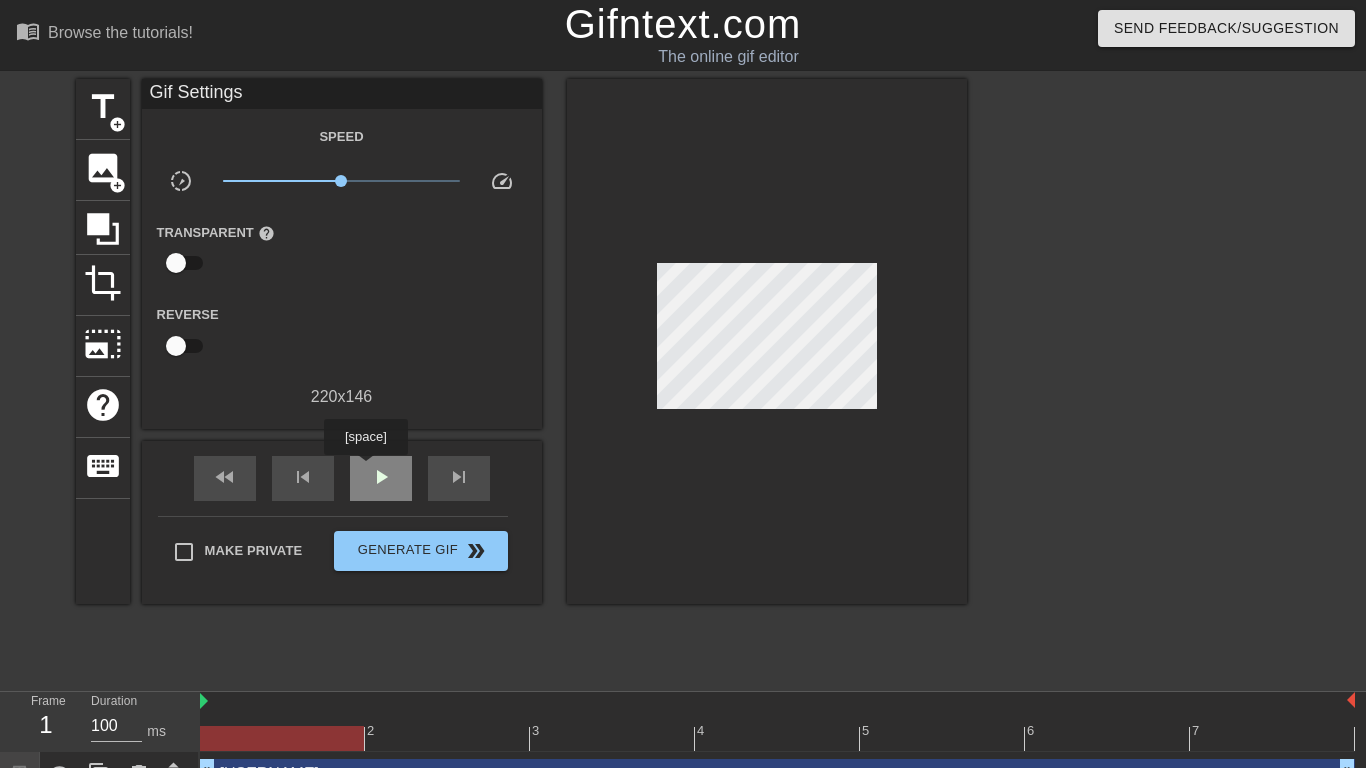 click on "play_arrow" at bounding box center [381, 478] 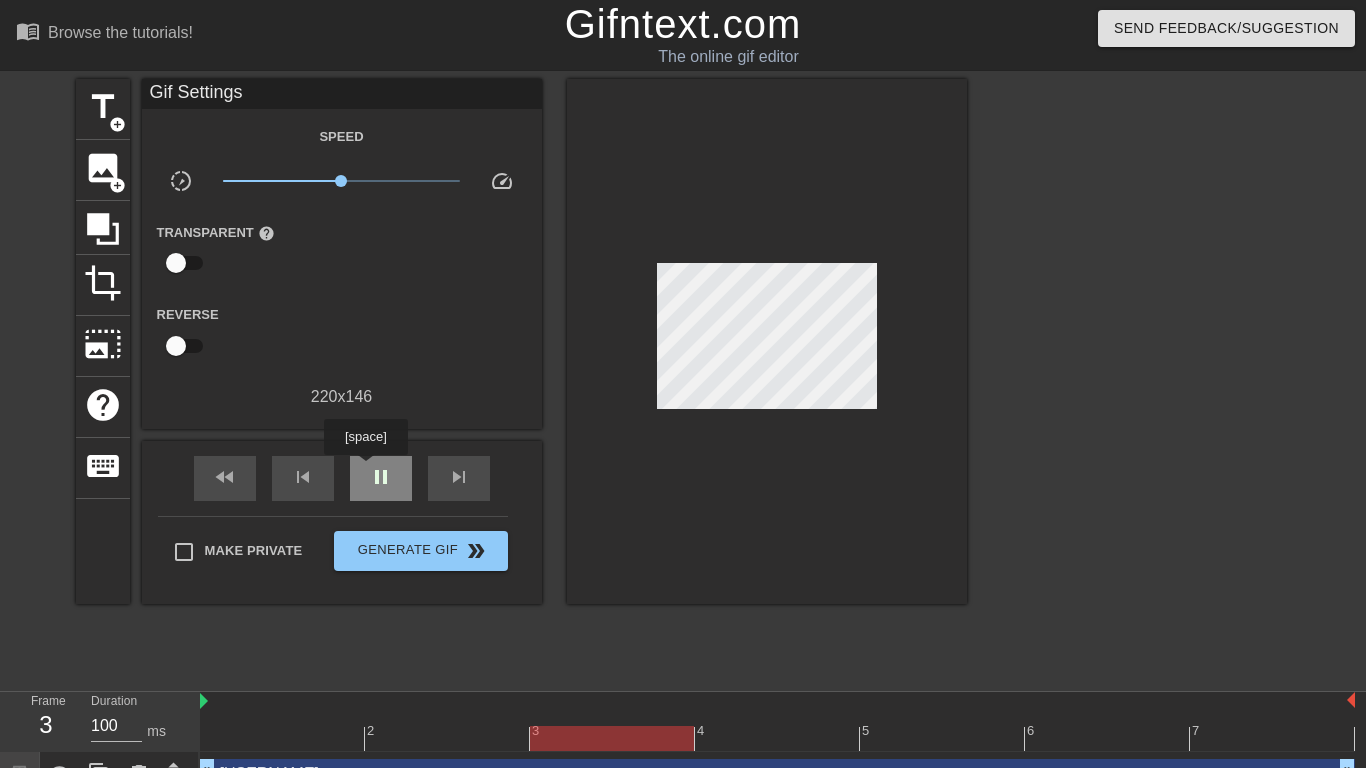 click on "pause" at bounding box center (381, 478) 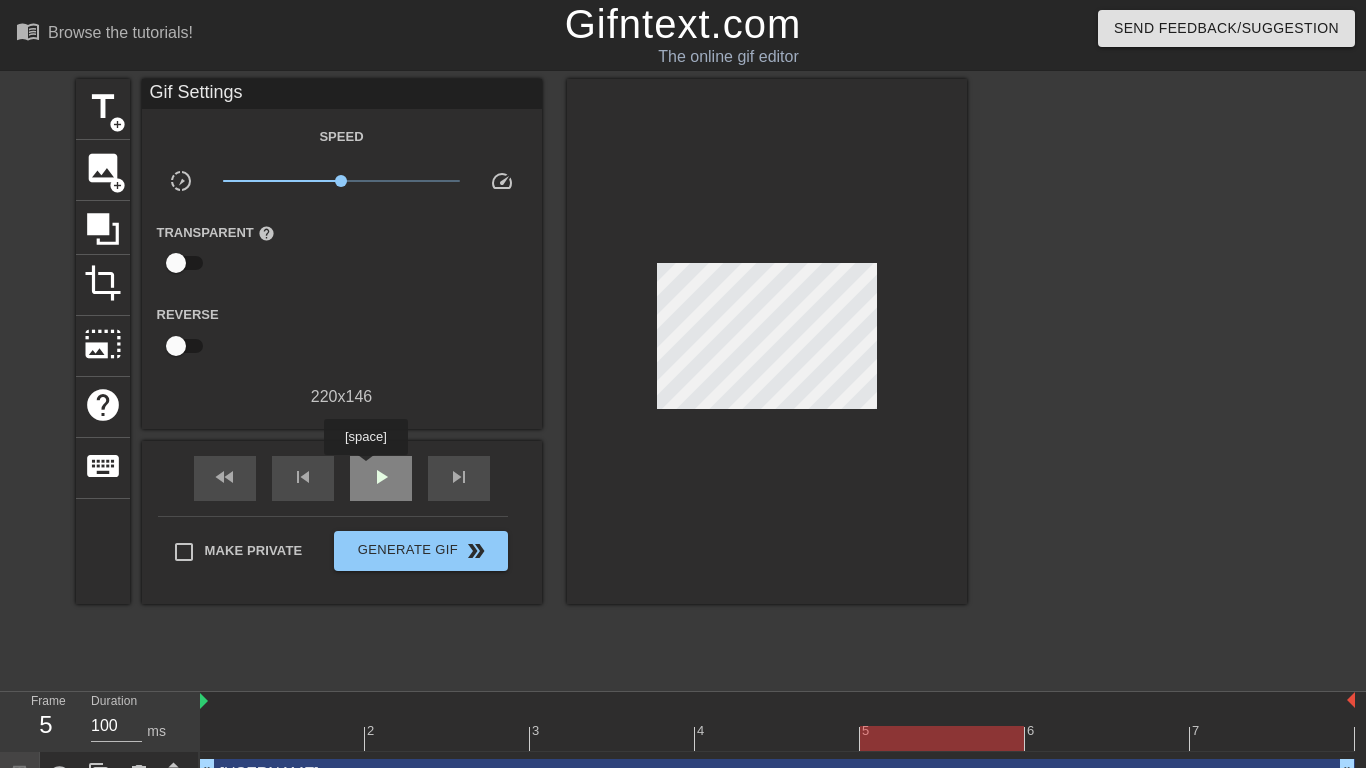 click on "play_arrow" at bounding box center [381, 478] 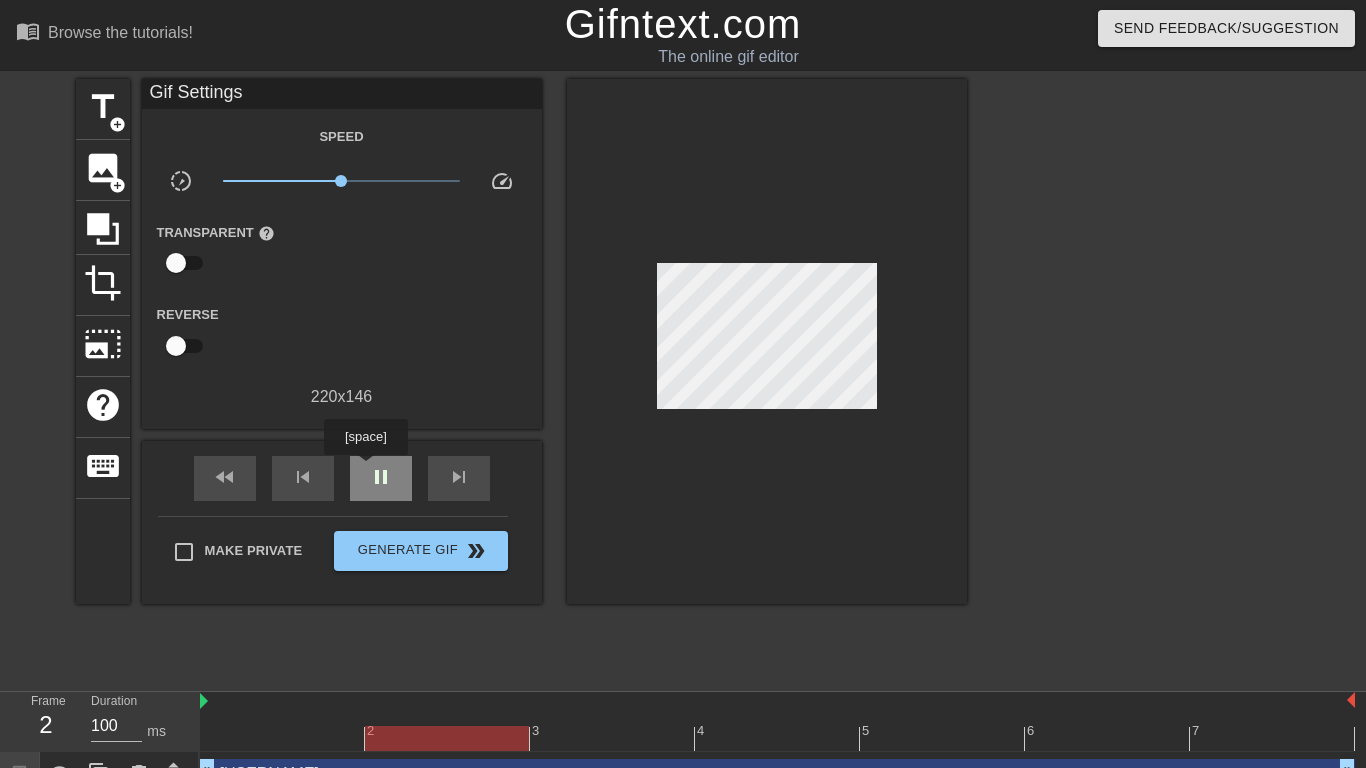 click on "pause" at bounding box center [381, 478] 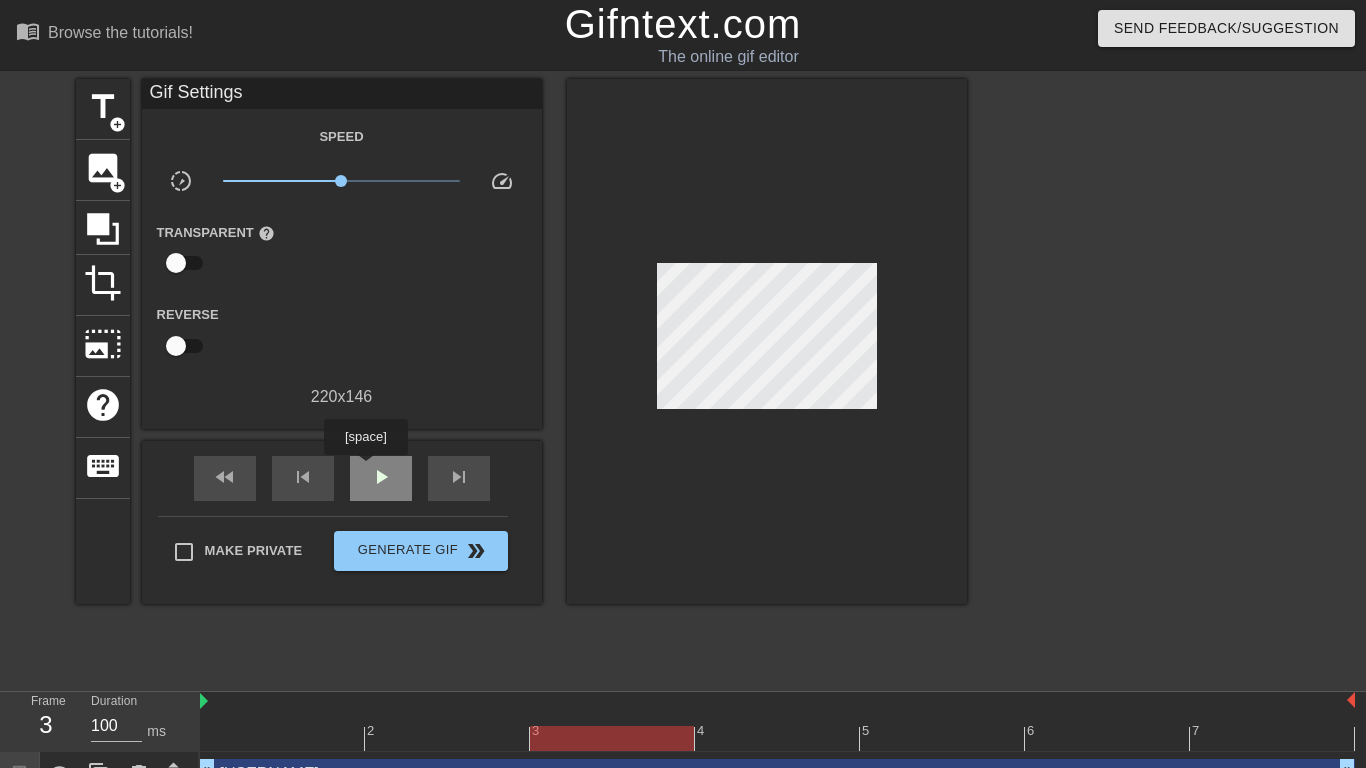 click on "play_arrow" at bounding box center [381, 478] 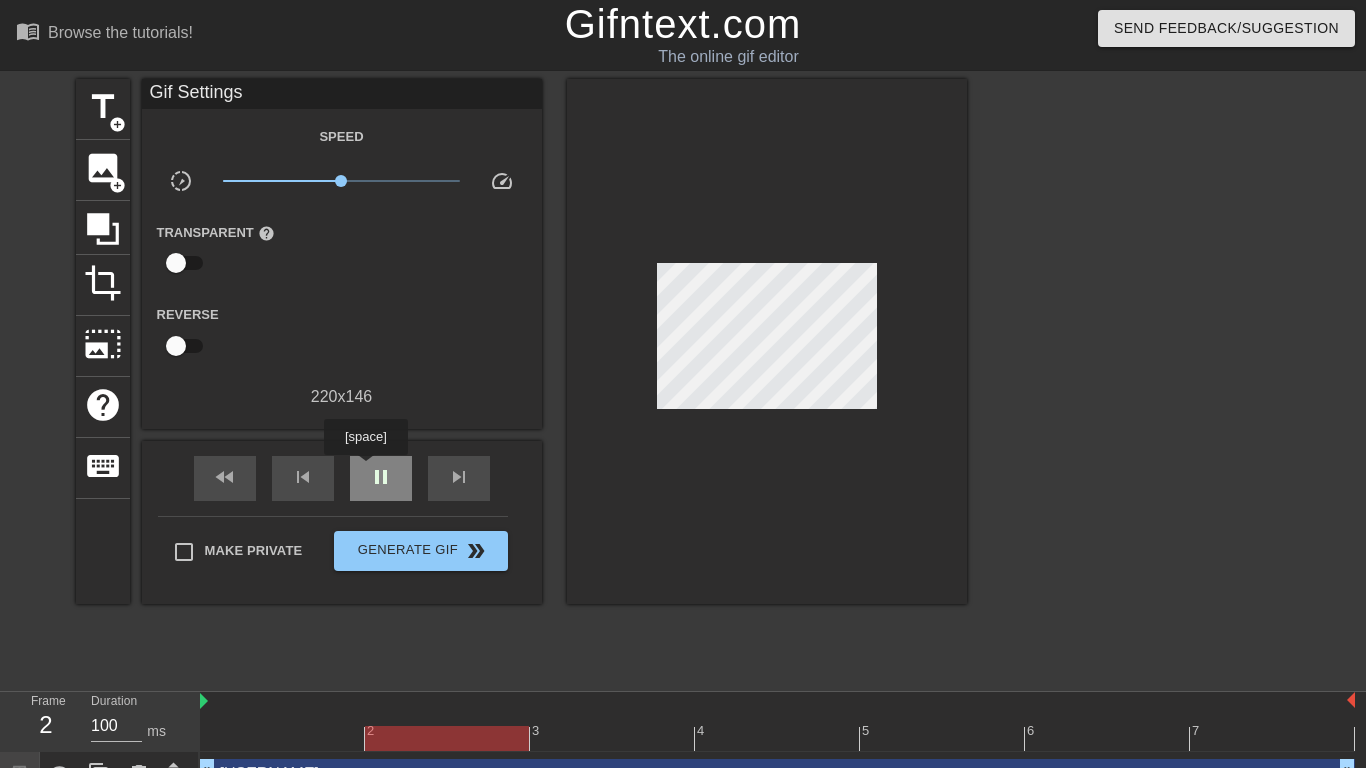 click on "pause" at bounding box center [381, 478] 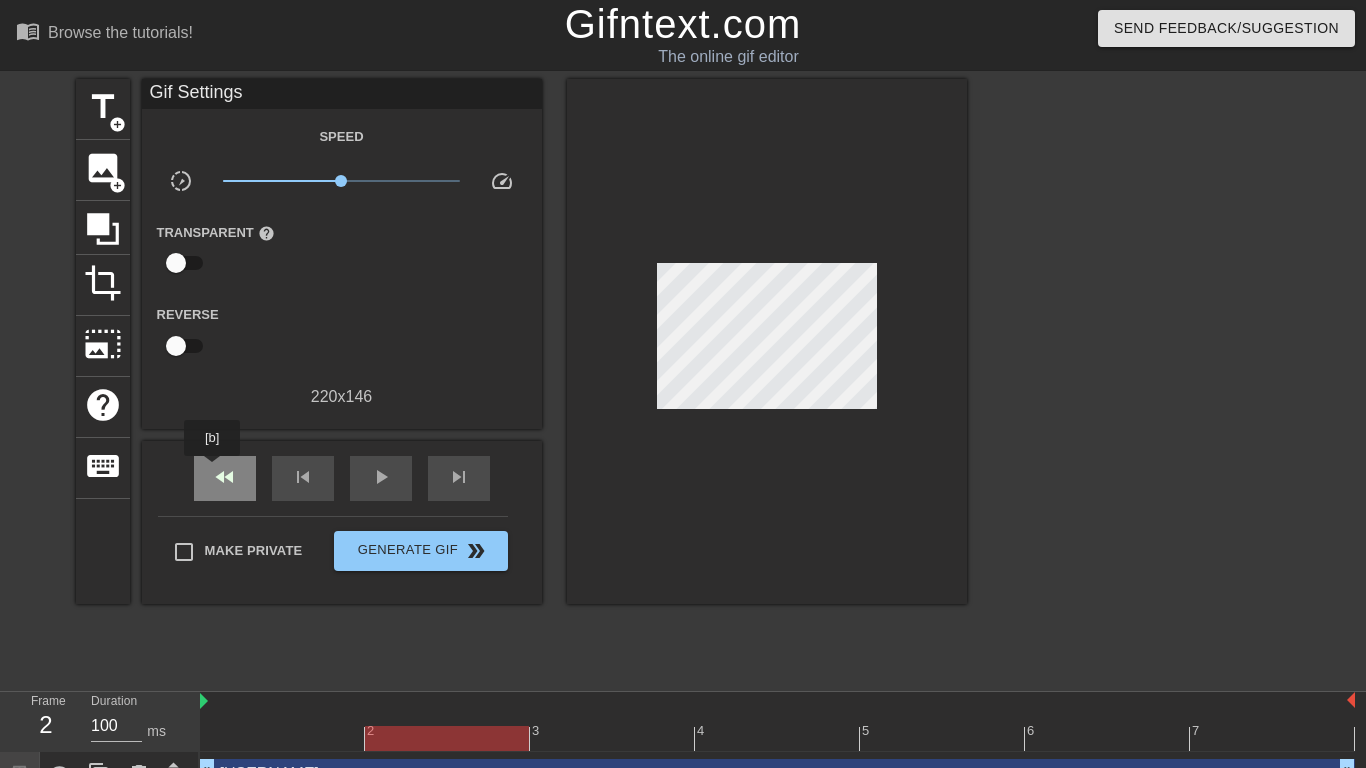 click on "fast_rewind" at bounding box center [225, 477] 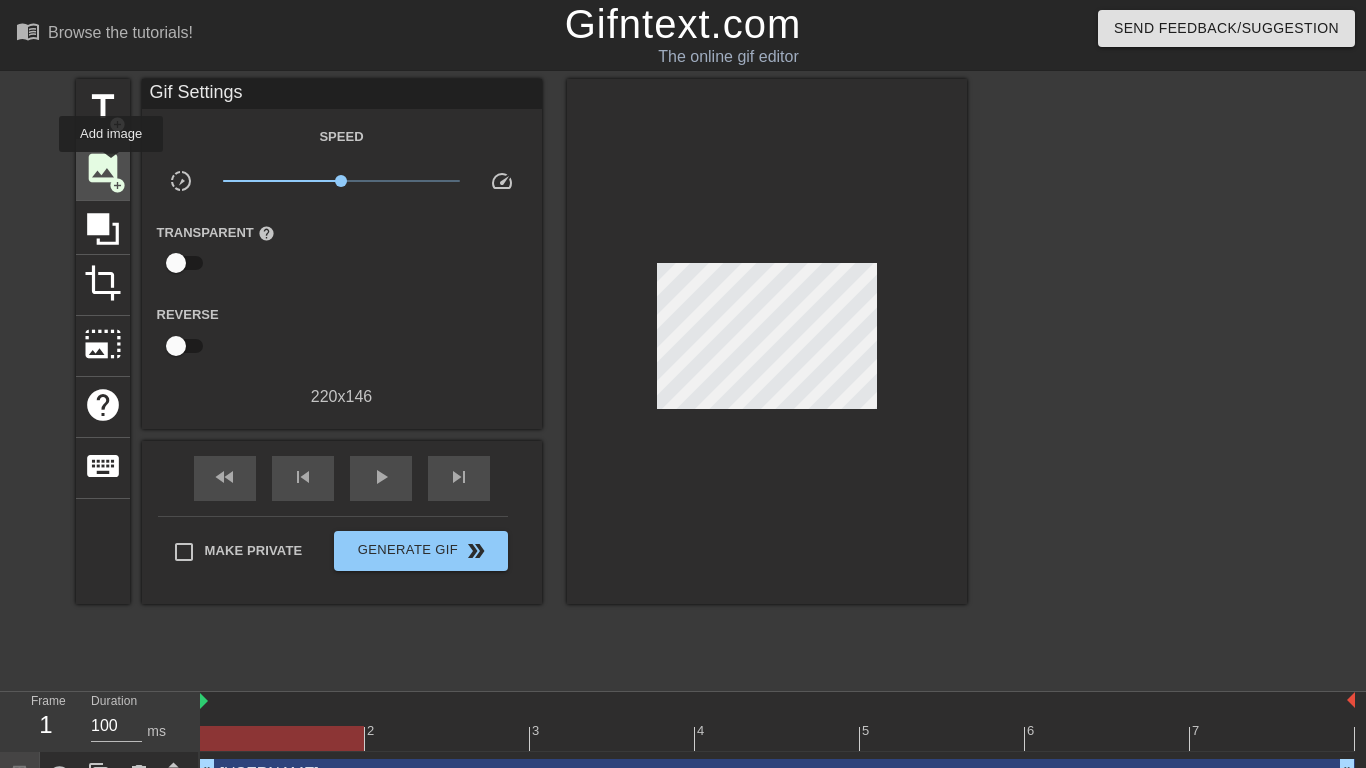 click on "image" at bounding box center (103, 168) 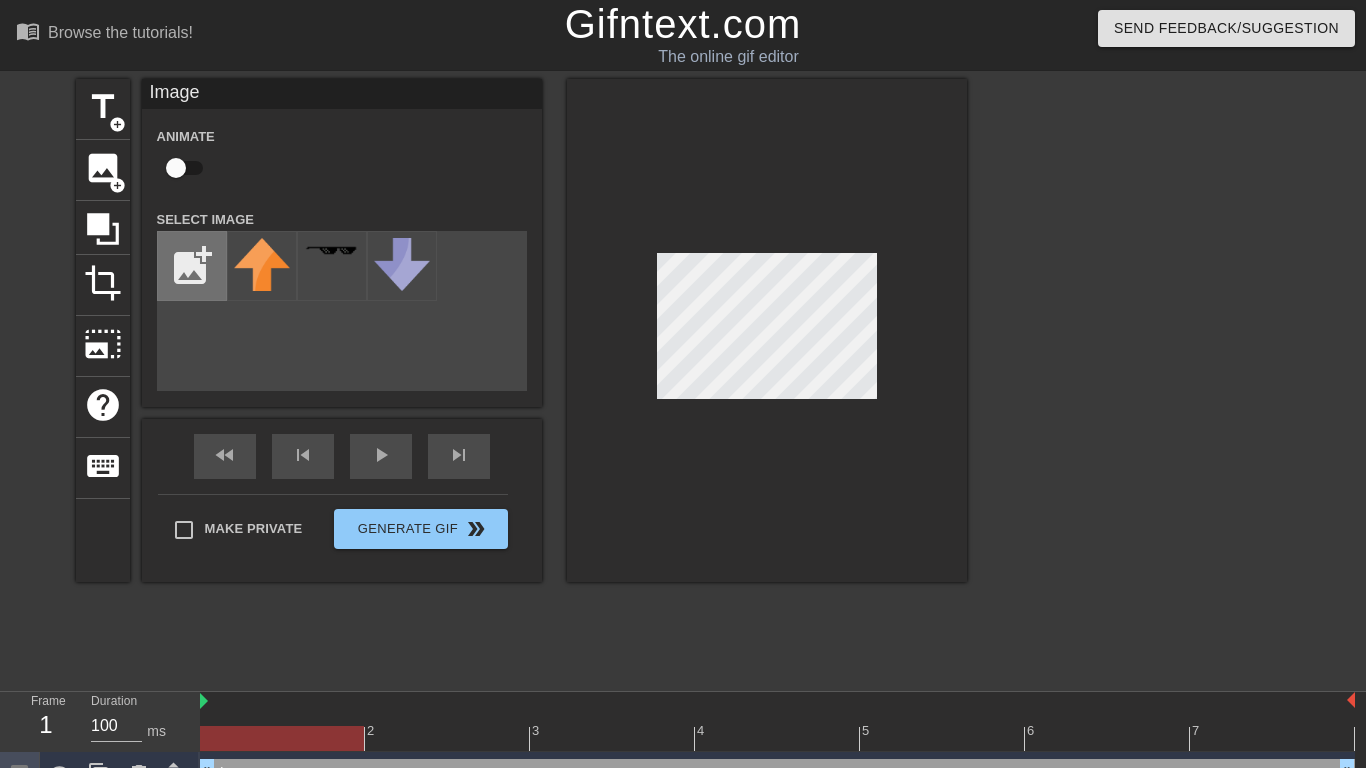 click at bounding box center [192, 266] 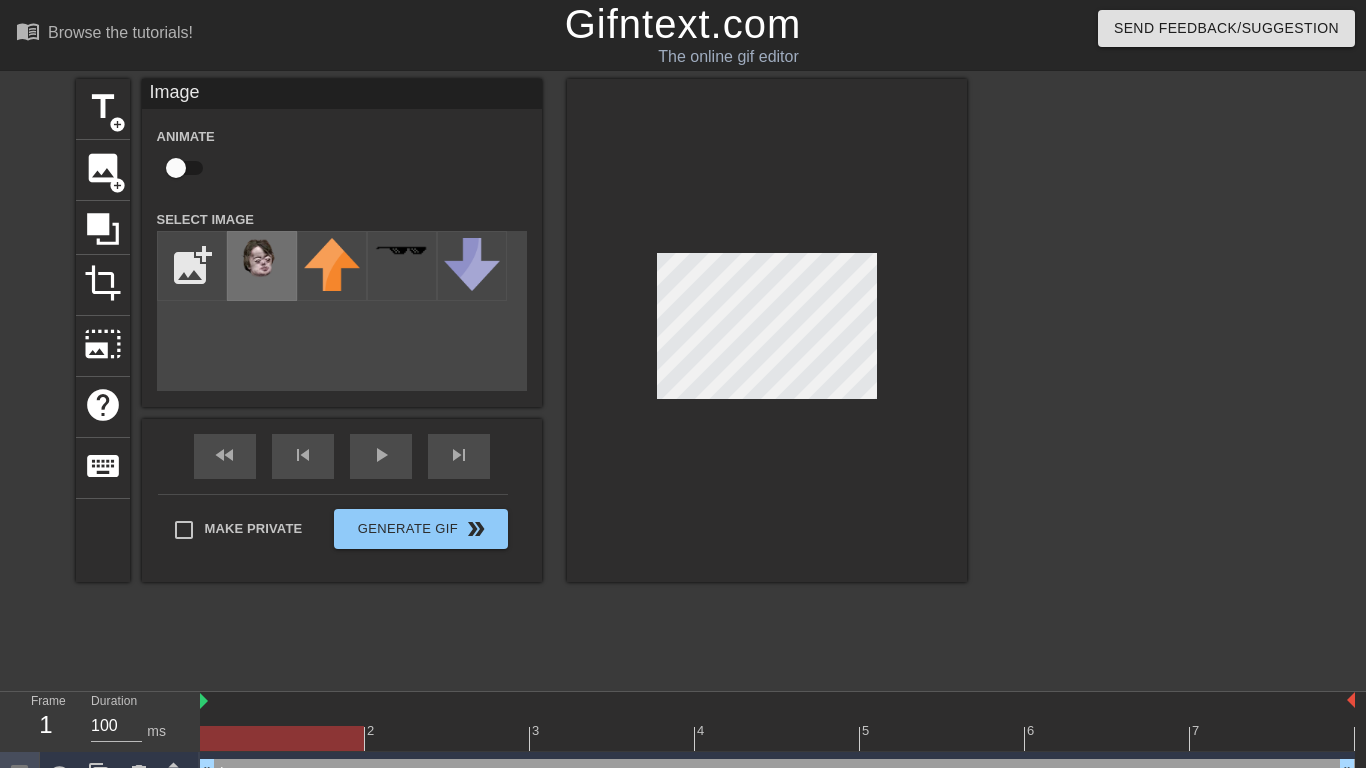 click at bounding box center (262, 263) 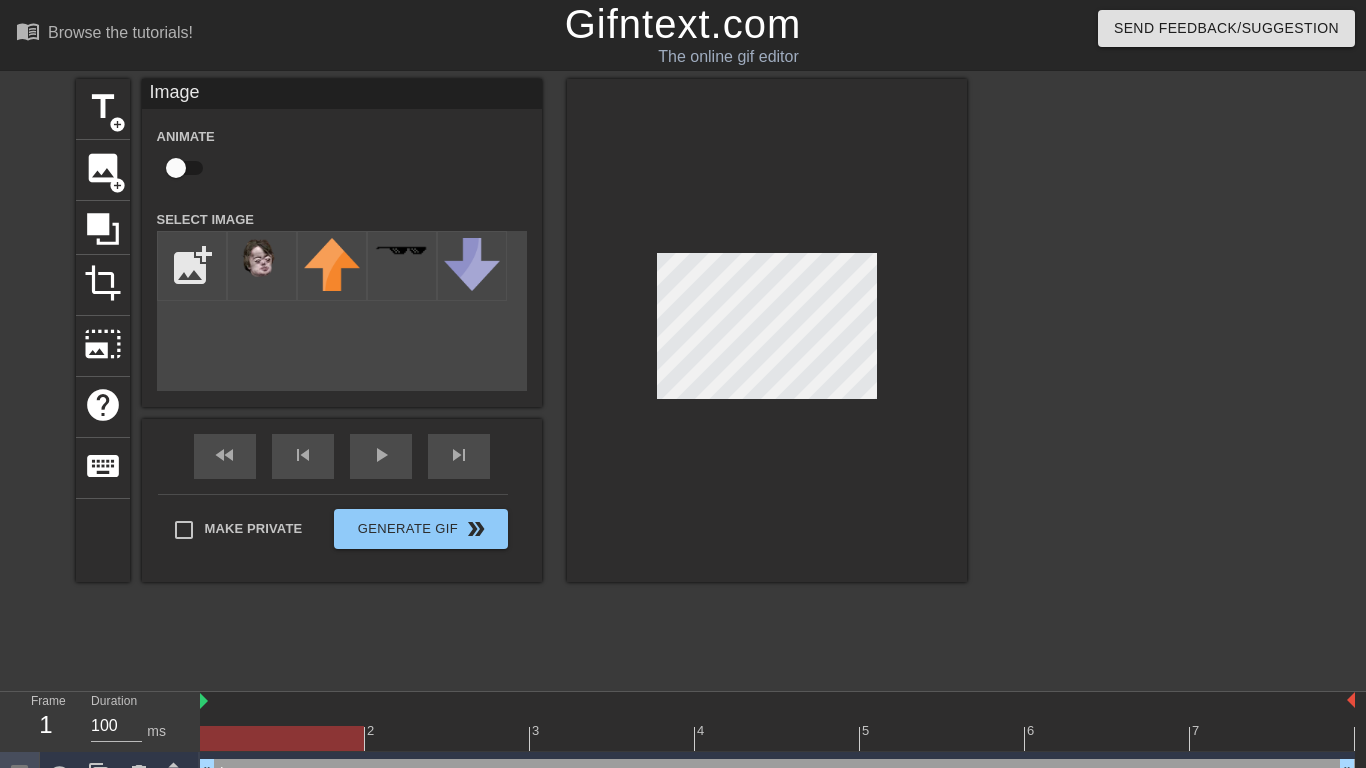 click at bounding box center [767, 330] 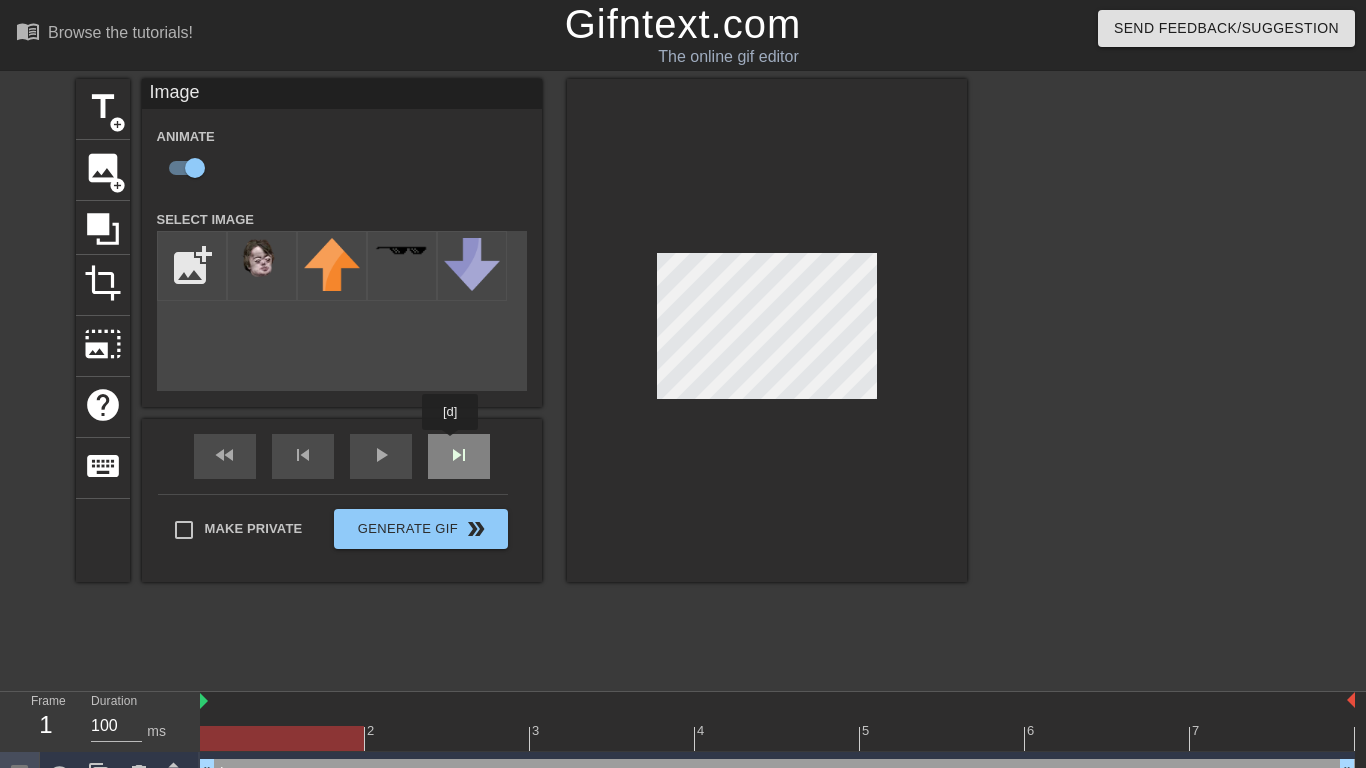 click on "fast_rewind skip_previous play_arrow skip_next" at bounding box center [342, 456] 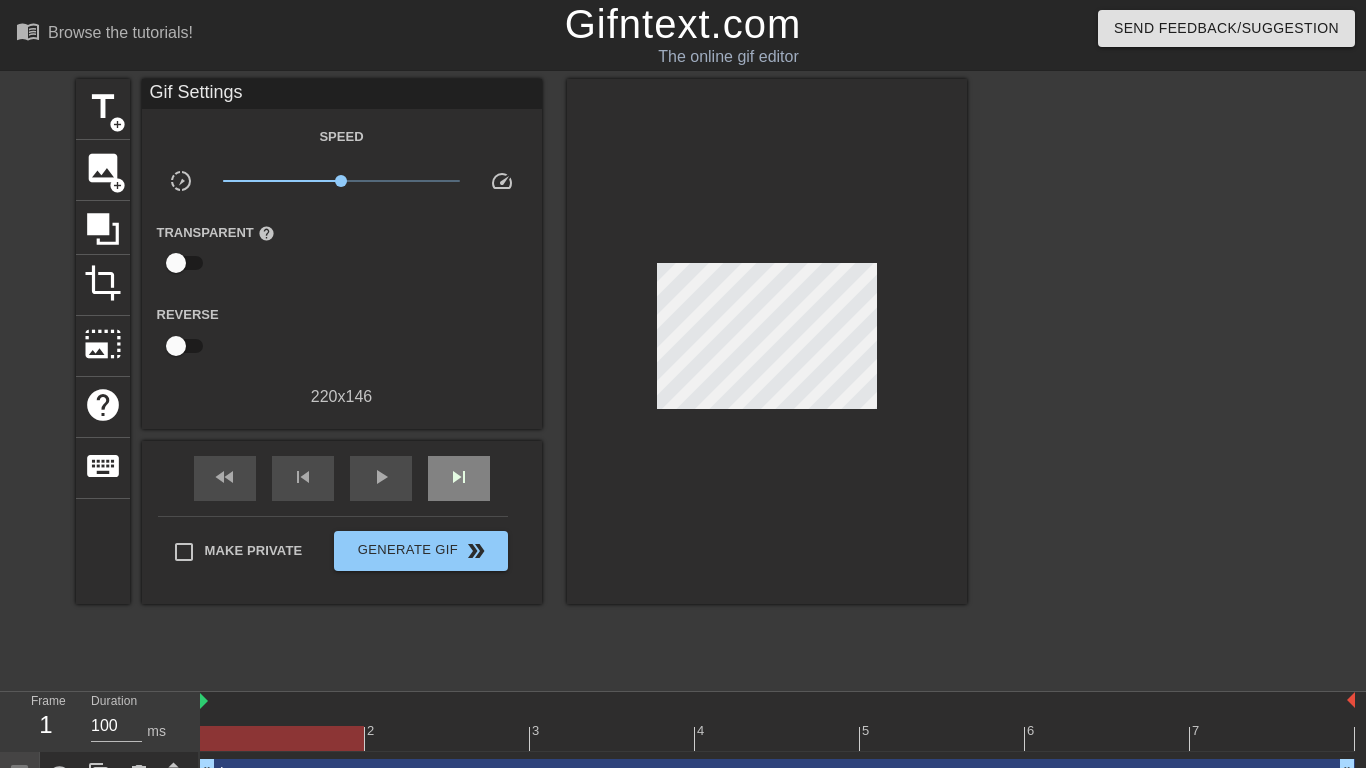 click on "skip_next" at bounding box center [459, 478] 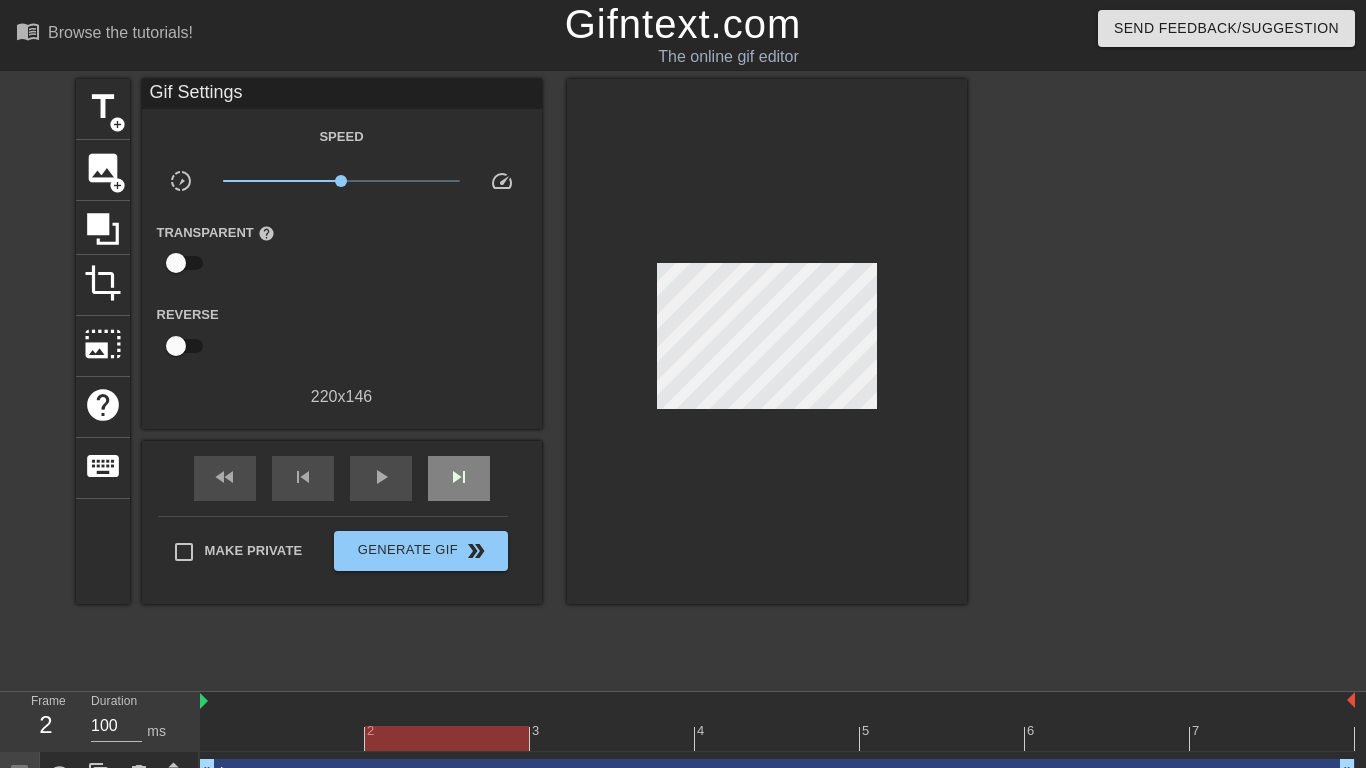 click on "fast_rewind skip_previous play_arrow skip_next" at bounding box center (342, 478) 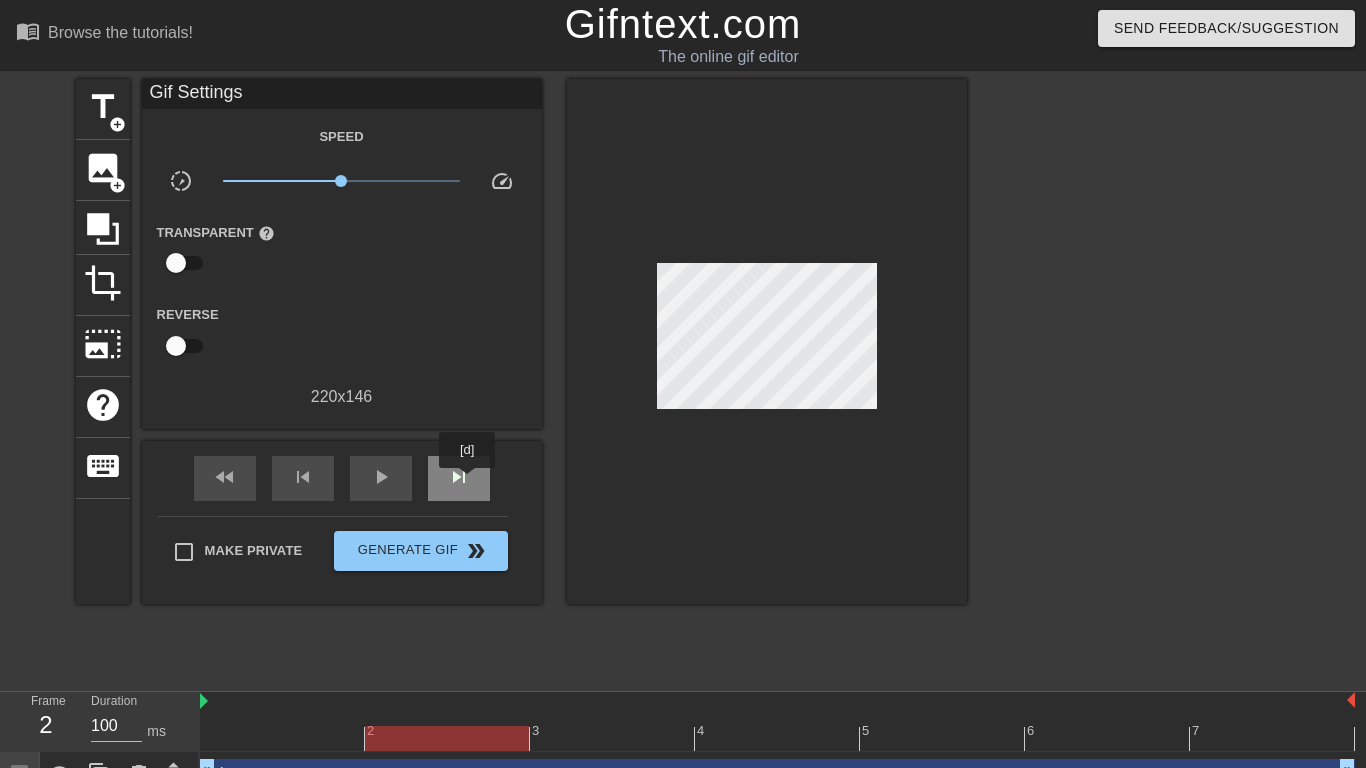 click on "skip_next" at bounding box center [459, 477] 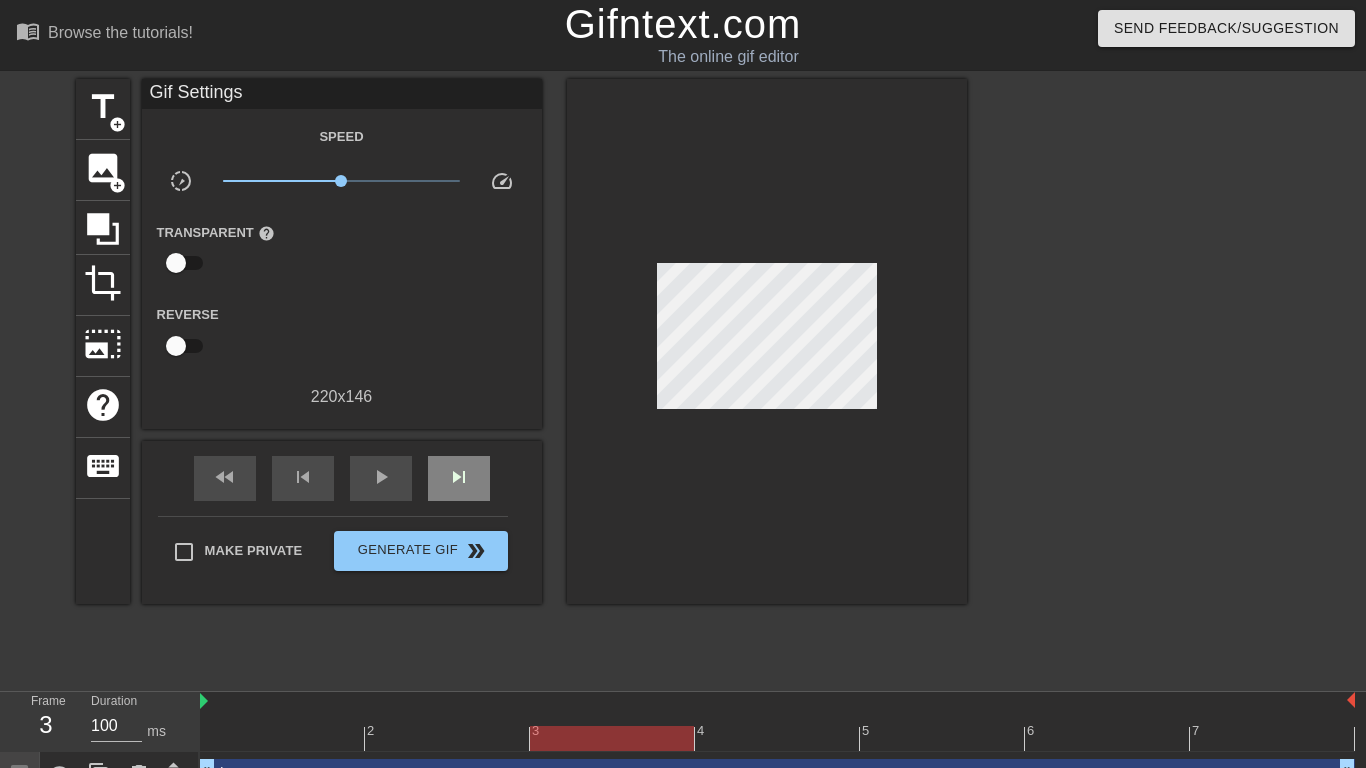 click on "fast_rewind skip_previous play_arrow skip_next" at bounding box center [342, 478] 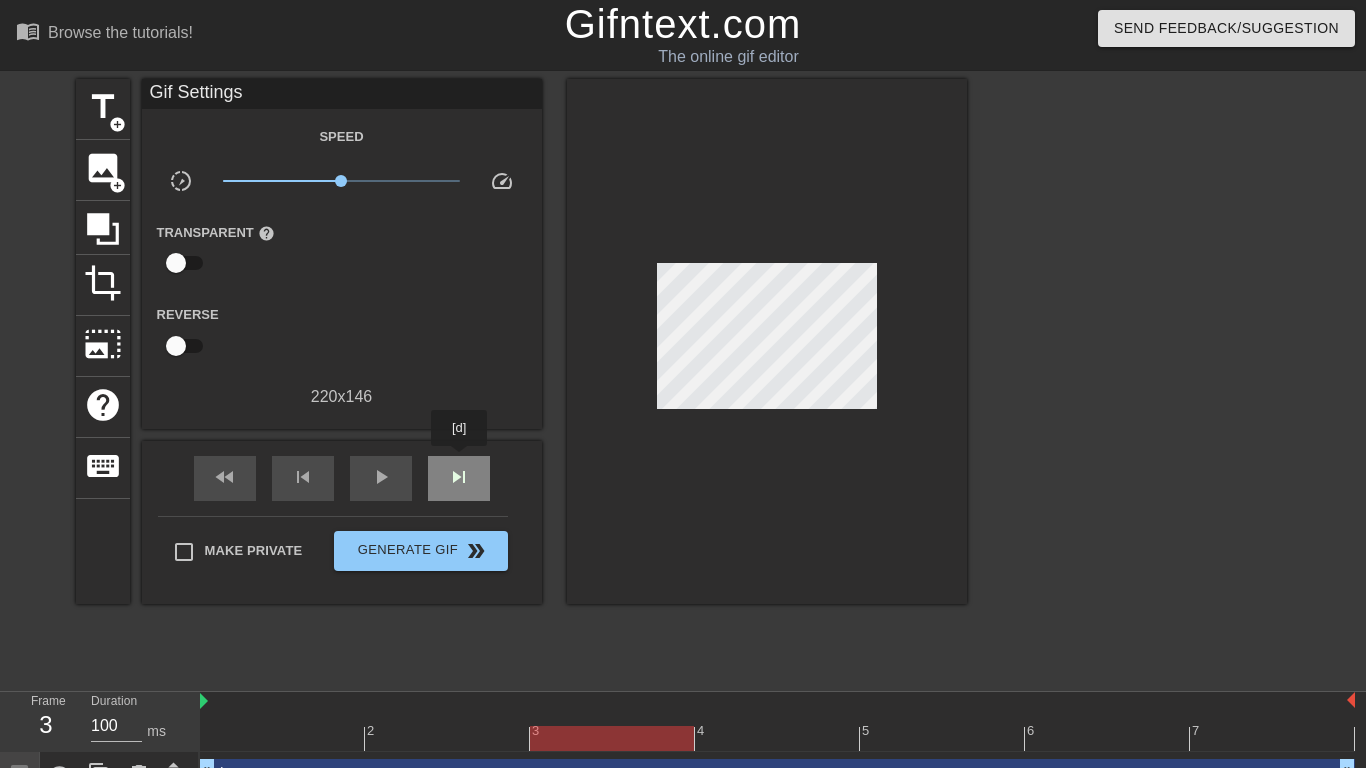 click on "skip_next" at bounding box center (459, 478) 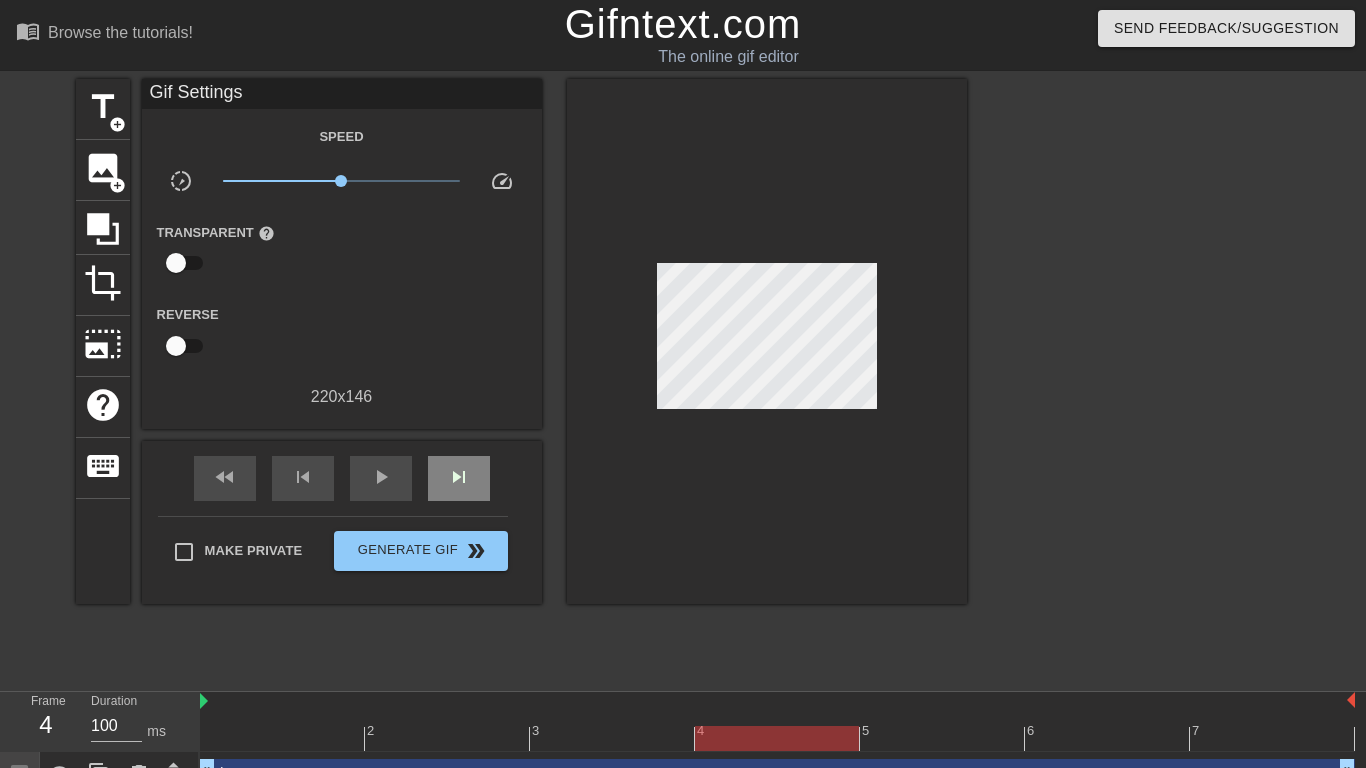click on "Gif Settings Speed slow_motion_video x1.00 speed Transparent help Reverse 220  x  146 fast_rewind skip_previous play_arrow skip_next Make Private Generate Gif double_arrow" at bounding box center [342, 341] 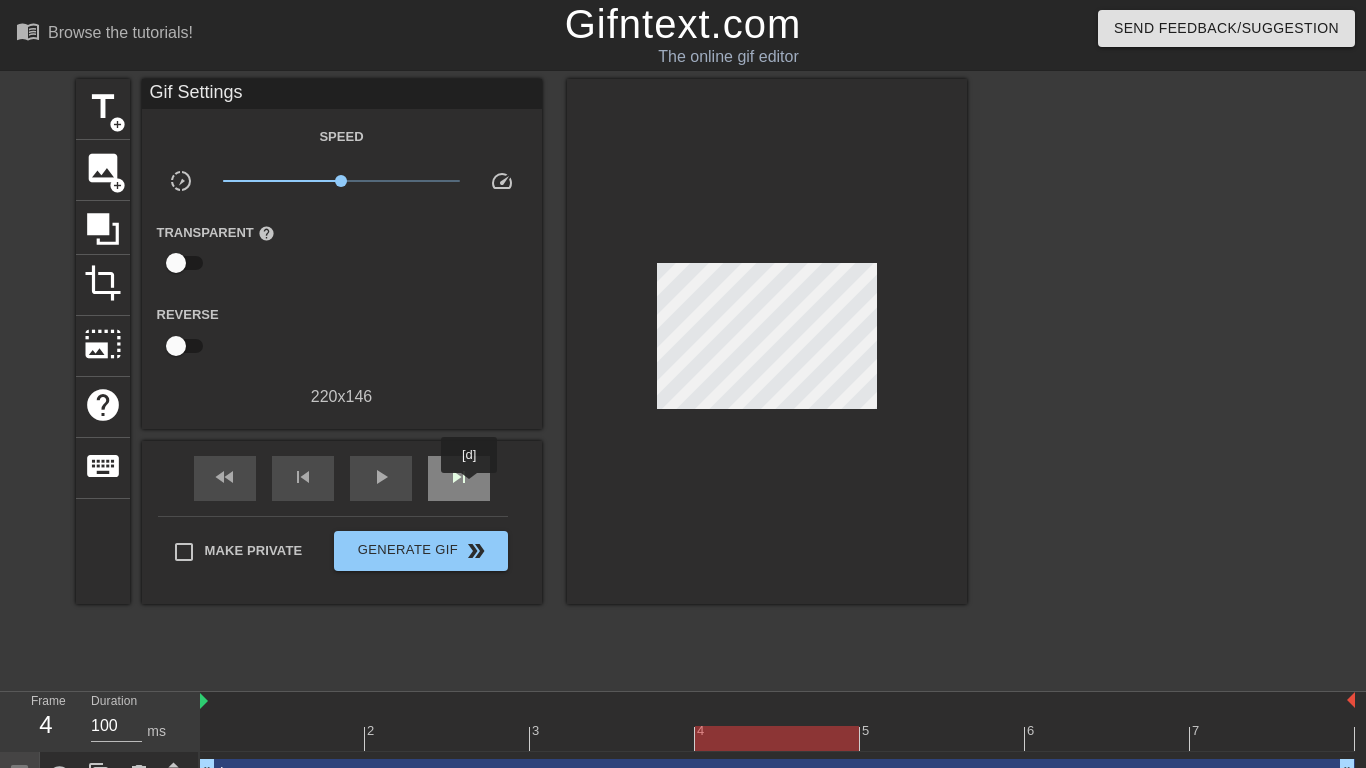 click on "skip_next" at bounding box center [459, 478] 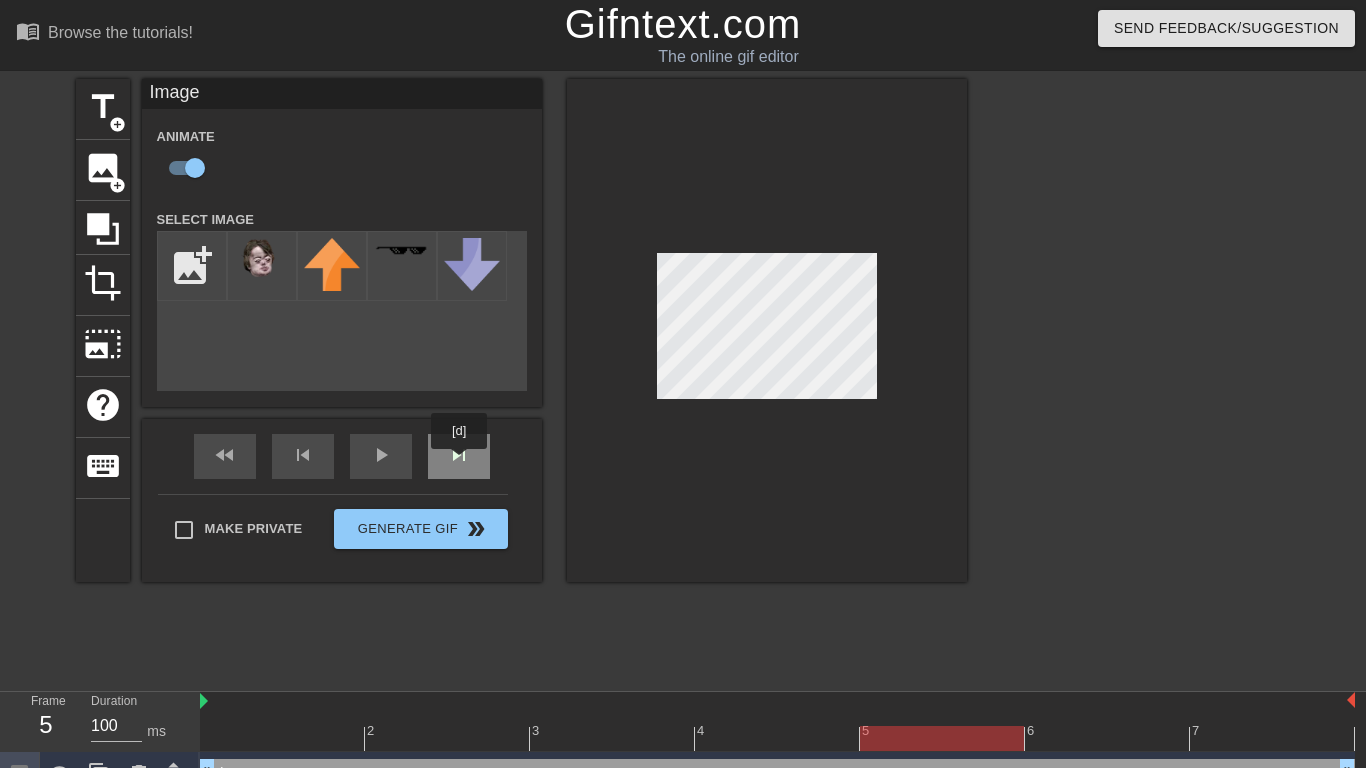 click on "skip_next" at bounding box center (459, 455) 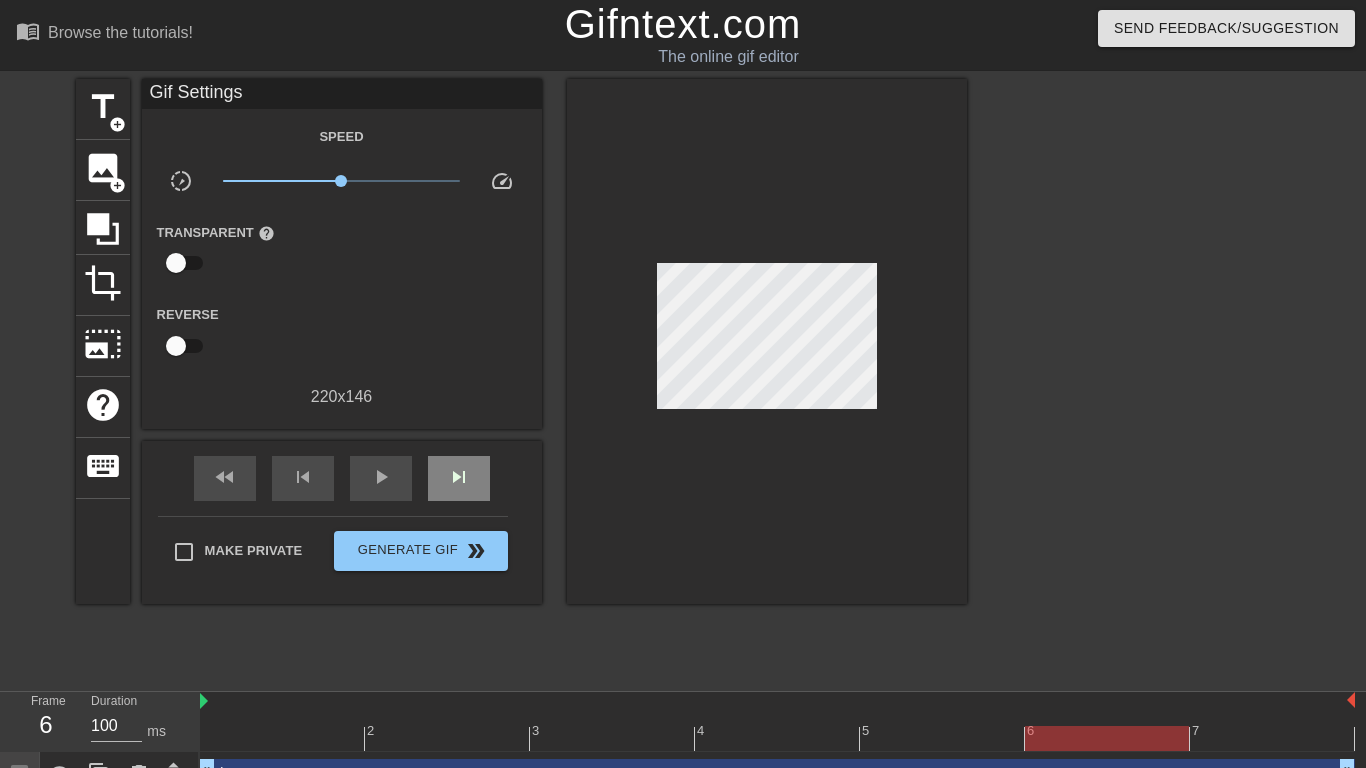 click on "fast_rewind skip_previous play_arrow skip_next" at bounding box center [342, 478] 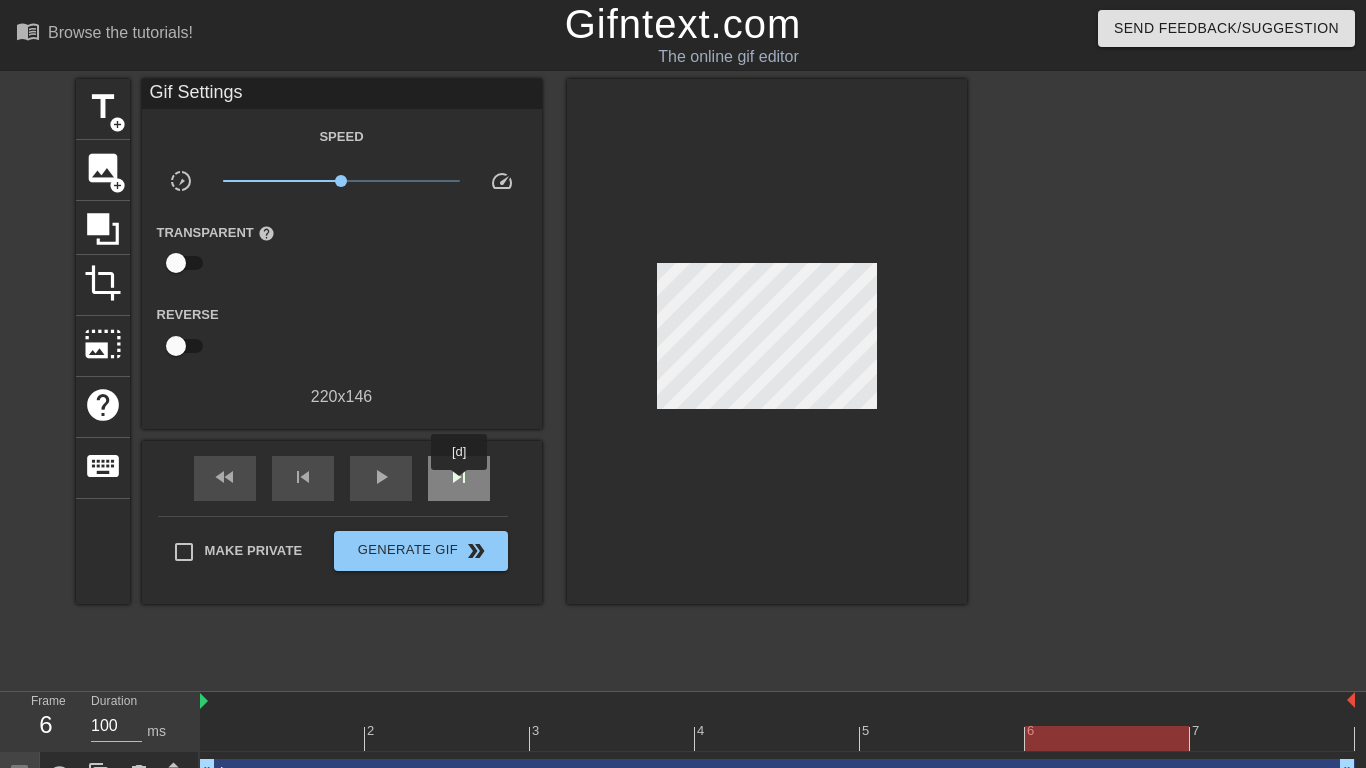 click on "skip_next" at bounding box center (459, 477) 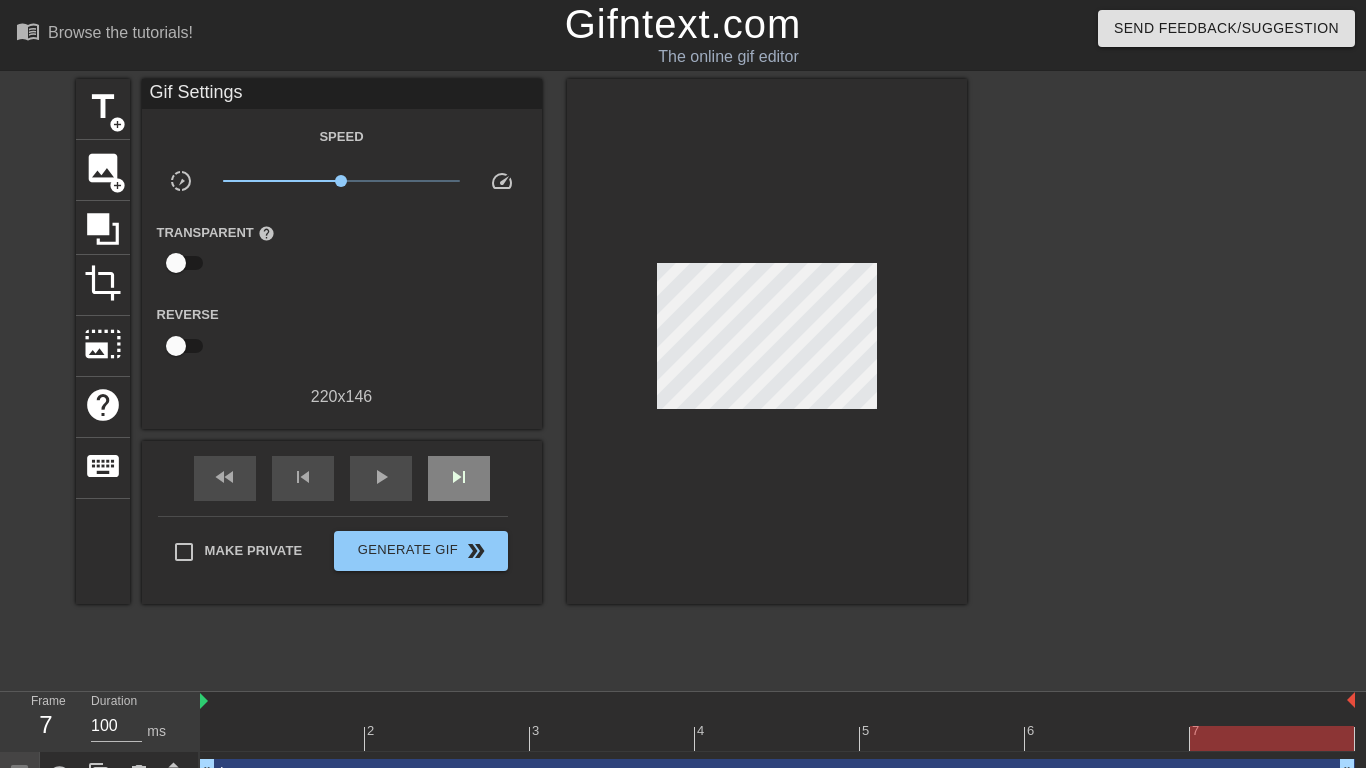 click on "fast_rewind skip_previous play_arrow skip_next" at bounding box center [342, 478] 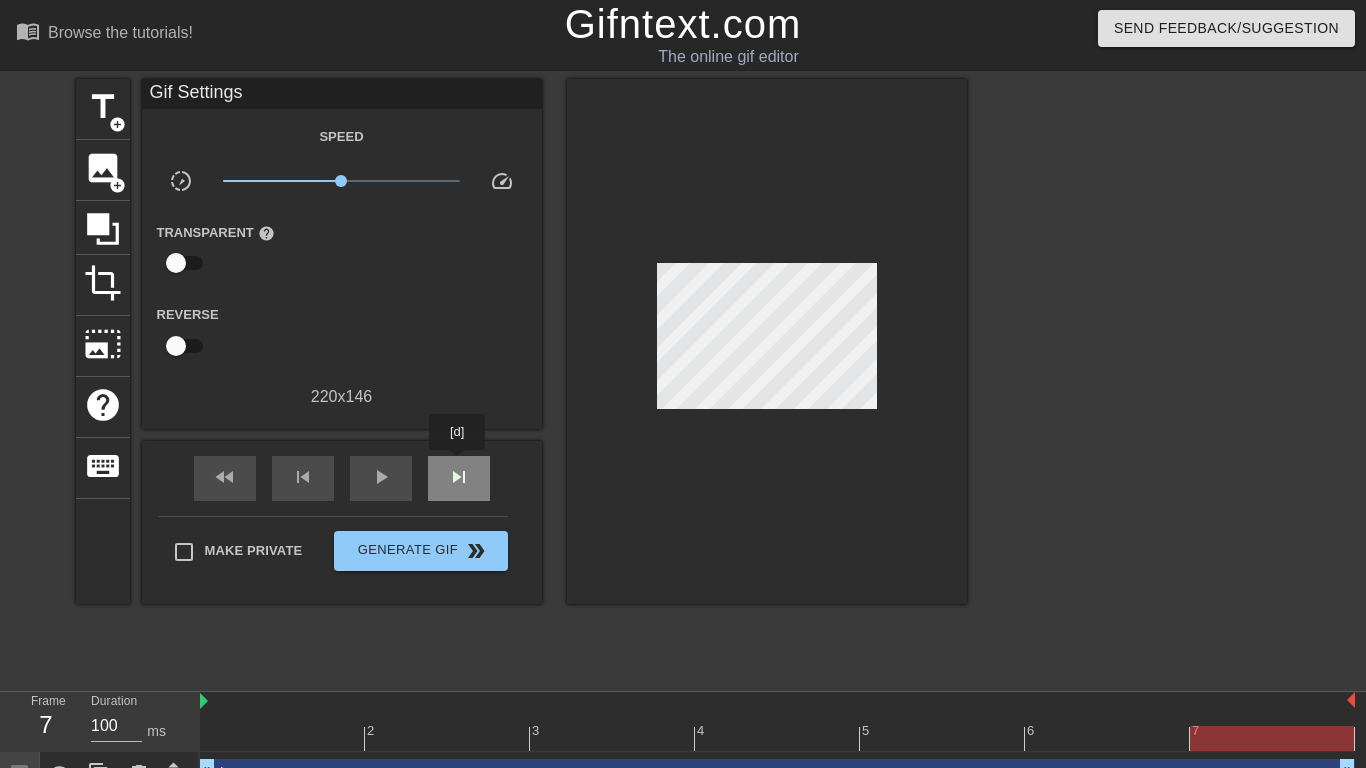 click on "skip_next" at bounding box center (459, 477) 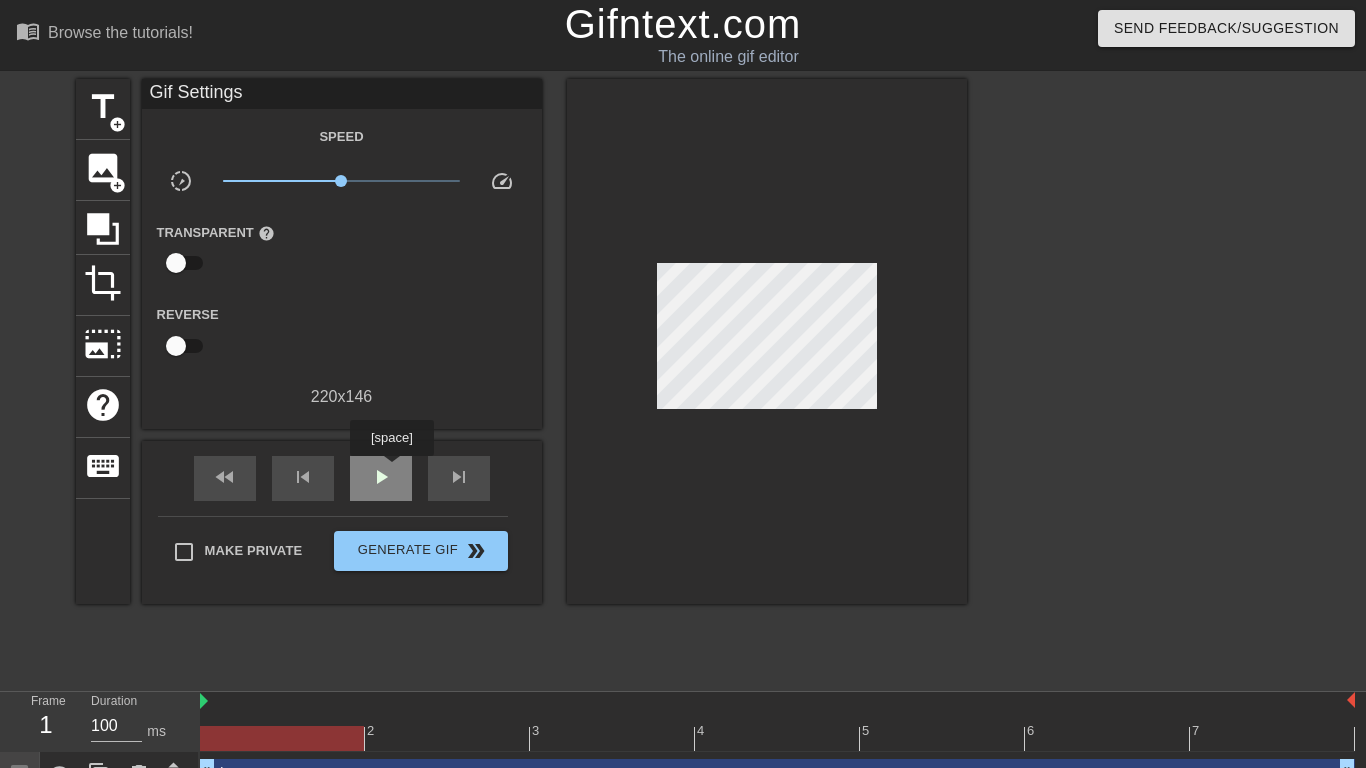 click on "play_arrow" at bounding box center (381, 477) 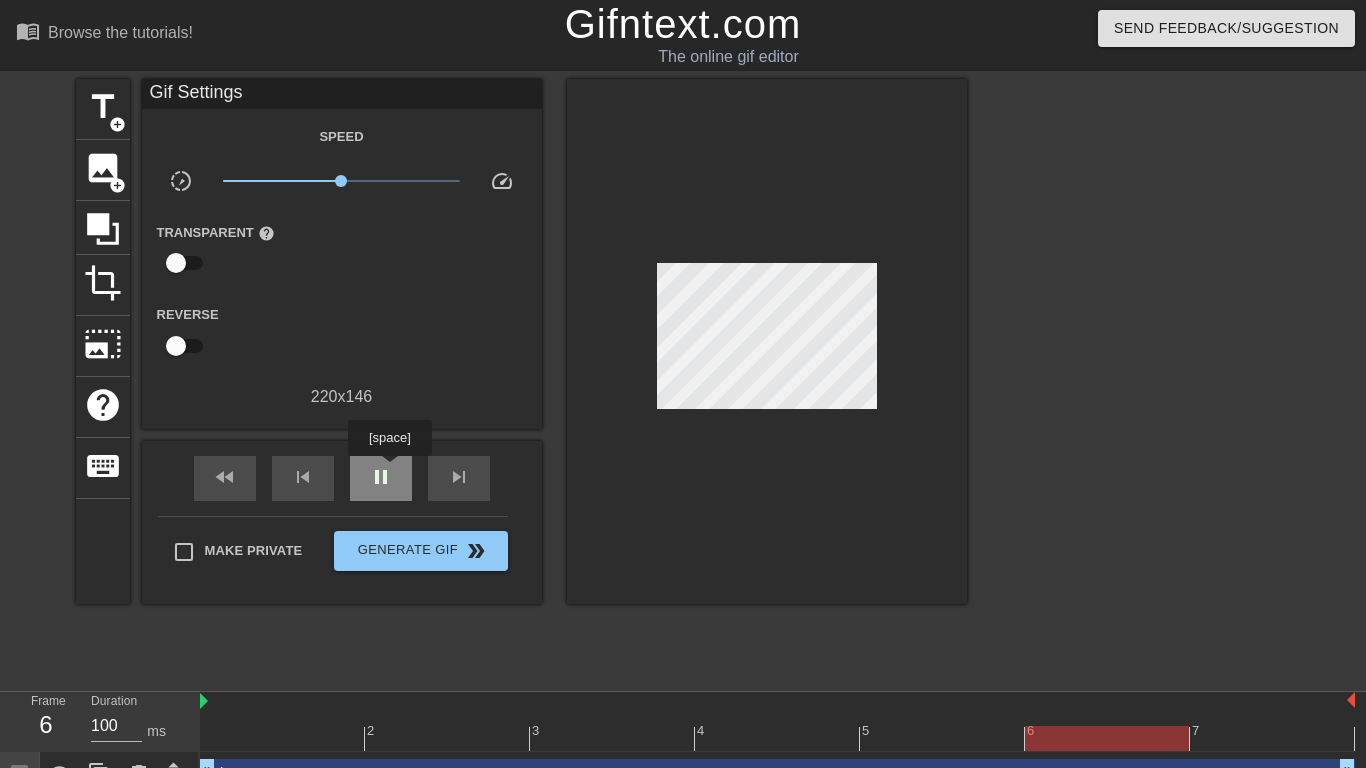 click on "pause" at bounding box center (381, 477) 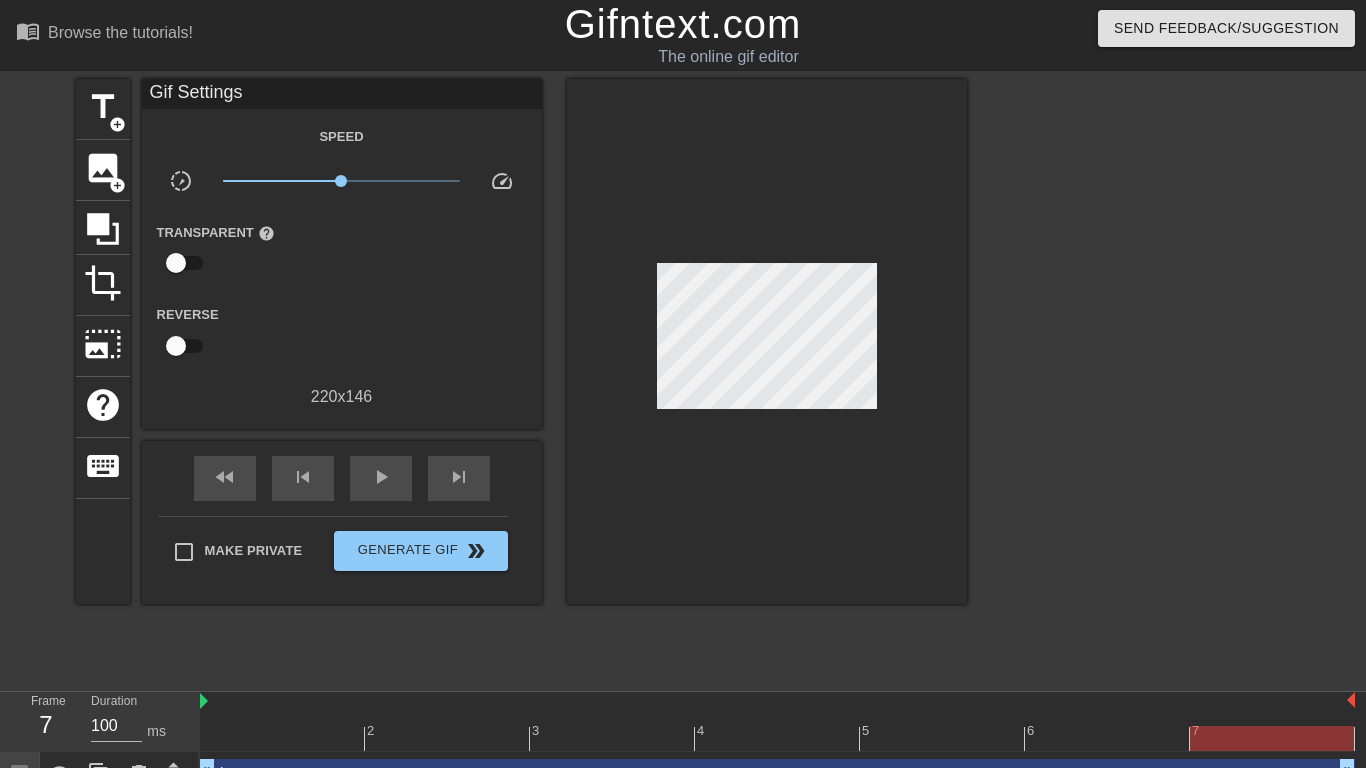 click on "x1.00" at bounding box center (341, 181) 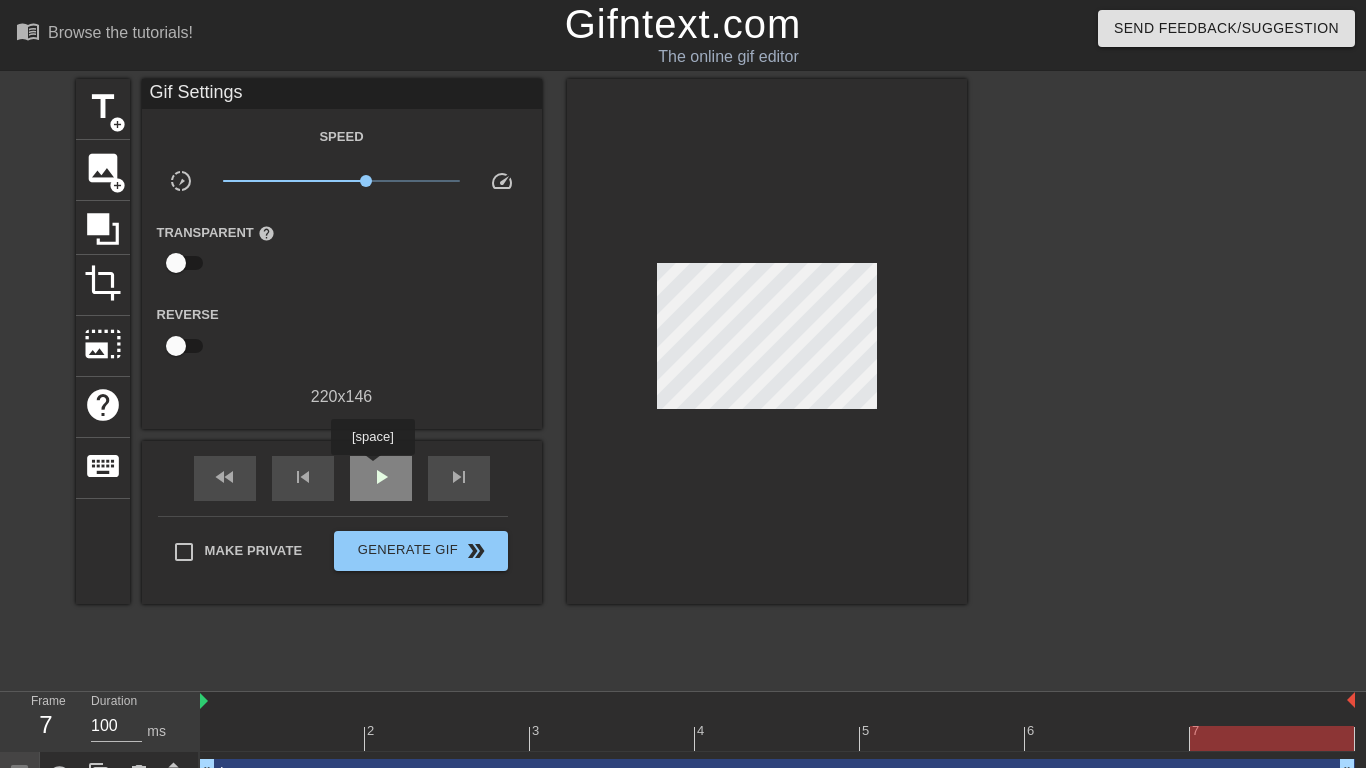 click on "play_arrow" at bounding box center [381, 477] 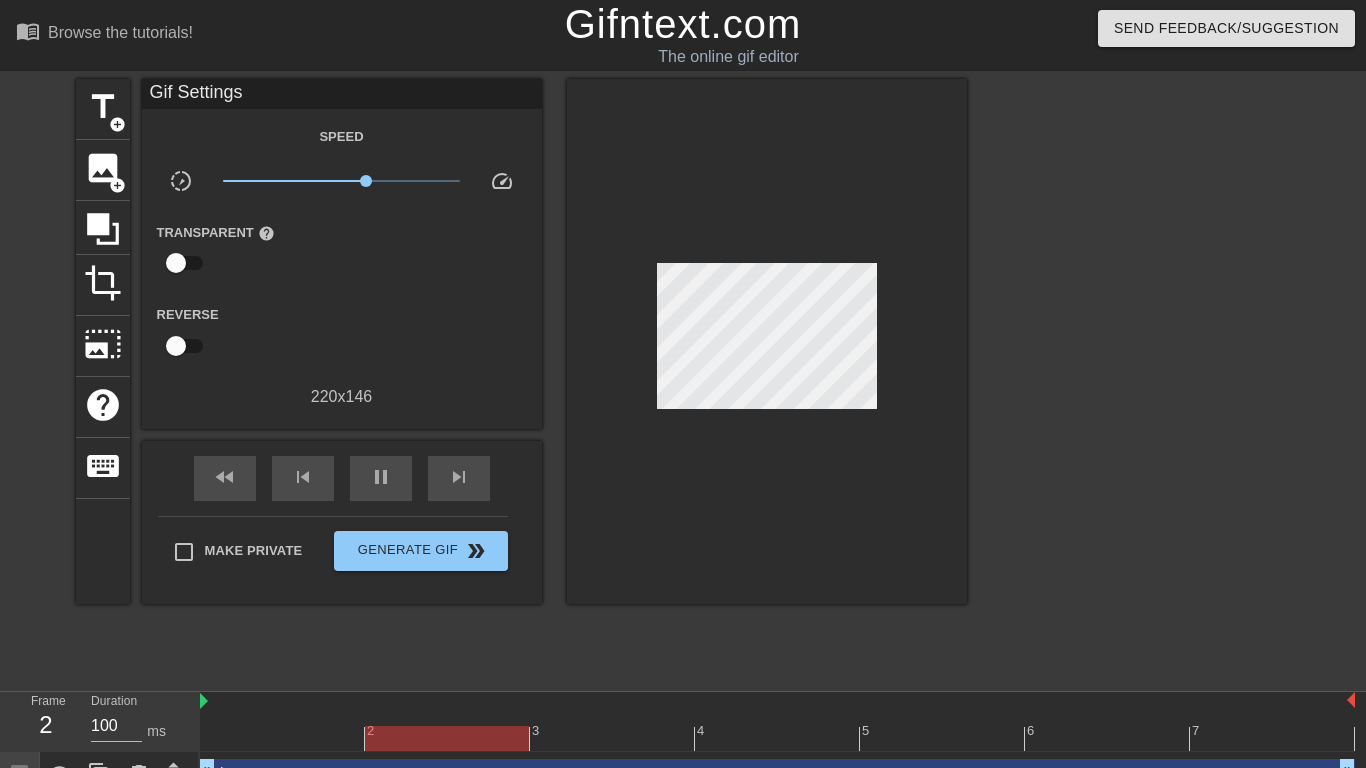 click on "fast_rewind skip_previous pause skip_next" at bounding box center [342, 478] 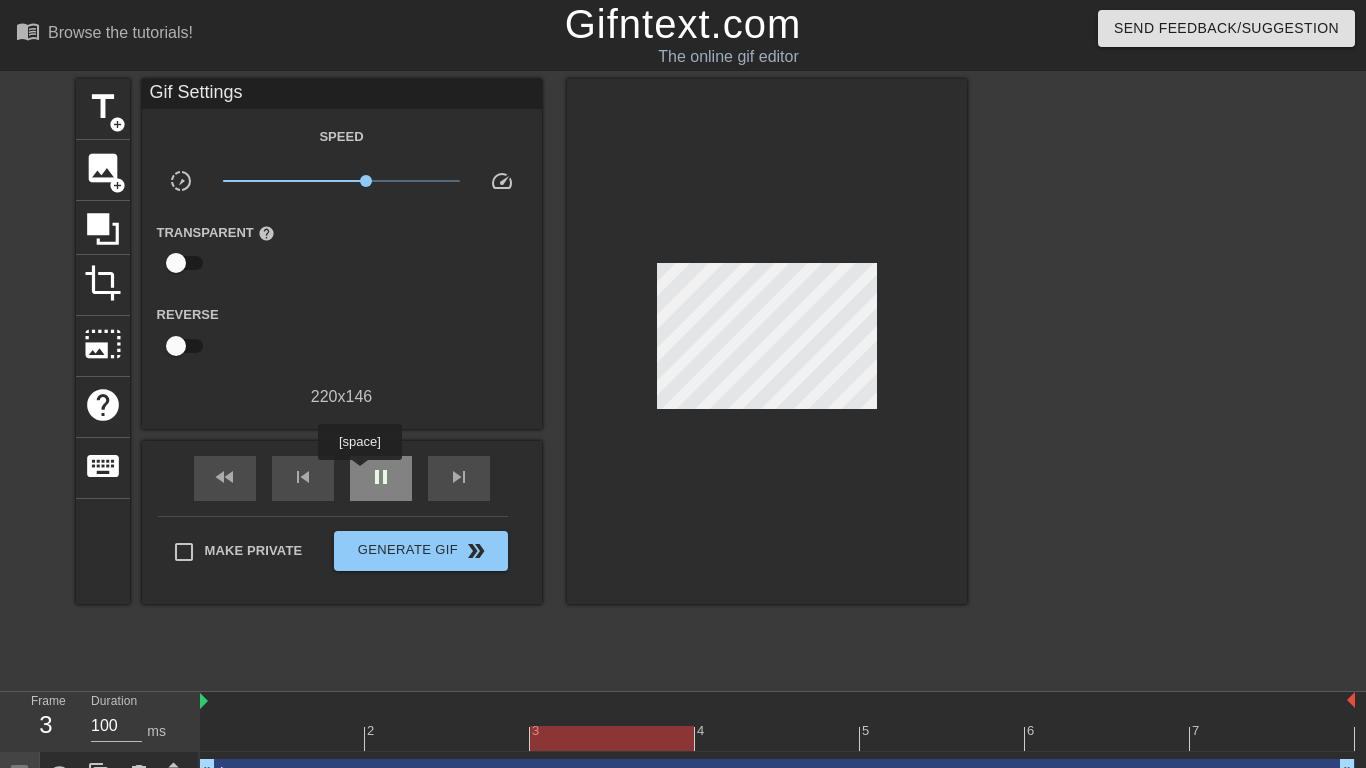 click on "pause" at bounding box center (381, 478) 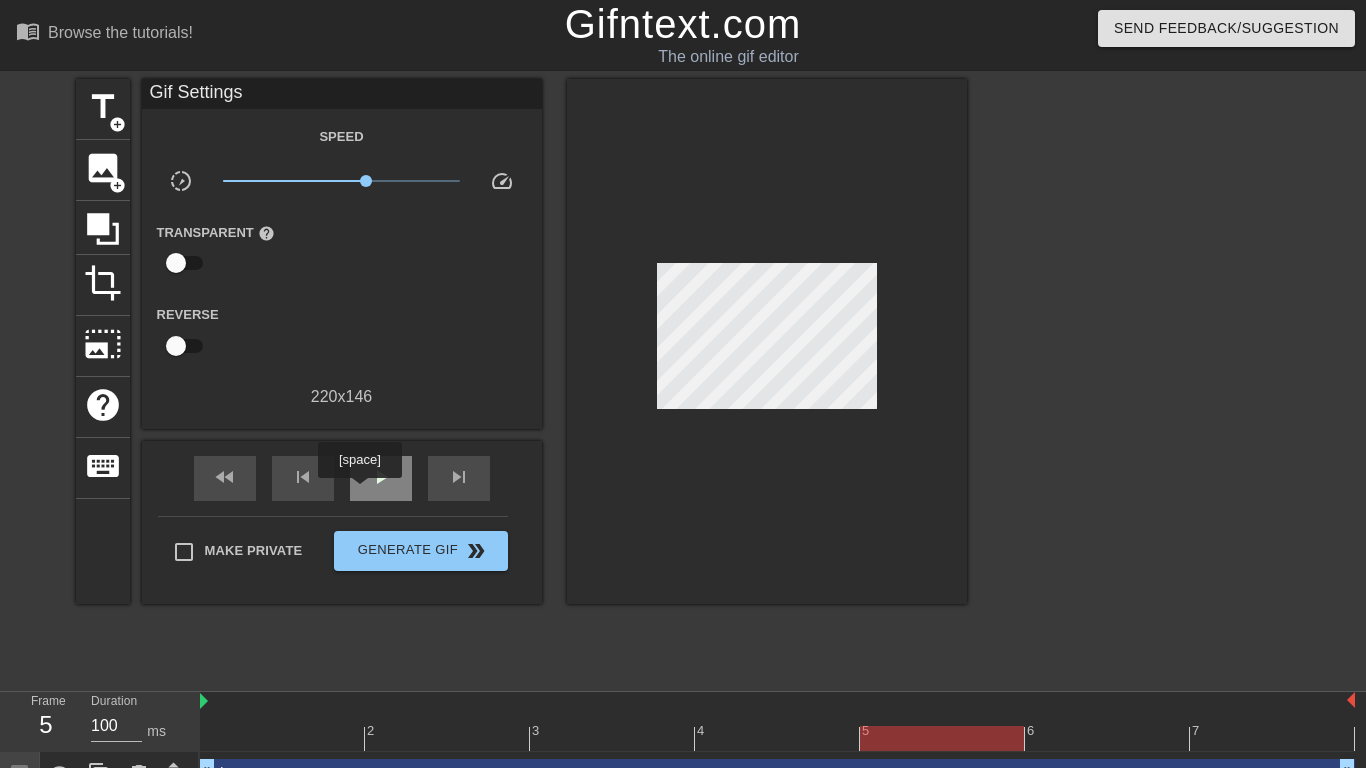 click on "play_arrow" at bounding box center (381, 478) 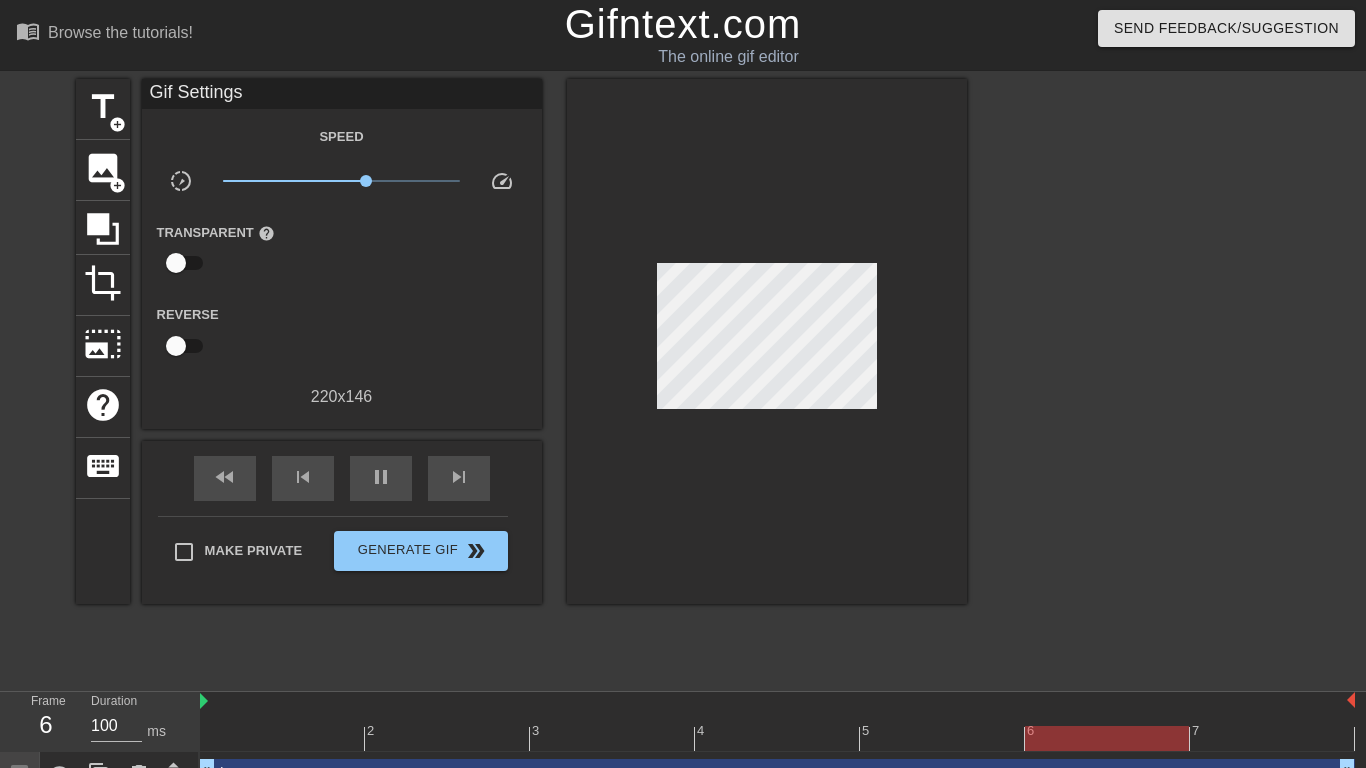 click on "x1.60" at bounding box center (341, 181) 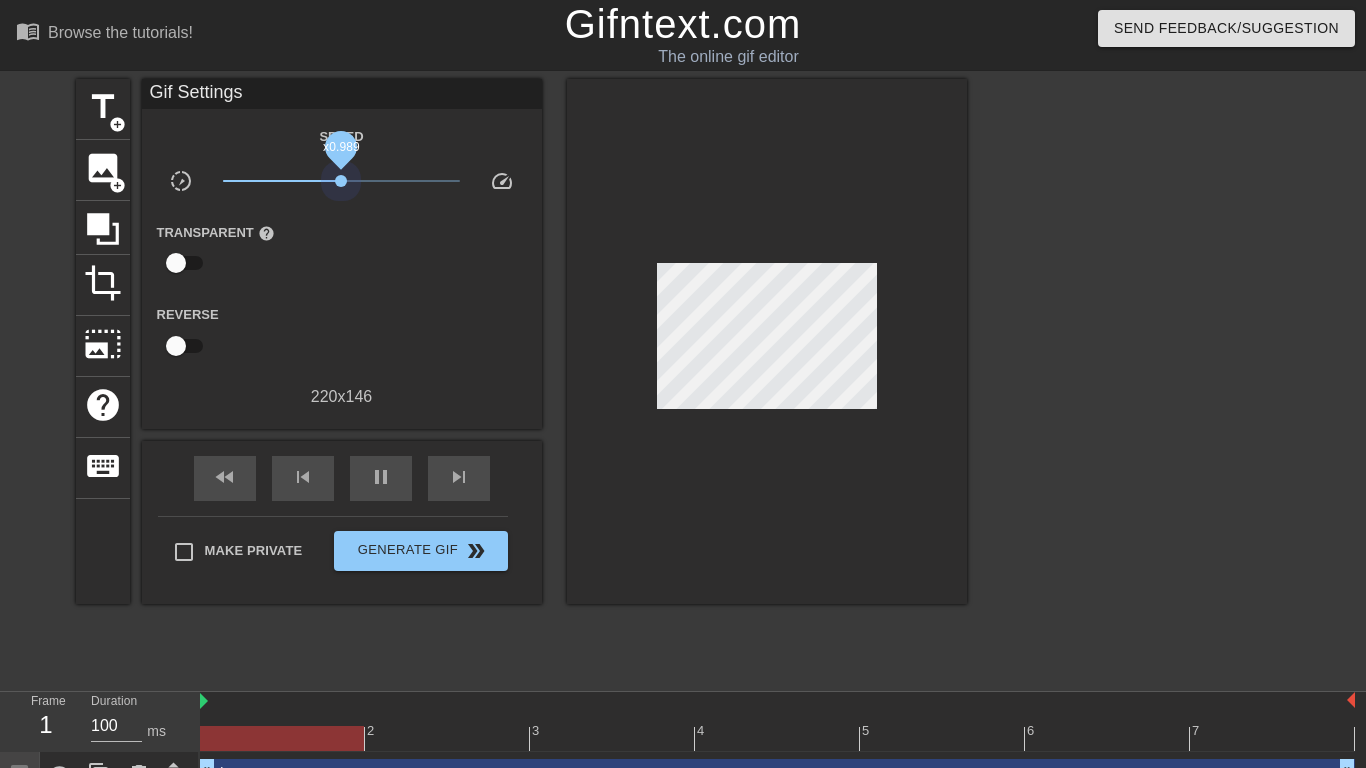 click on "x0.989" at bounding box center [341, 181] 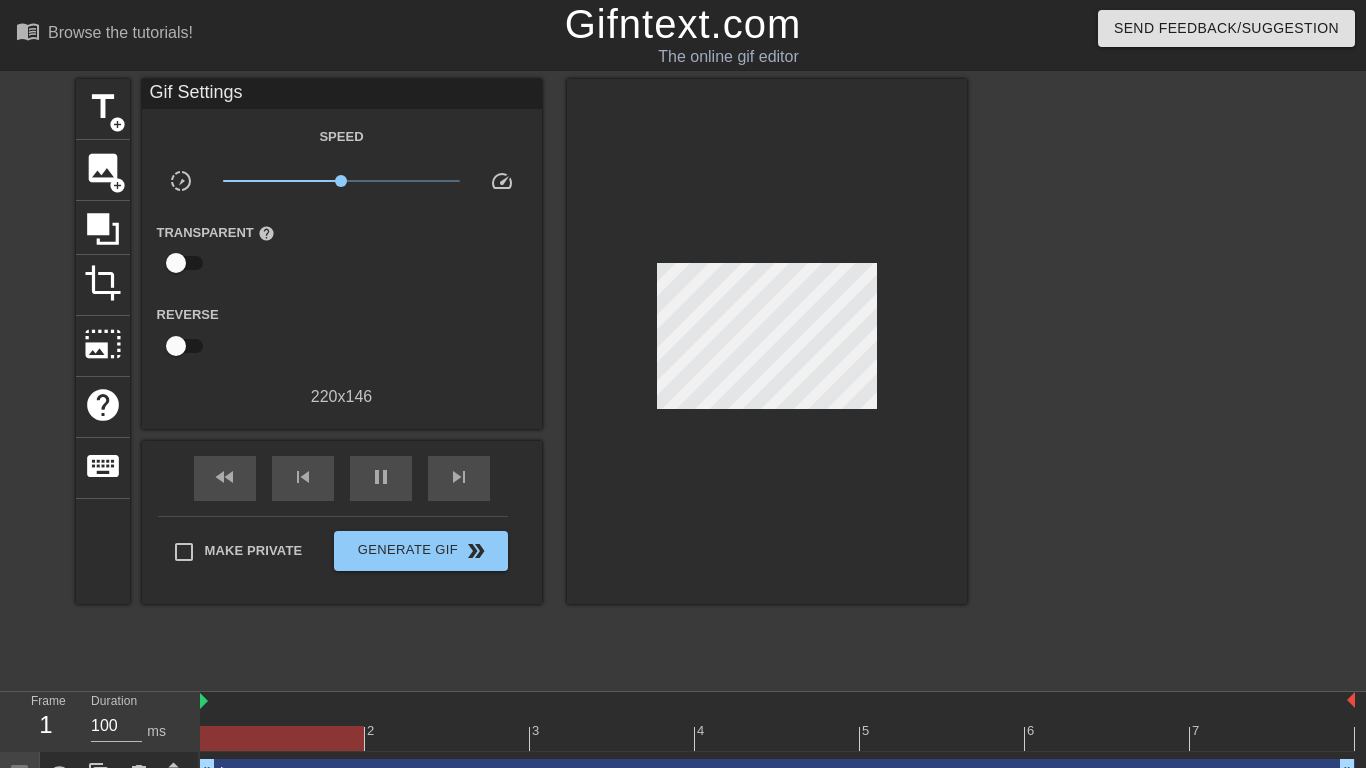 click on "x0.989" at bounding box center [341, 181] 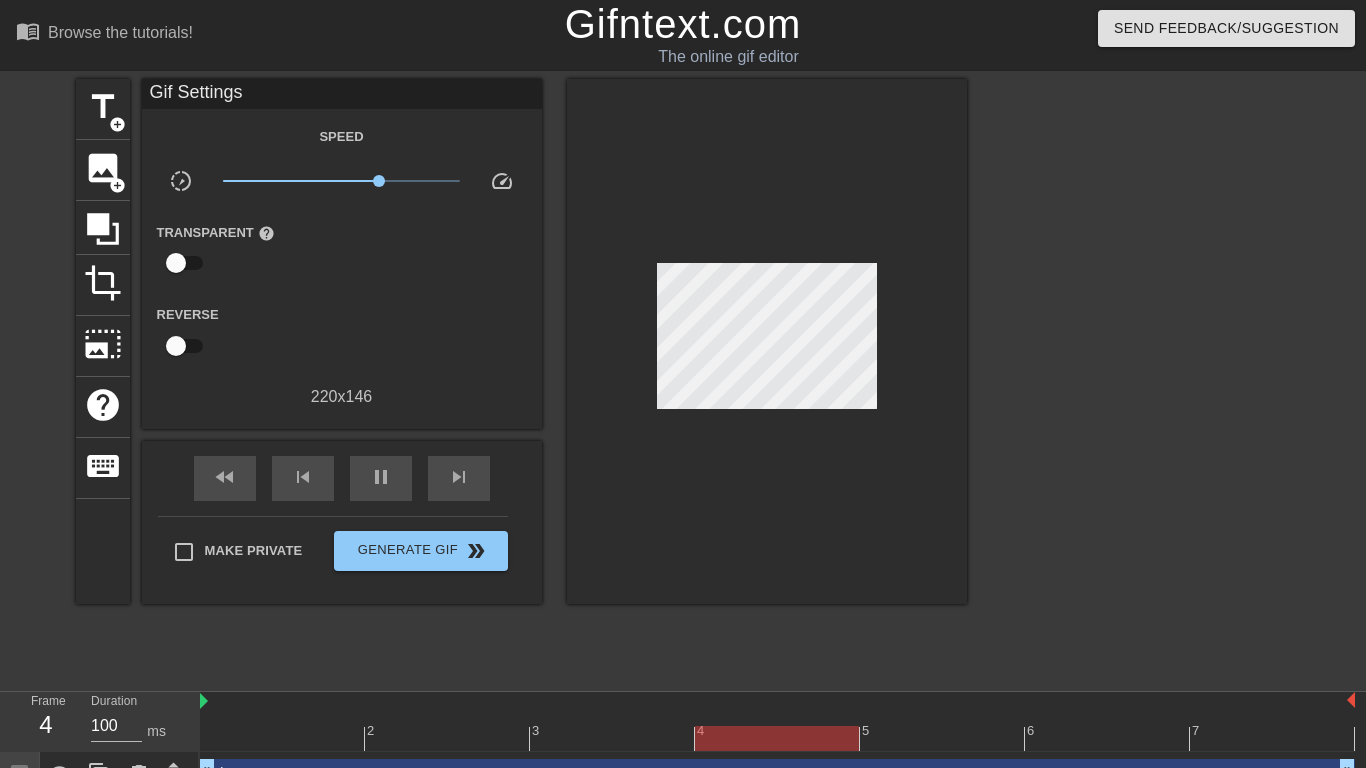 click on "x2.07" at bounding box center (341, 184) 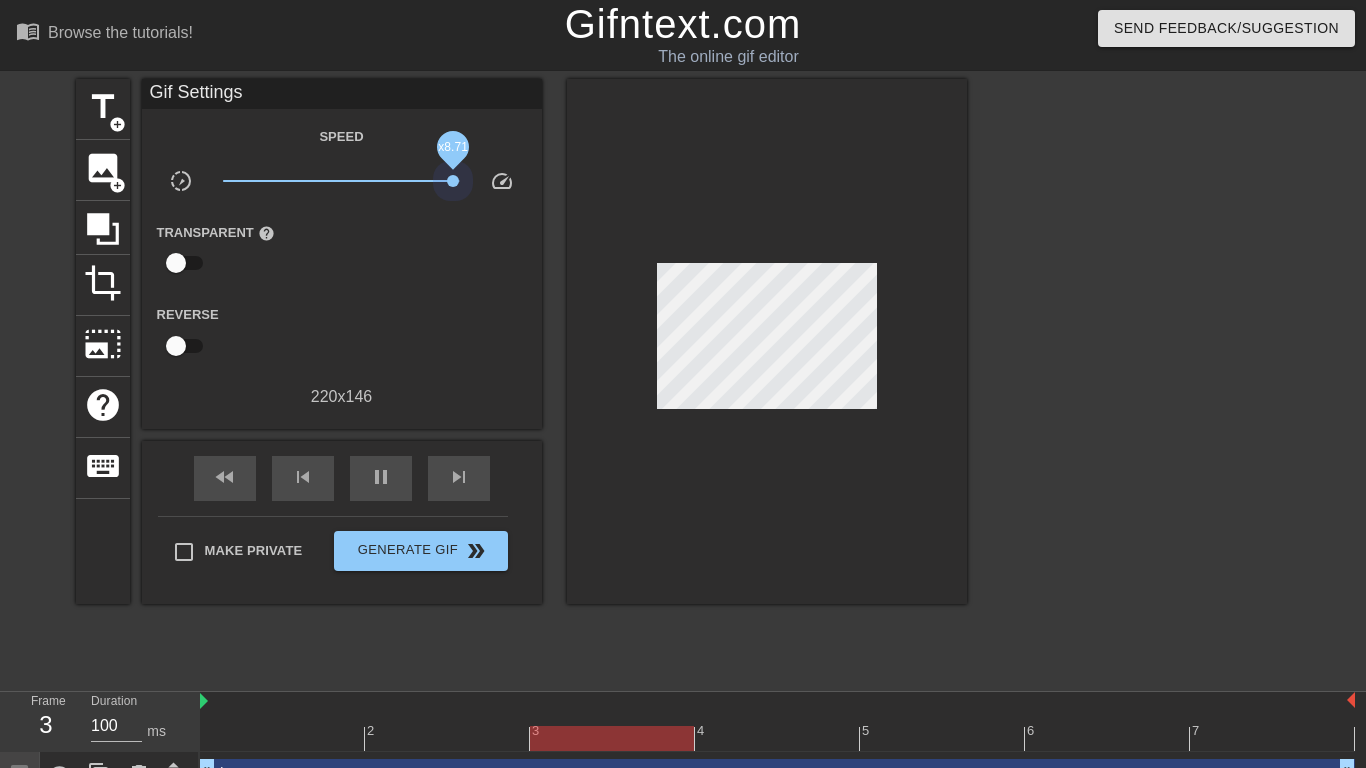 click on "x8.71" at bounding box center [341, 181] 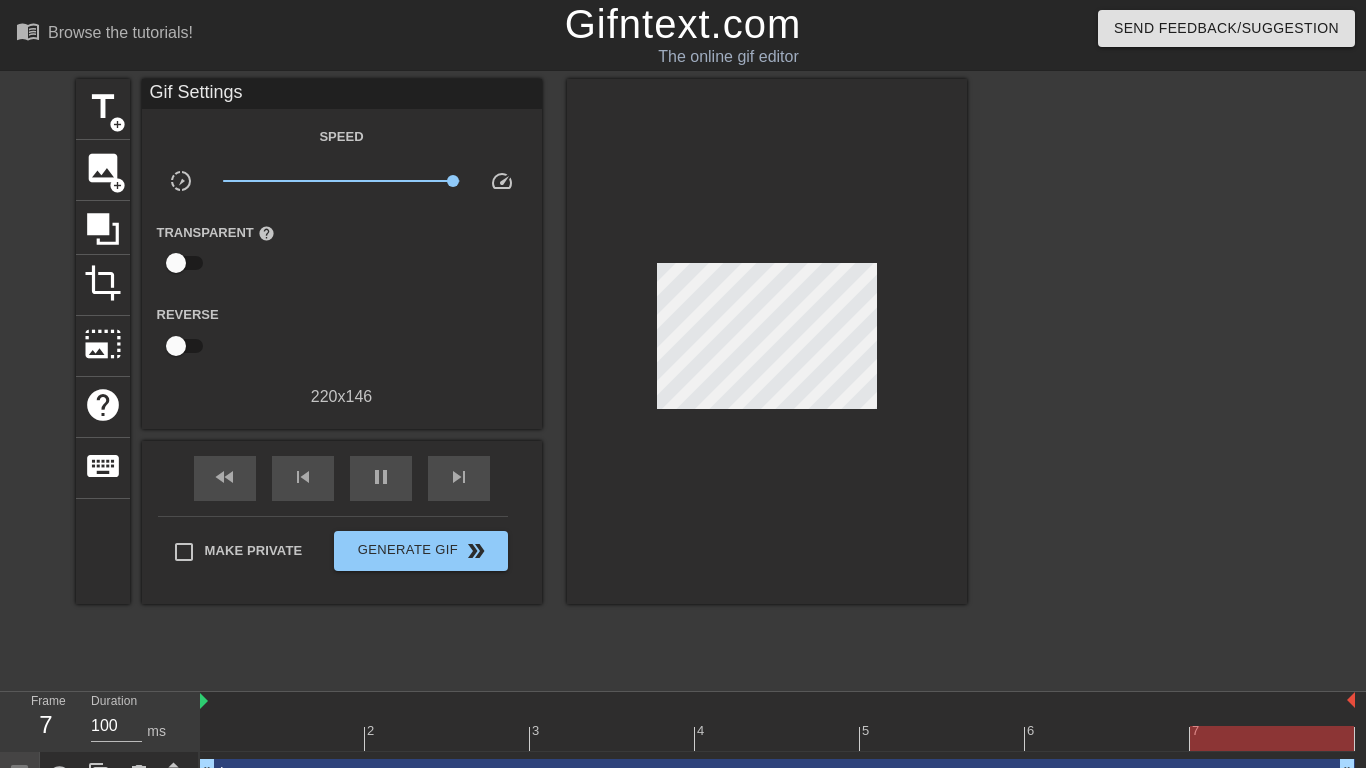 click on "x8.71" at bounding box center (341, 181) 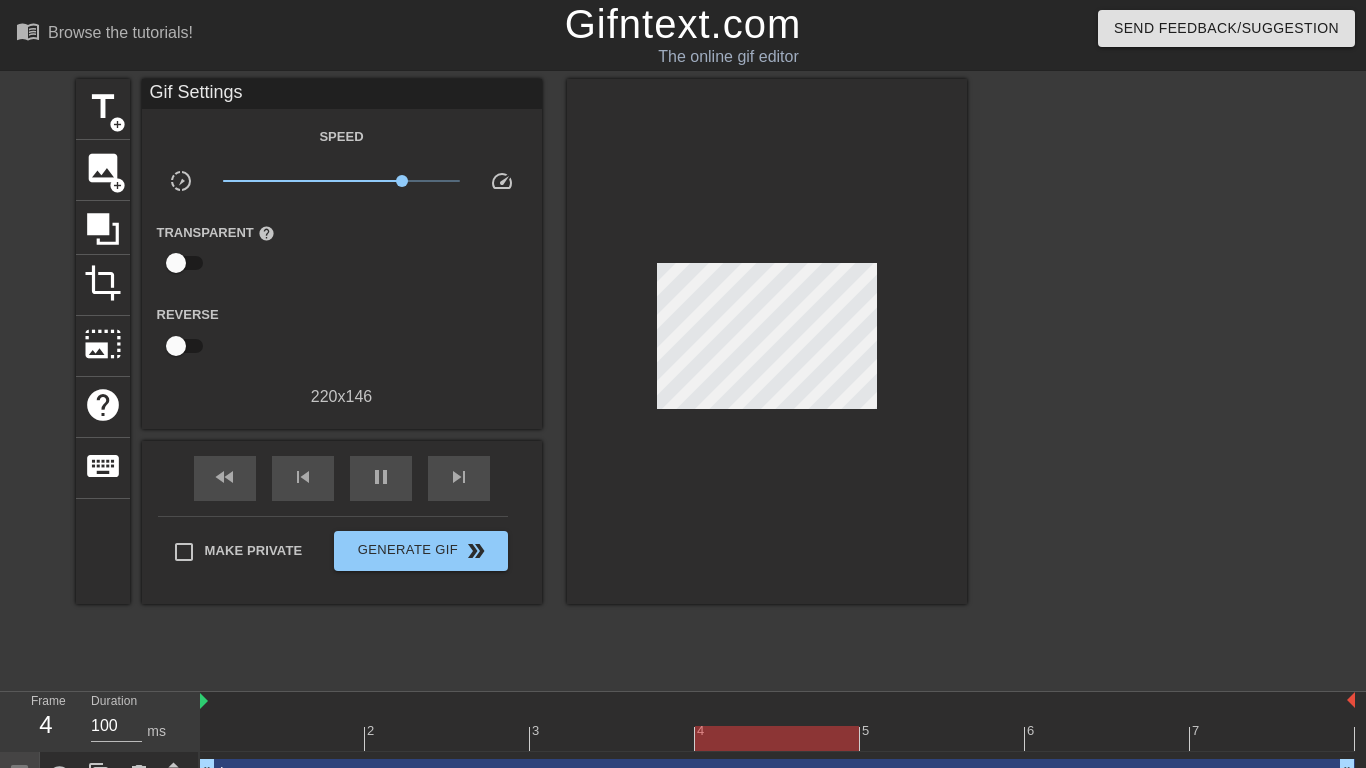 click on "x3.24" at bounding box center [341, 181] 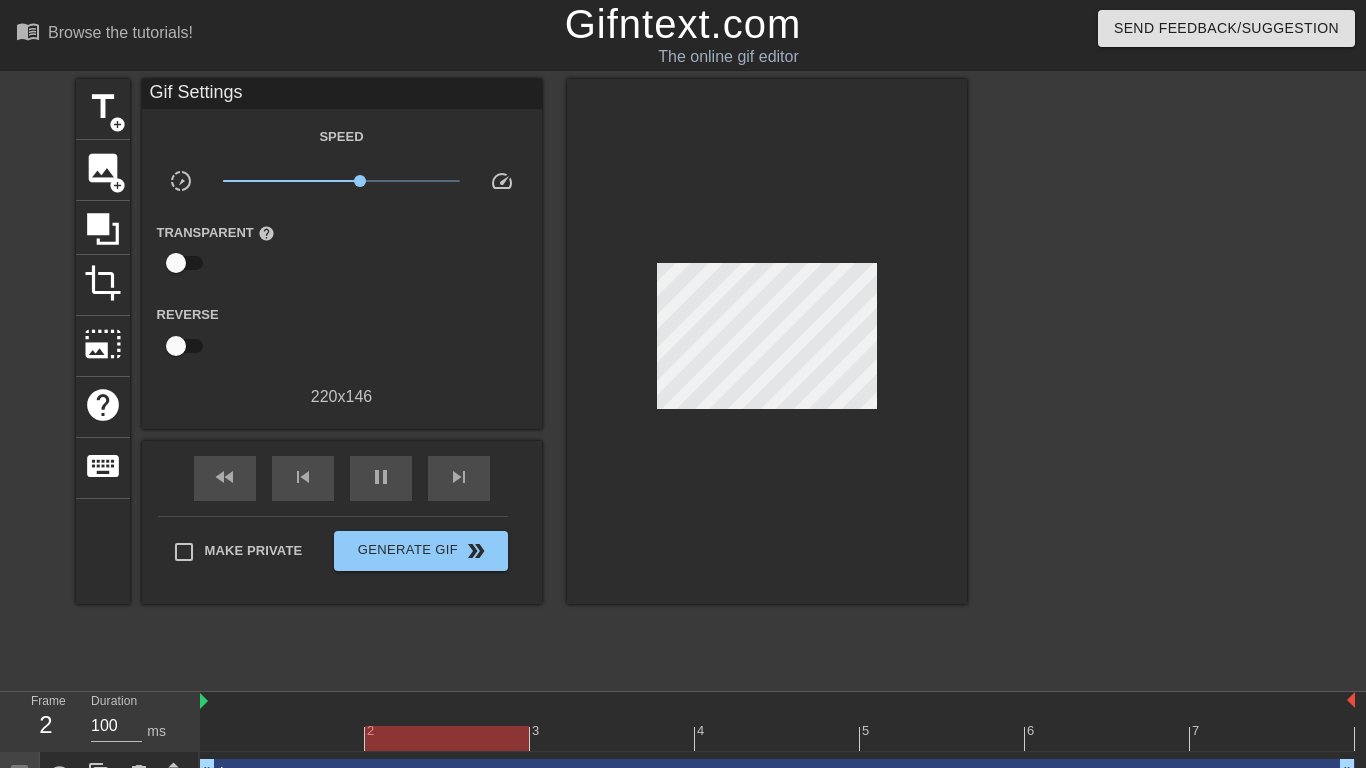 click on "x1.43" at bounding box center [341, 181] 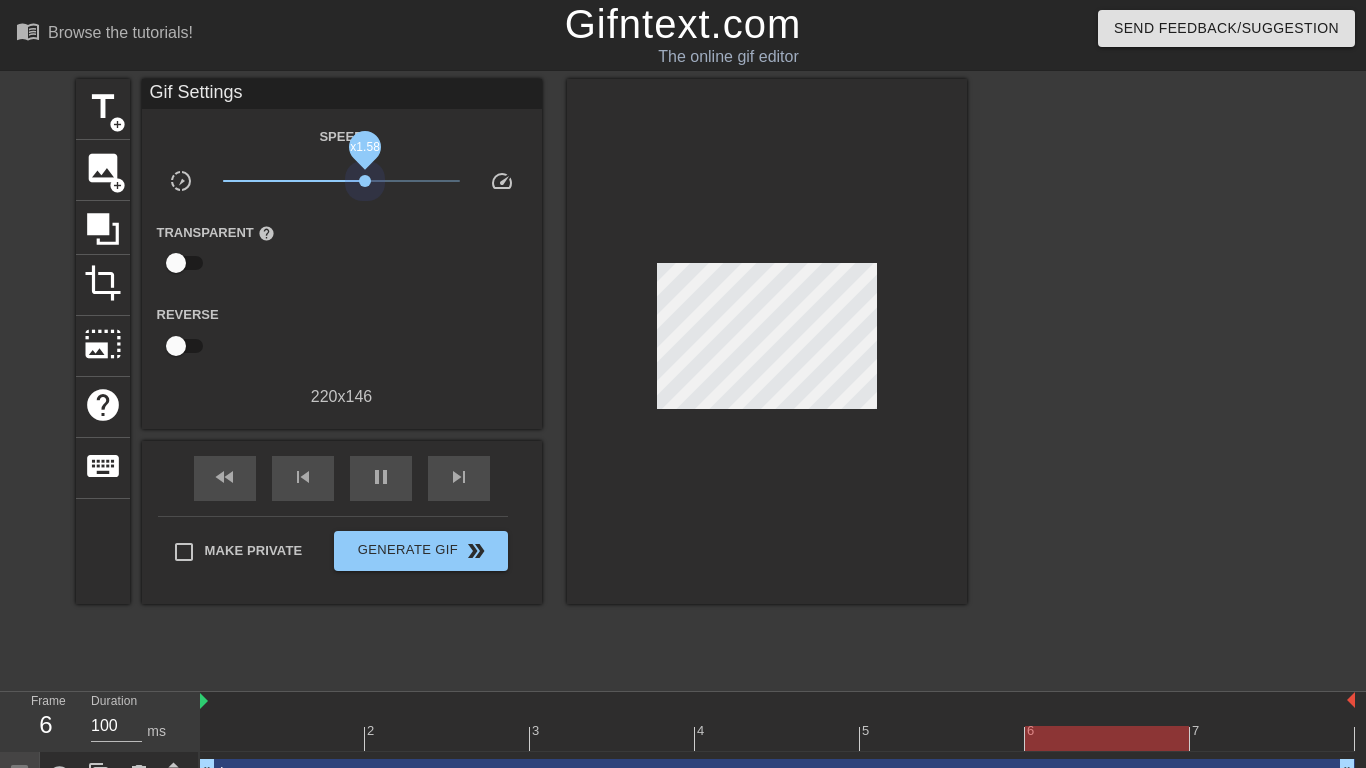 click on "x1.58" at bounding box center (341, 181) 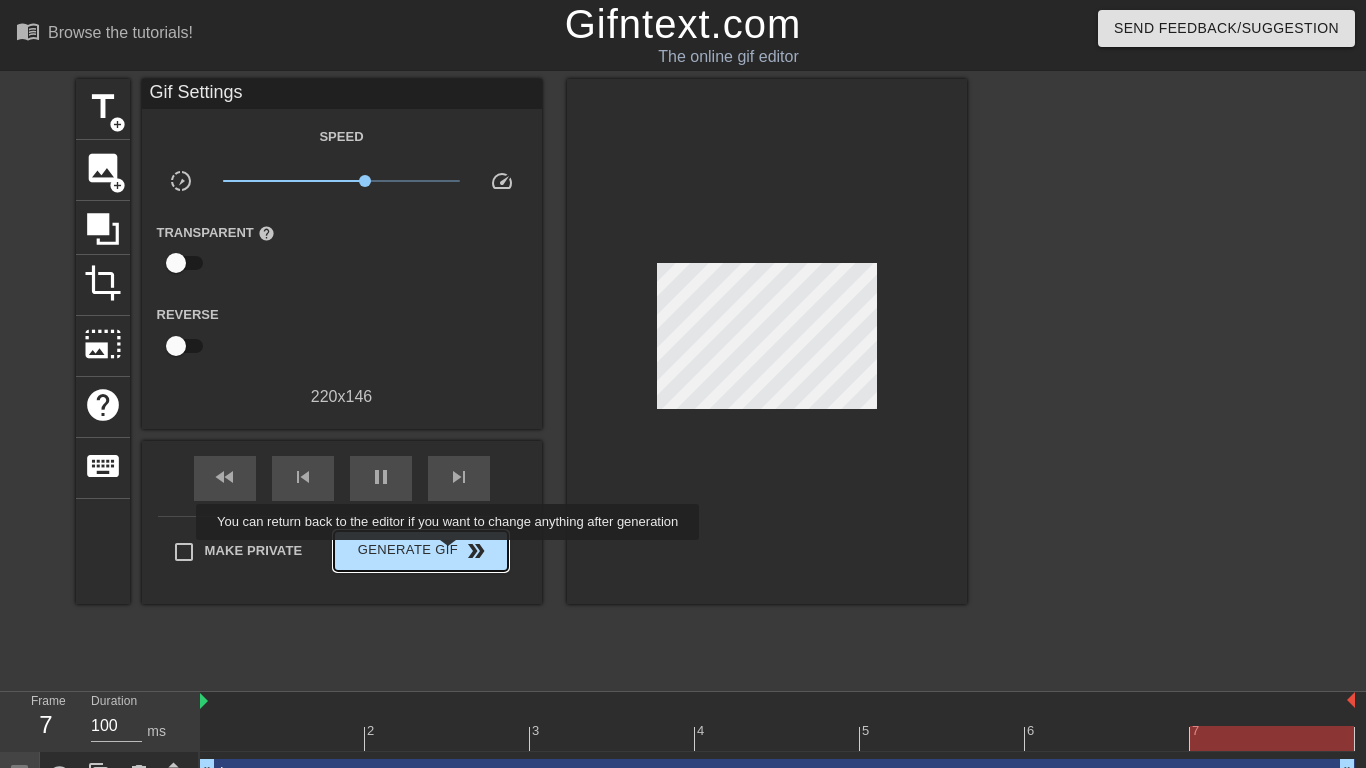 click on "Generate Gif double_arrow" at bounding box center [420, 551] 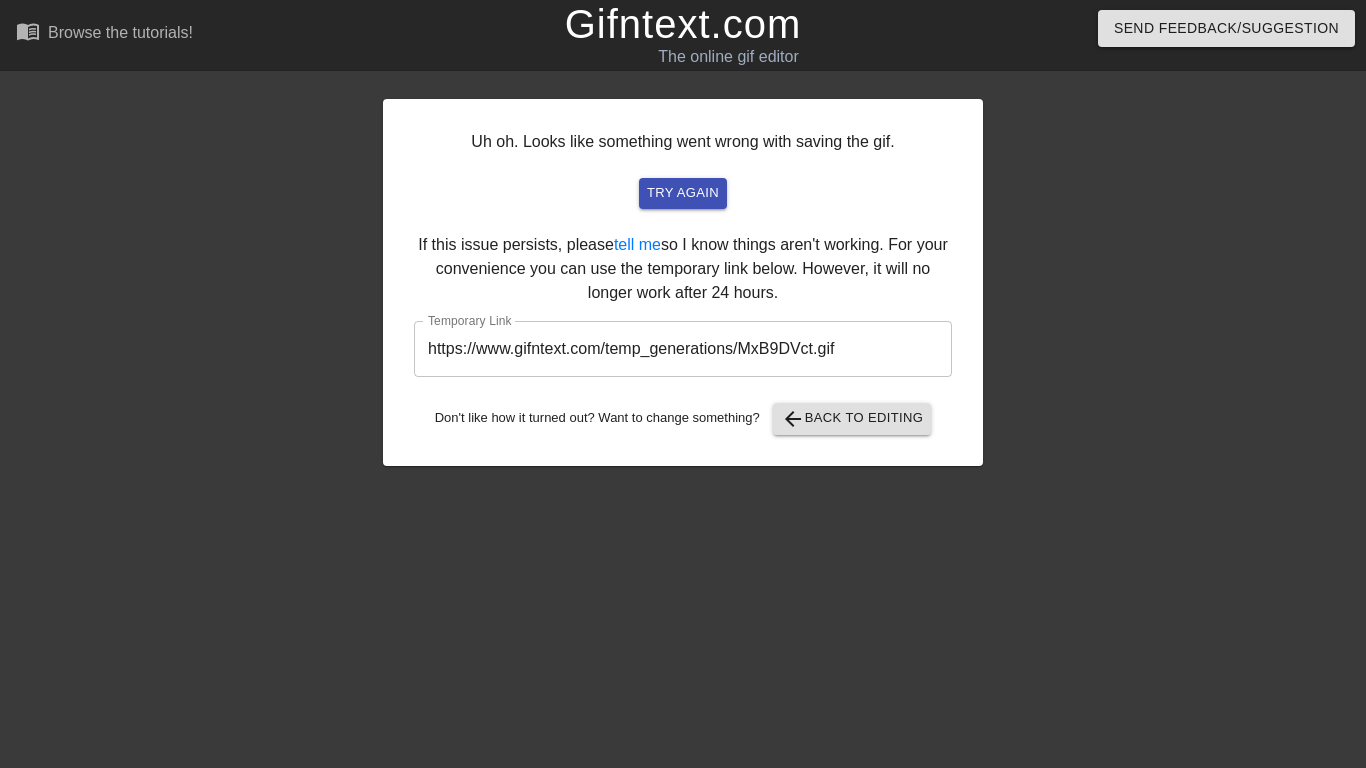 click on "https://www.gifntext.com/temp_generations/MxB9DVct.gif" at bounding box center (683, 349) 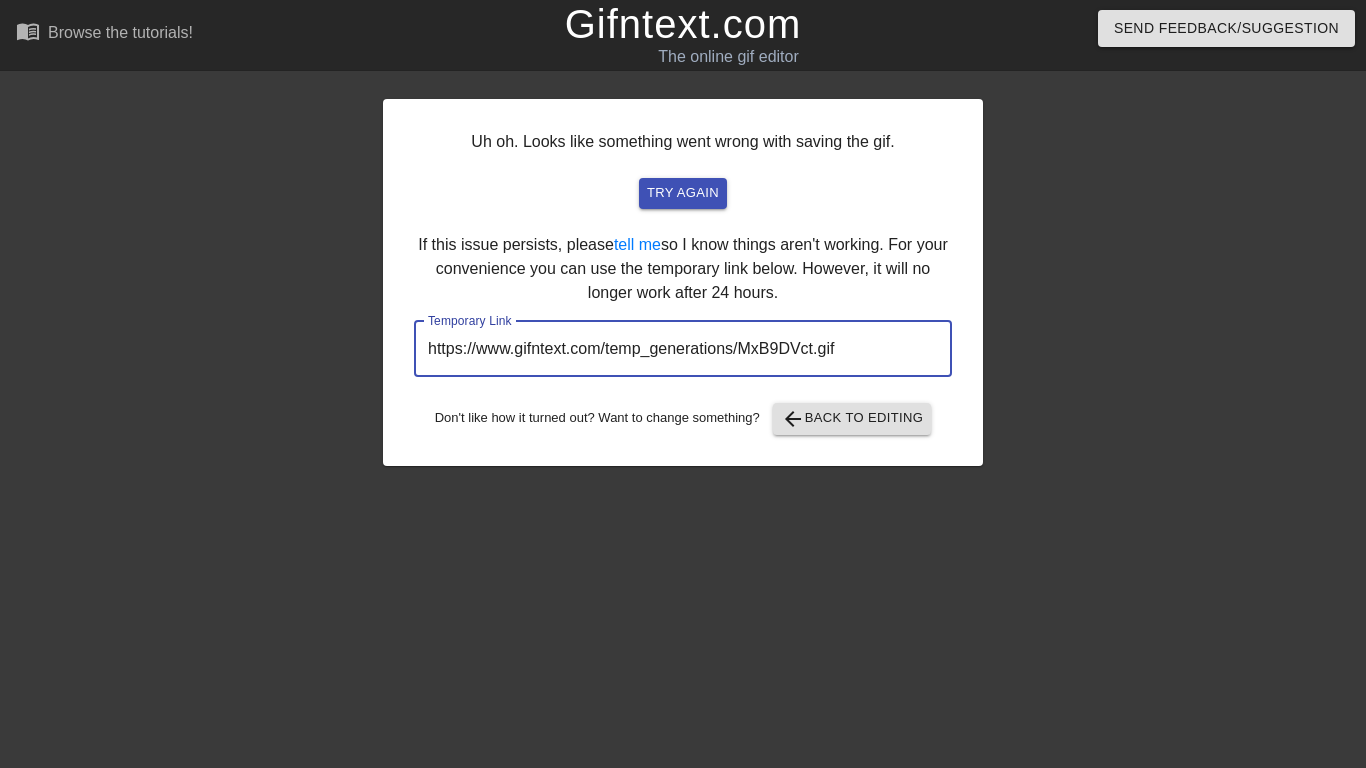 click on "https://www.gifntext.com/temp_generations/MxB9DVct.gif" at bounding box center (683, 349) 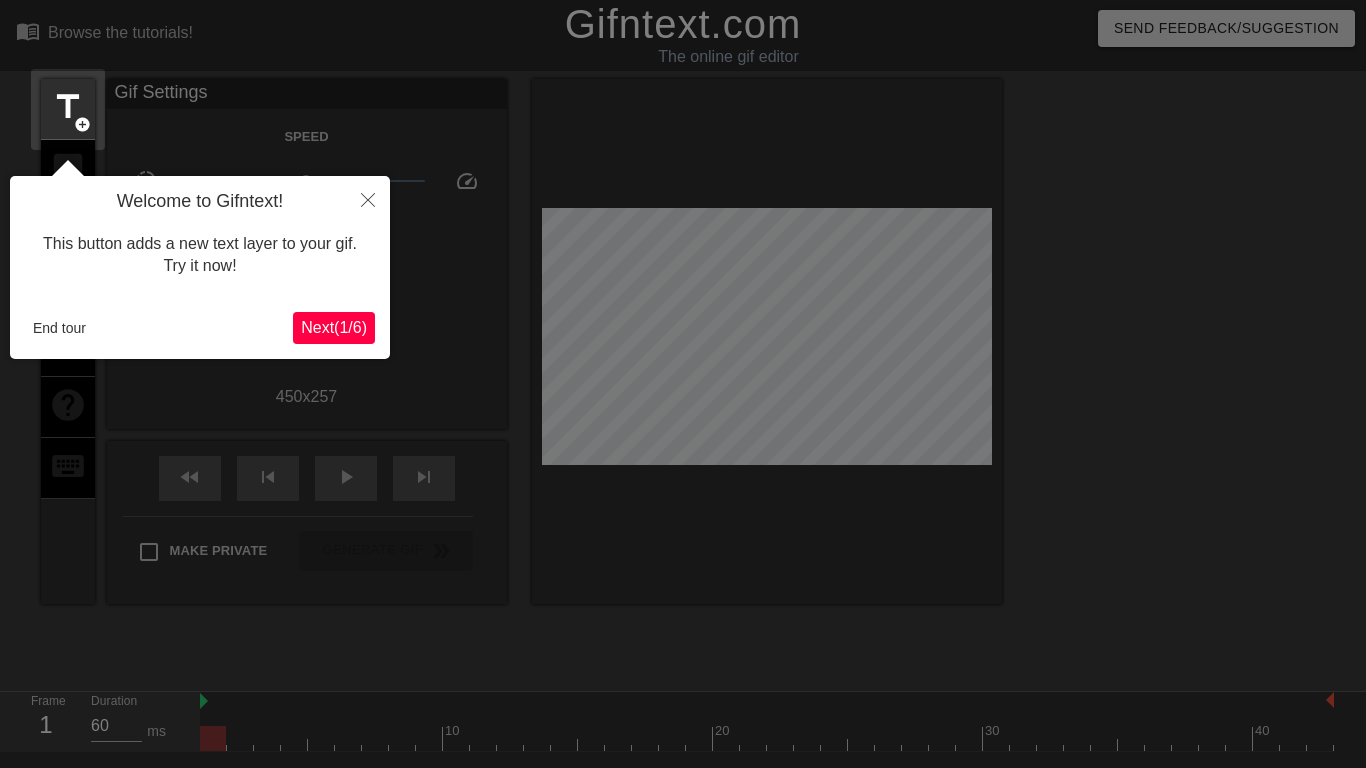 scroll, scrollTop: 49, scrollLeft: 0, axis: vertical 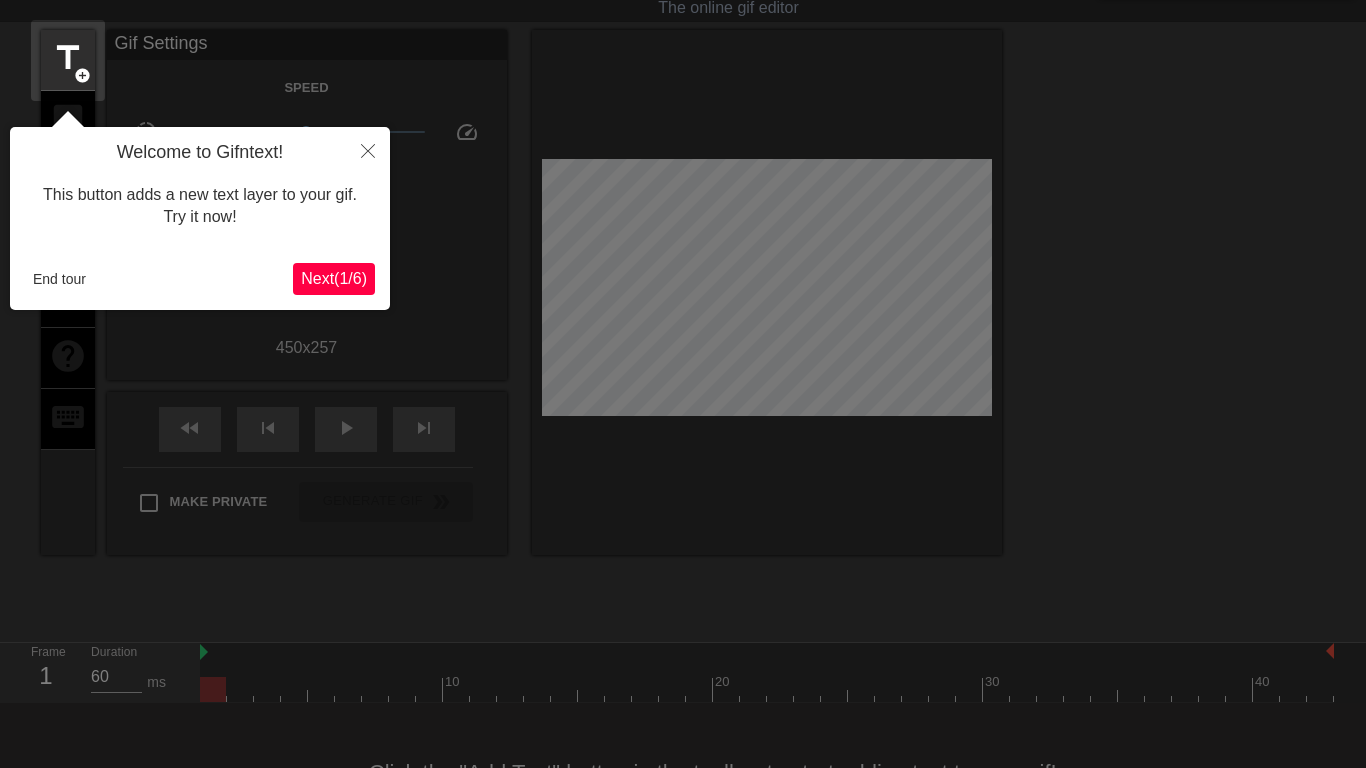 click on "Next  ( 1 / 6 )" at bounding box center [334, 279] 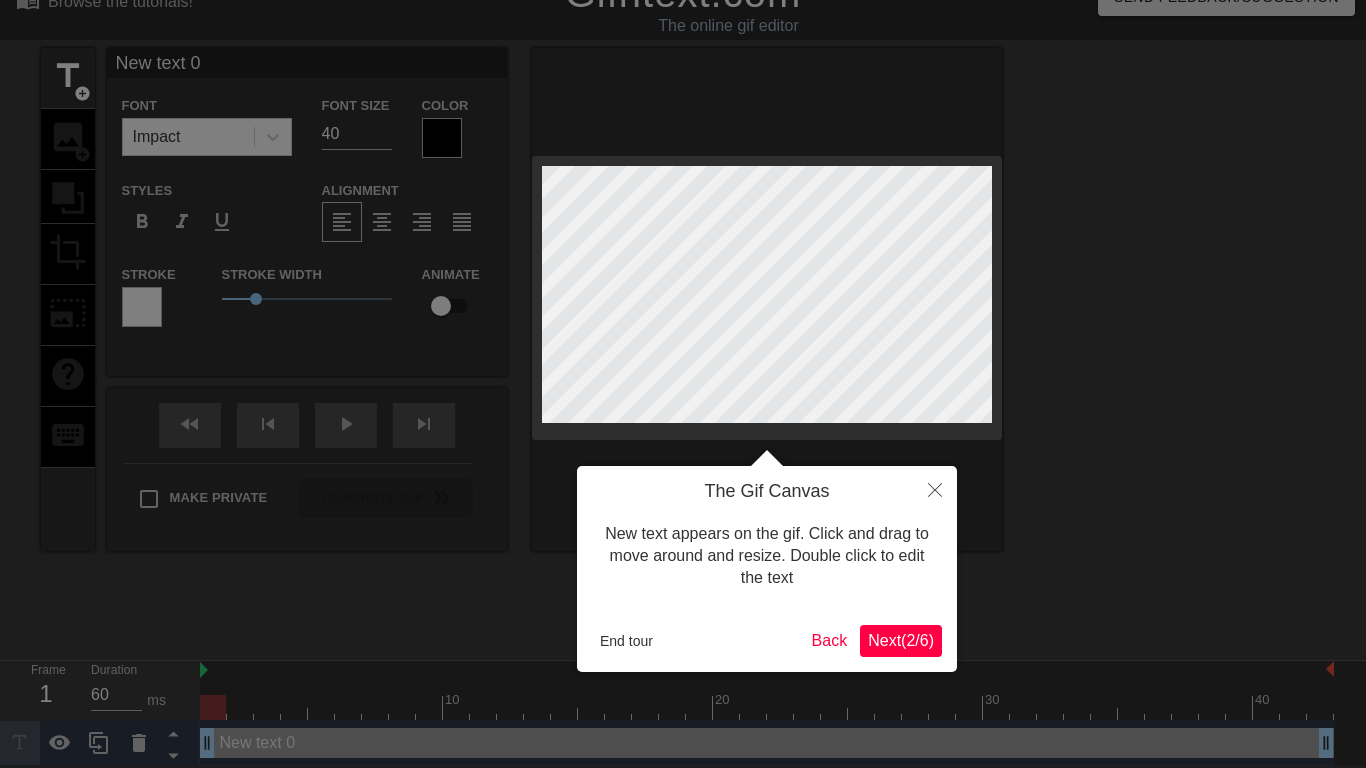 scroll, scrollTop: 0, scrollLeft: 0, axis: both 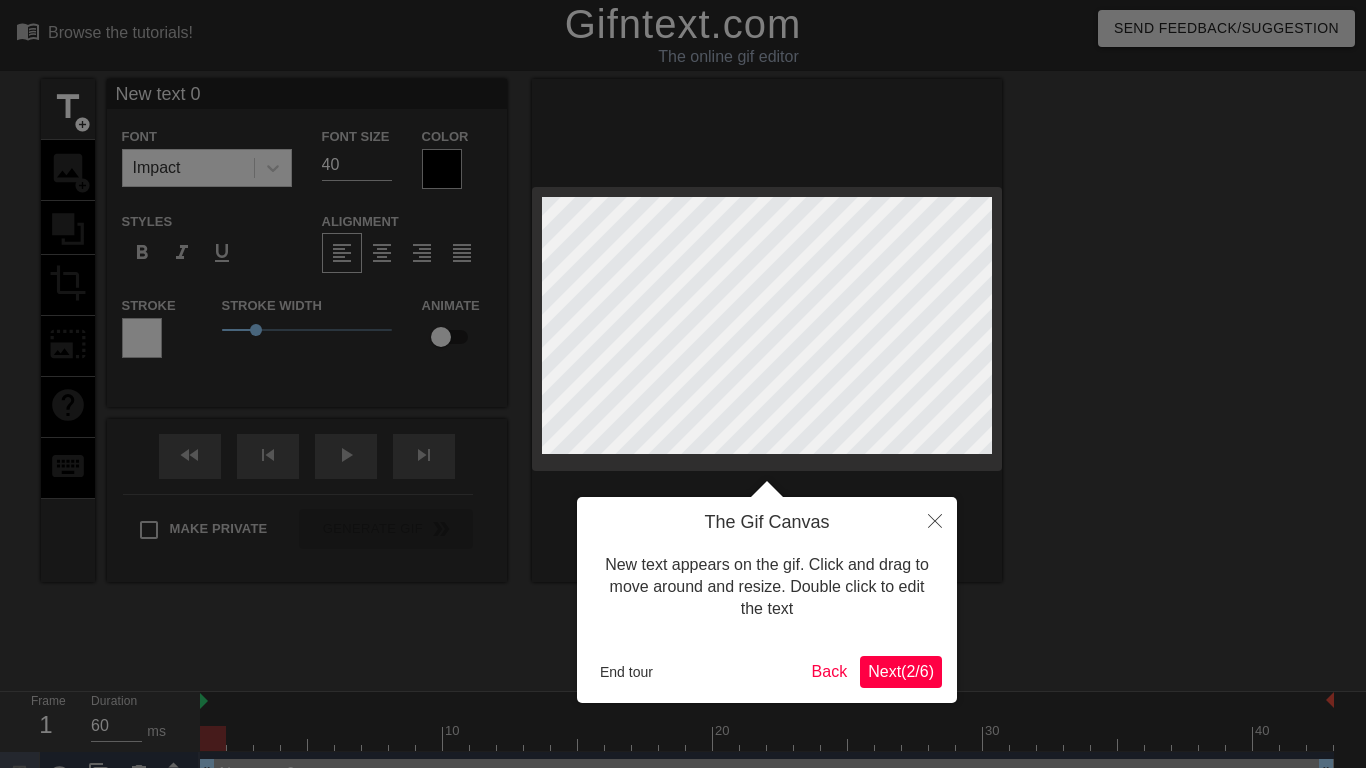 click on "Next  ( 2 / 6 )" at bounding box center (901, 671) 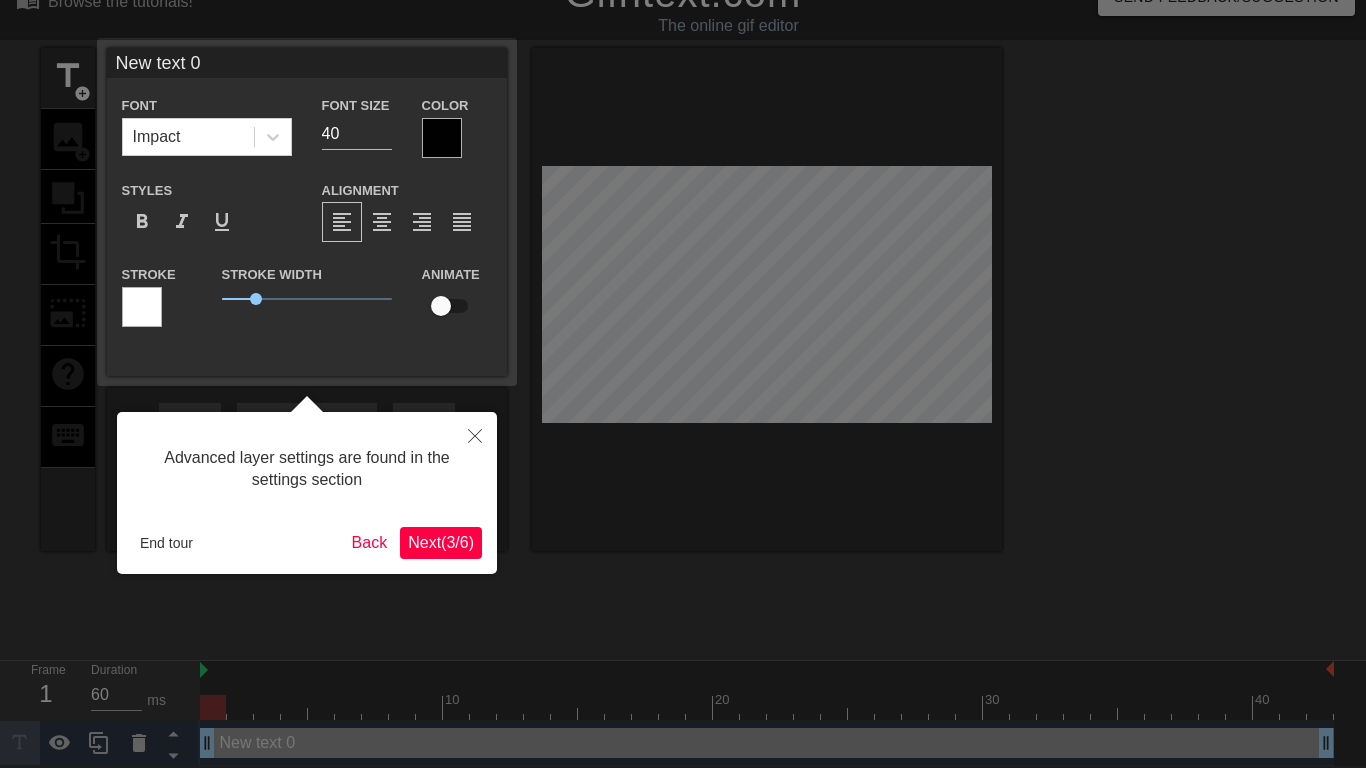 click on "Advanced layer settings are found in the settings section End tour Back Next  ( 3 / 6 )" at bounding box center (307, 493) 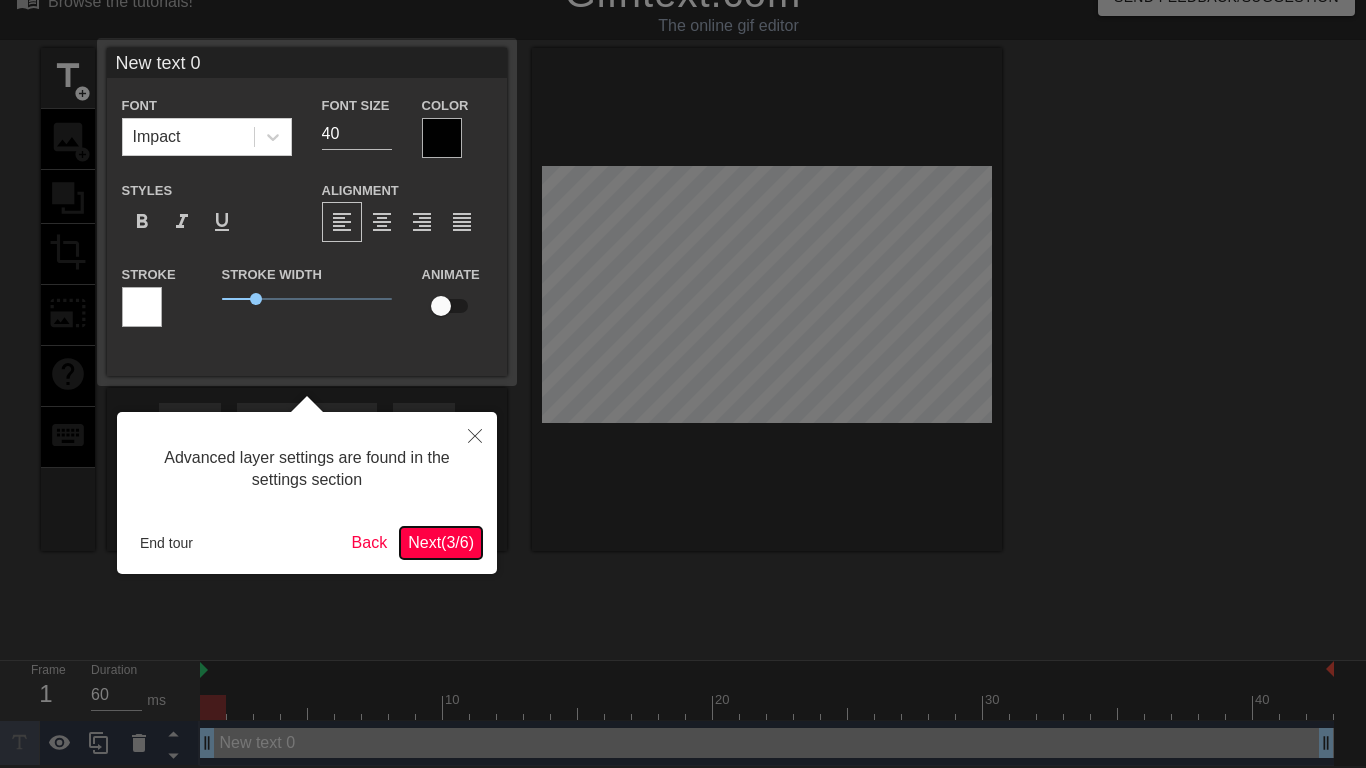 click on "Next  ( 3 / 6 )" at bounding box center (441, 542) 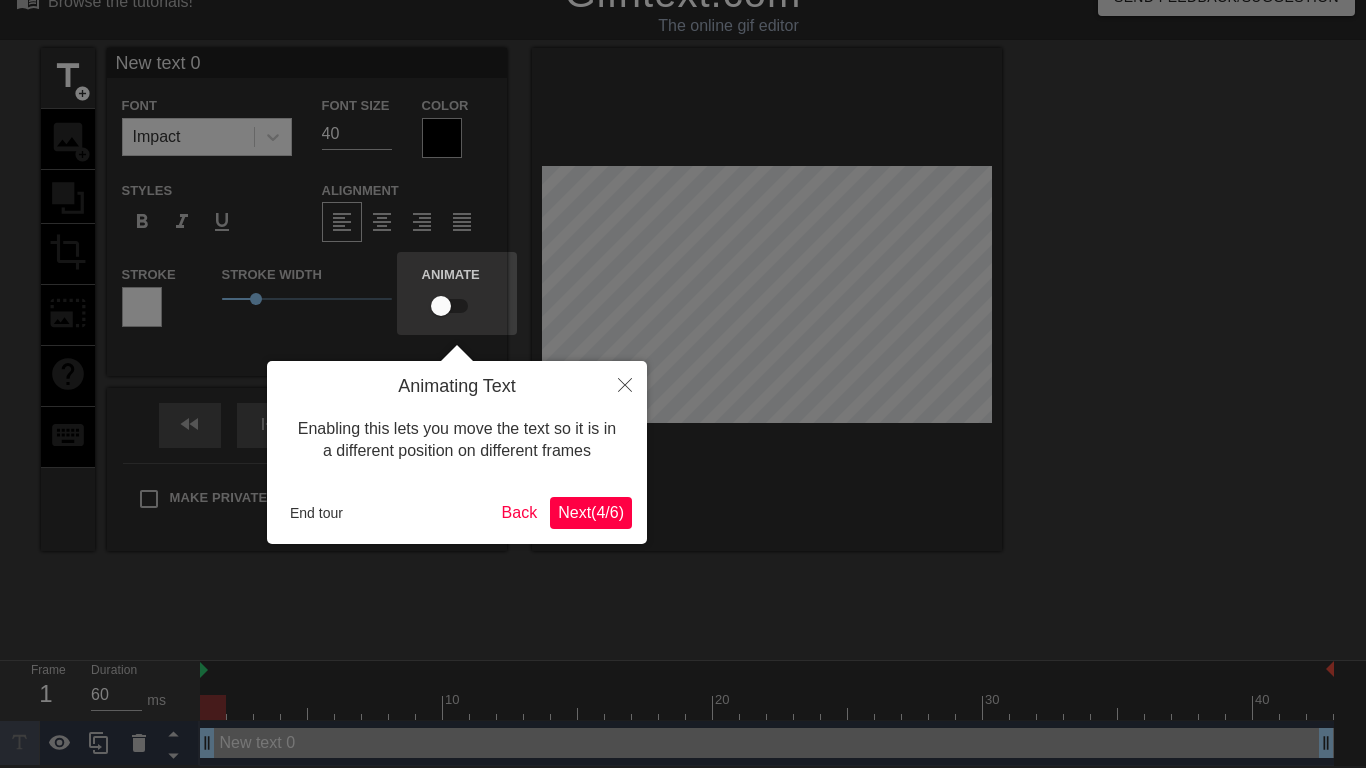 scroll, scrollTop: 0, scrollLeft: 0, axis: both 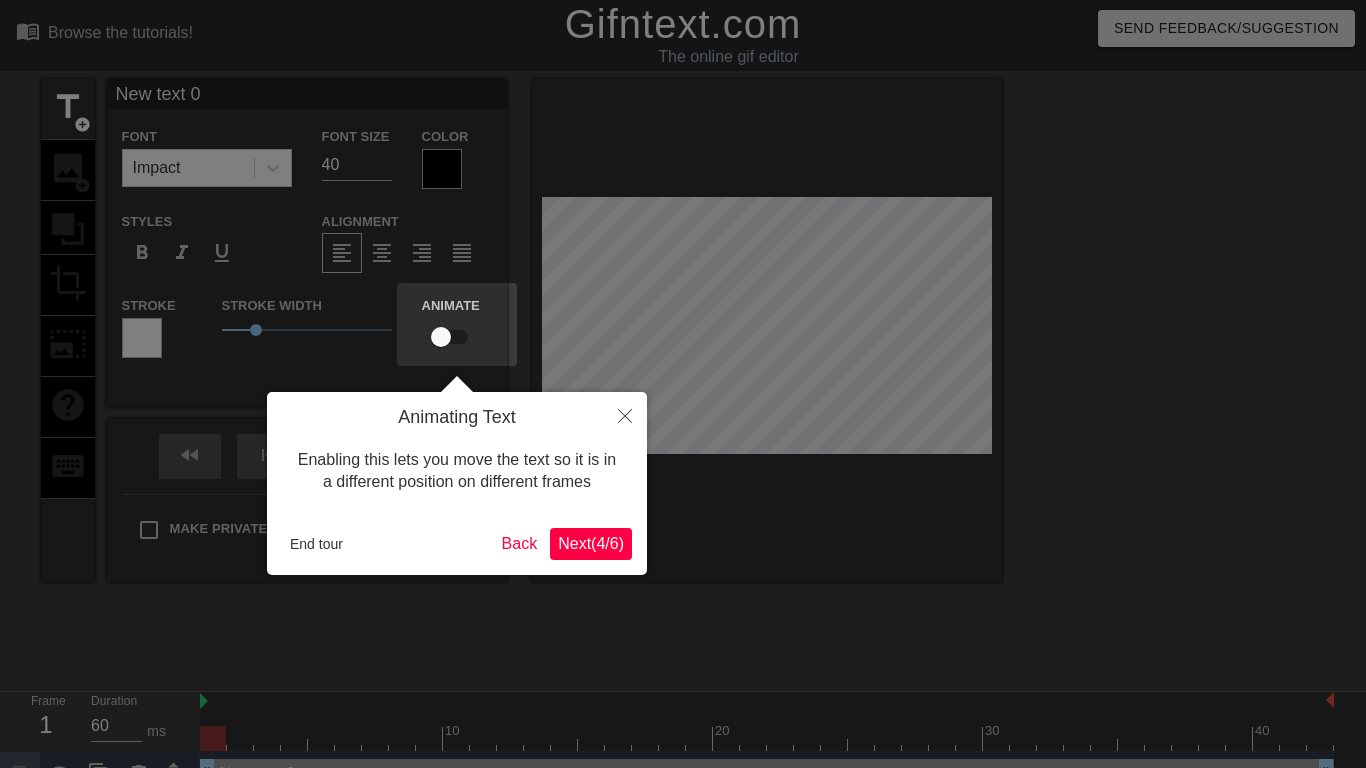 click on "Next  ( 4 / 6 )" at bounding box center (591, 543) 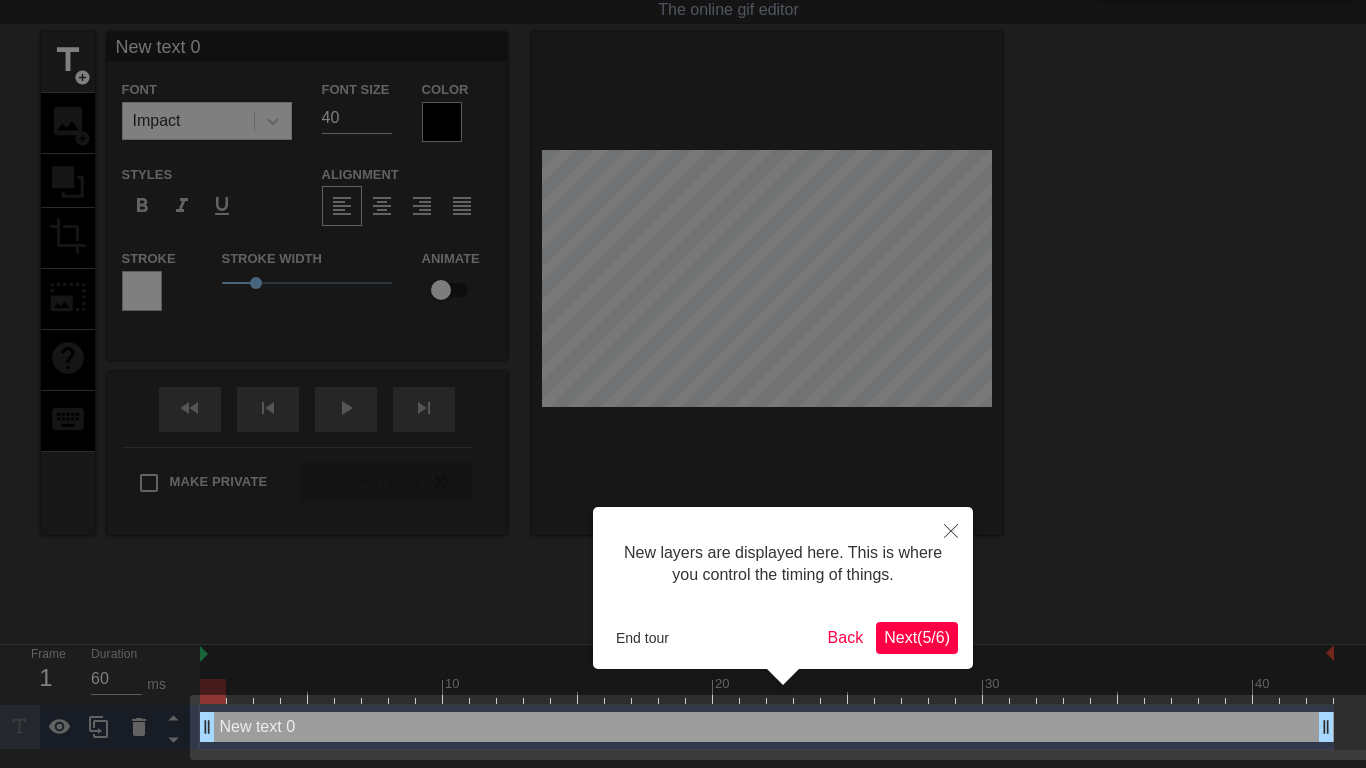 click on "Next  ( 5 / 6 )" at bounding box center (917, 637) 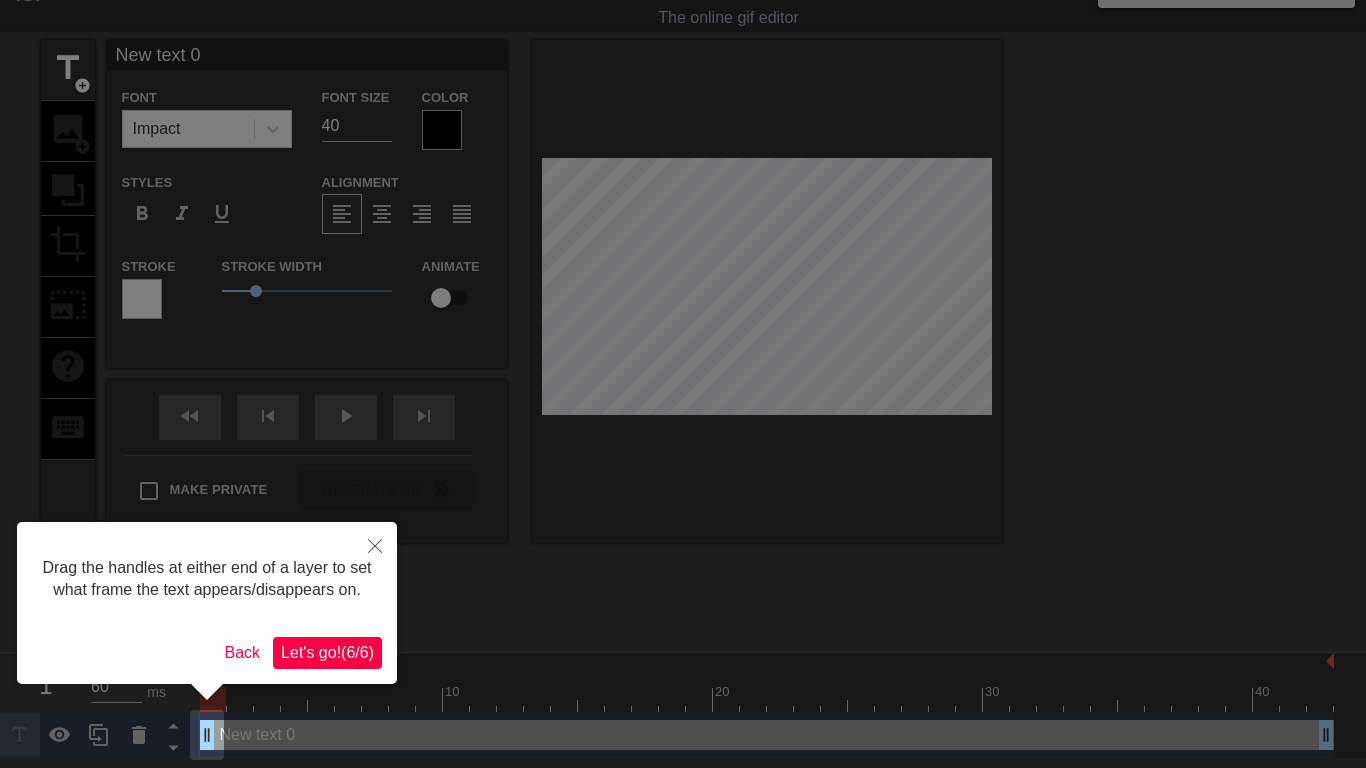 scroll, scrollTop: 0, scrollLeft: 0, axis: both 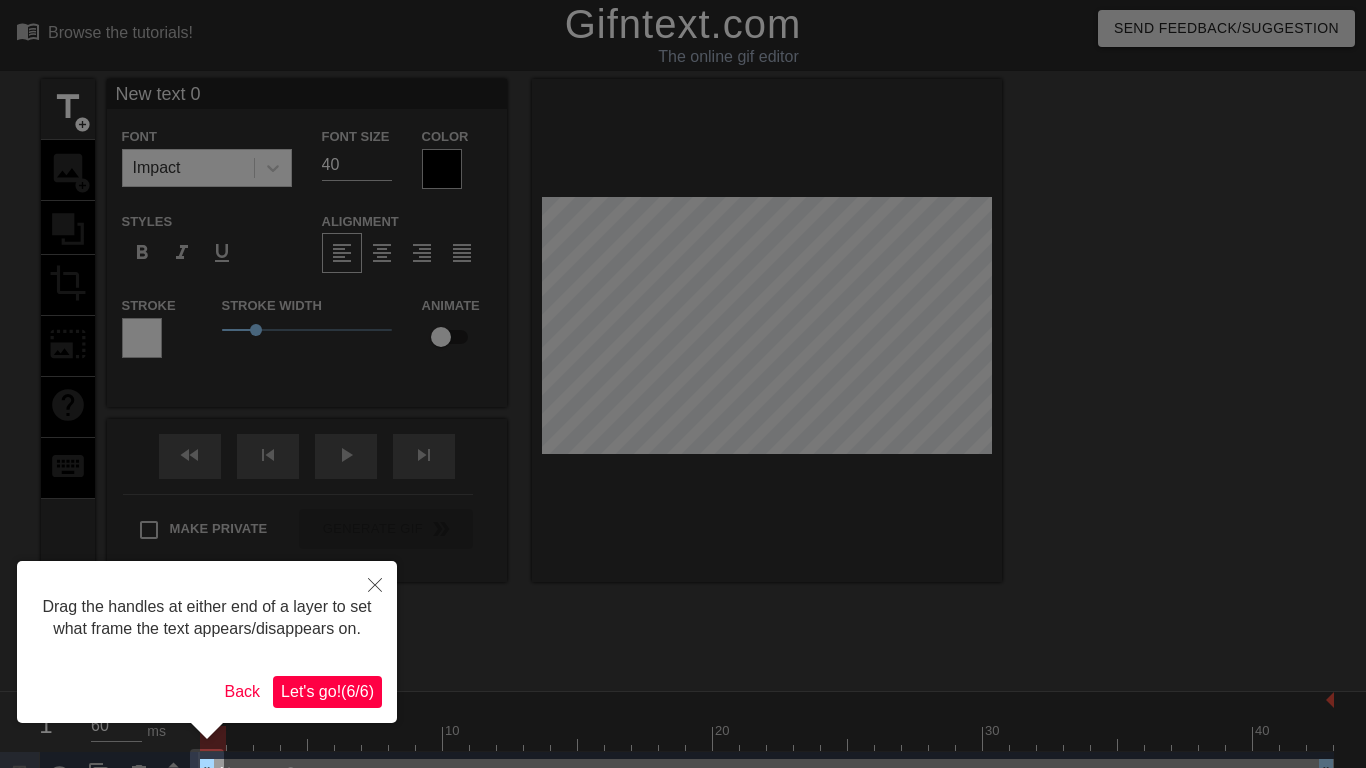 click on "Let's go!  ( 6 / 6 )" at bounding box center [327, 692] 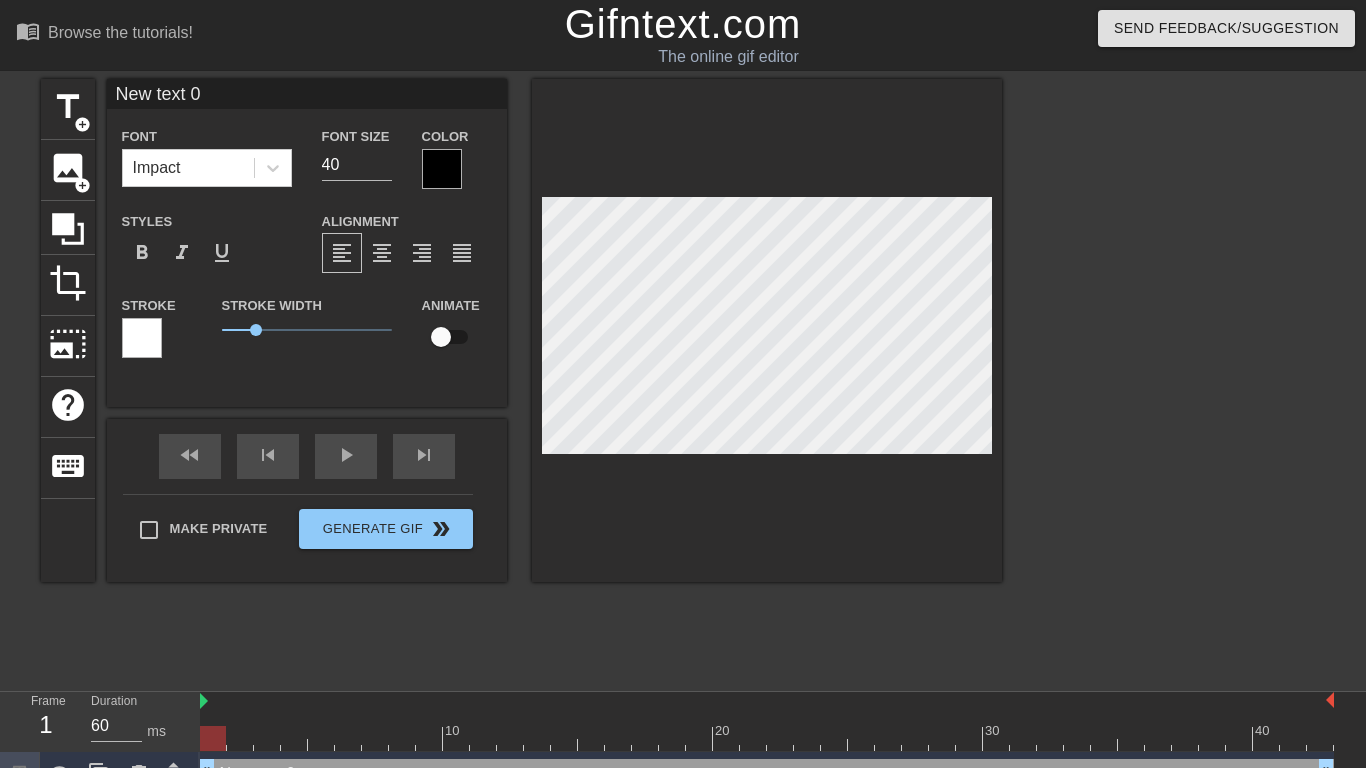 scroll, scrollTop: 0, scrollLeft: 4, axis: horizontal 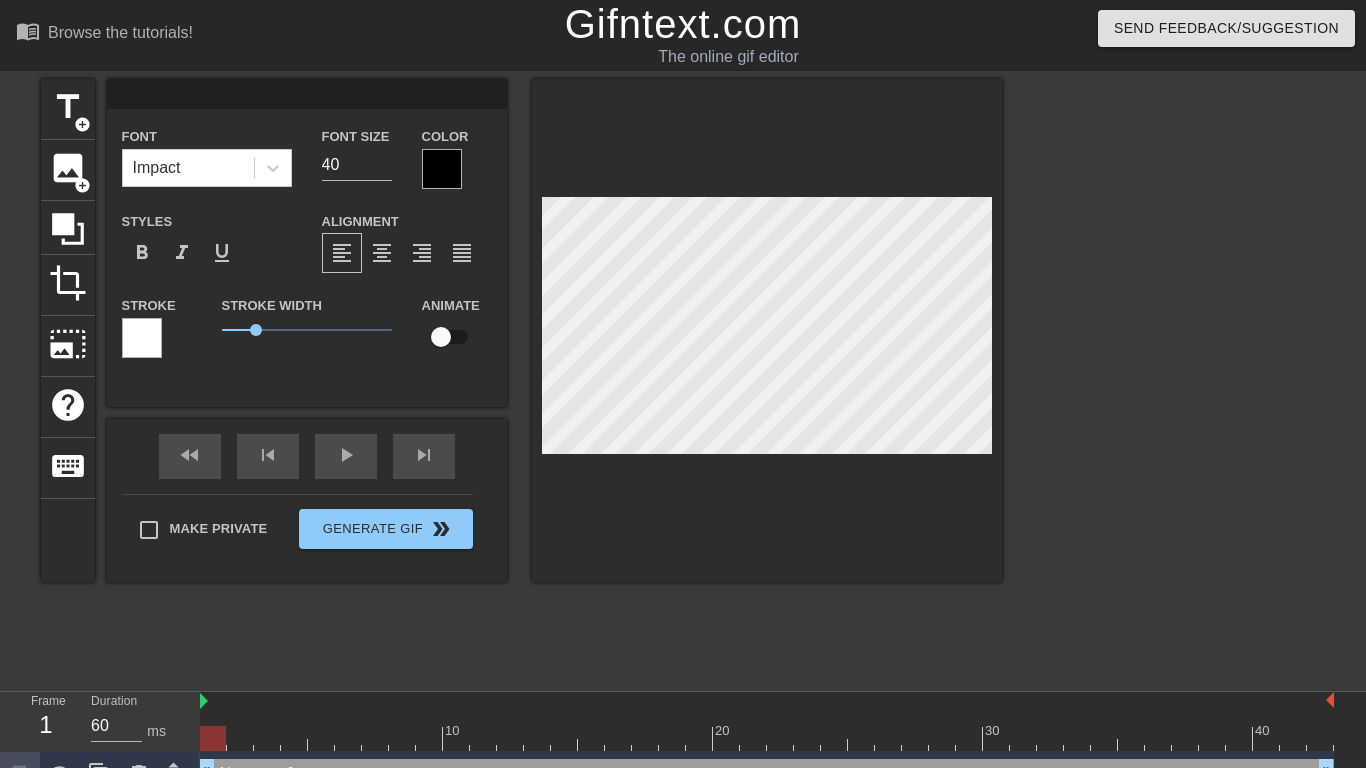 type 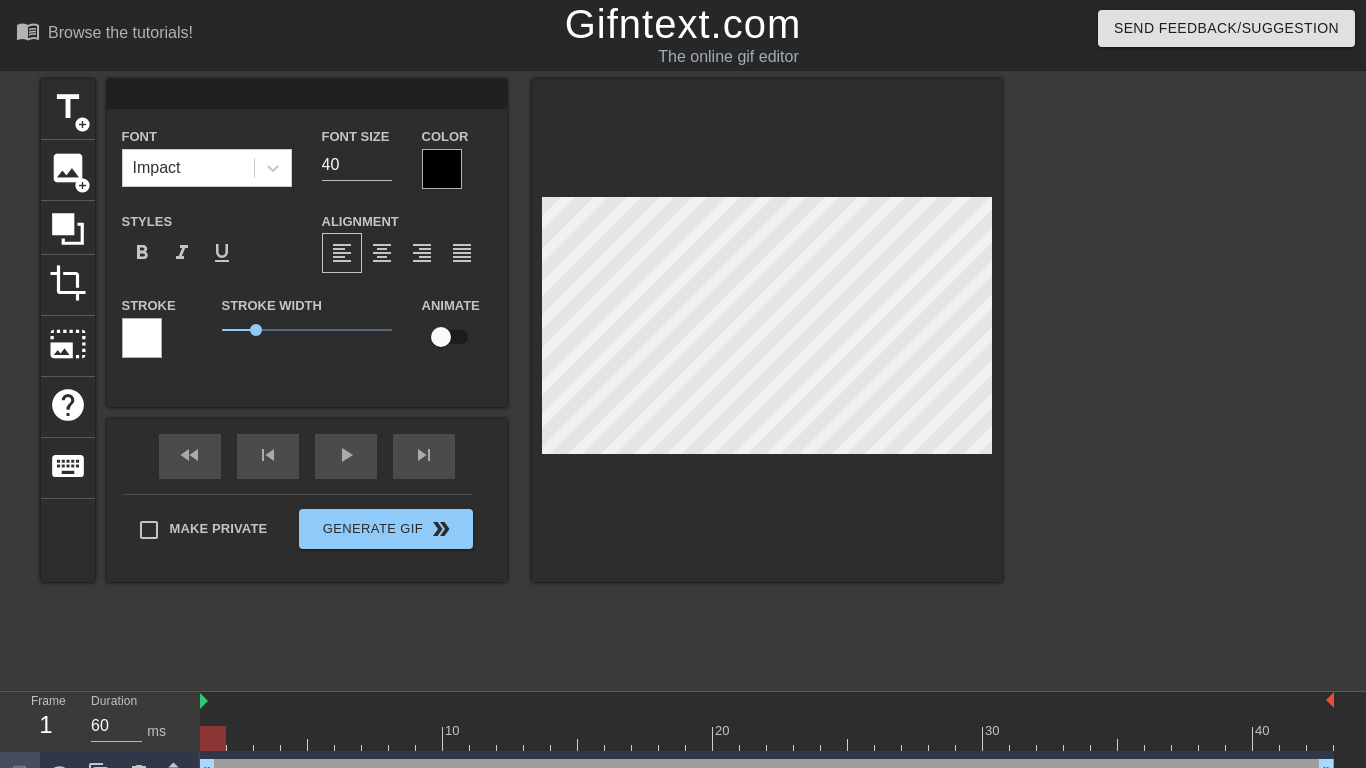 type on "@" 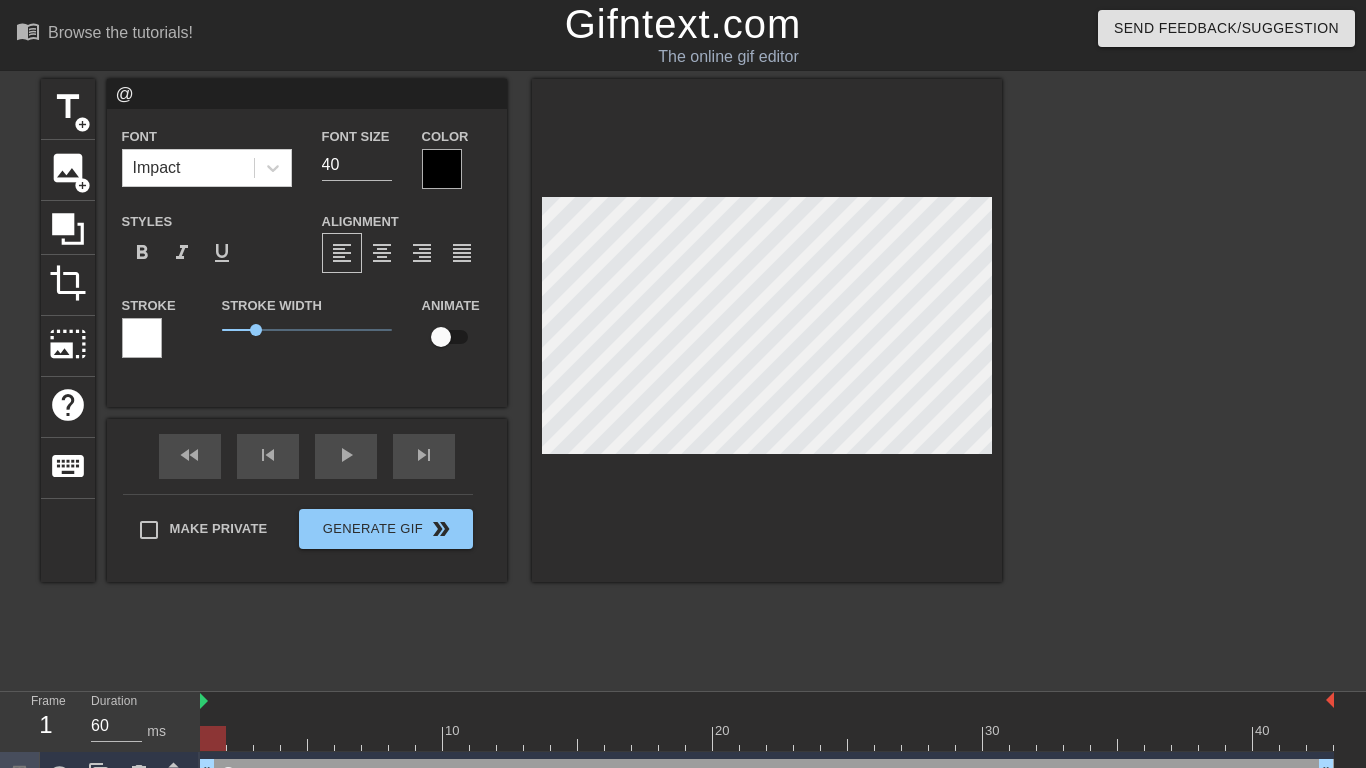 type on "[USERNAME]" 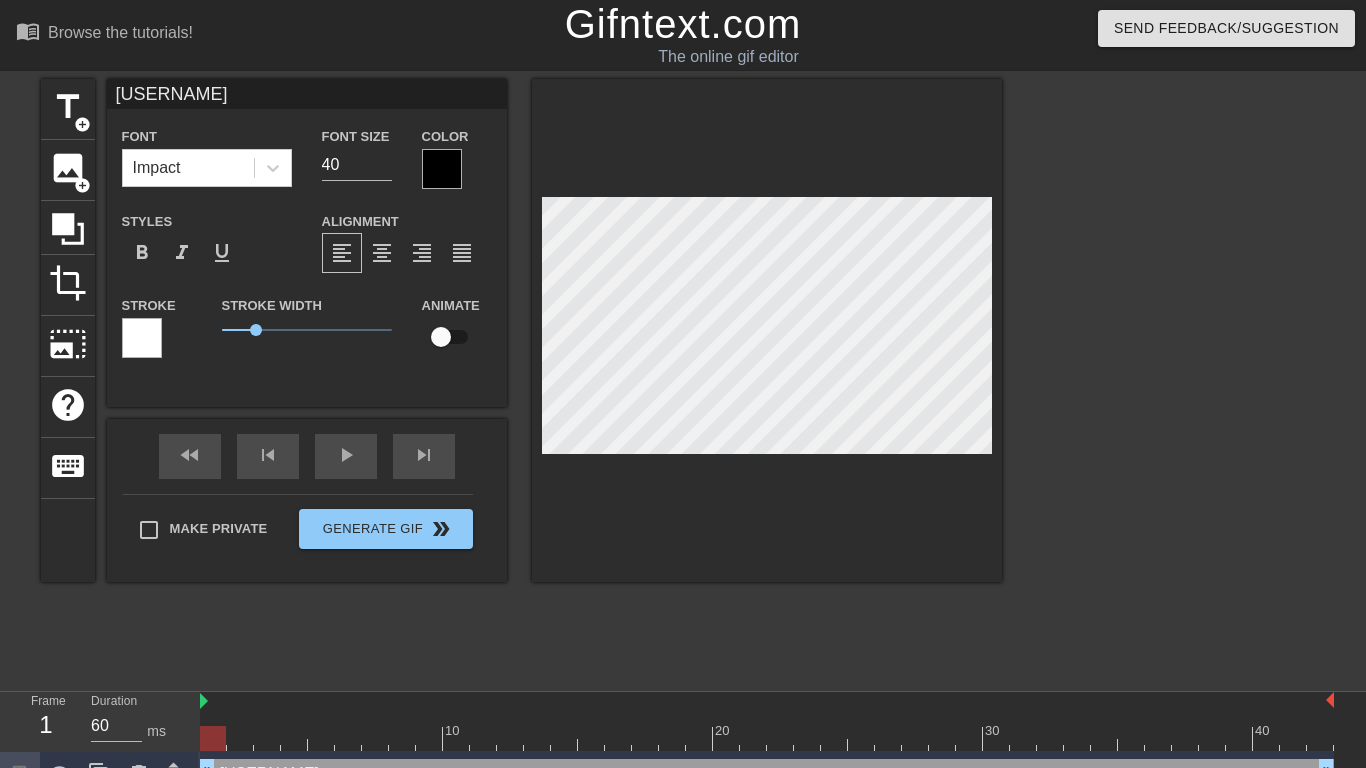 type on "[USERNAME]" 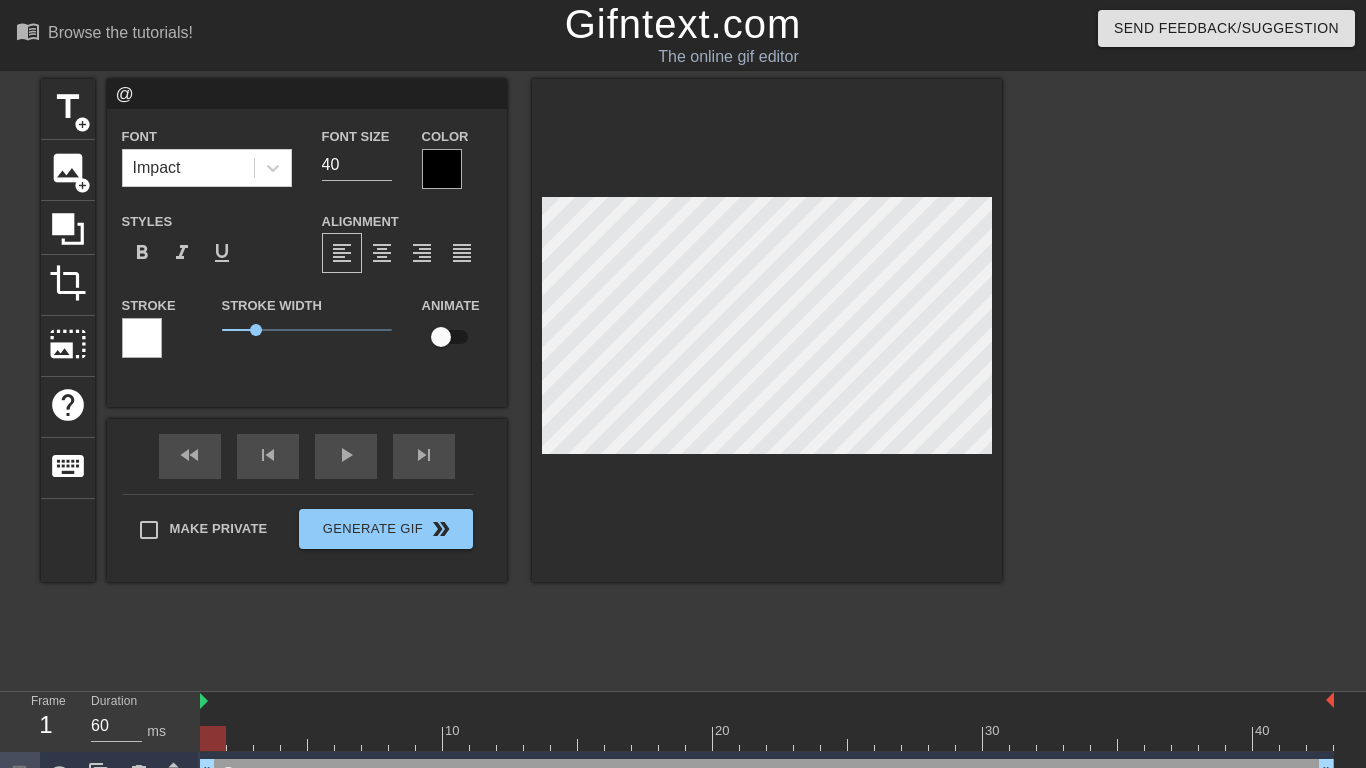 type on "[USERNAME]" 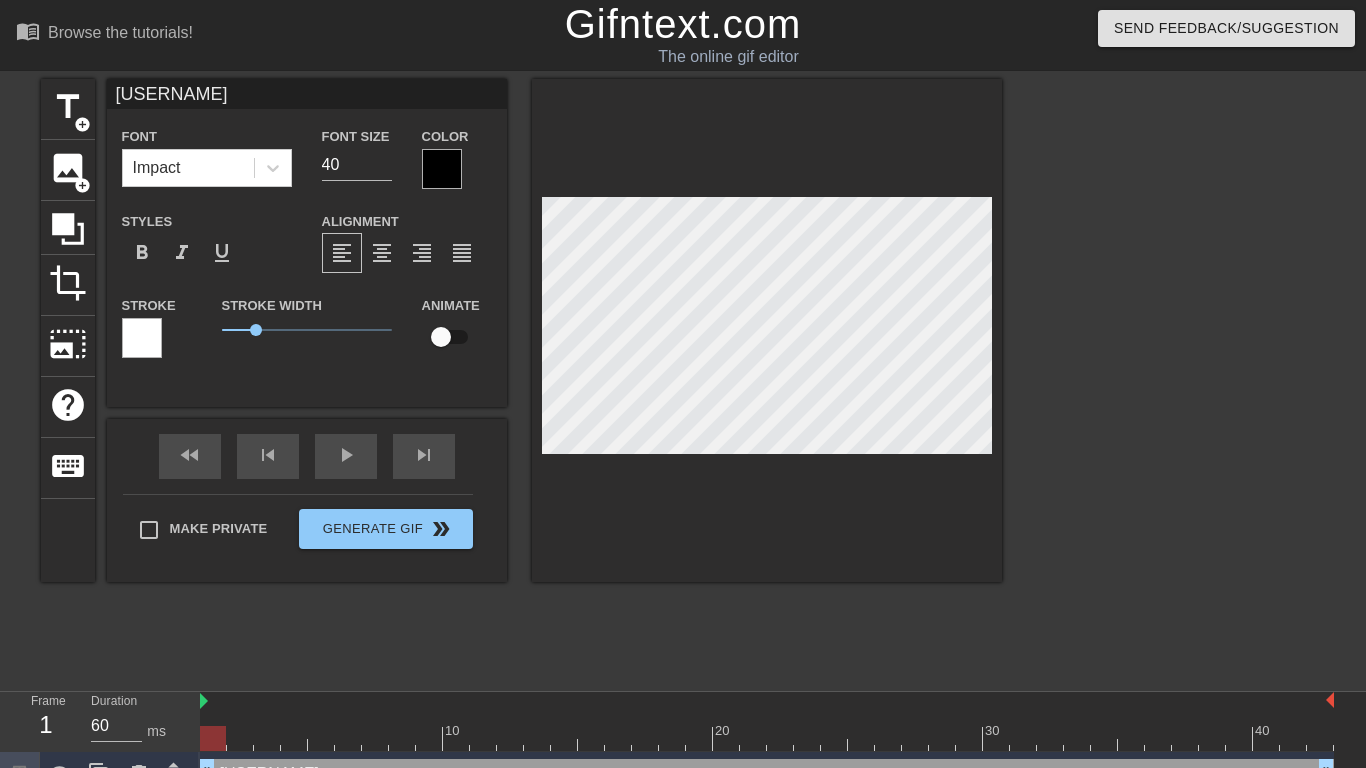 type on "[USERNAME]" 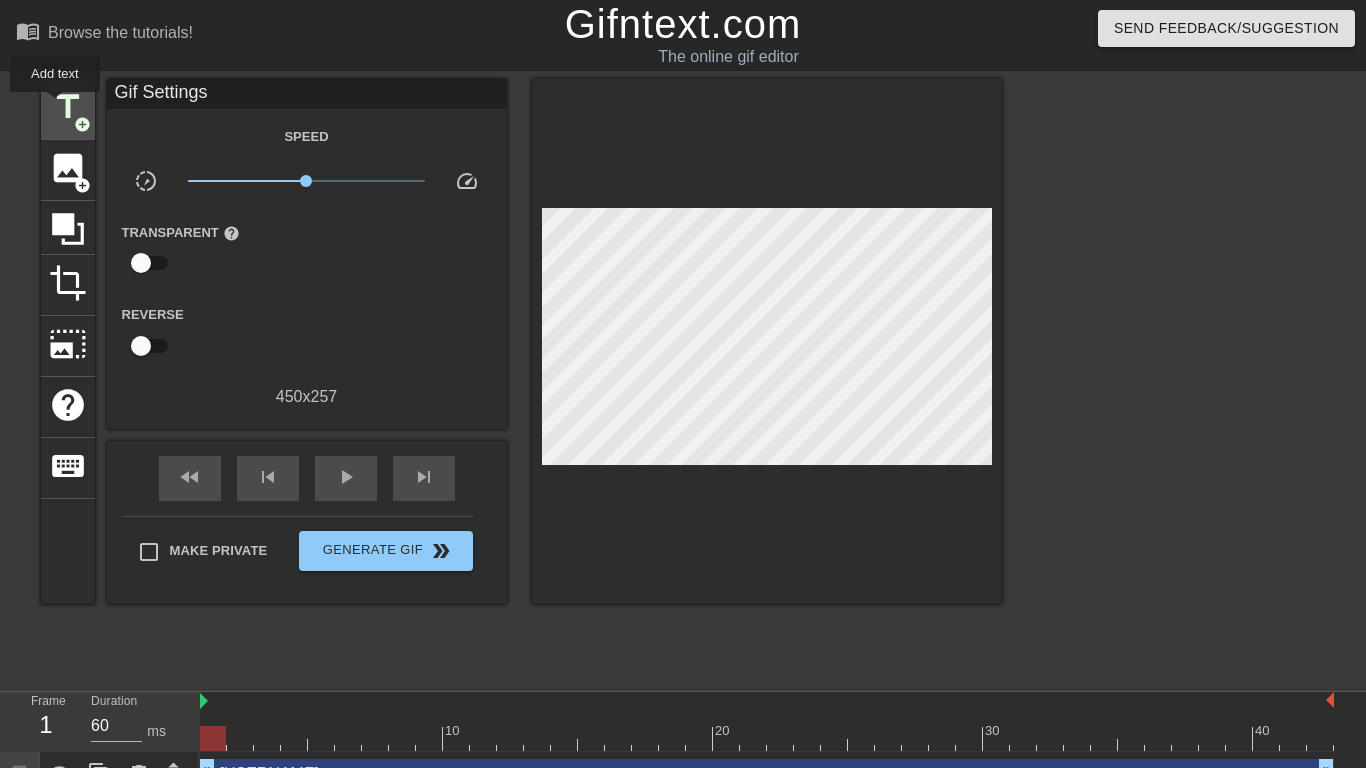 click on "title" at bounding box center [68, 107] 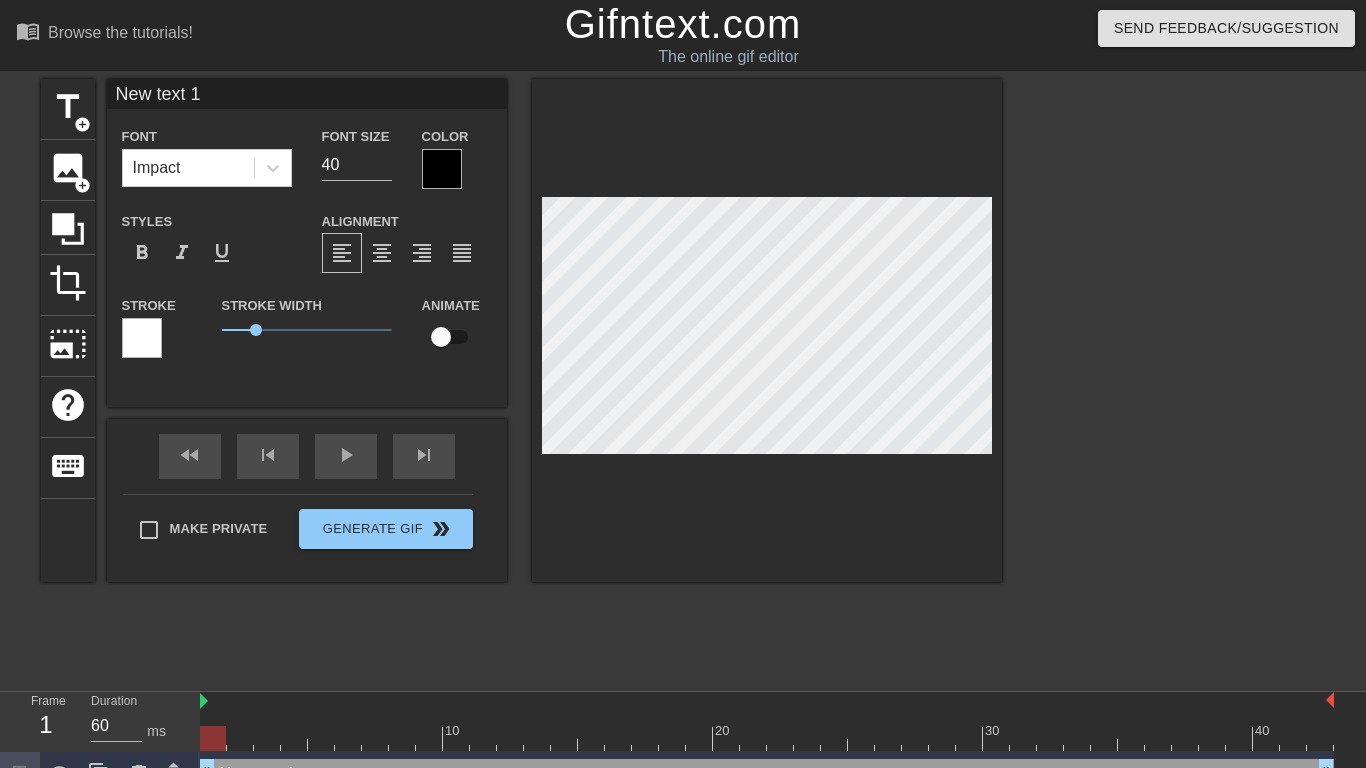 click on "title add_circle image add_circle crop photo_size_select_large help keyboard New text 1 Font Impact Font Size 40 Color Styles format_bold format_italic format_underline Alignment format_align_left format_align_center format_align_right format_align_justify Stroke Stroke Width 1 Animate fast_rewind skip_previous play_arrow skip_next Make Private Generate Gif double_arrow" at bounding box center [521, 330] 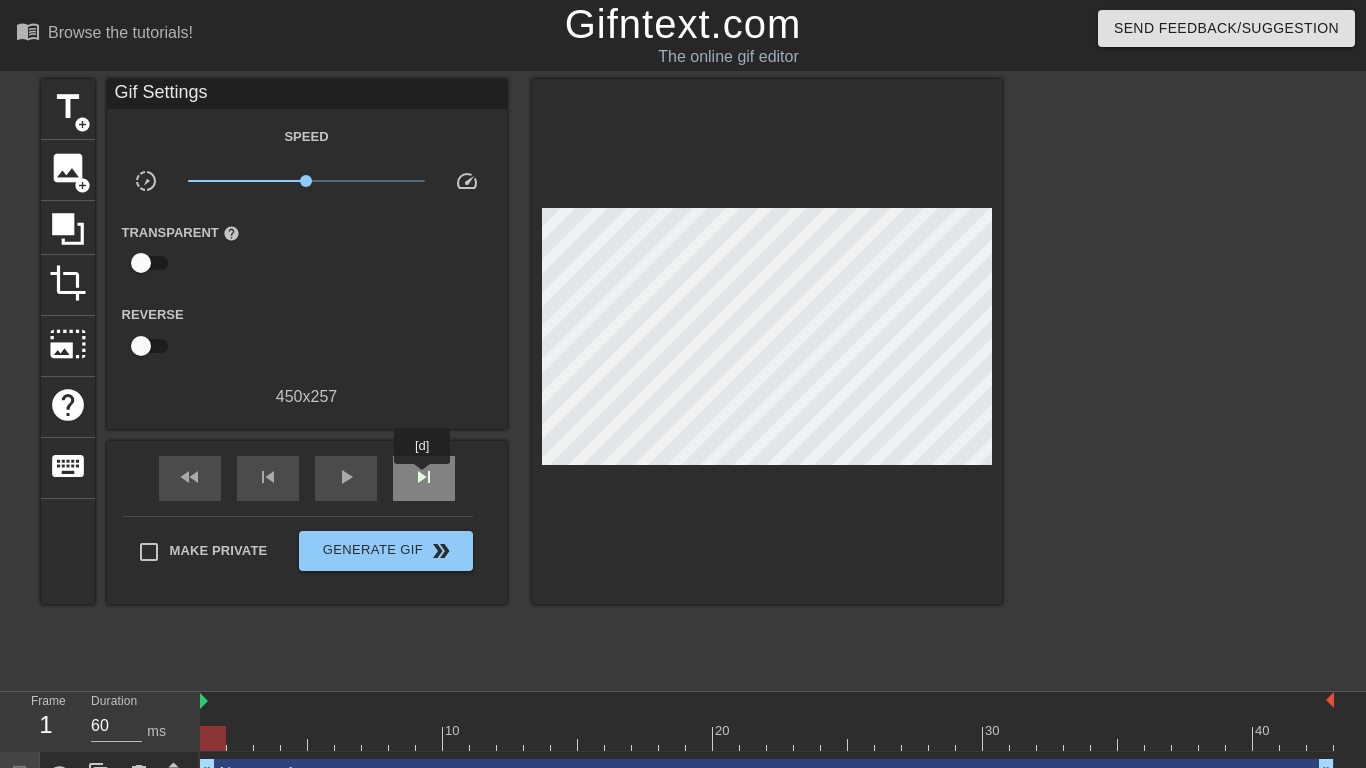click on "skip_next" at bounding box center (424, 477) 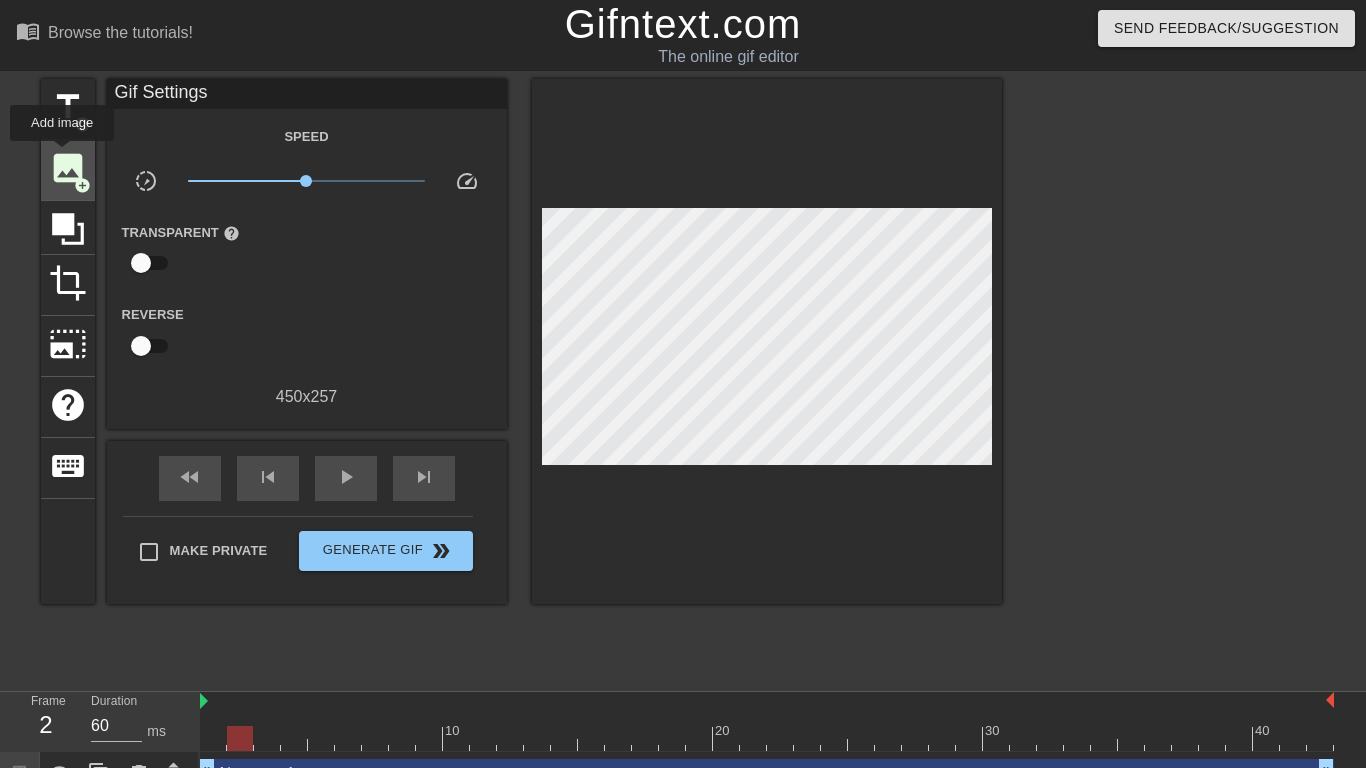 click on "image" at bounding box center [68, 168] 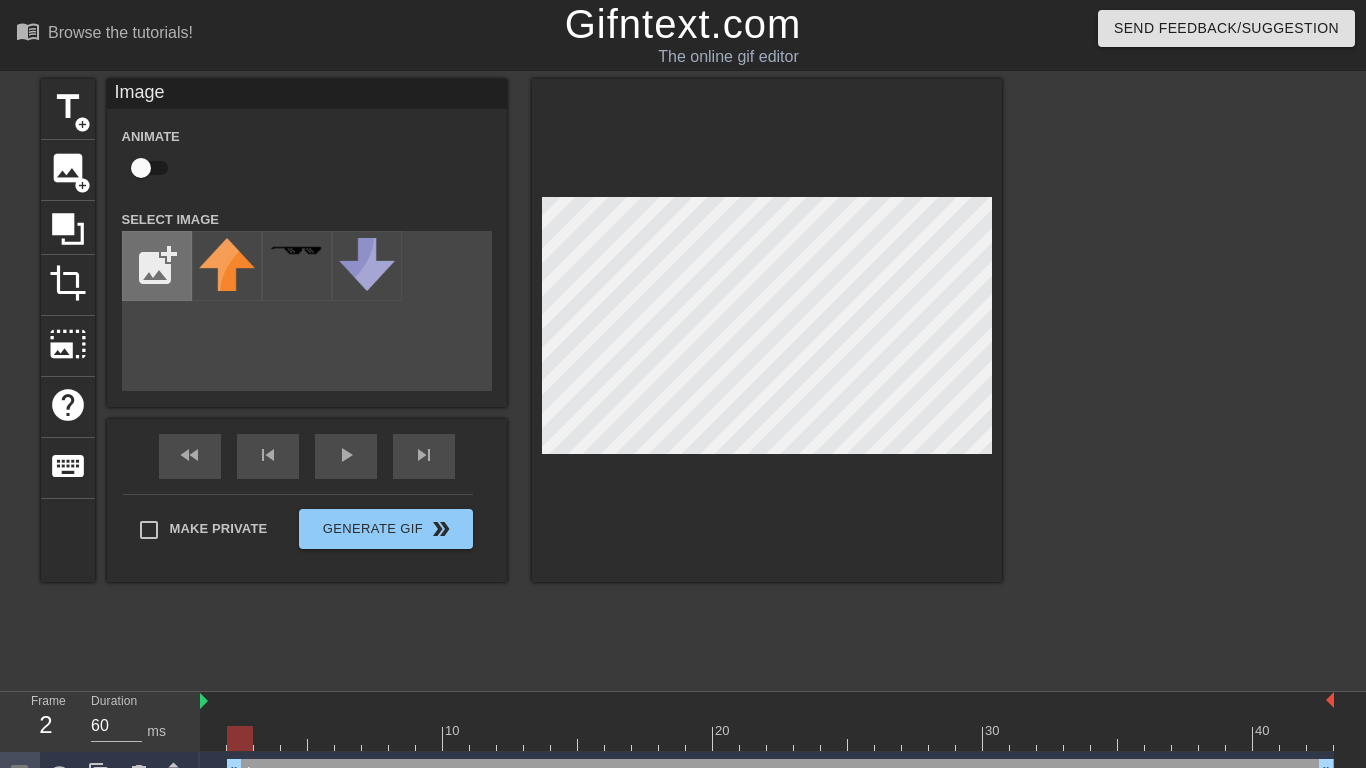 click at bounding box center (157, 266) 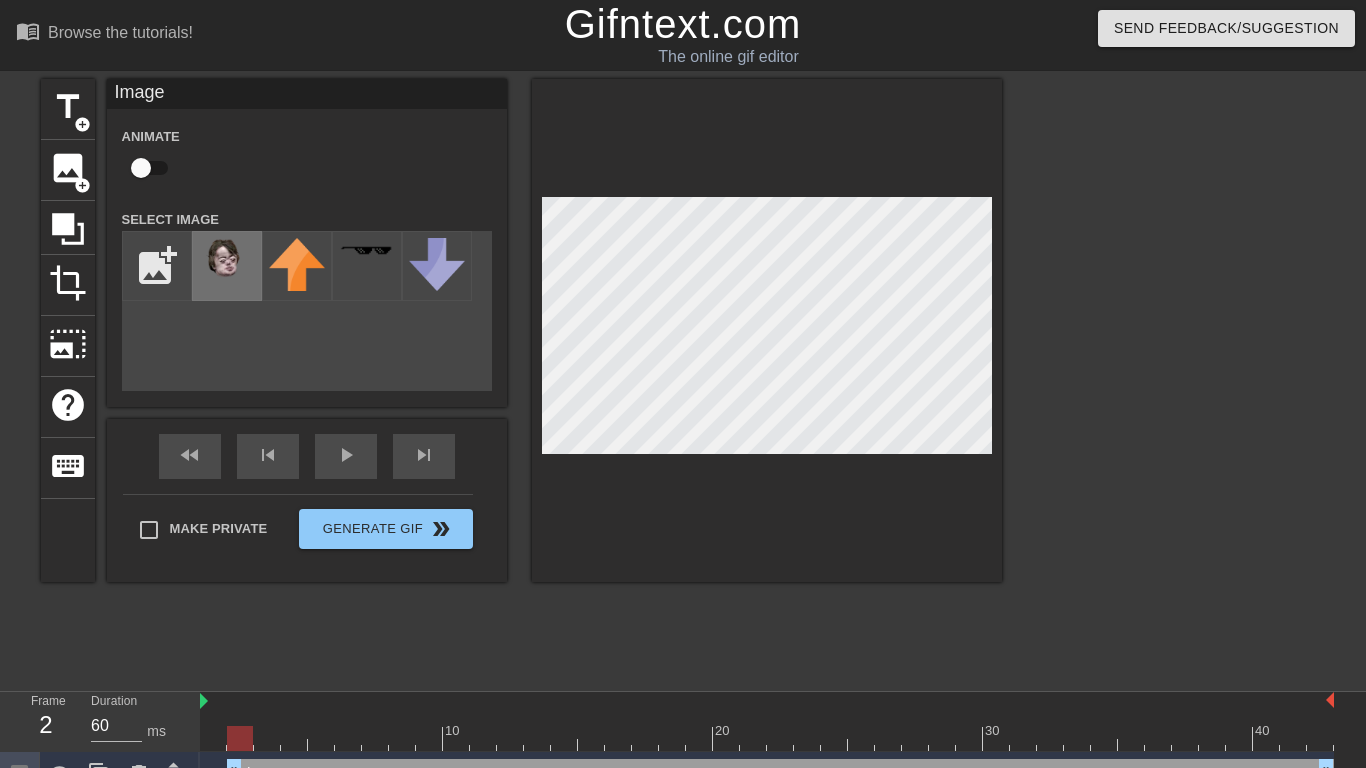 click at bounding box center [227, 263] 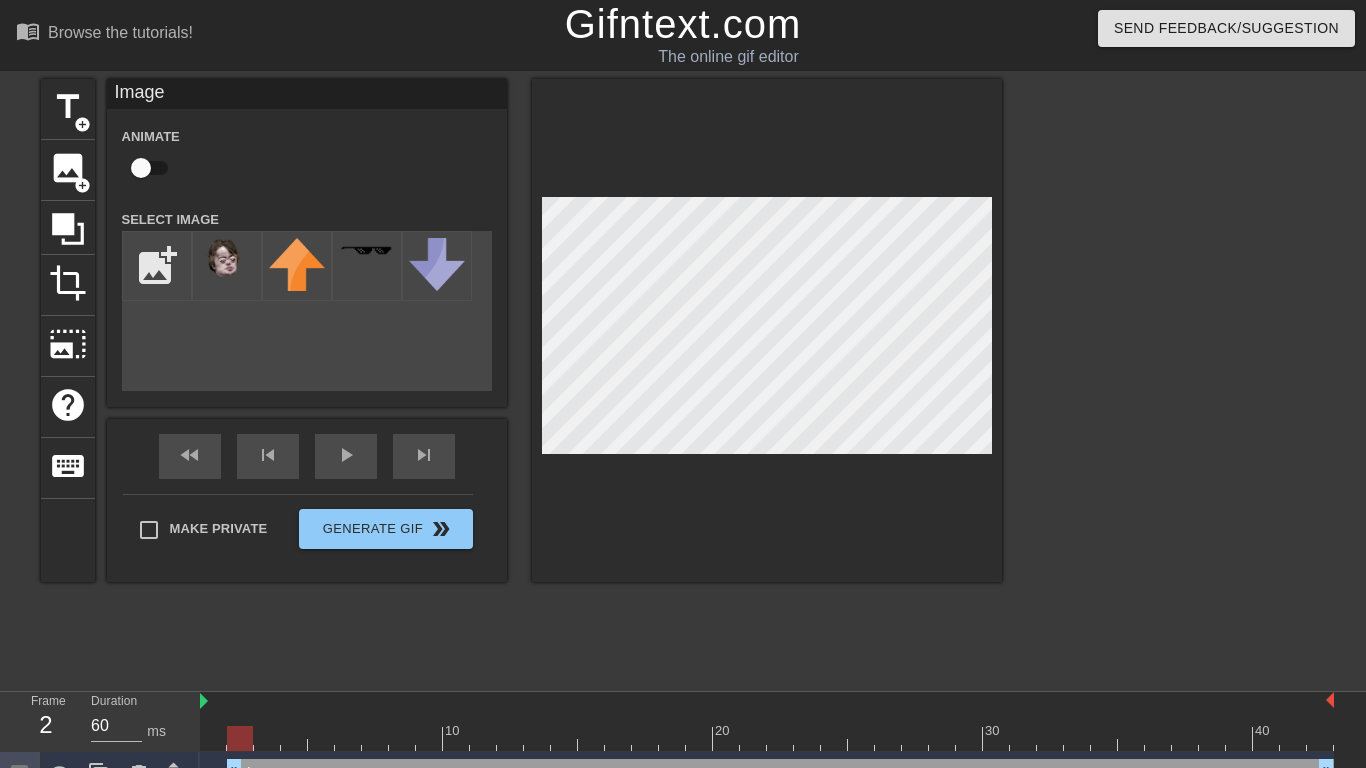 click at bounding box center [141, 168] 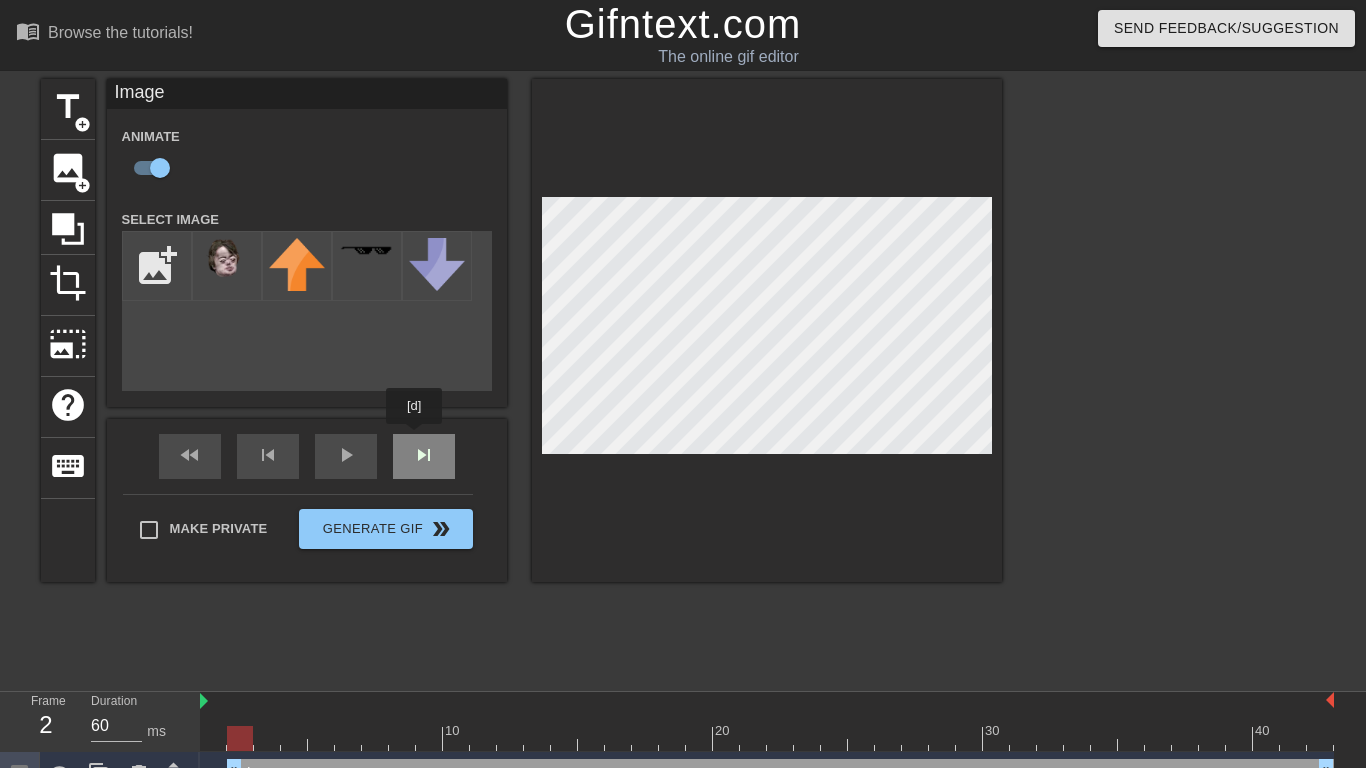 click on "Image Animate Select Image add_photo_alternate fast_rewind skip_previous play_arrow skip_next Make Private Generate Gif double_arrow" at bounding box center (307, 330) 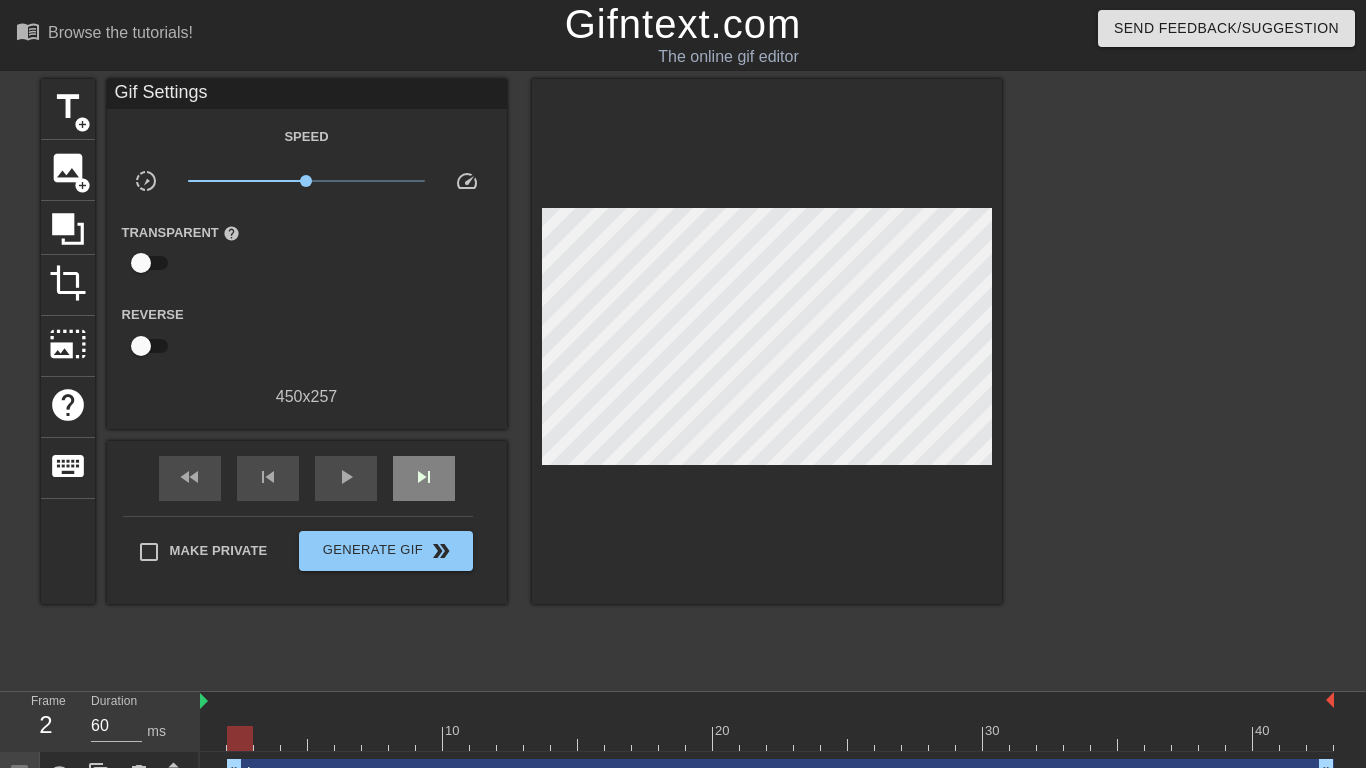 click on "skip_next" at bounding box center (424, 478) 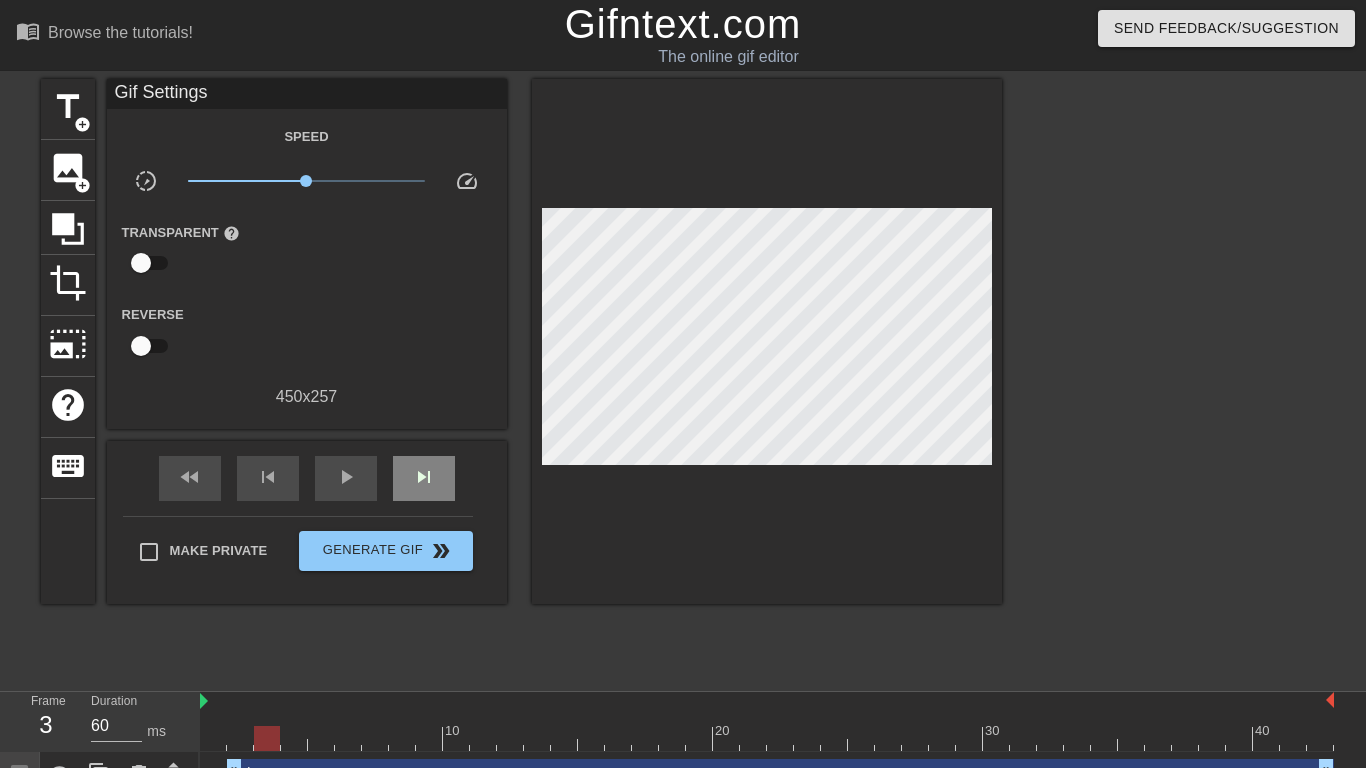 click on "fast_rewind skip_previous play_arrow skip_next" at bounding box center [307, 478] 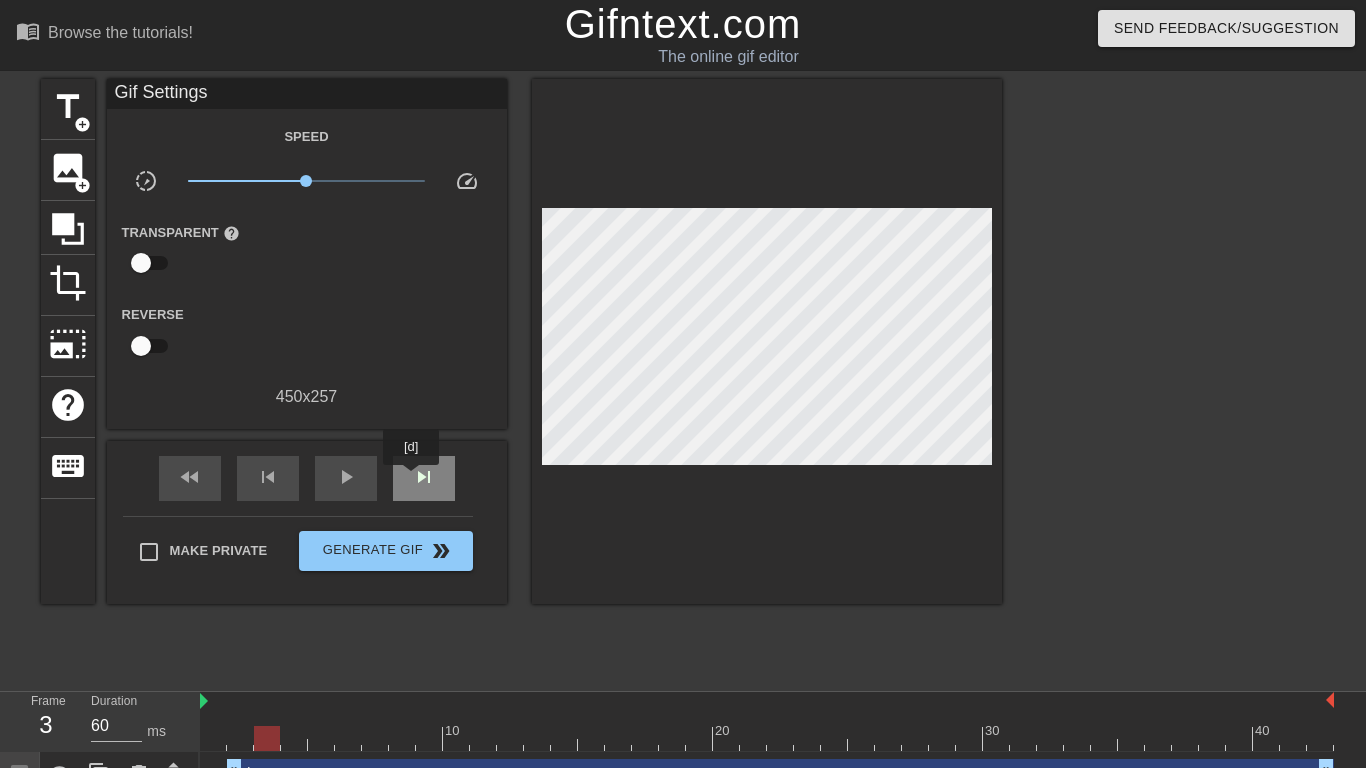 click on "skip_next" at bounding box center (424, 478) 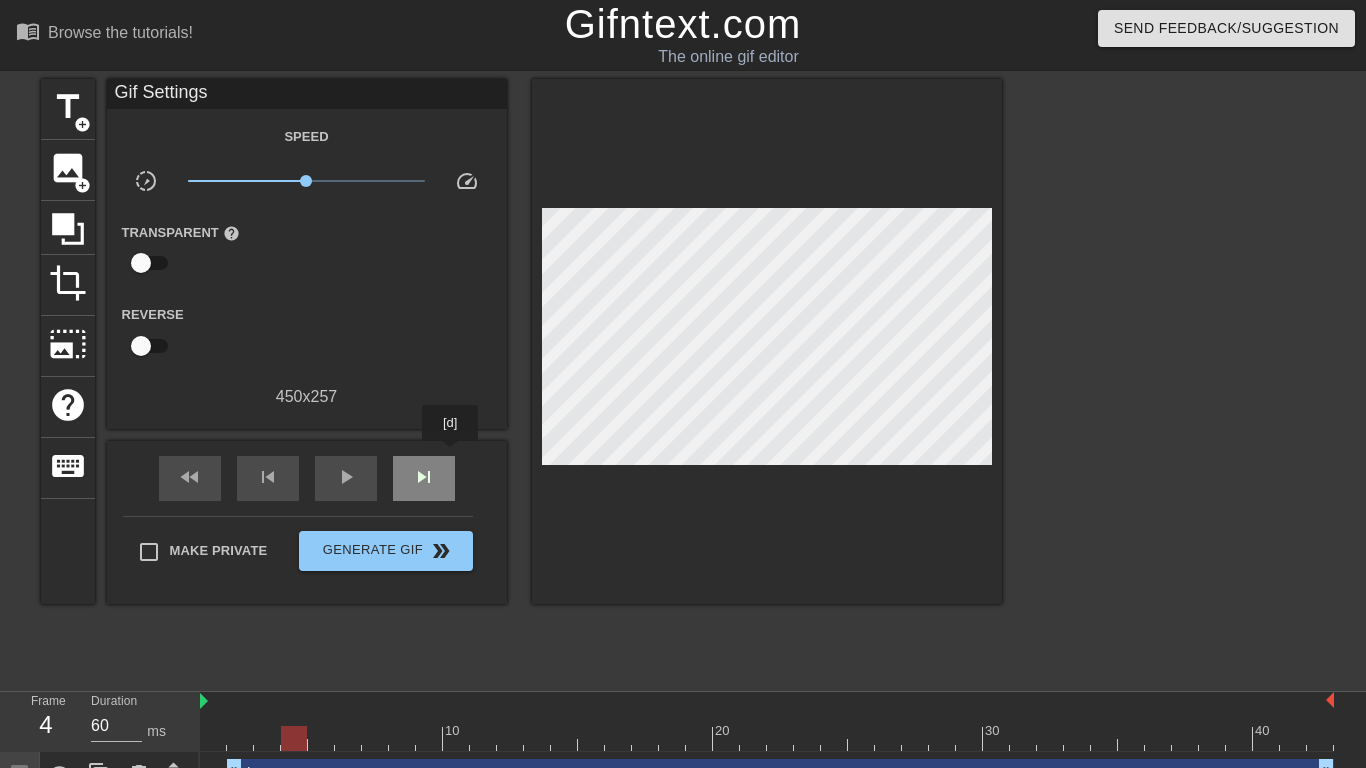 click on "skip_next" at bounding box center [424, 478] 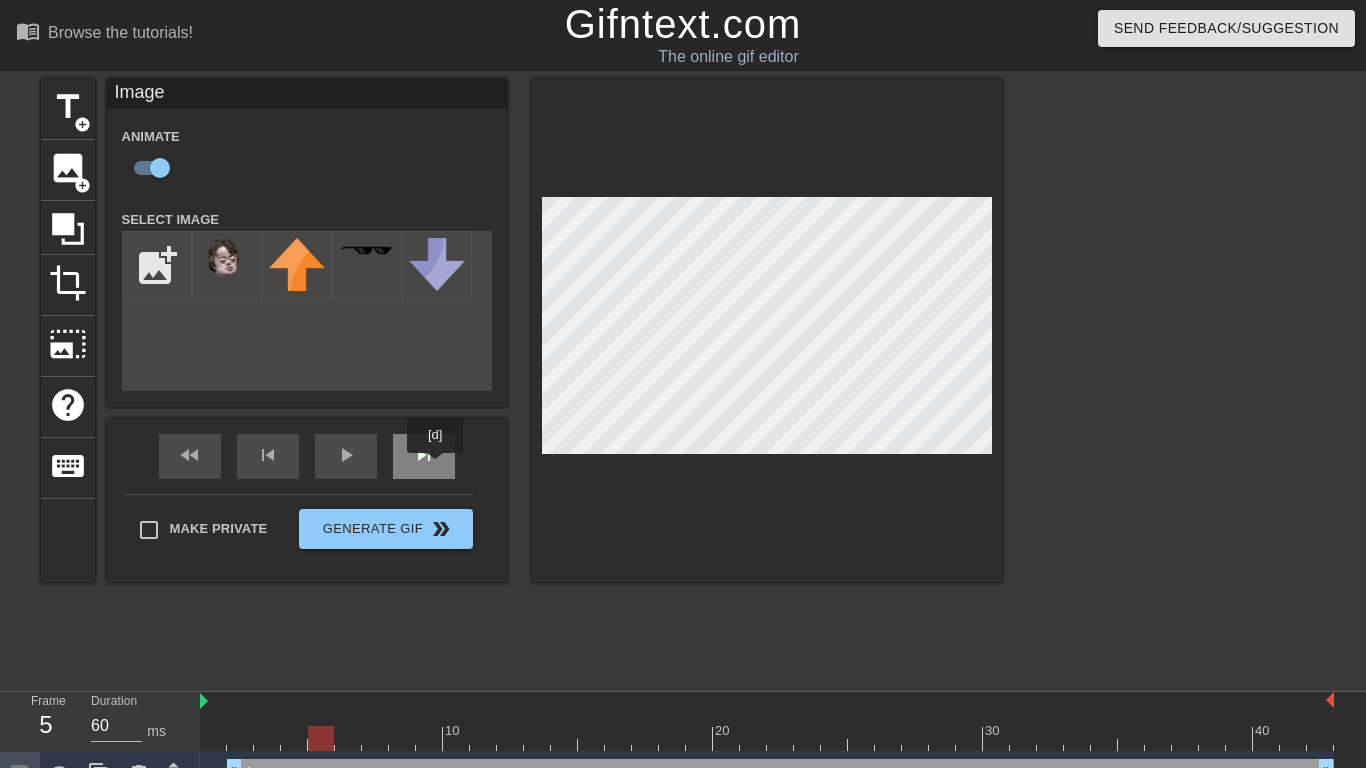 click on "skip_next" at bounding box center [424, 456] 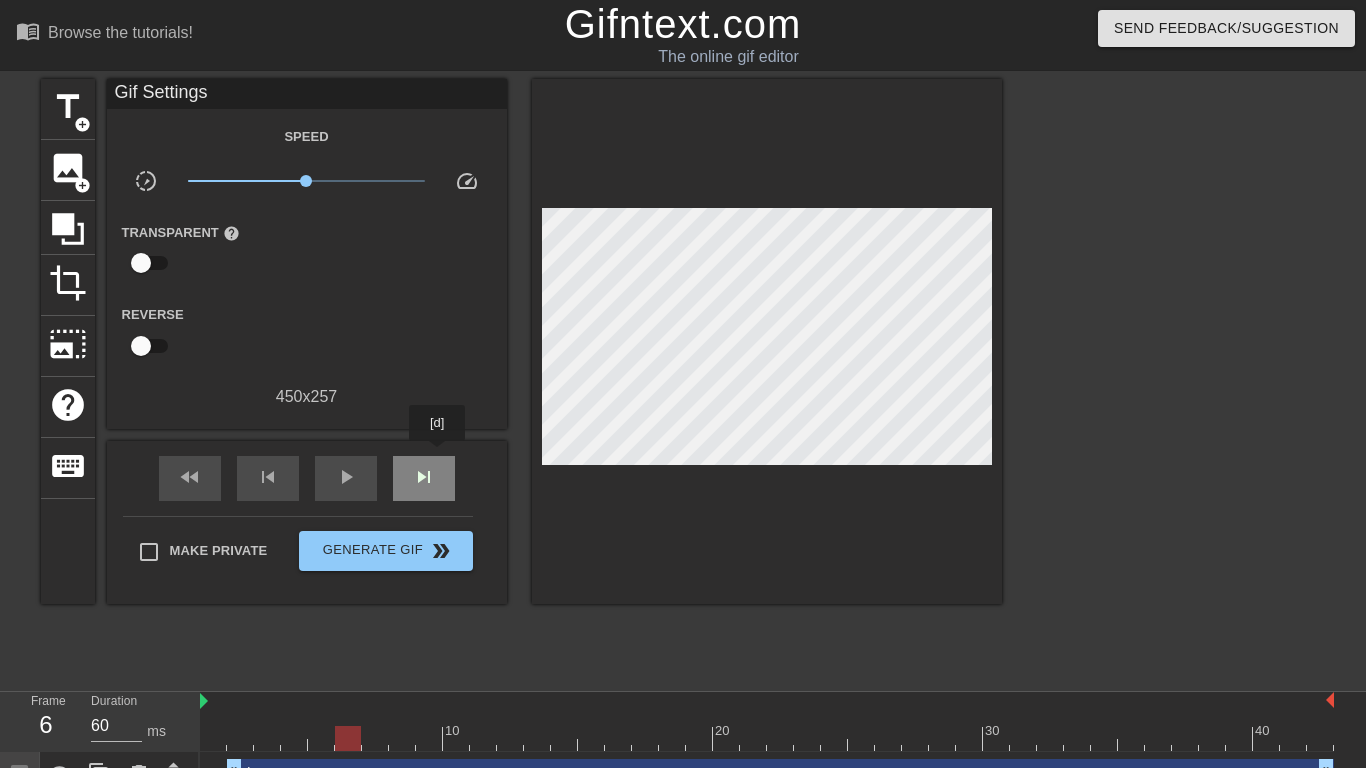 click on "skip_next" at bounding box center [424, 478] 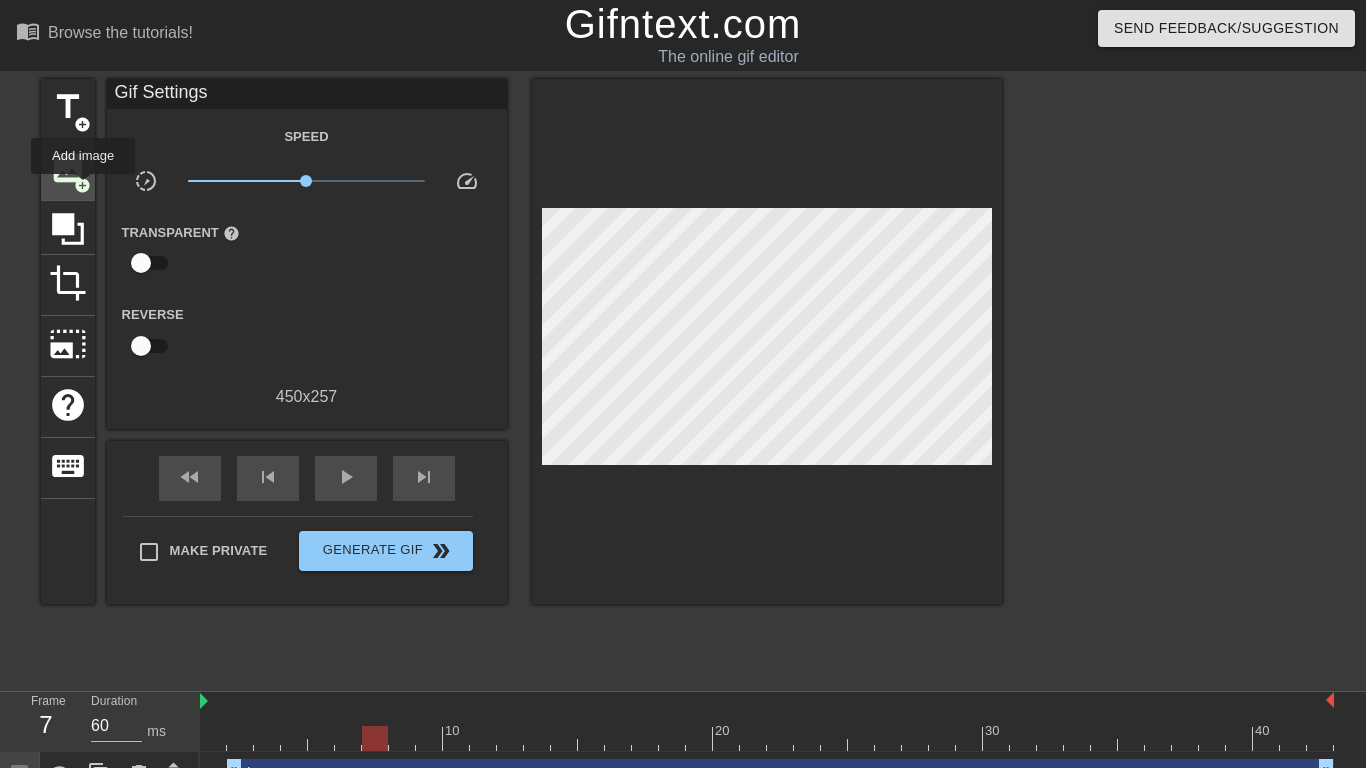 click on "add_circle" at bounding box center [82, 185] 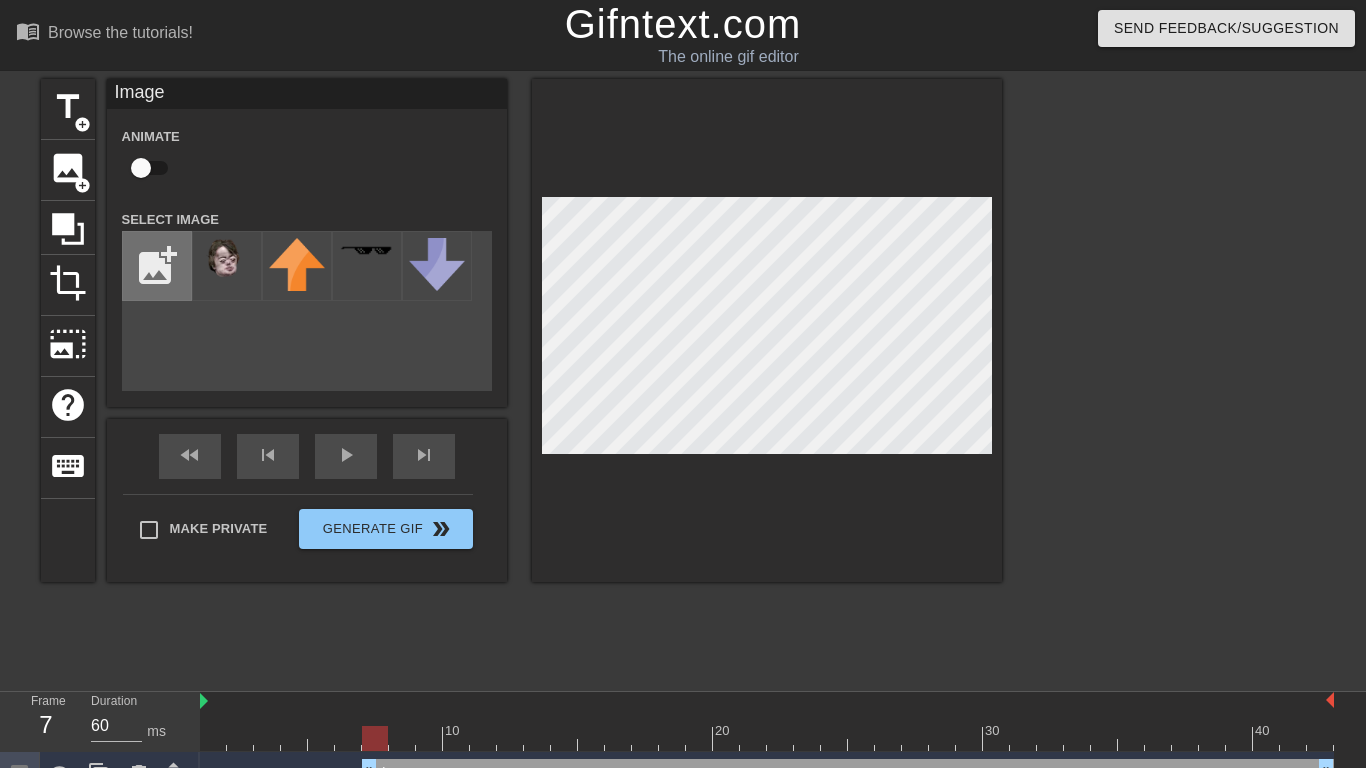 click at bounding box center (157, 266) 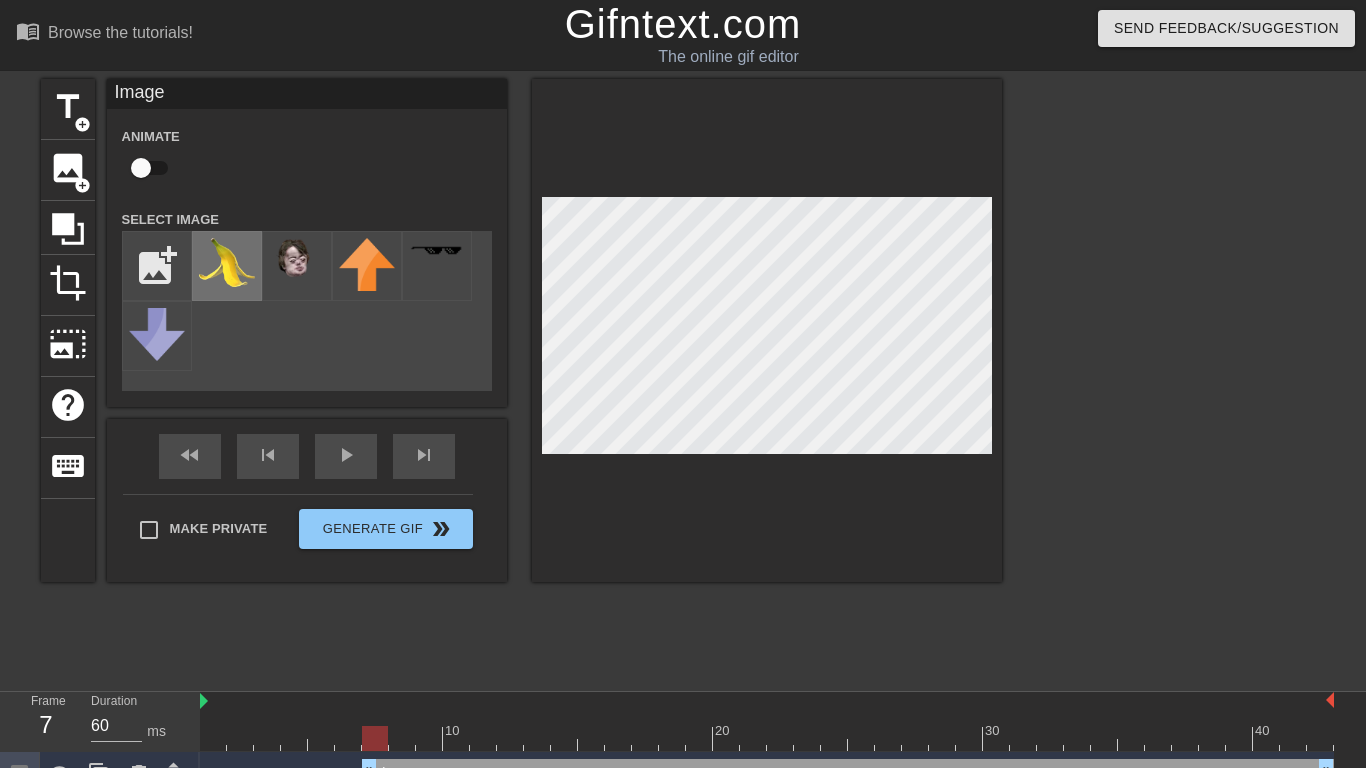 click at bounding box center (227, 266) 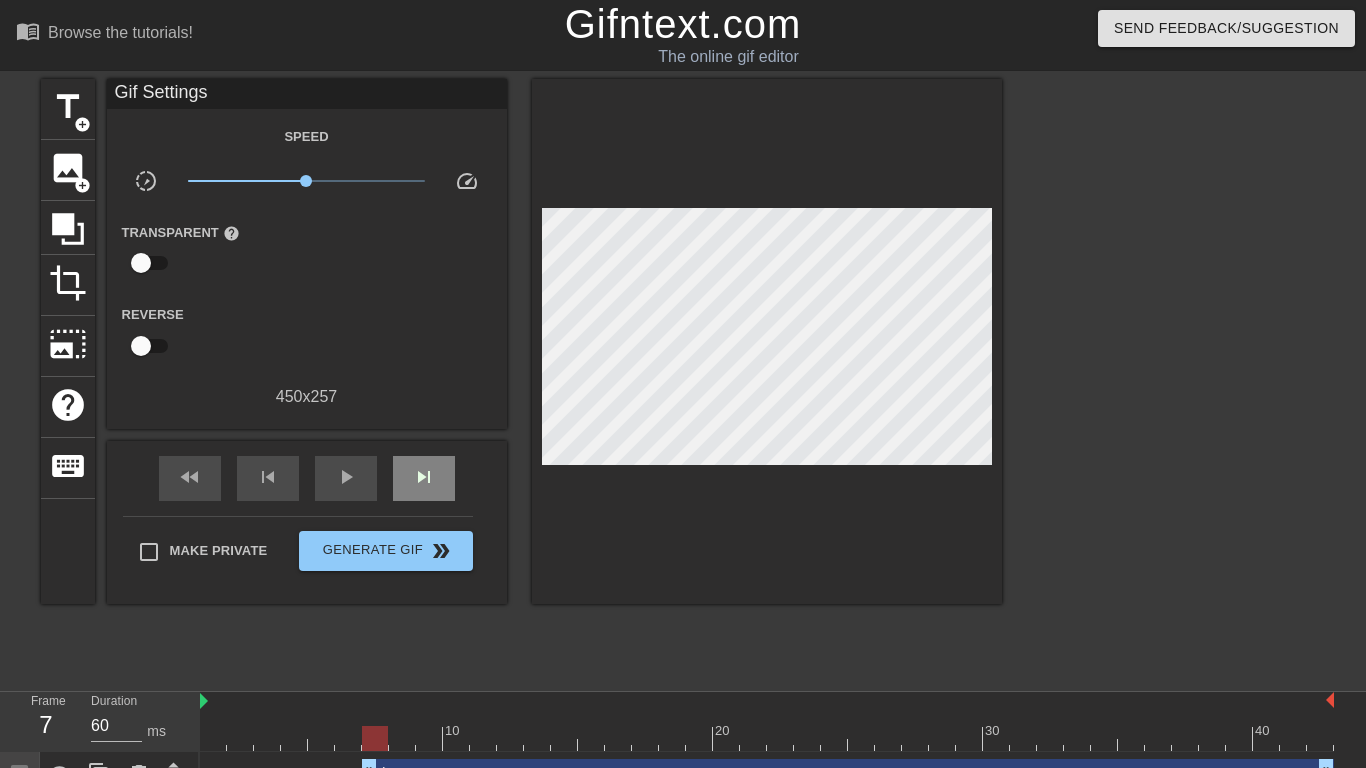 click on "fast_rewind skip_previous play_arrow skip_next" at bounding box center [307, 478] 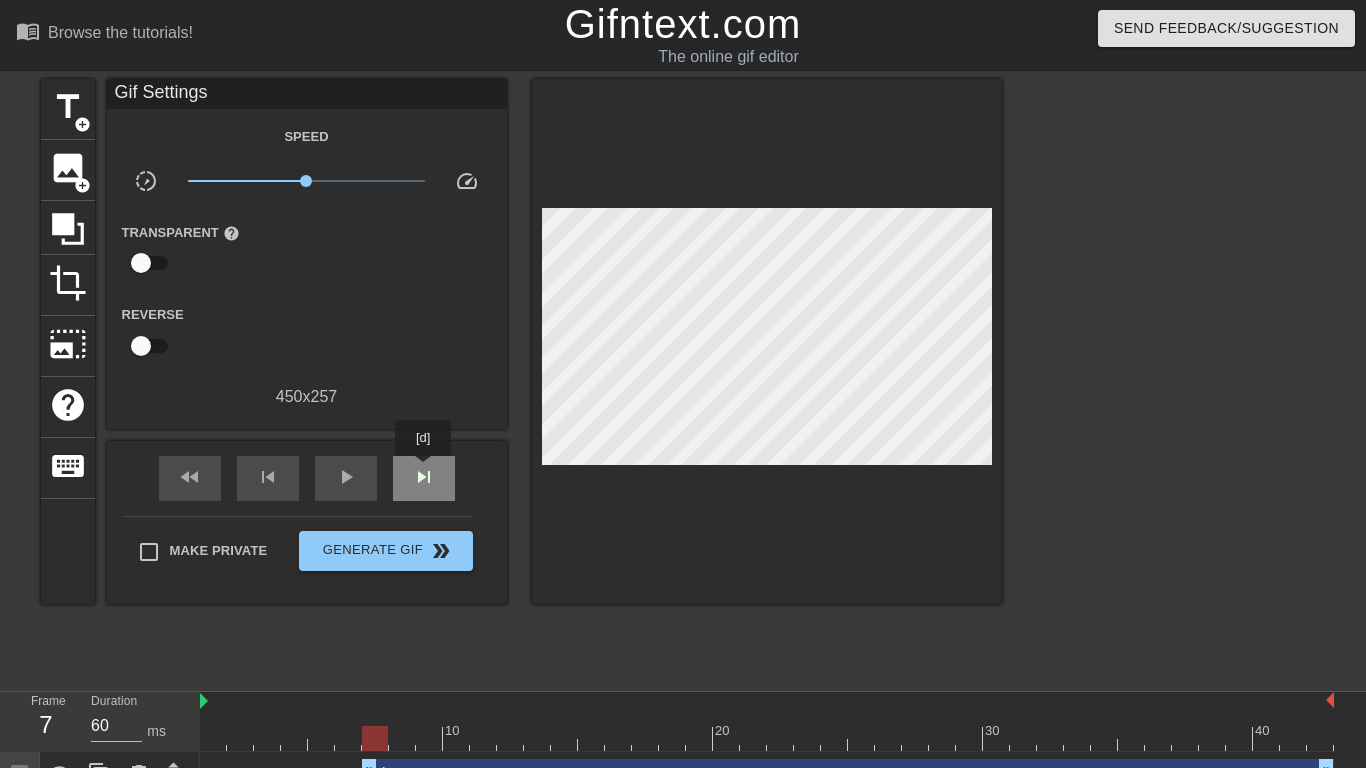 click on "skip_next" at bounding box center [424, 477] 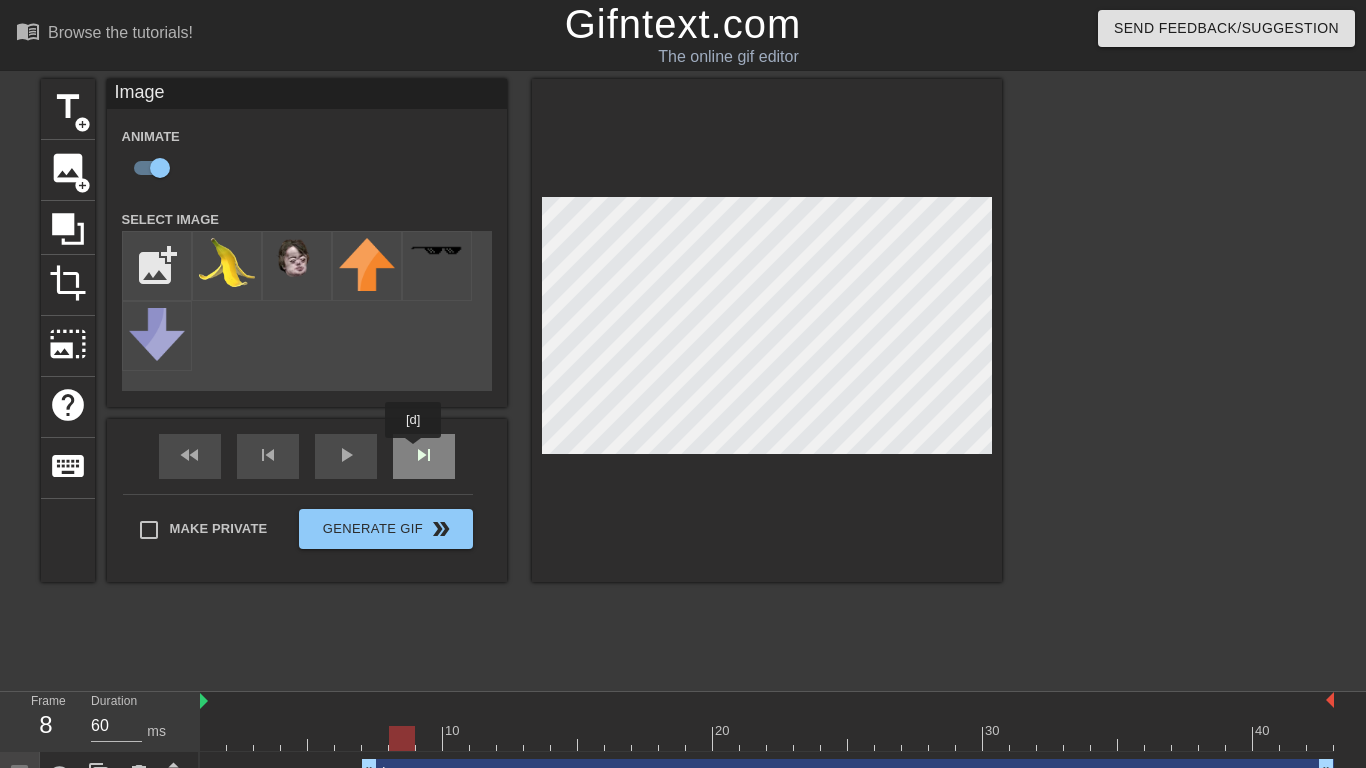 click on "fast_rewind skip_previous play_arrow skip_next" at bounding box center (307, 456) 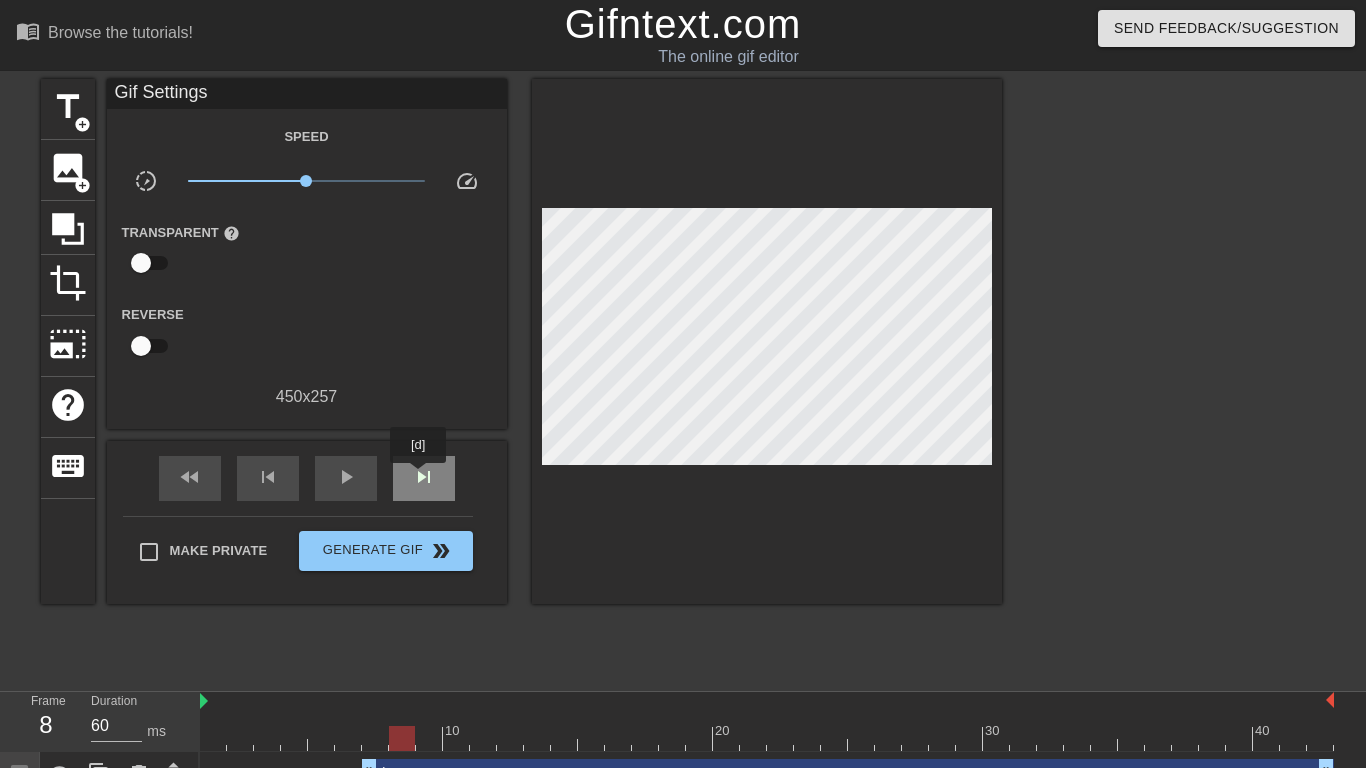 click on "skip_next" at bounding box center [424, 477] 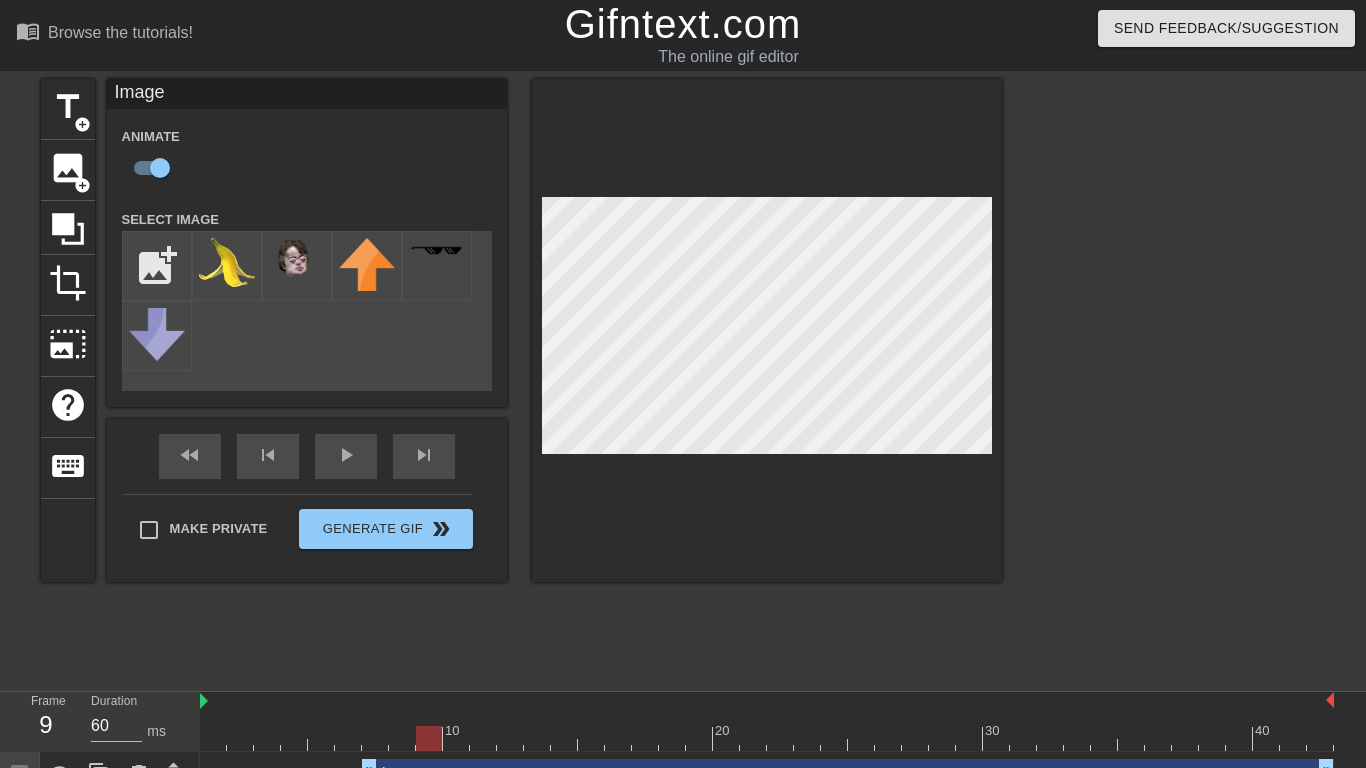 checkbox on "false" 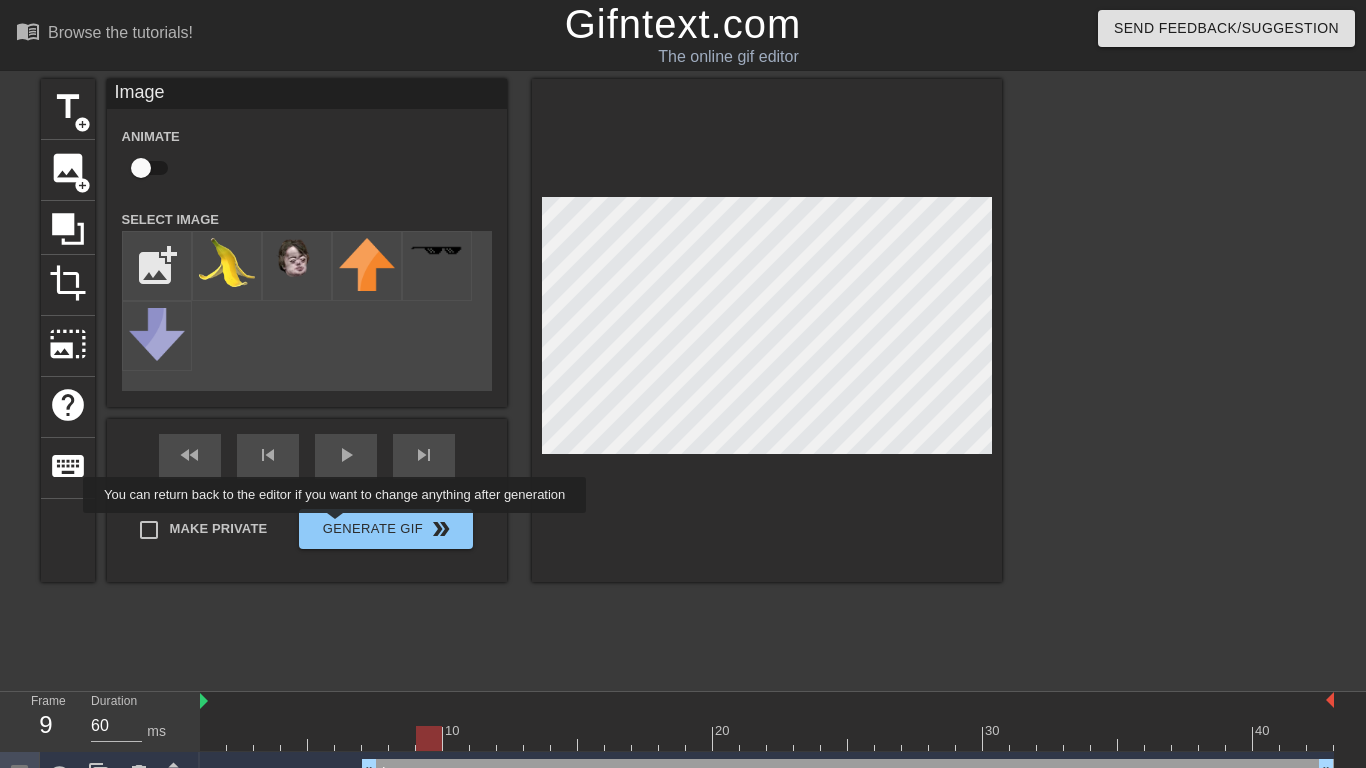 click on "title add_circle image add_circle crop photo_size_select_large help keyboard Image Animate Select Image add_photo_alternate fast_rewind skip_previous play_arrow skip_next Make Private Generate Gif double_arrow" at bounding box center (521, 330) 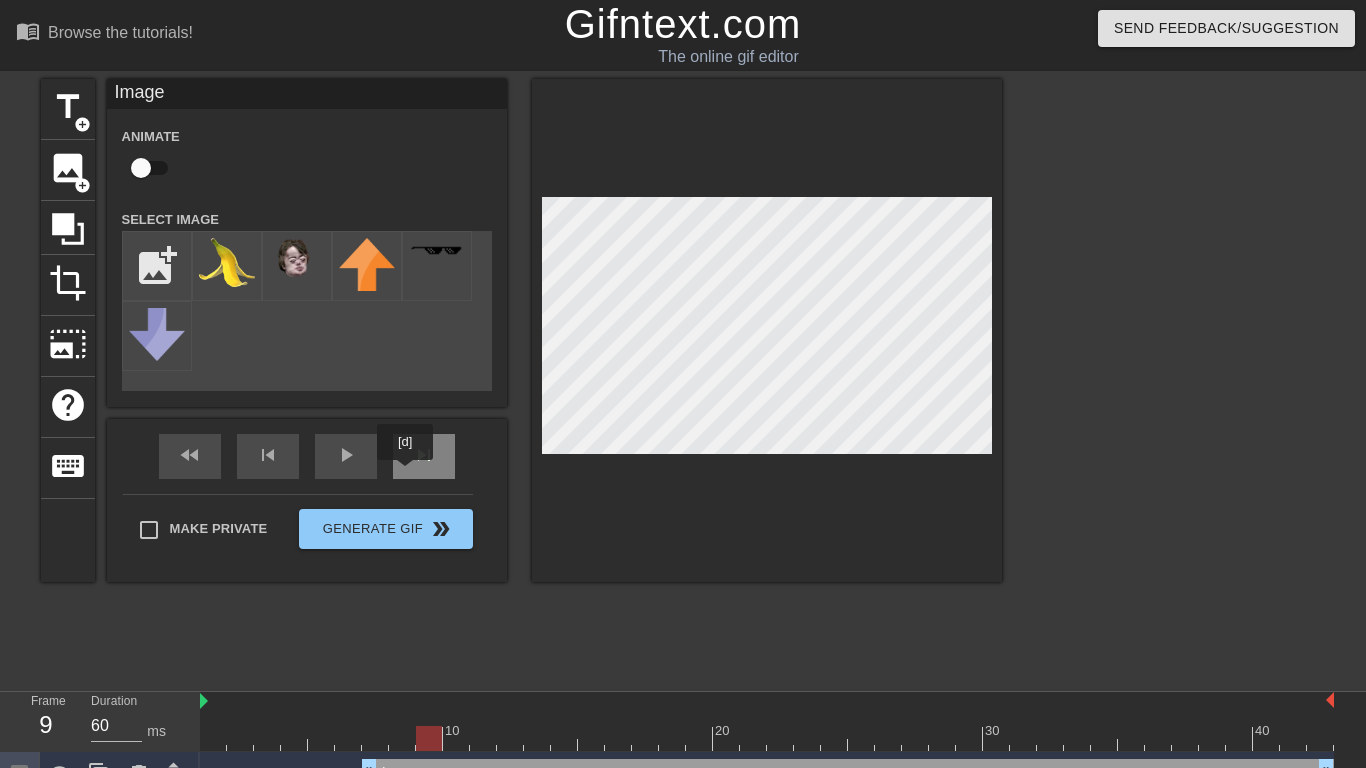 click on "skip_next" at bounding box center (424, 456) 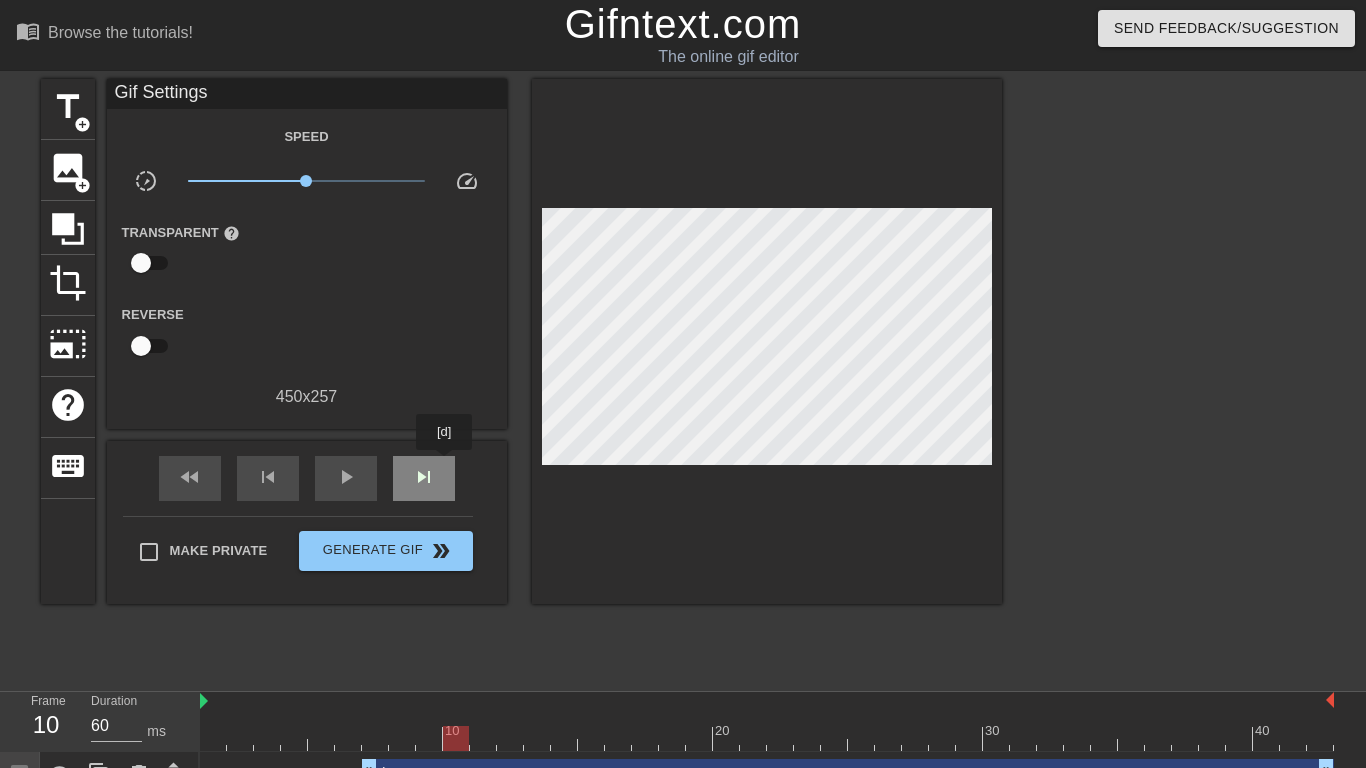 click on "skip_next" at bounding box center [424, 478] 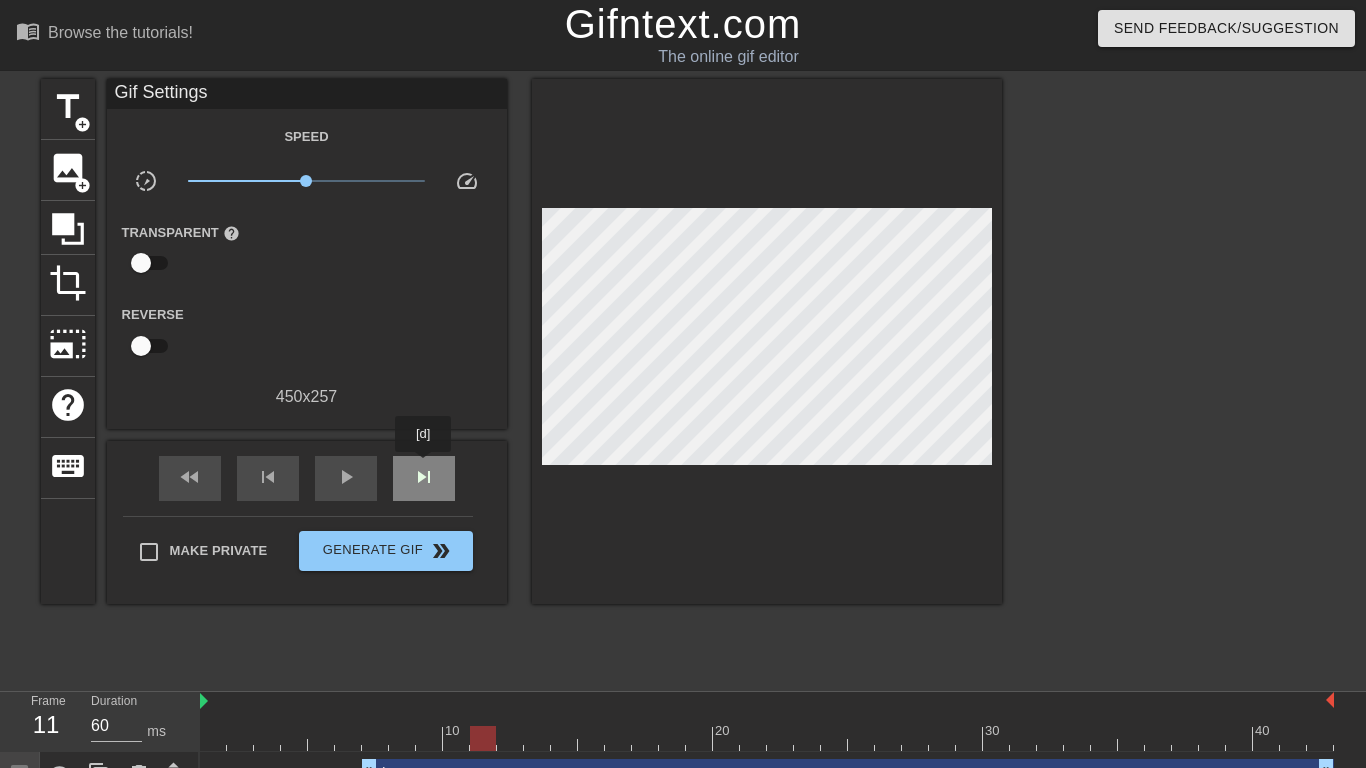 click on "skip_next" at bounding box center [424, 477] 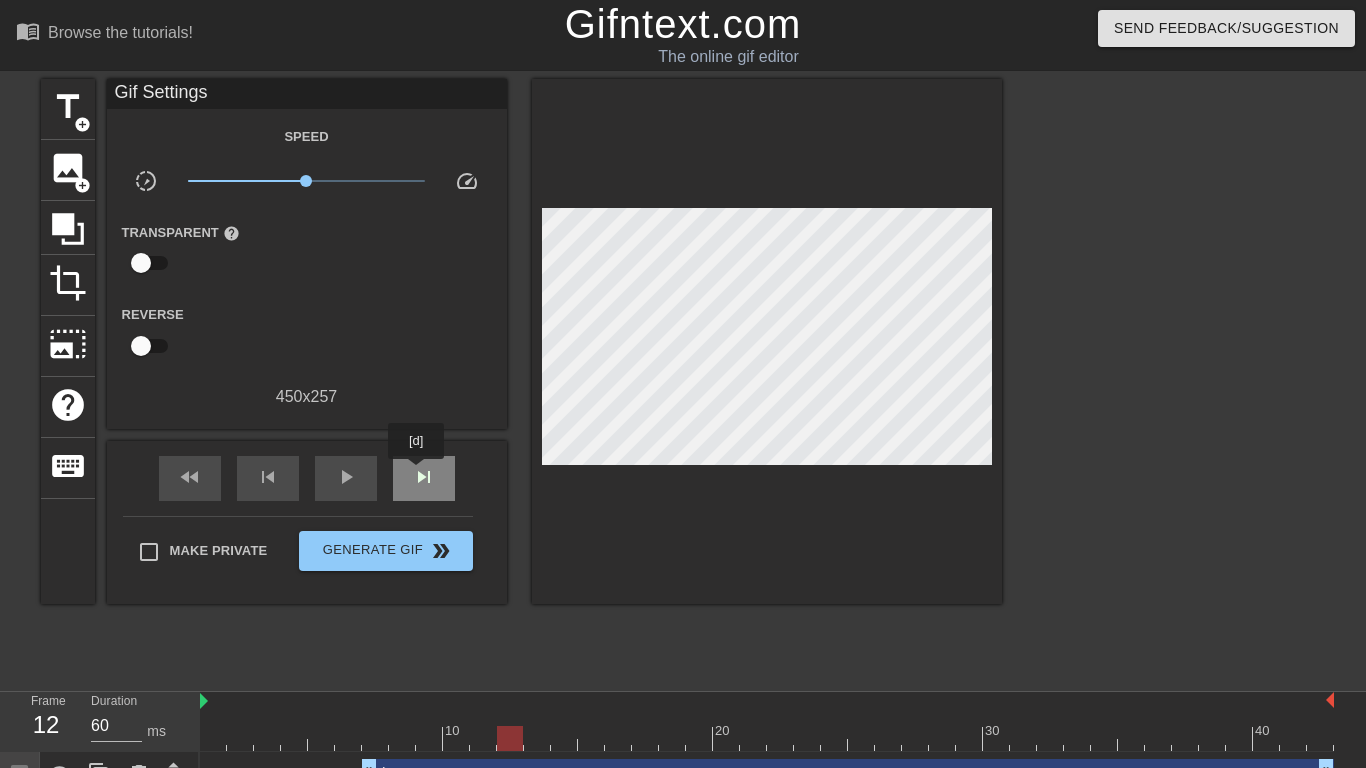 click on "skip_next" at bounding box center (424, 477) 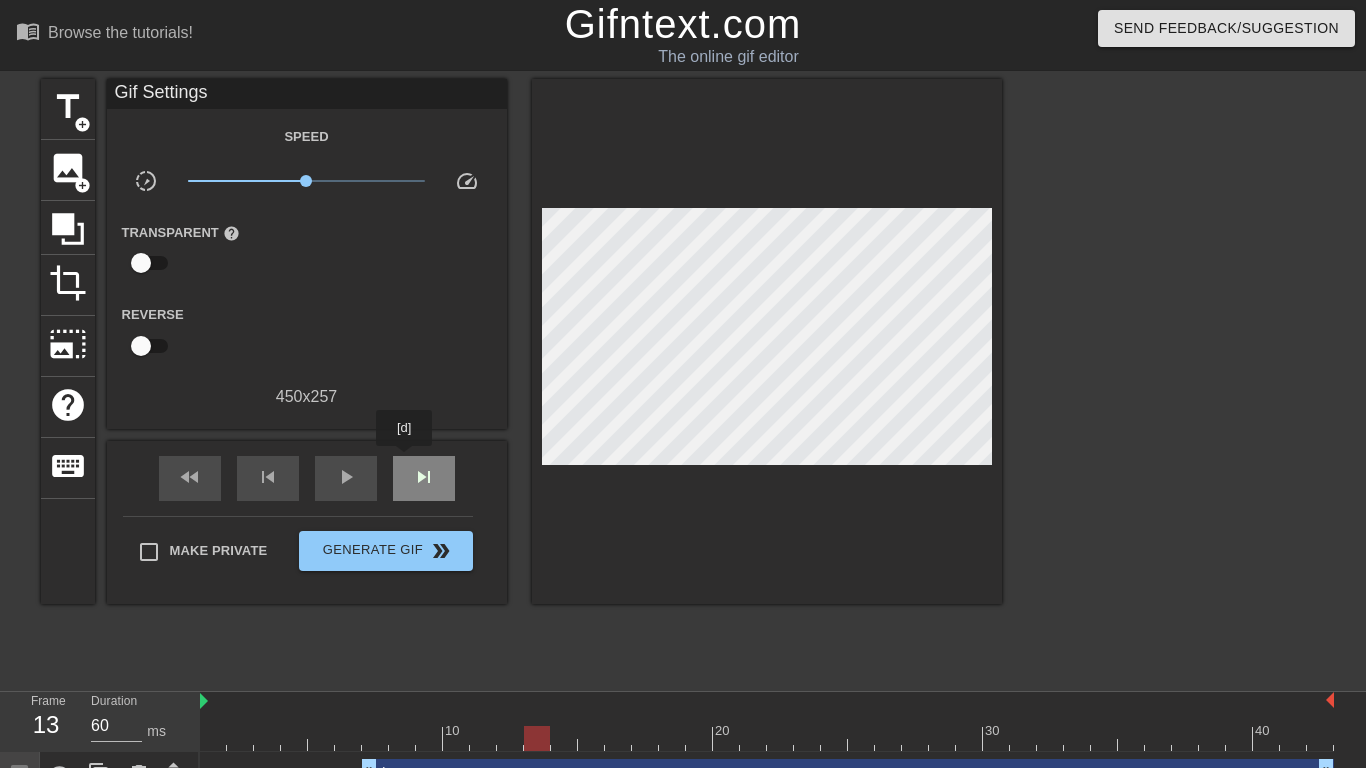 click on "skip_next" at bounding box center [424, 478] 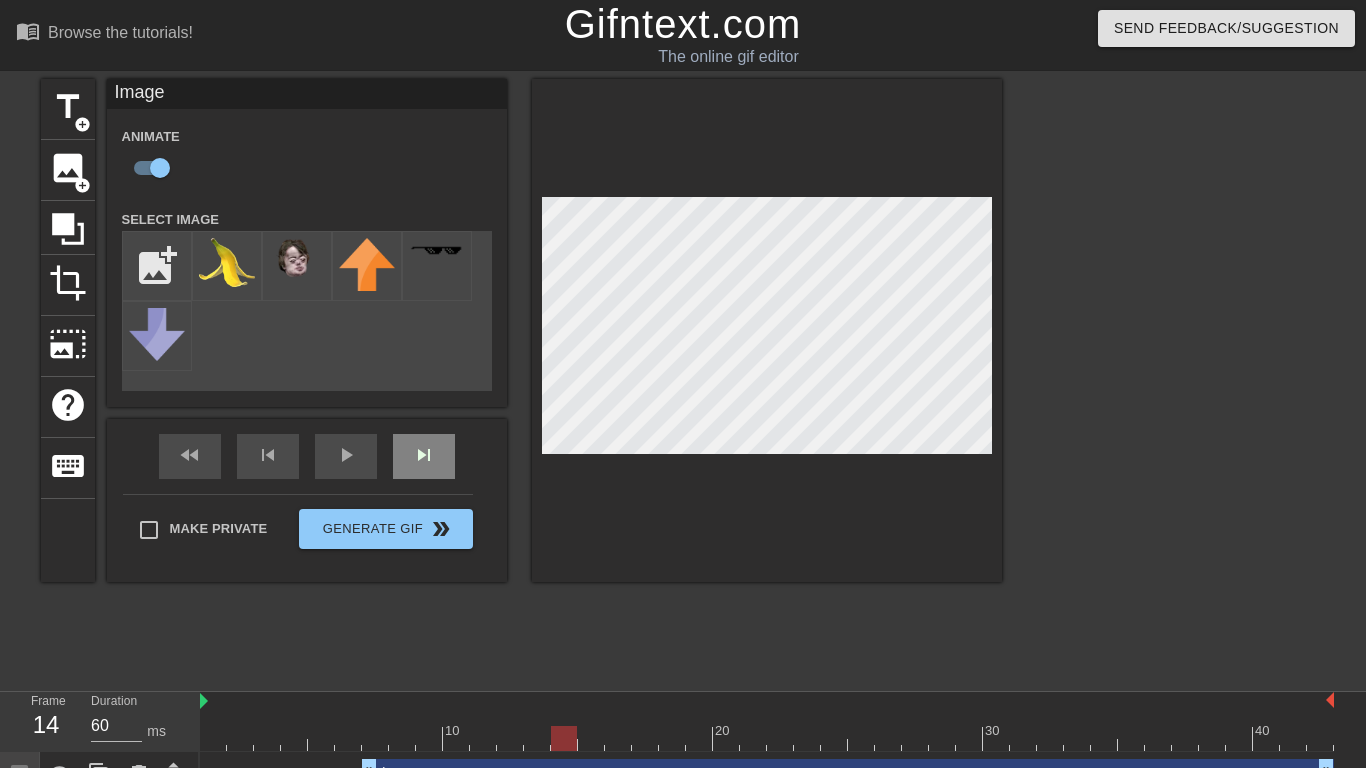 click on "skip_next" at bounding box center [424, 456] 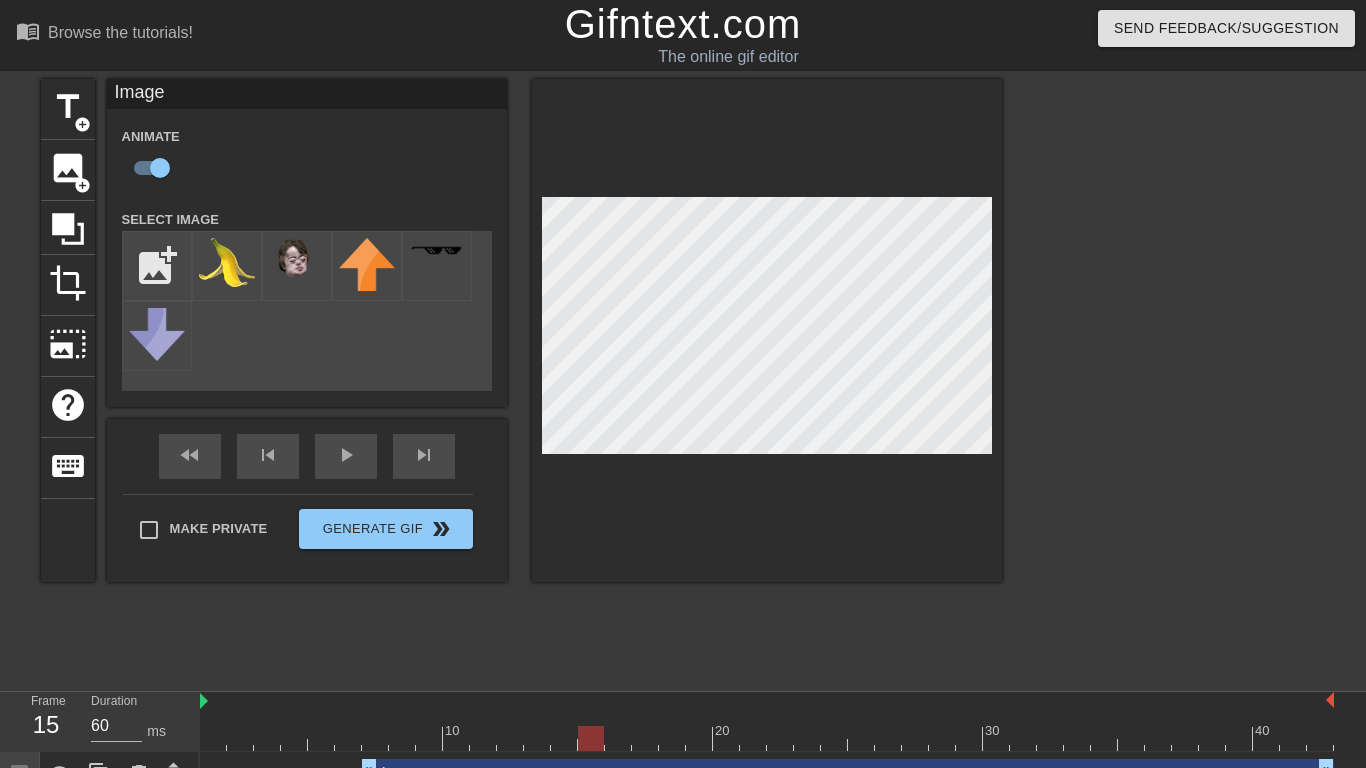 click at bounding box center (767, 330) 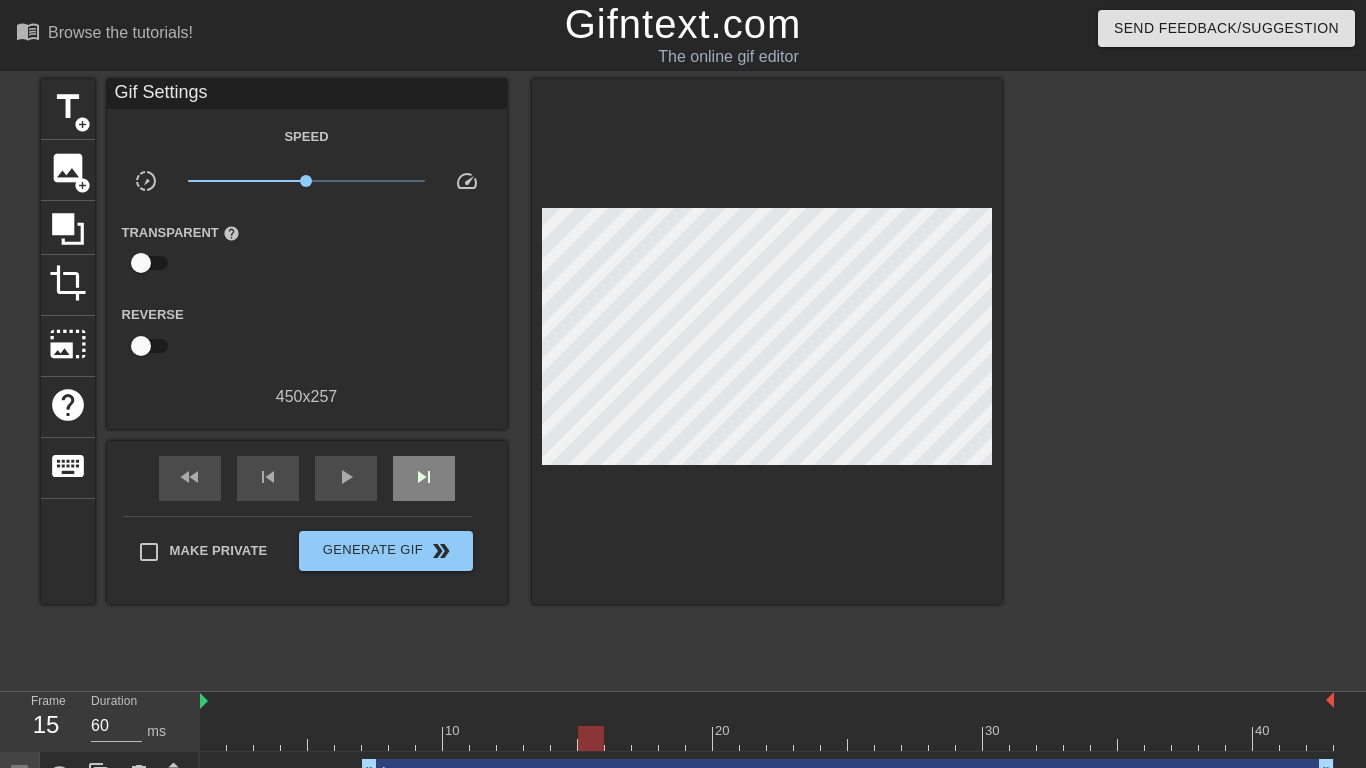 click on "skip_next" at bounding box center [424, 478] 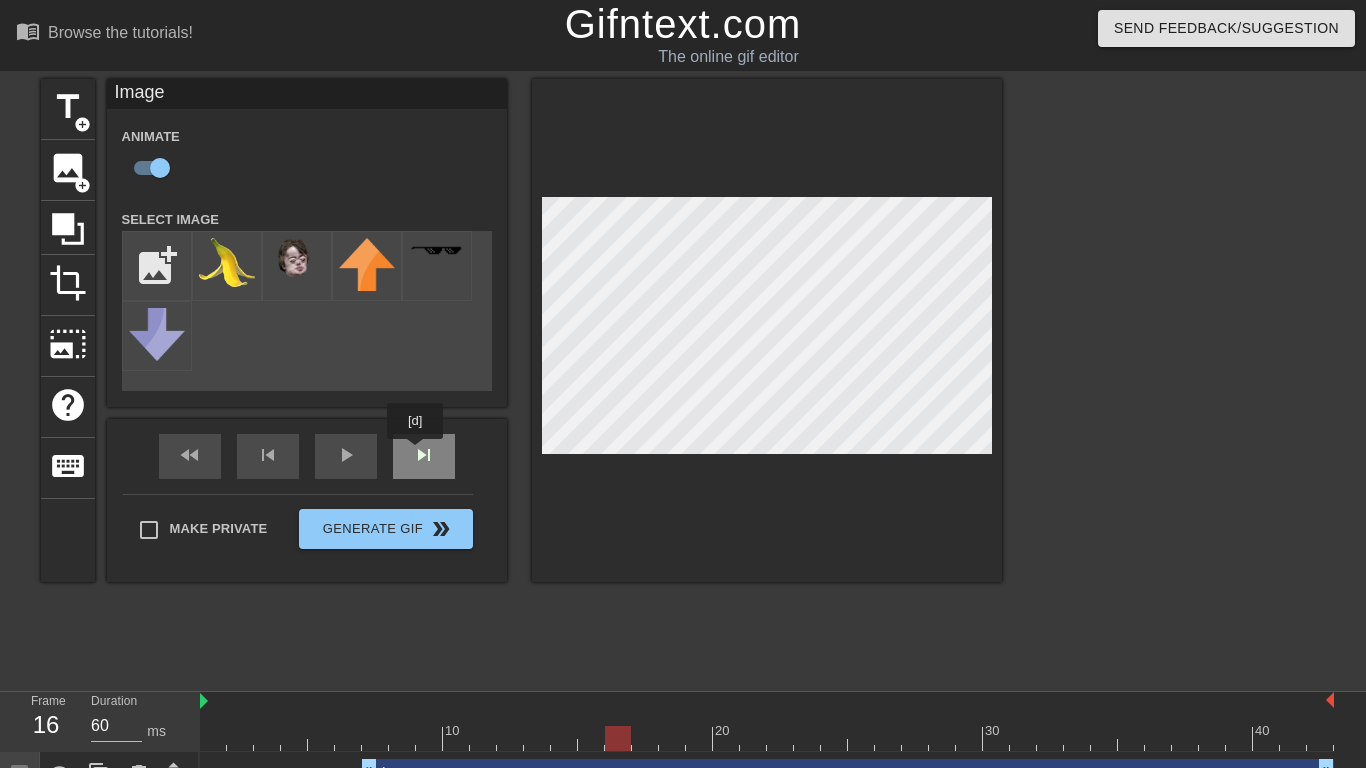 click on "fast_rewind skip_previous play_arrow skip_next" at bounding box center [307, 456] 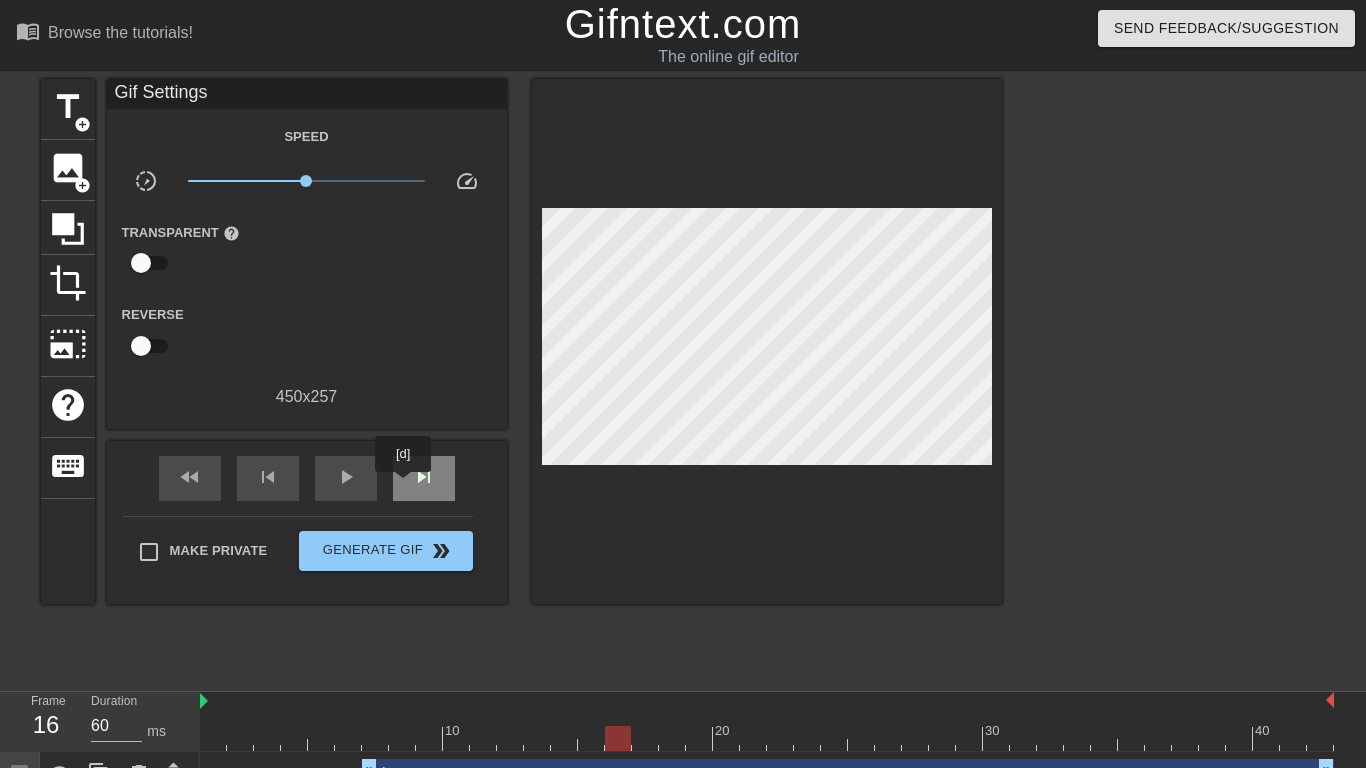 click on "skip_next" at bounding box center [424, 478] 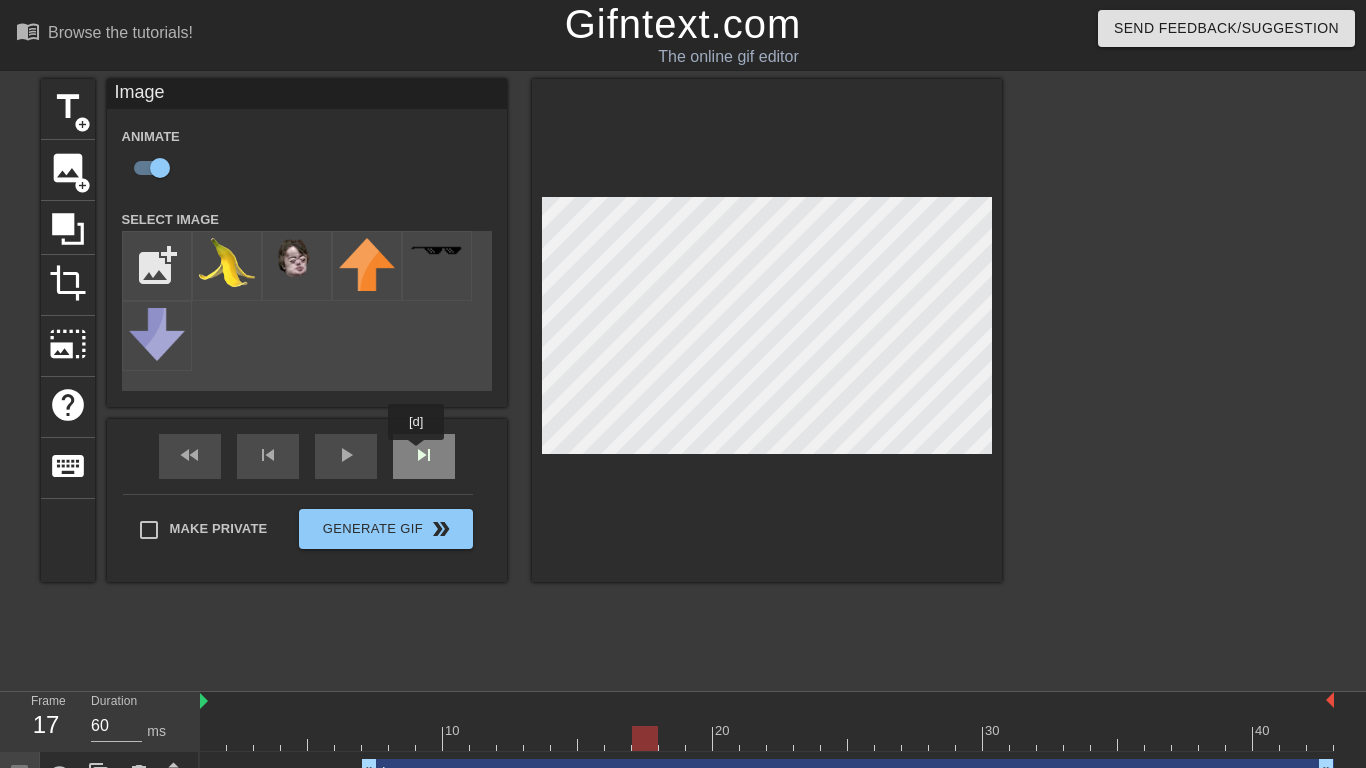 click on "fast_rewind skip_previous play_arrow skip_next" at bounding box center (307, 456) 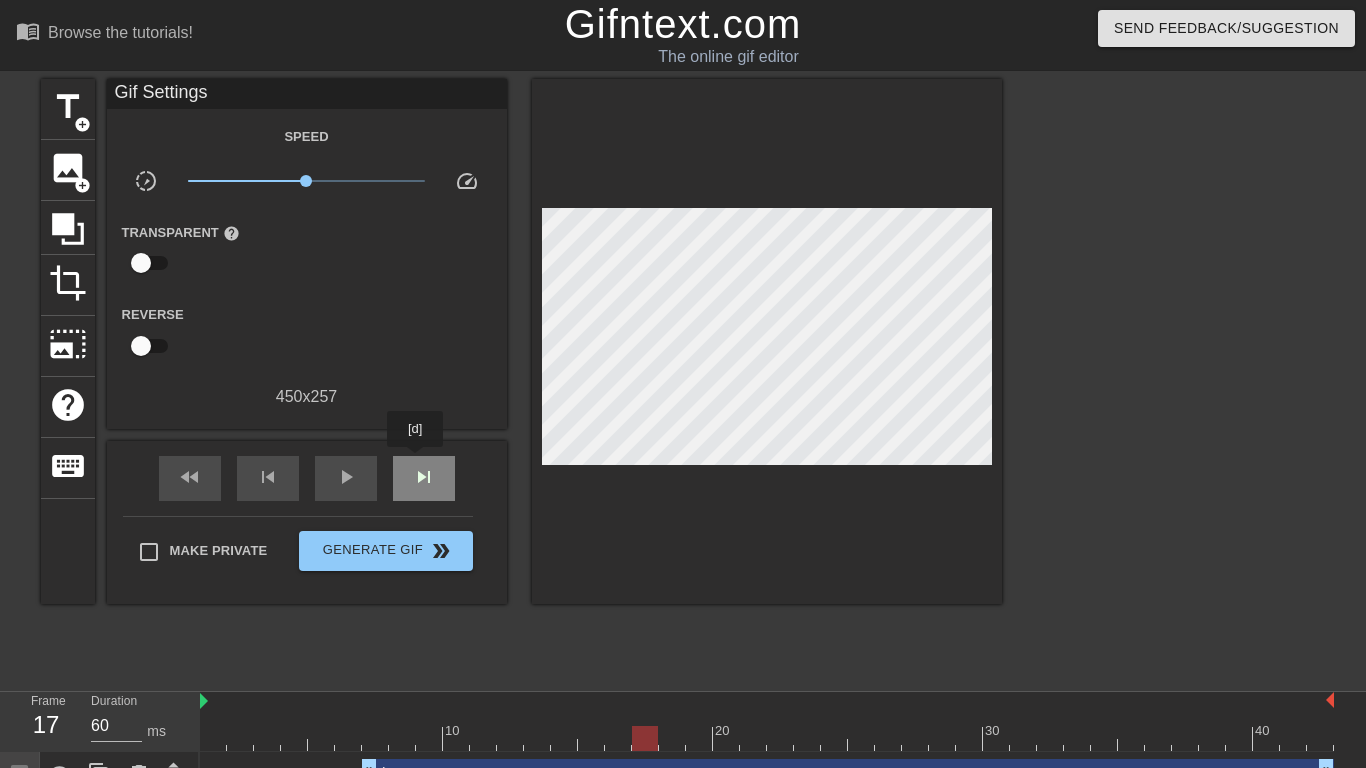 click on "skip_next" at bounding box center (424, 478) 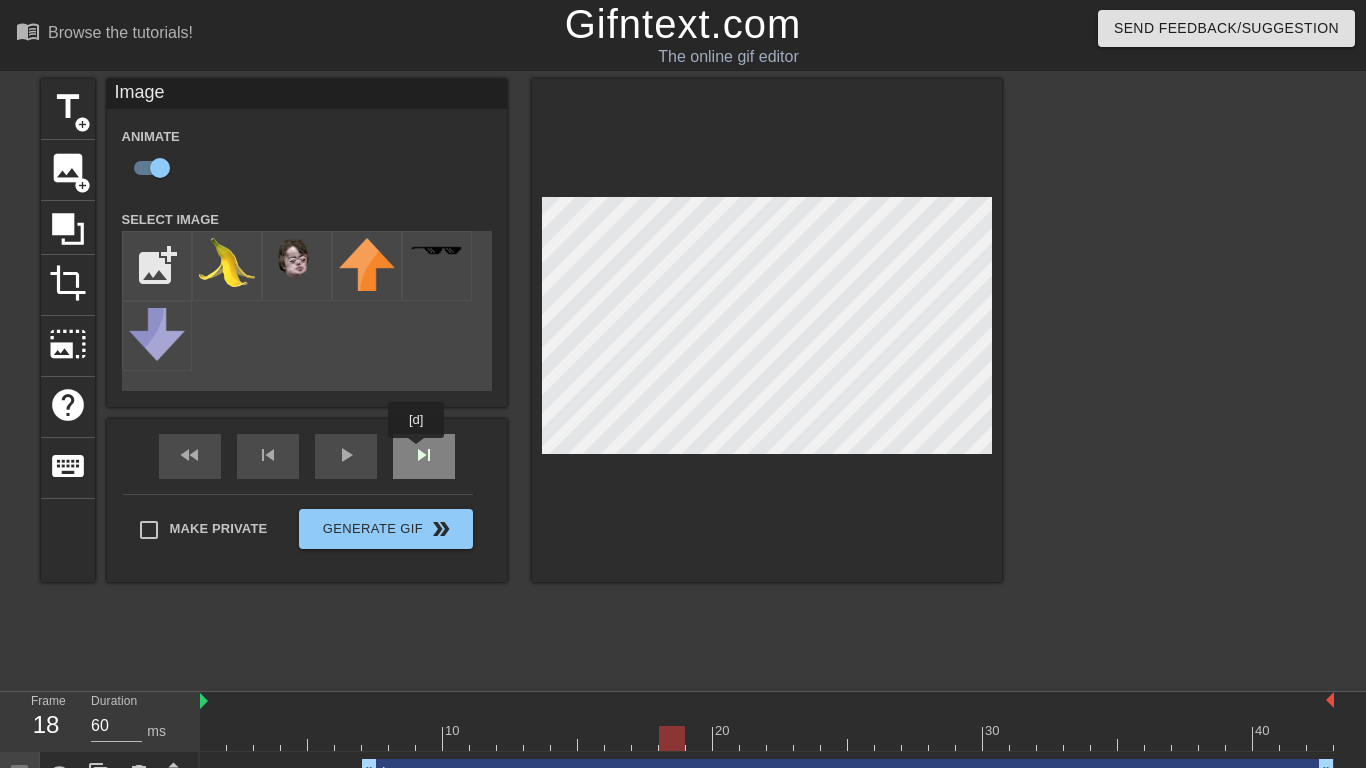 click on "fast_rewind skip_previous play_arrow skip_next" at bounding box center [307, 456] 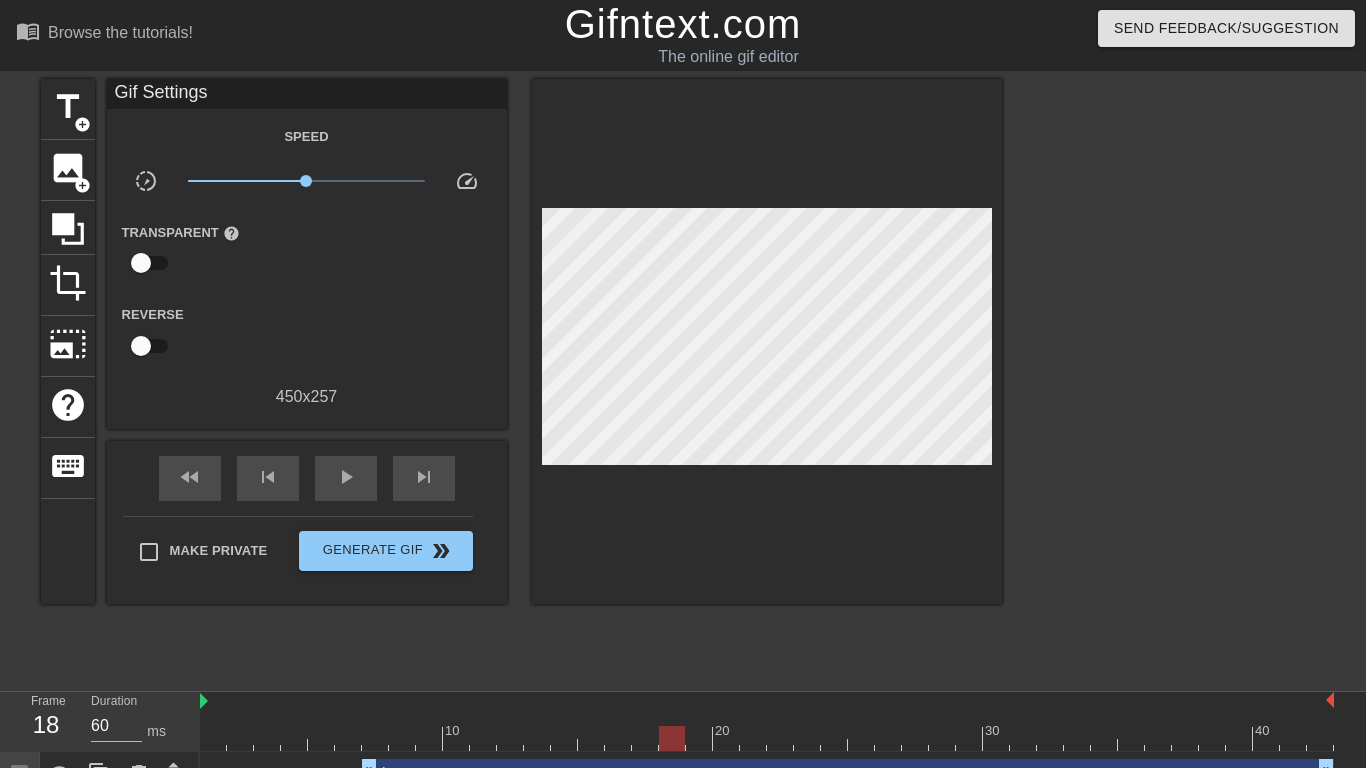 click on "Make Private Generate Gif double_arrow" at bounding box center [298, 555] 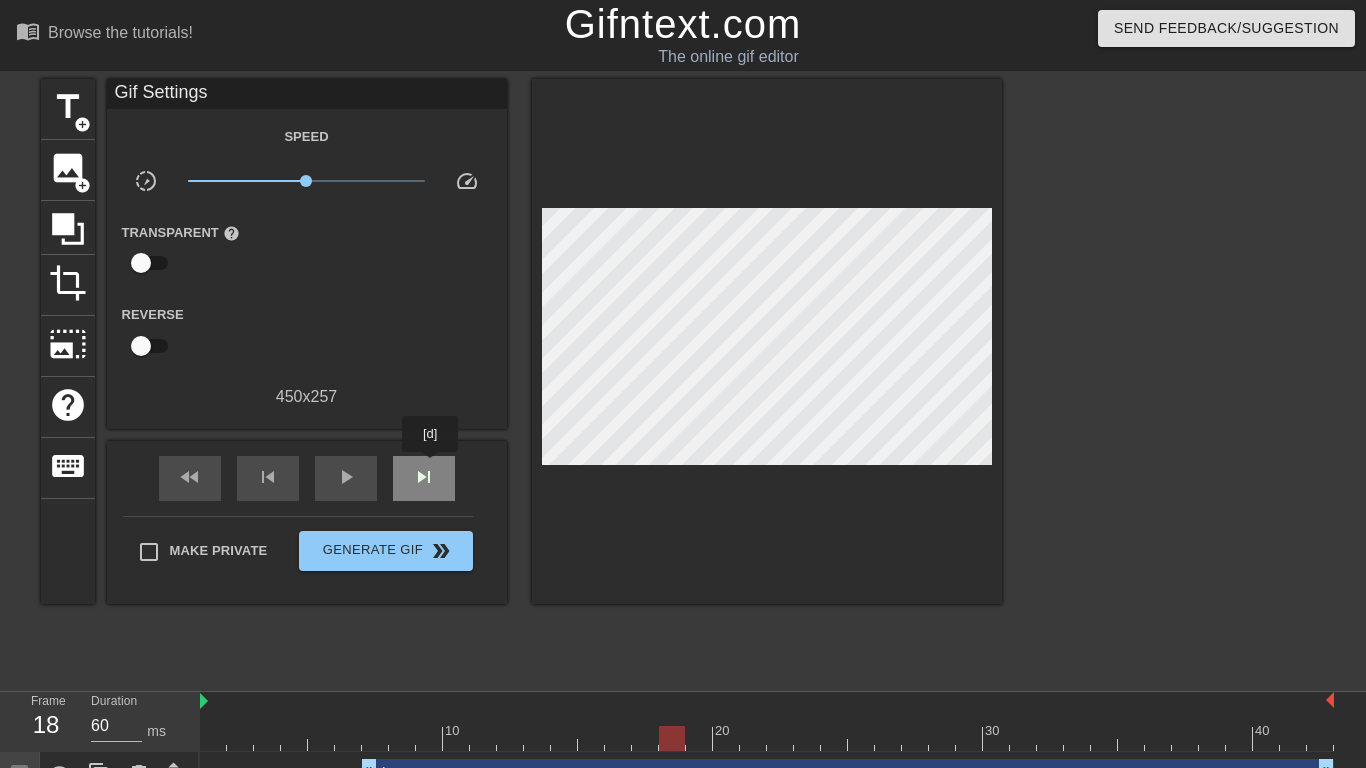 click on "skip_next" at bounding box center (424, 477) 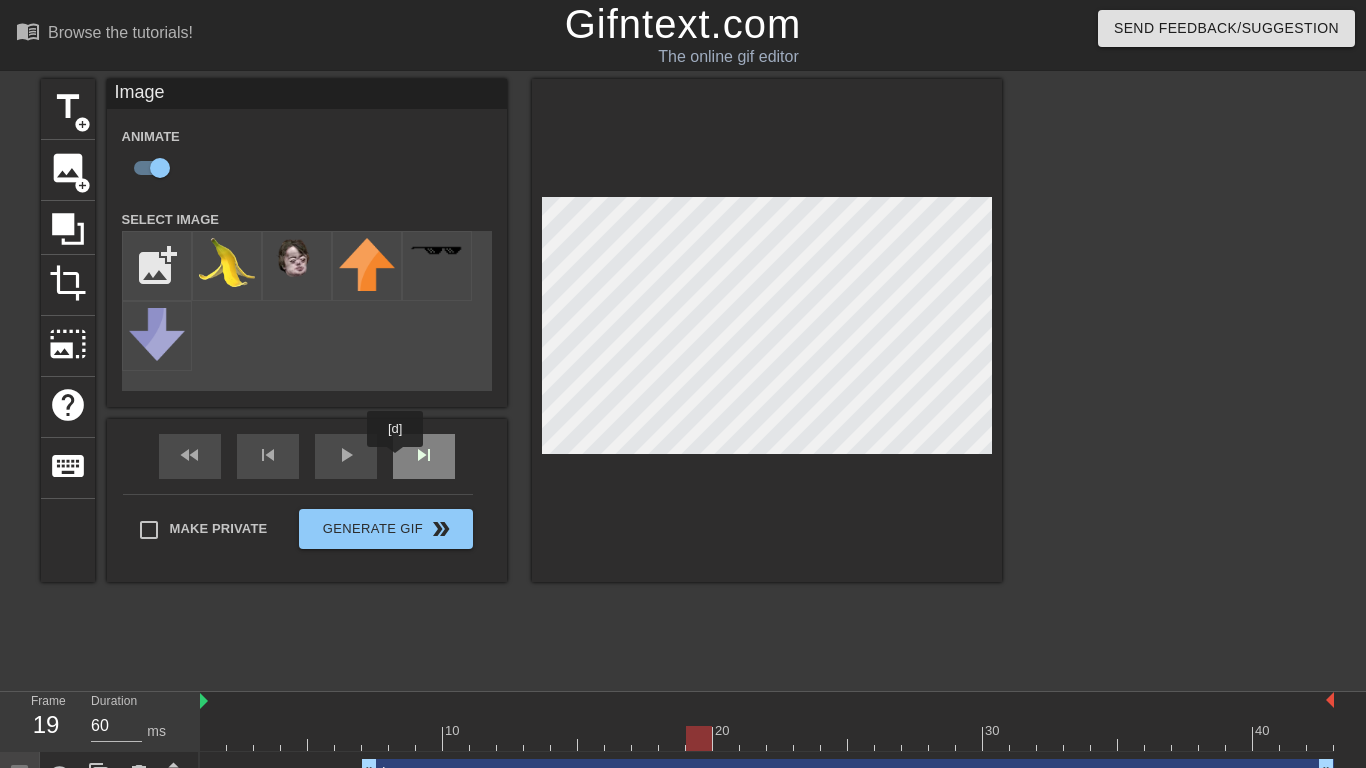 click on "skip_next" at bounding box center (424, 456) 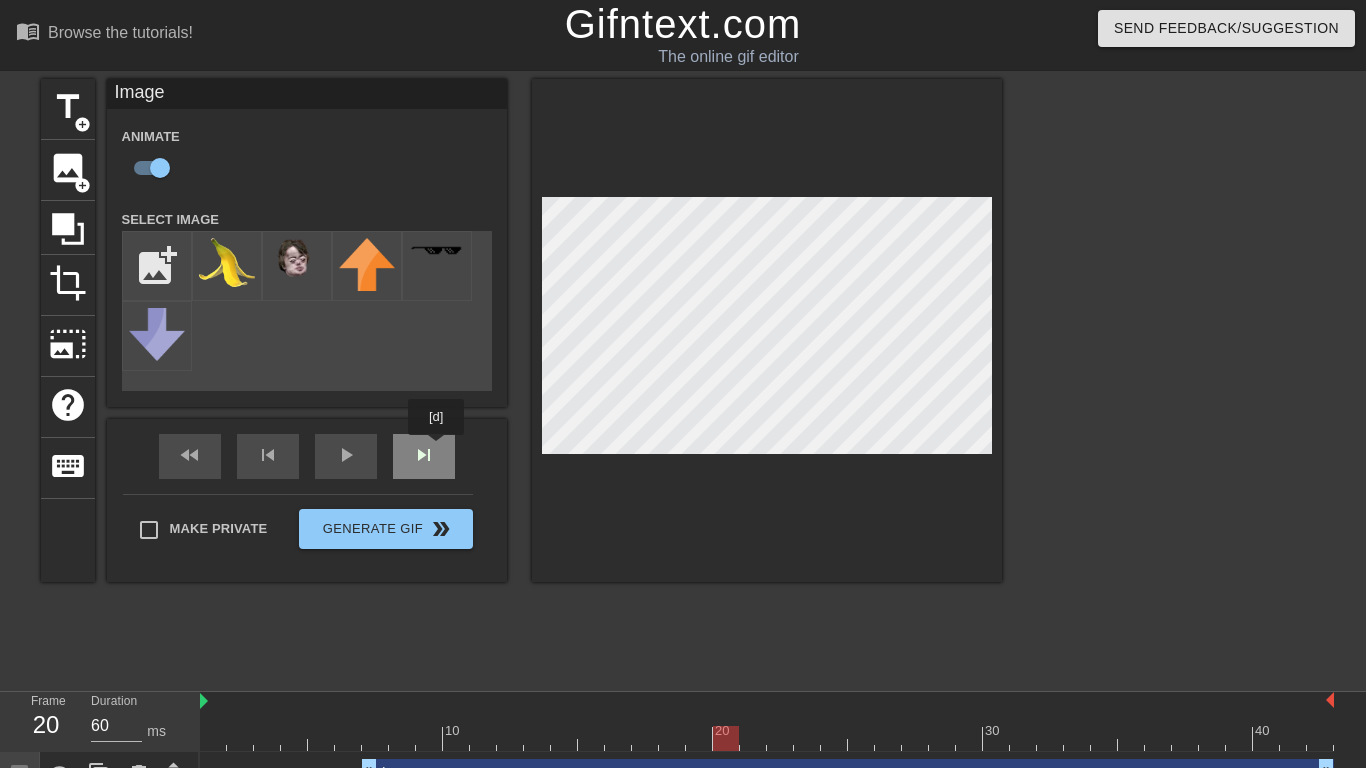 click on "fast_rewind skip_previous play_arrow skip_next" at bounding box center [307, 456] 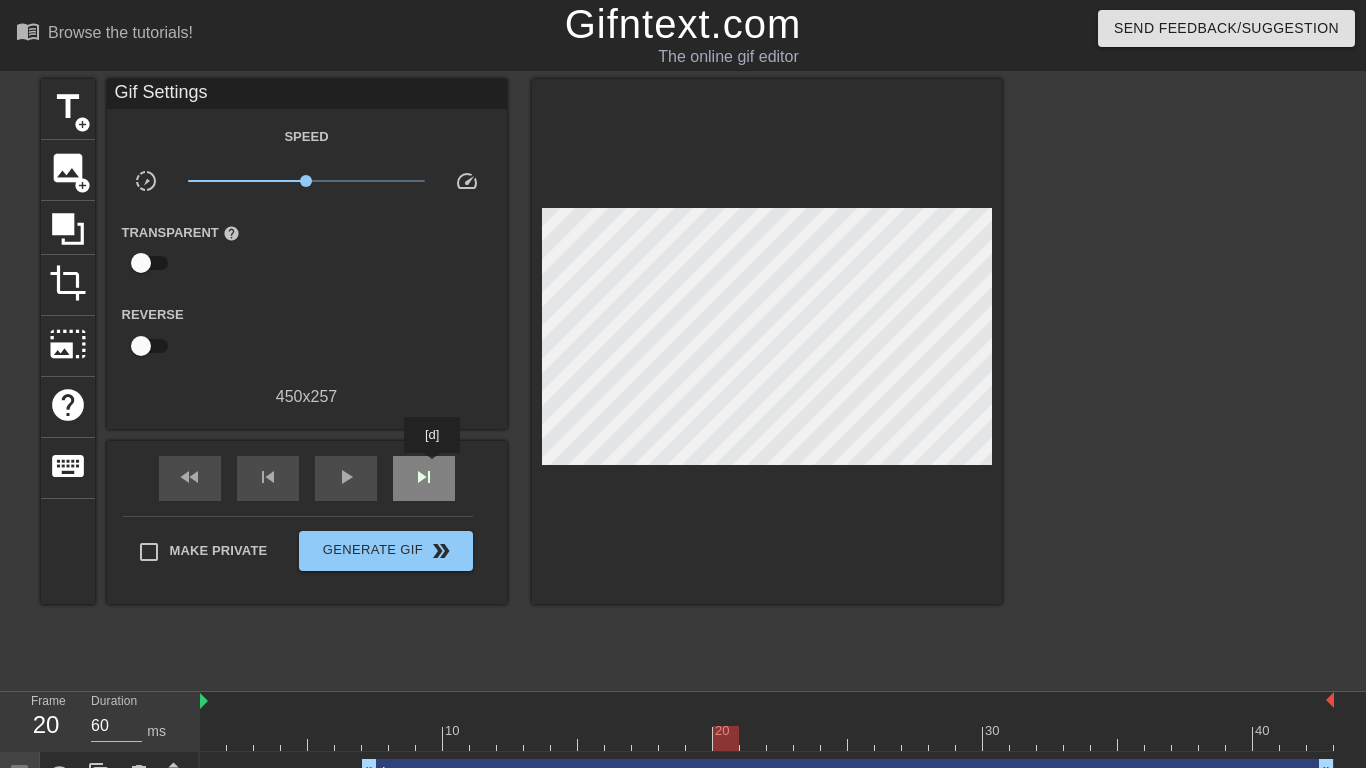 click on "skip_next" at bounding box center [424, 477] 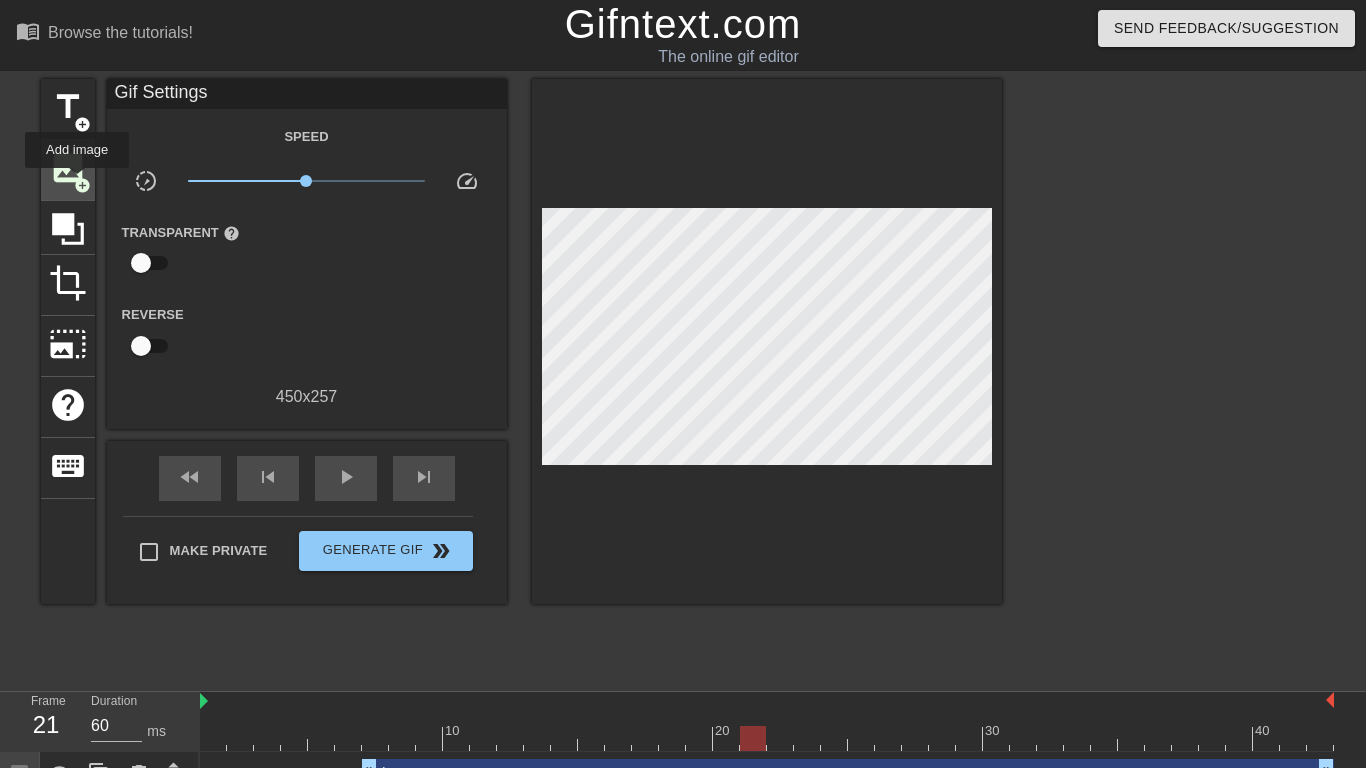 click on "add_circle" at bounding box center [82, 185] 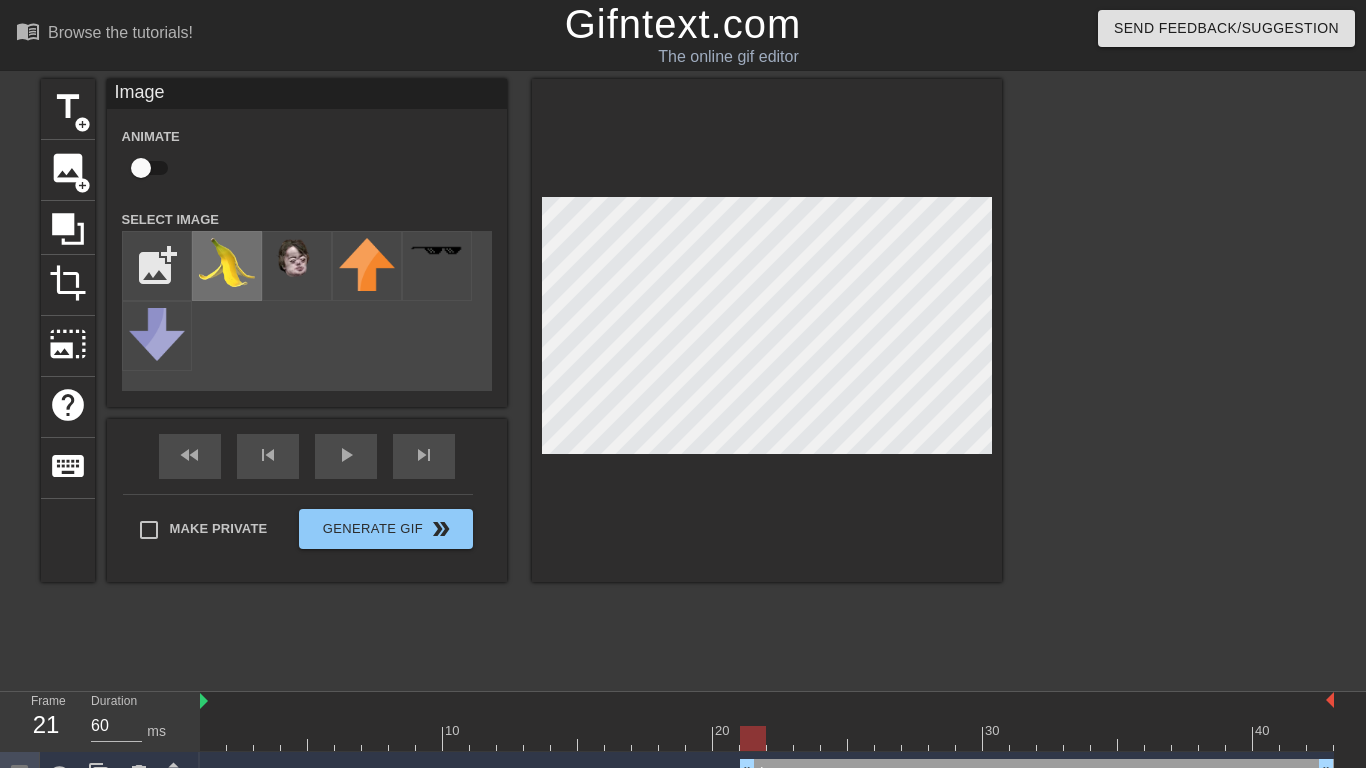 click at bounding box center (227, 262) 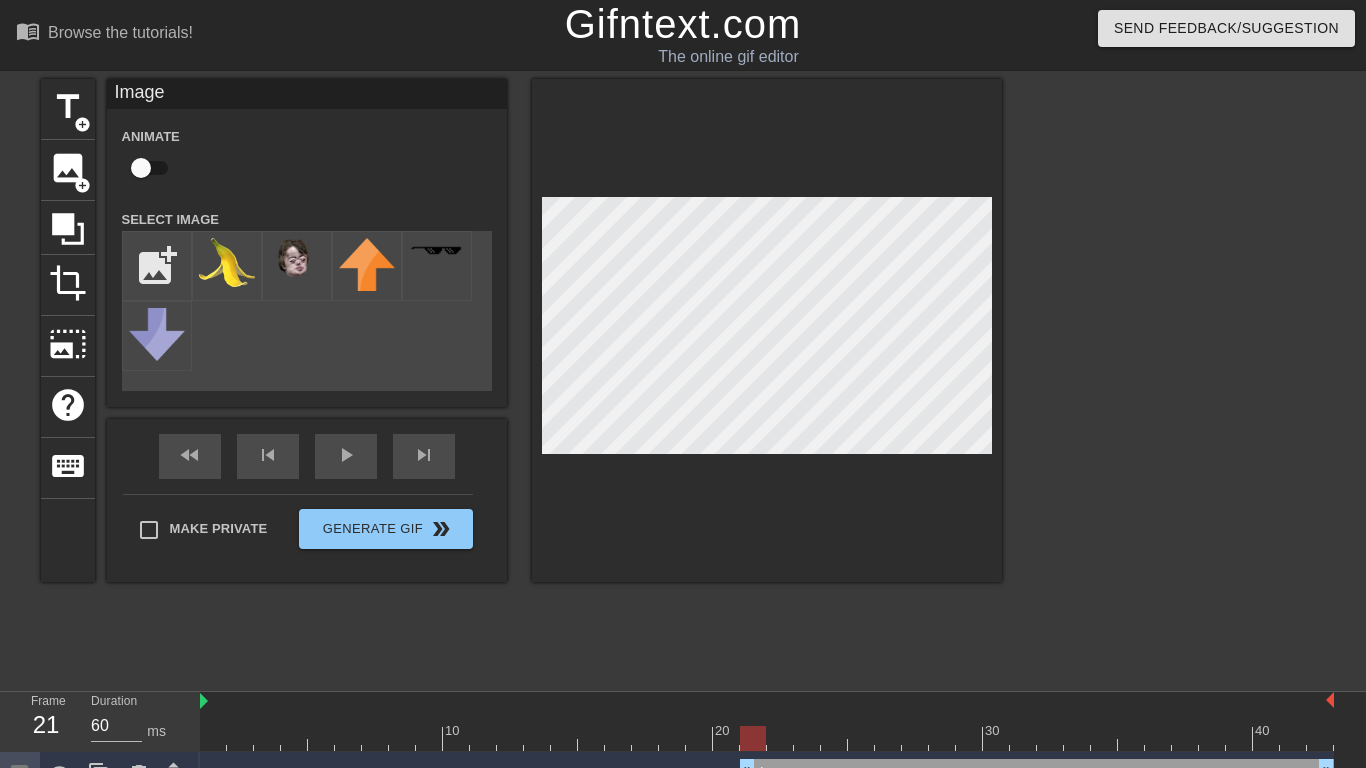 click on "title add_circle image add_circle crop photo_size_select_large help keyboard Image Animate Select Image add_photo_alternate fast_rewind skip_previous play_arrow skip_next Make Private Generate Gif double_arrow" at bounding box center [683, 379] 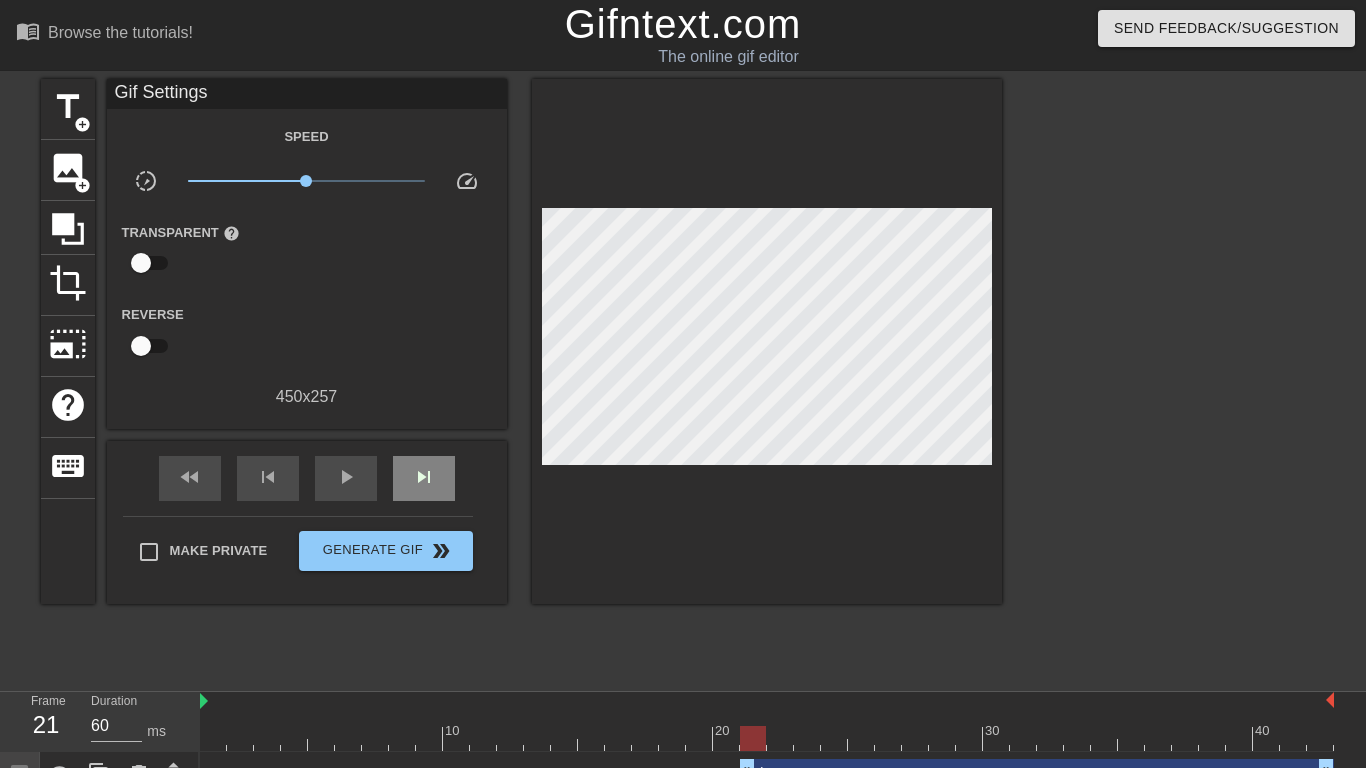 click on "fast_rewind skip_previous play_arrow skip_next" at bounding box center [307, 478] 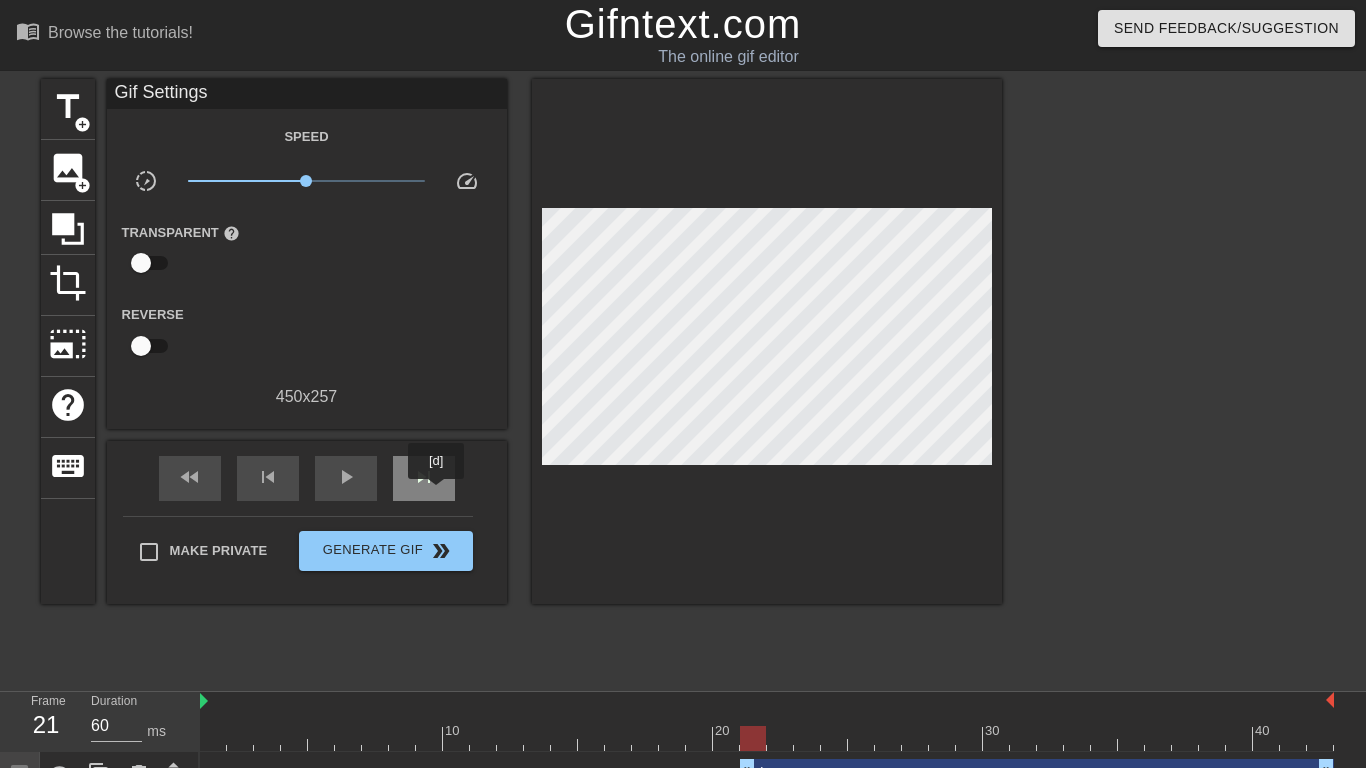 click on "skip_next" at bounding box center (424, 478) 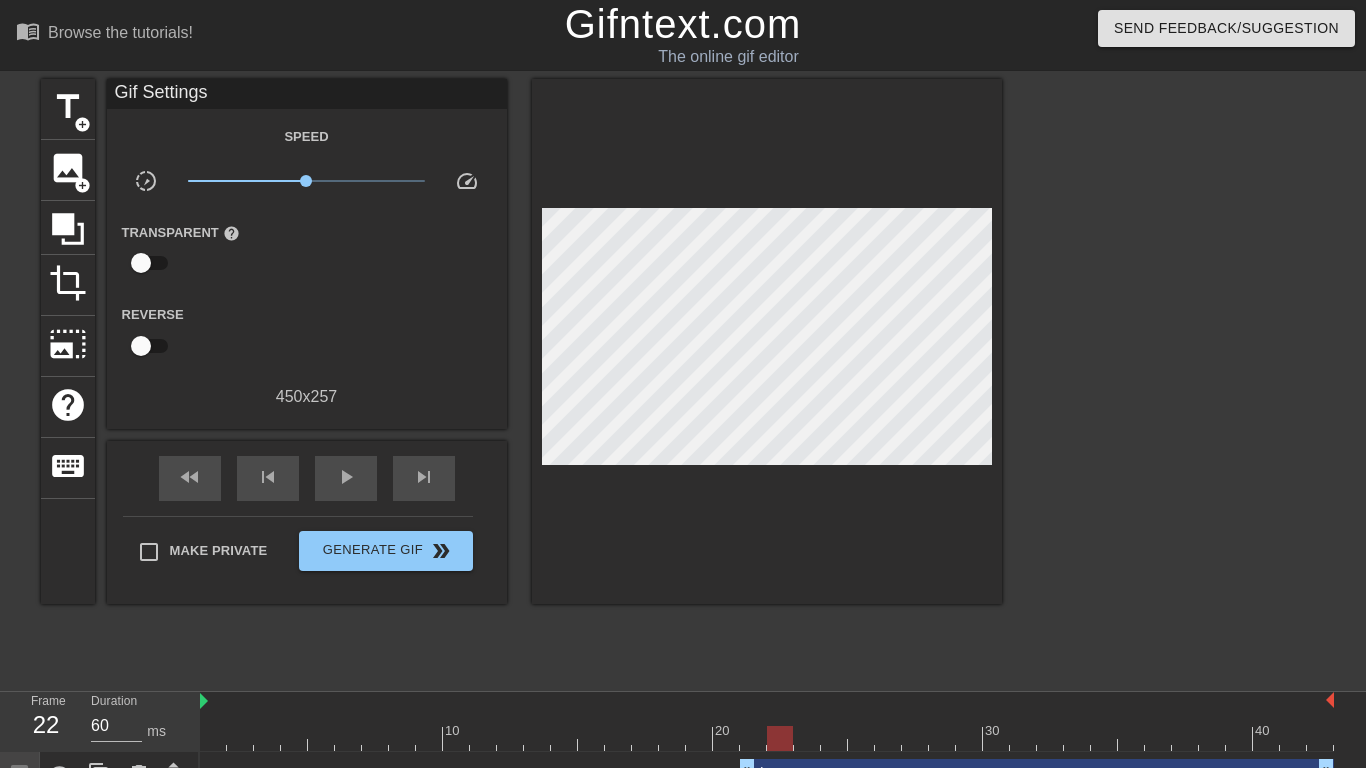 click on "menu_book Browse the tutorials! Gifntext.com The online gif editor Send Feedback/Suggestion title add_circle image add_circle crop photo_size_select_large help keyboard Gif Settings Speed slow_motion_video x1.00 speed Transparent help Reverse 450  x  257 fast_rewind skip_previous play_arrow skip_next Make Private Generate Gif double_arrow     Frame 22 Duration 60 ms                                       10                                         20                                         30                                         40             Image drag_handle drag_handle   Image drag_handle drag_handle   Image drag_handle drag_handle lens lens lens lens lens lens lens lens lens lens lens lens lens lens lens lens lens lens   New text 1 drag_handle drag_handle   [USERNAME] drag_handle drag_handle [d]" at bounding box center (683, 488) 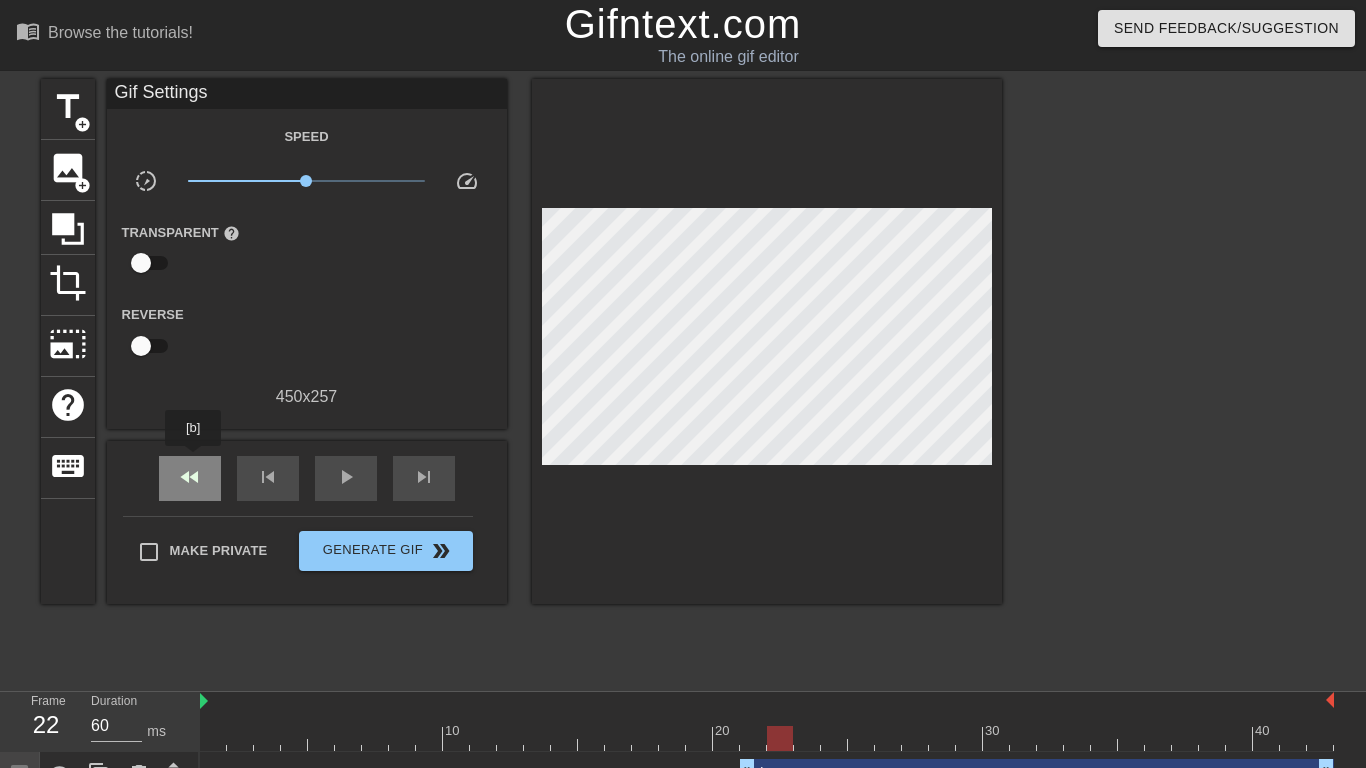 click on "fast_rewind" at bounding box center (190, 478) 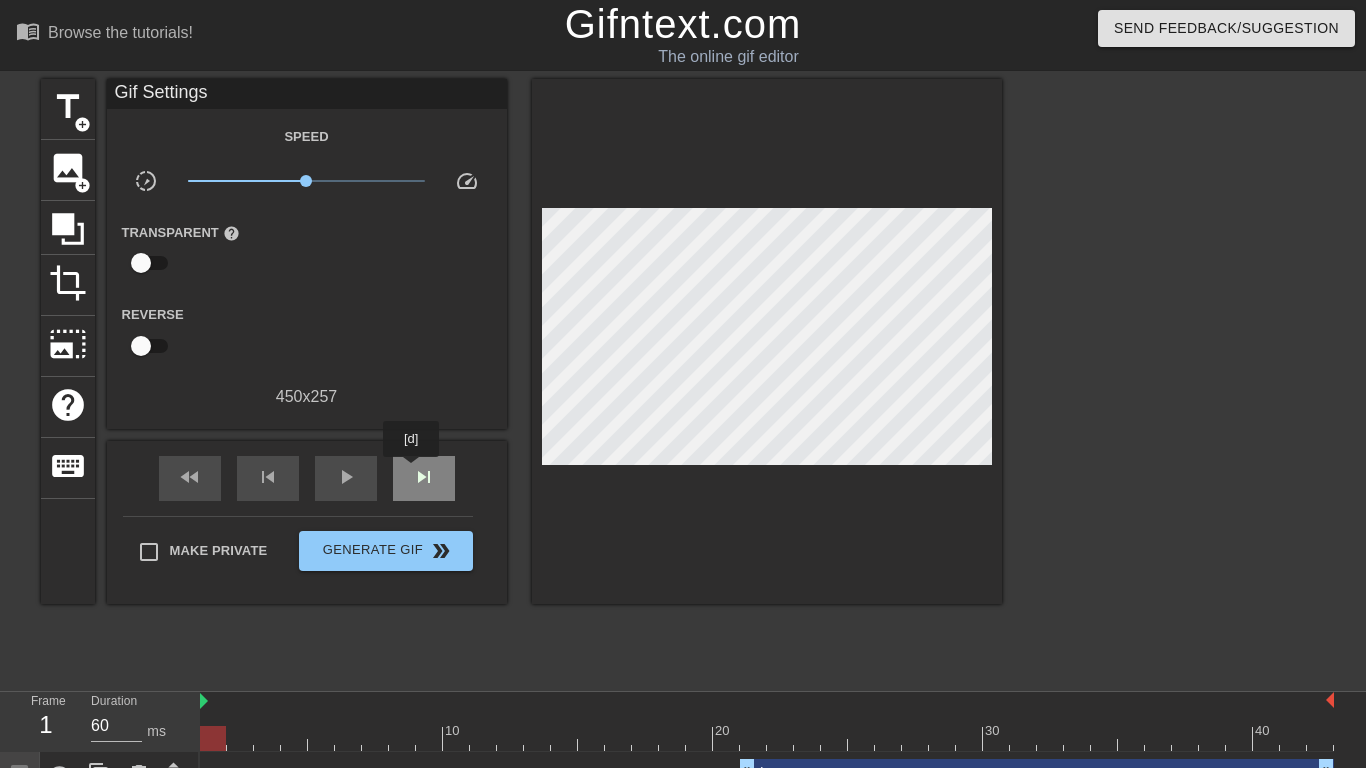 click on "skip_next" at bounding box center (424, 477) 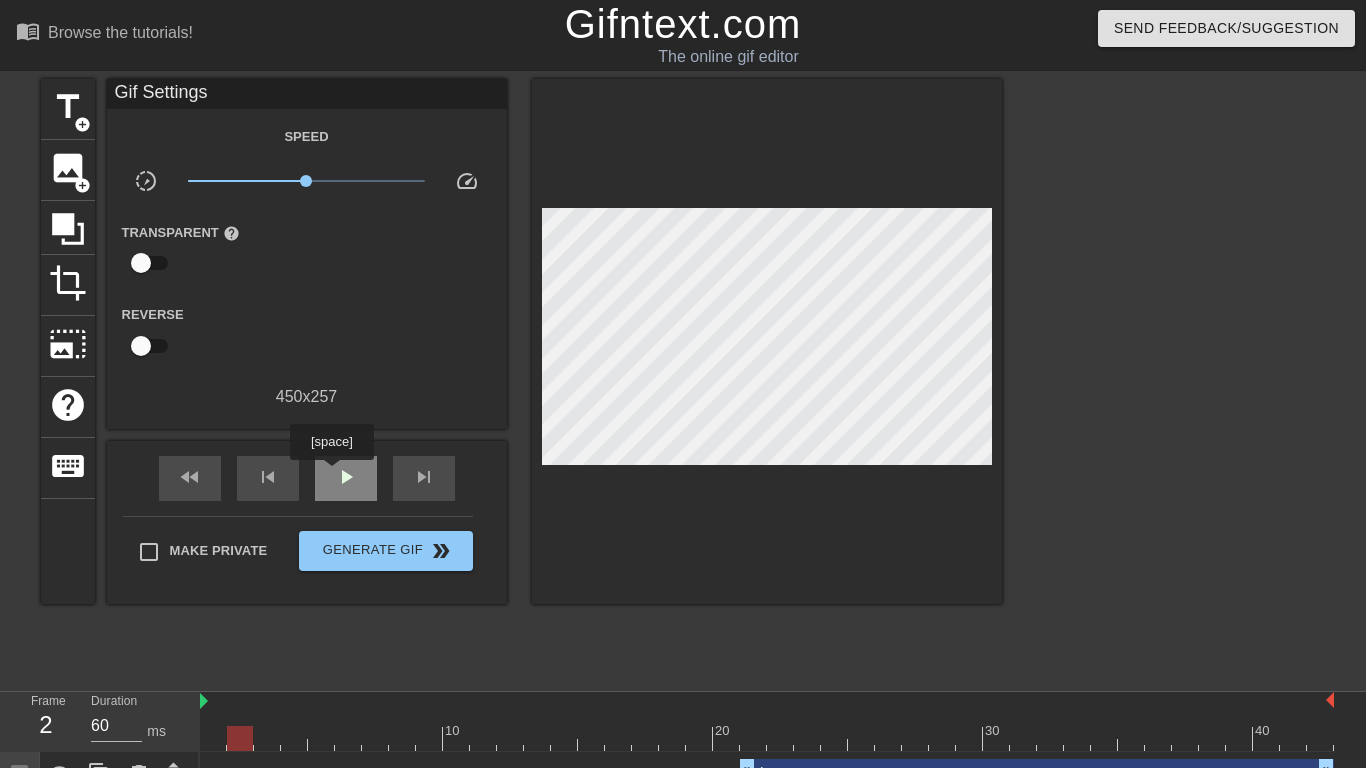 click on "play_arrow" at bounding box center [346, 477] 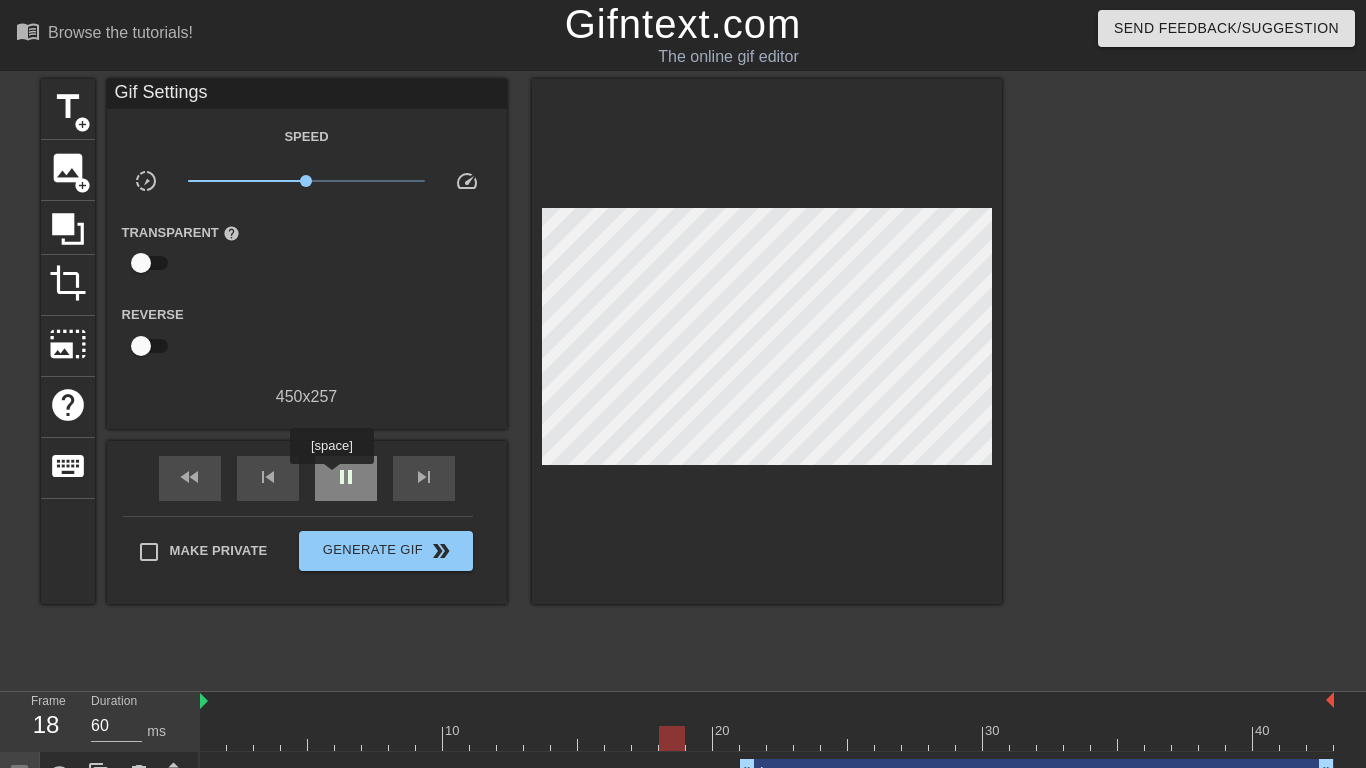 click on "pause" at bounding box center (346, 477) 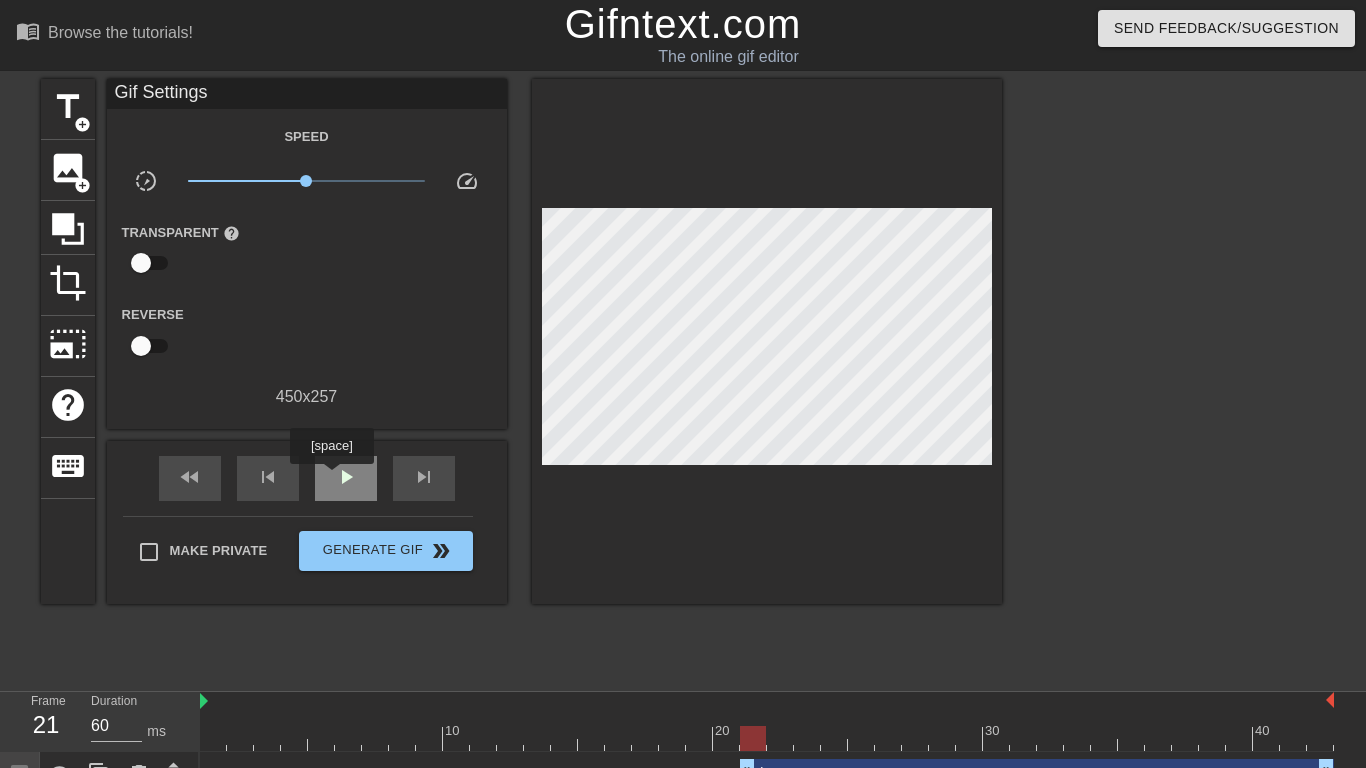 click on "play_arrow" at bounding box center [346, 477] 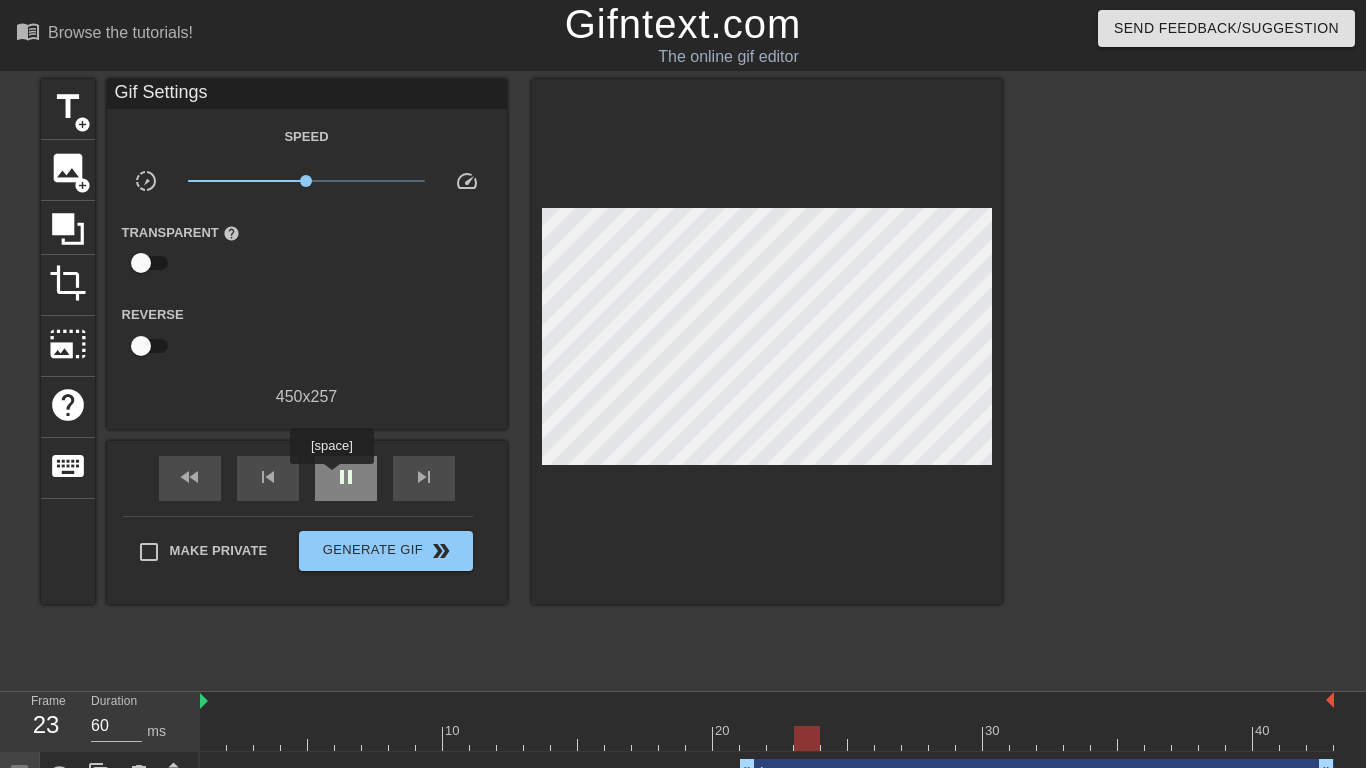 click on "pause" at bounding box center [346, 477] 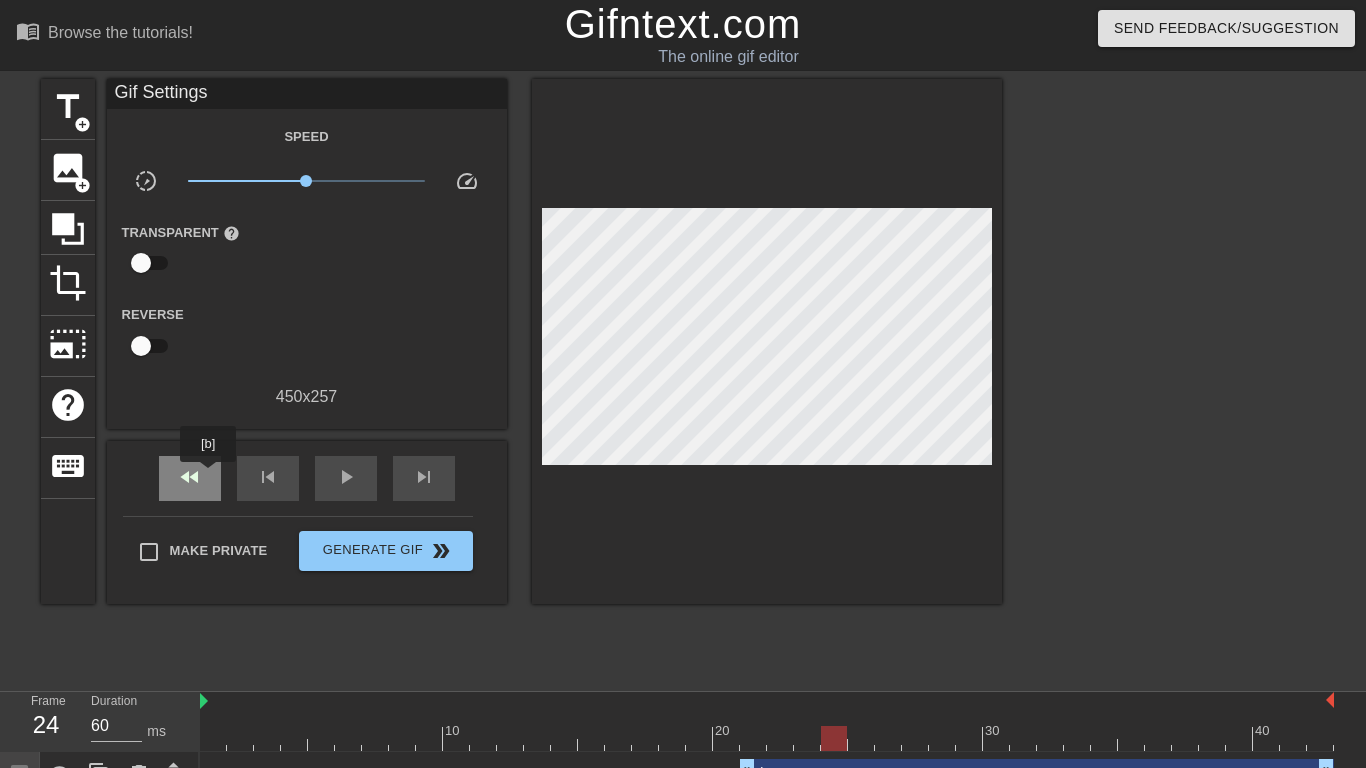 click on "fast_rewind" at bounding box center [190, 478] 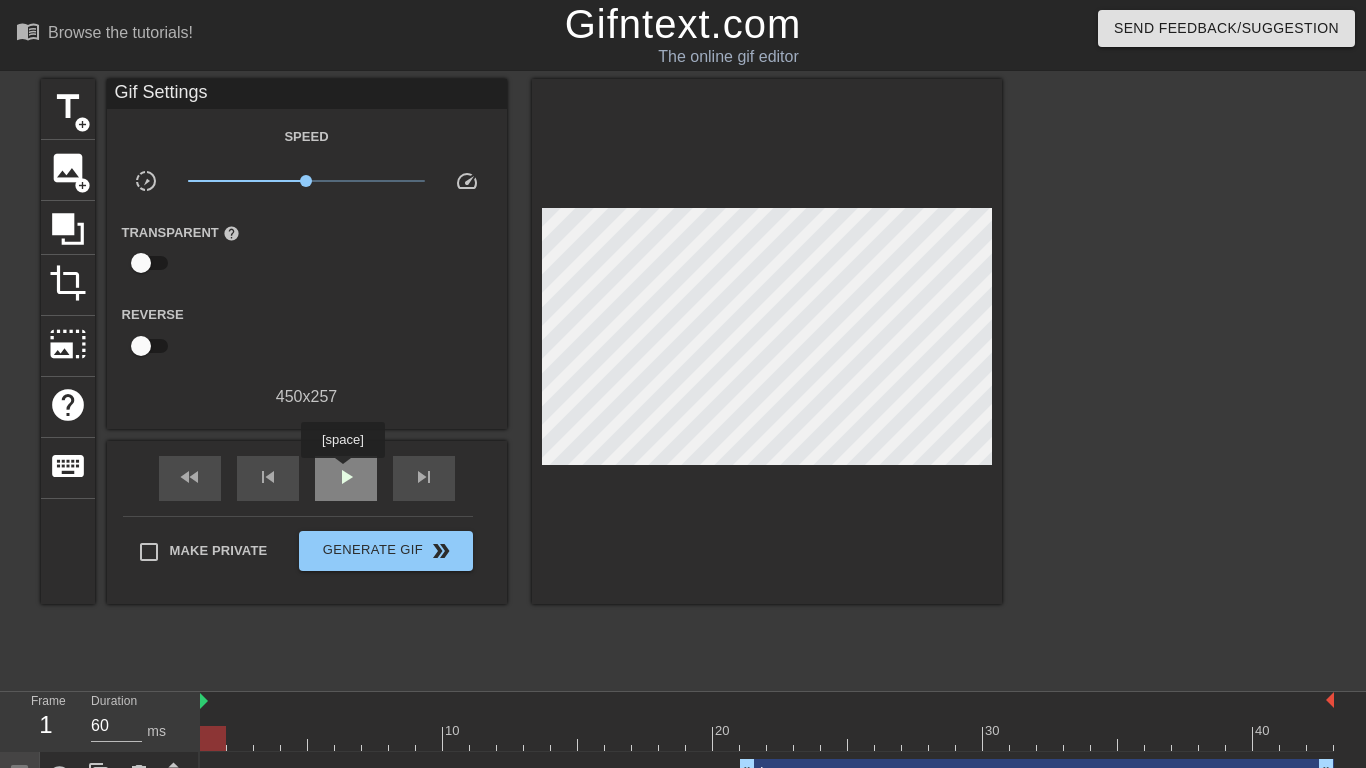click on "play_arrow" at bounding box center (346, 477) 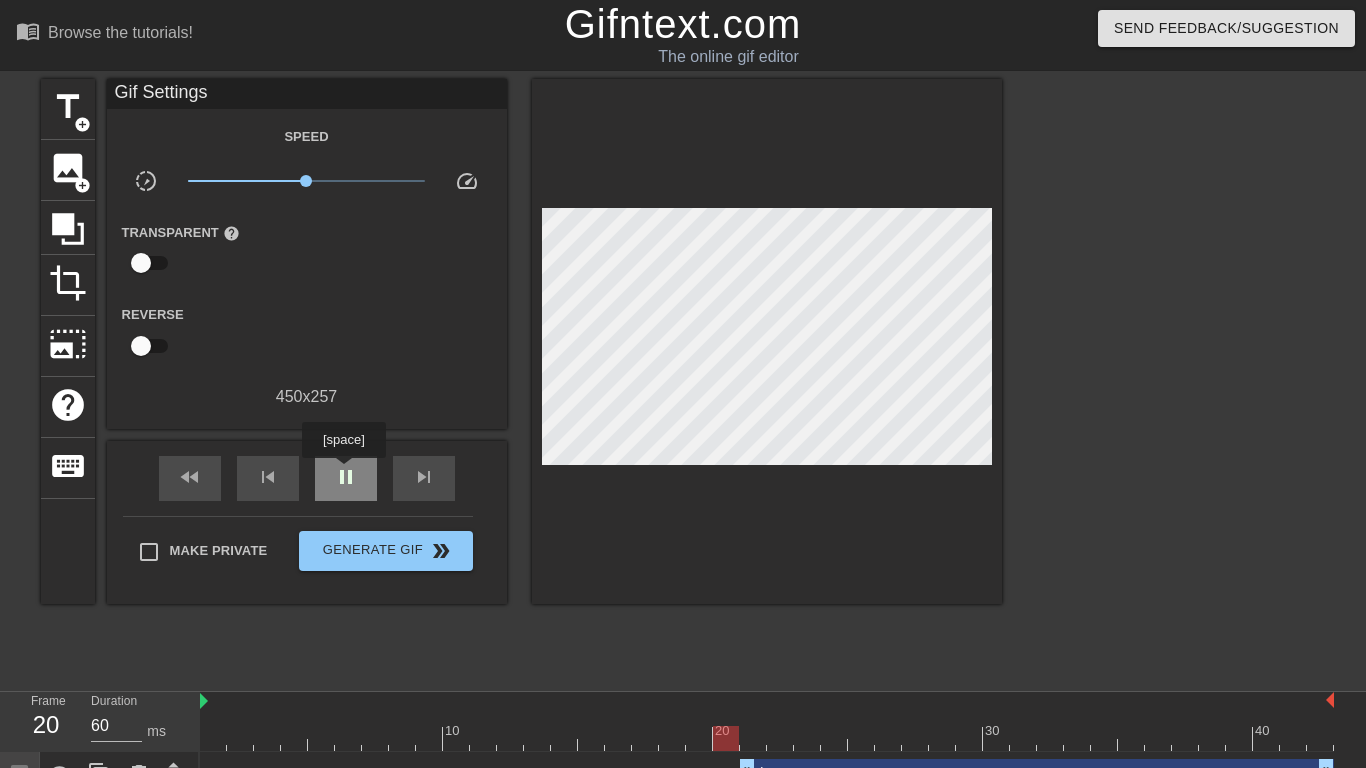 click on "pause" at bounding box center (346, 477) 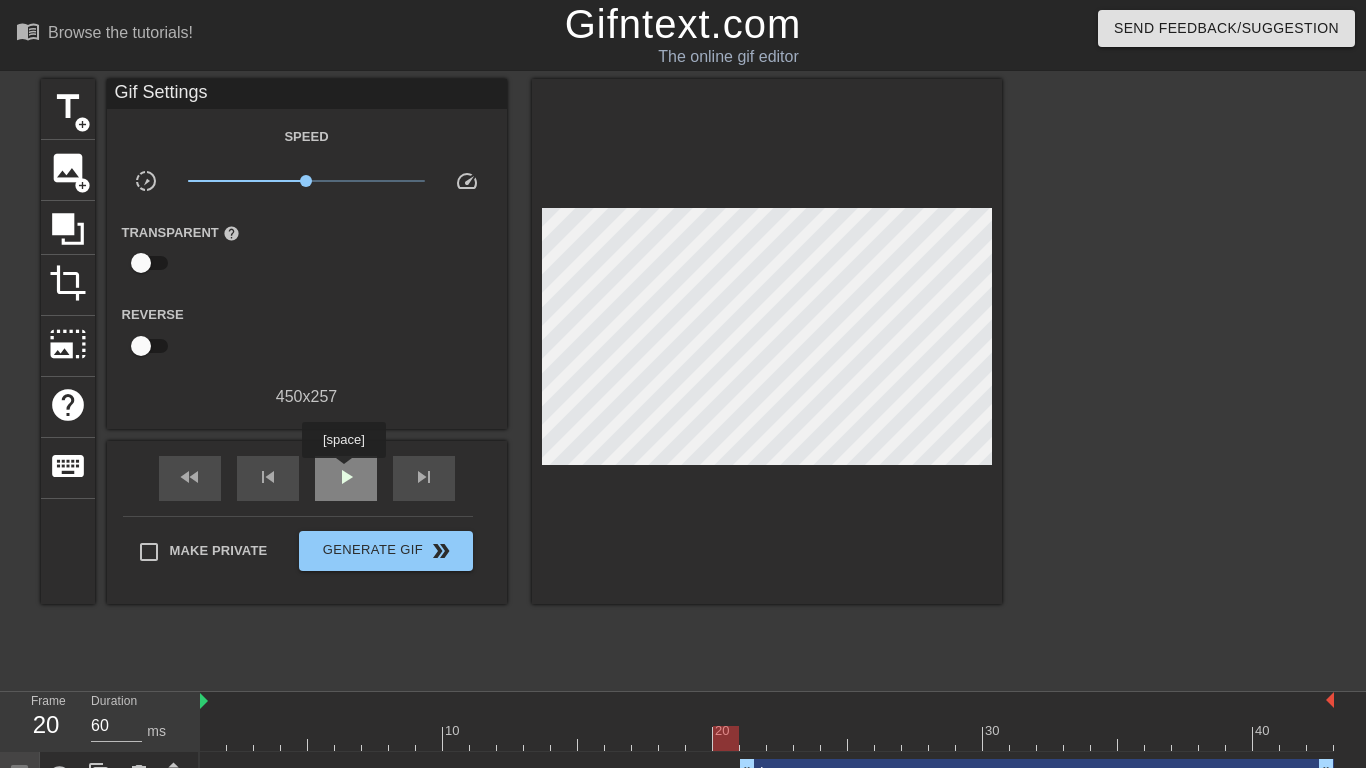 click on "play_arrow" at bounding box center (346, 477) 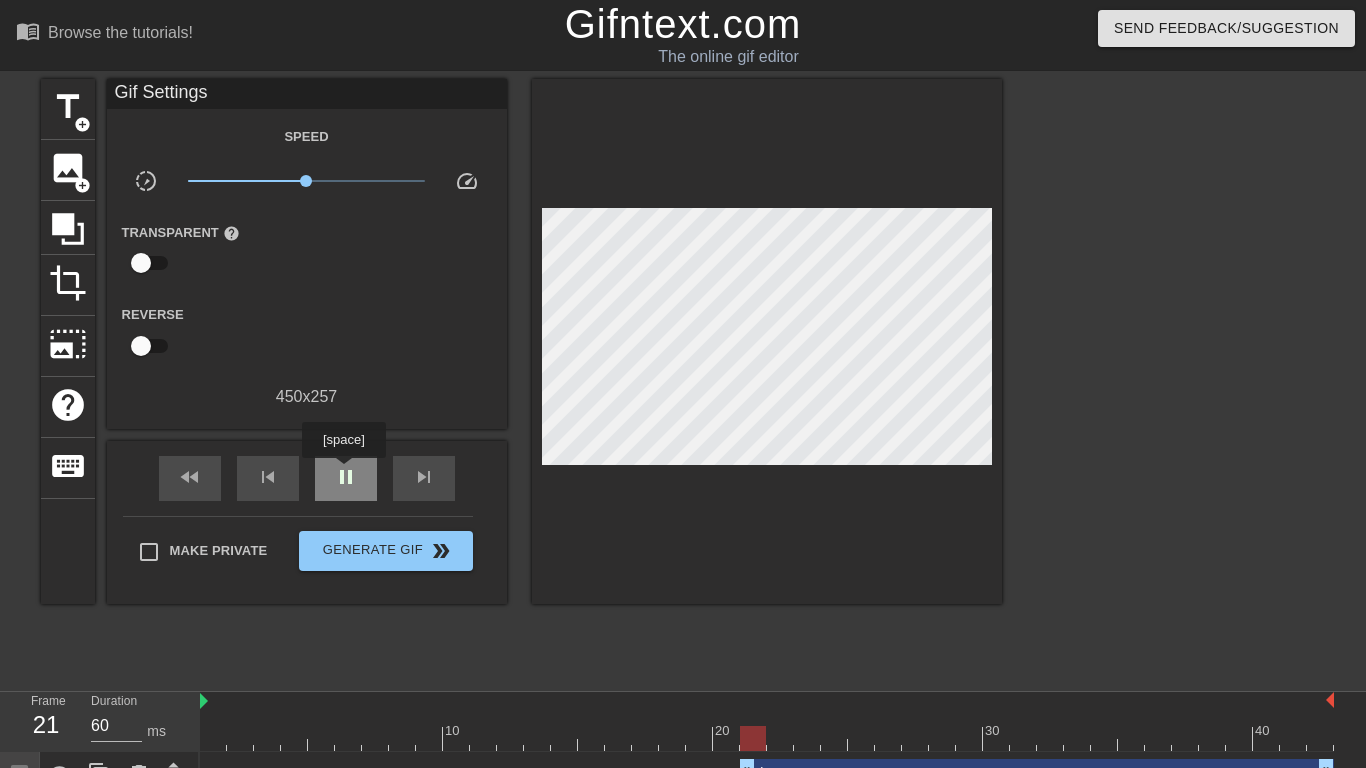 click on "pause" at bounding box center [346, 477] 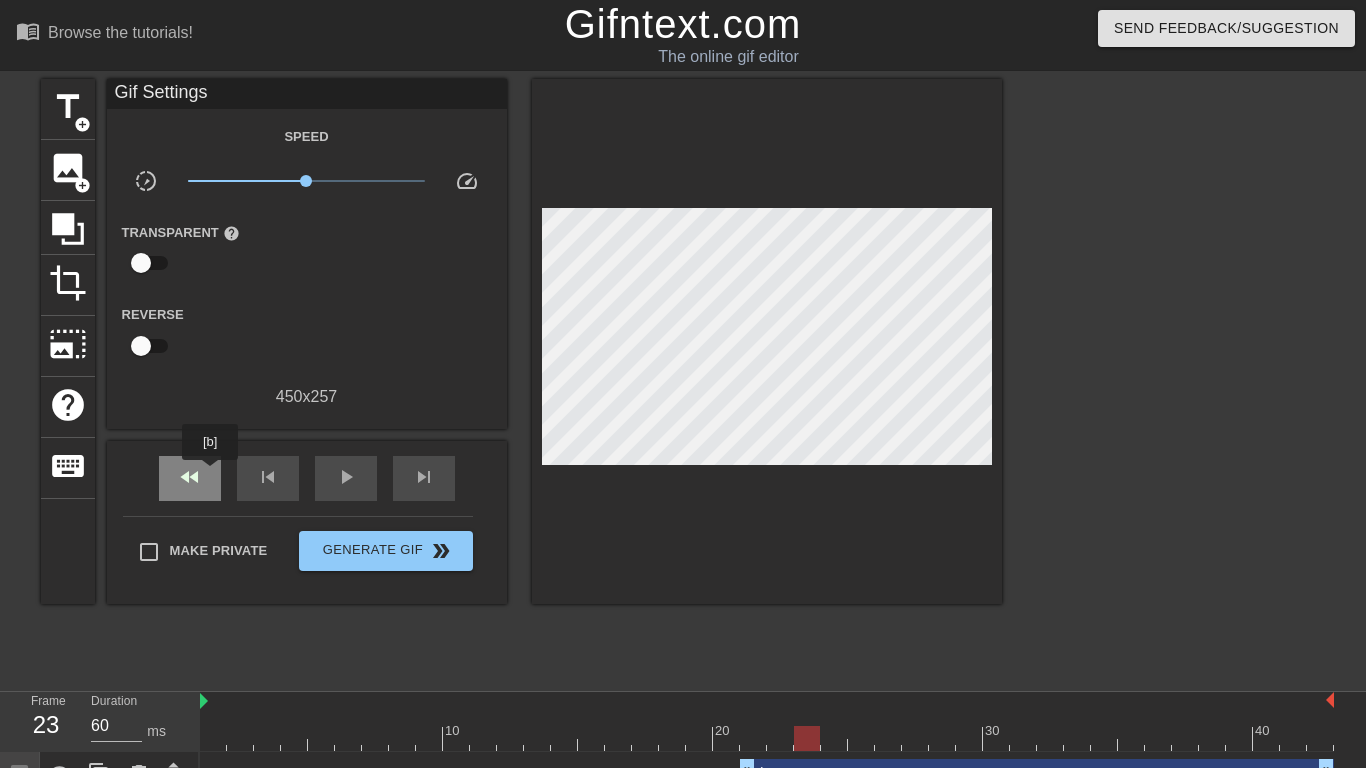 click on "fast_rewind" at bounding box center (190, 478) 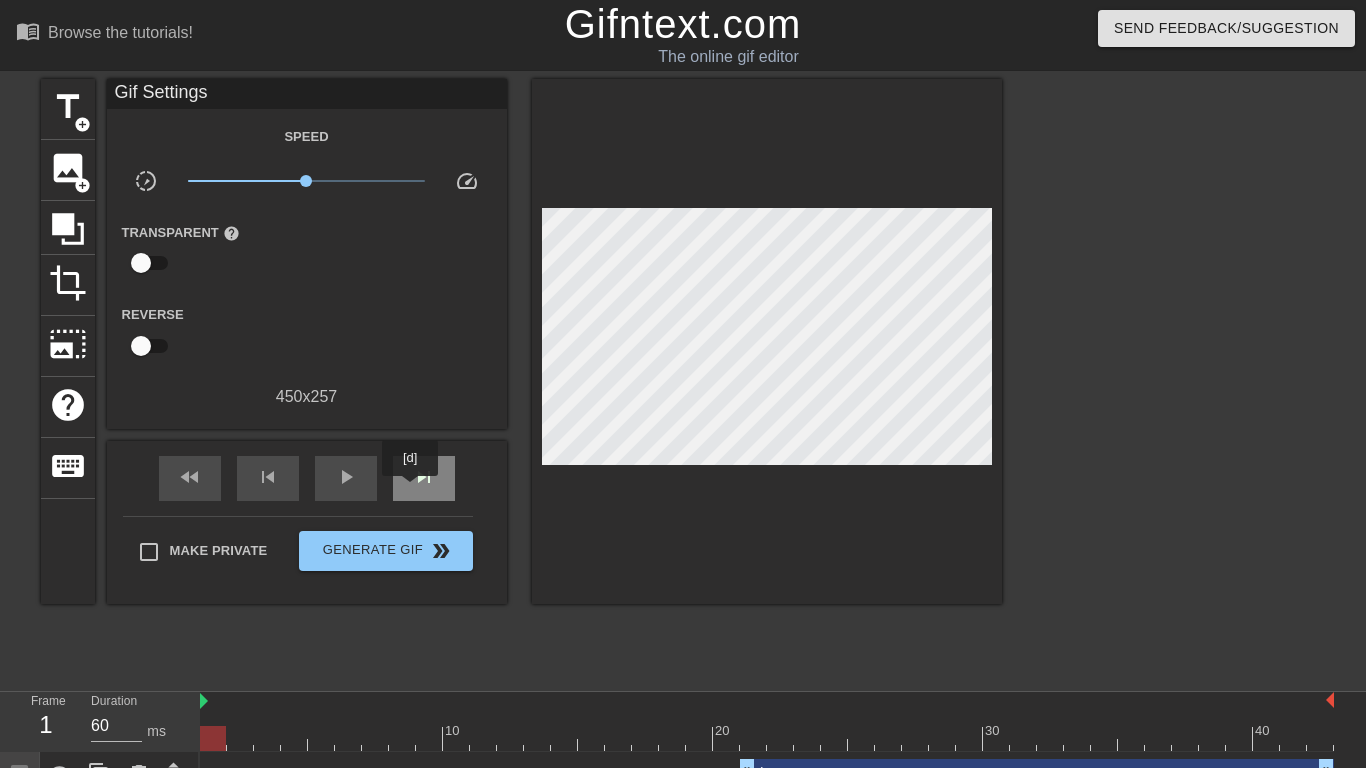 click on "skip_next" at bounding box center [424, 478] 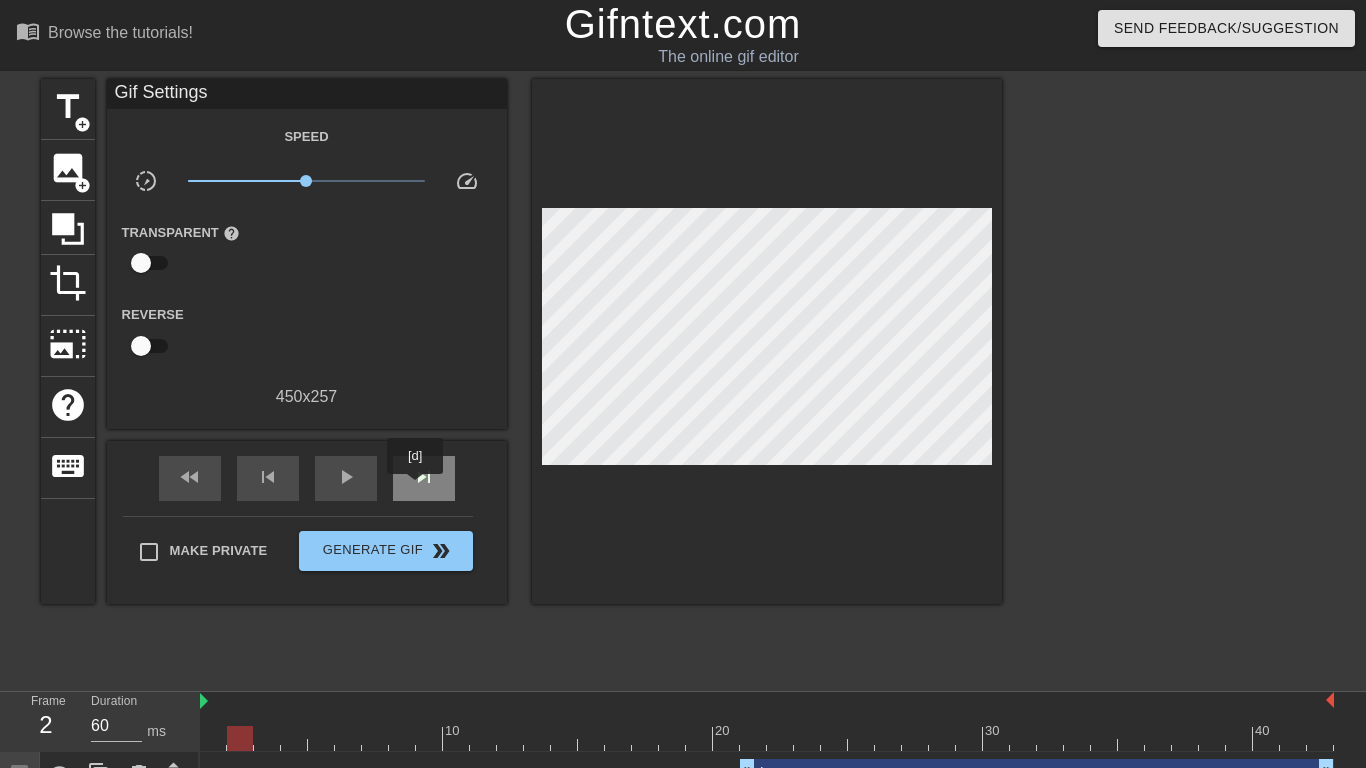click on "skip_next" at bounding box center (424, 478) 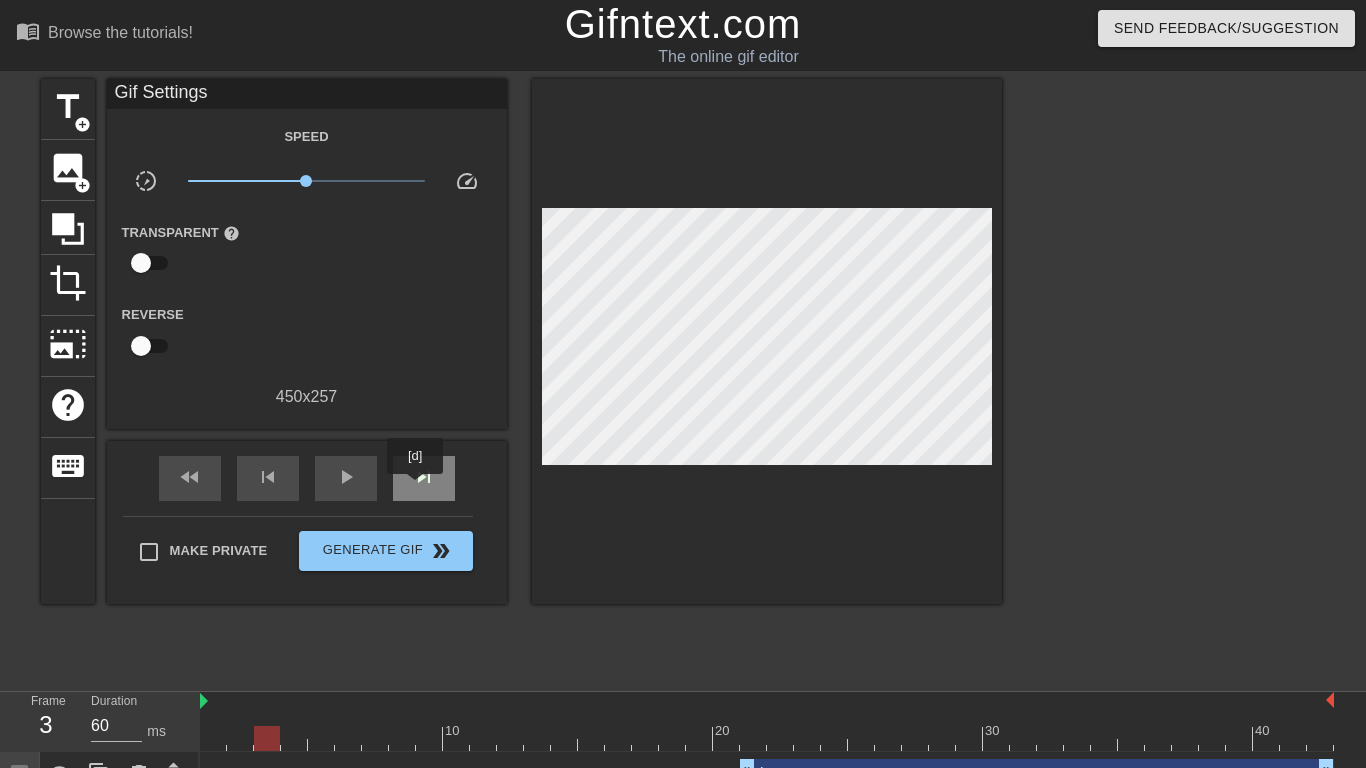 click on "skip_next" at bounding box center (424, 478) 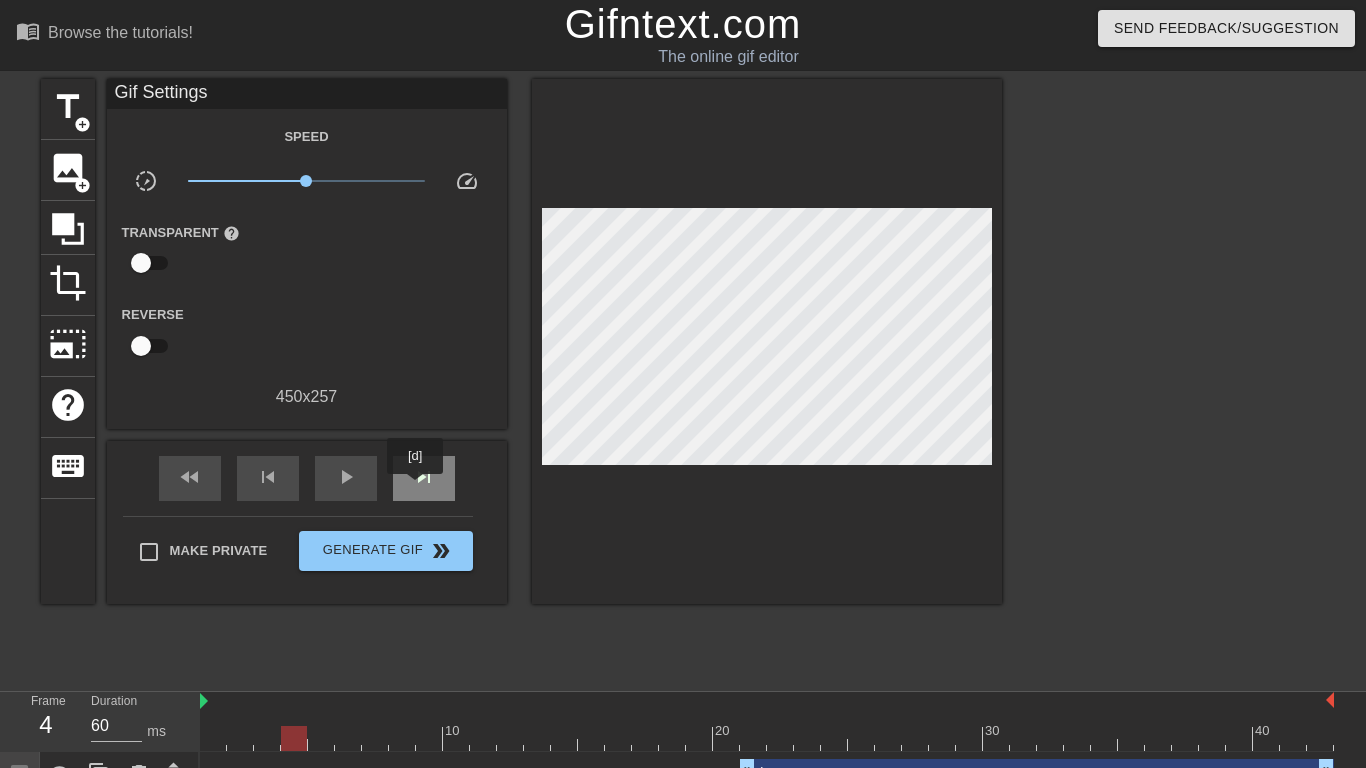 click on "skip_next" at bounding box center [424, 478] 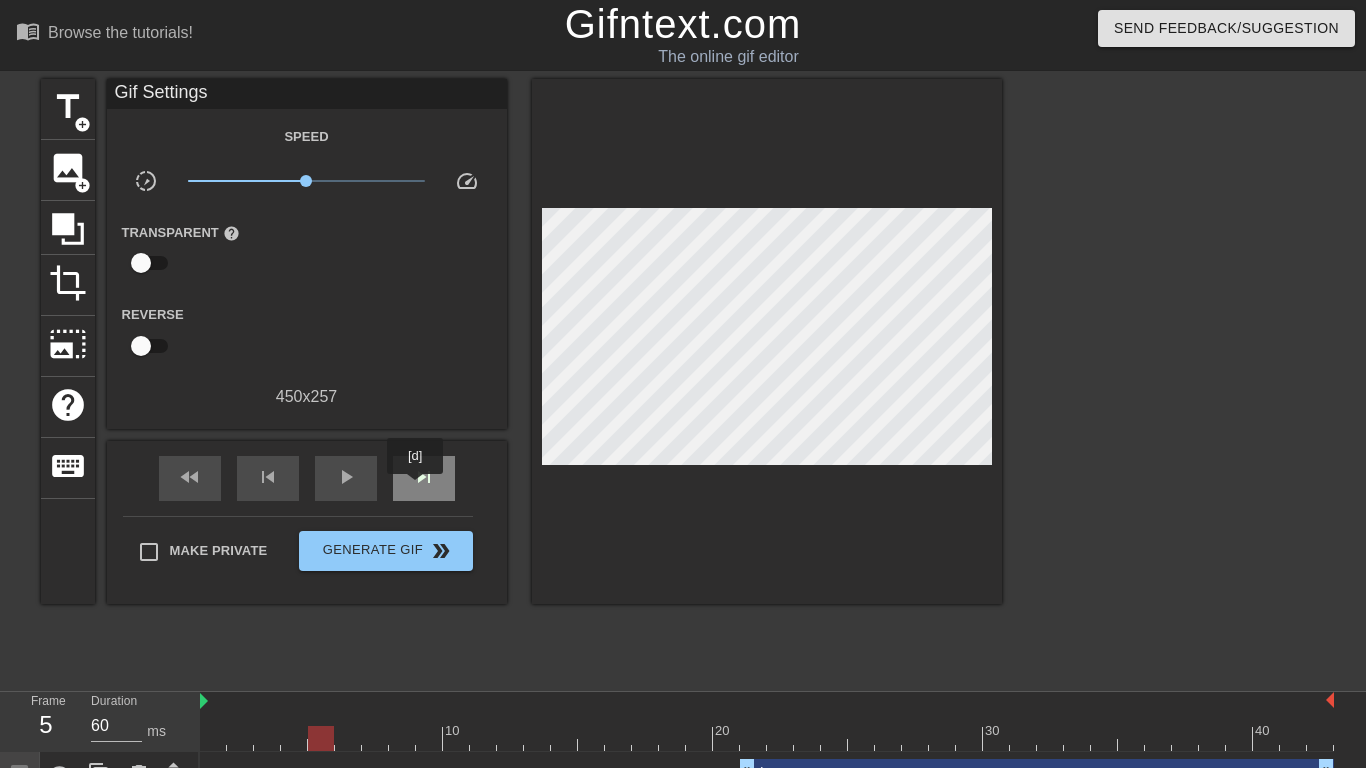 click on "skip_next" at bounding box center [424, 478] 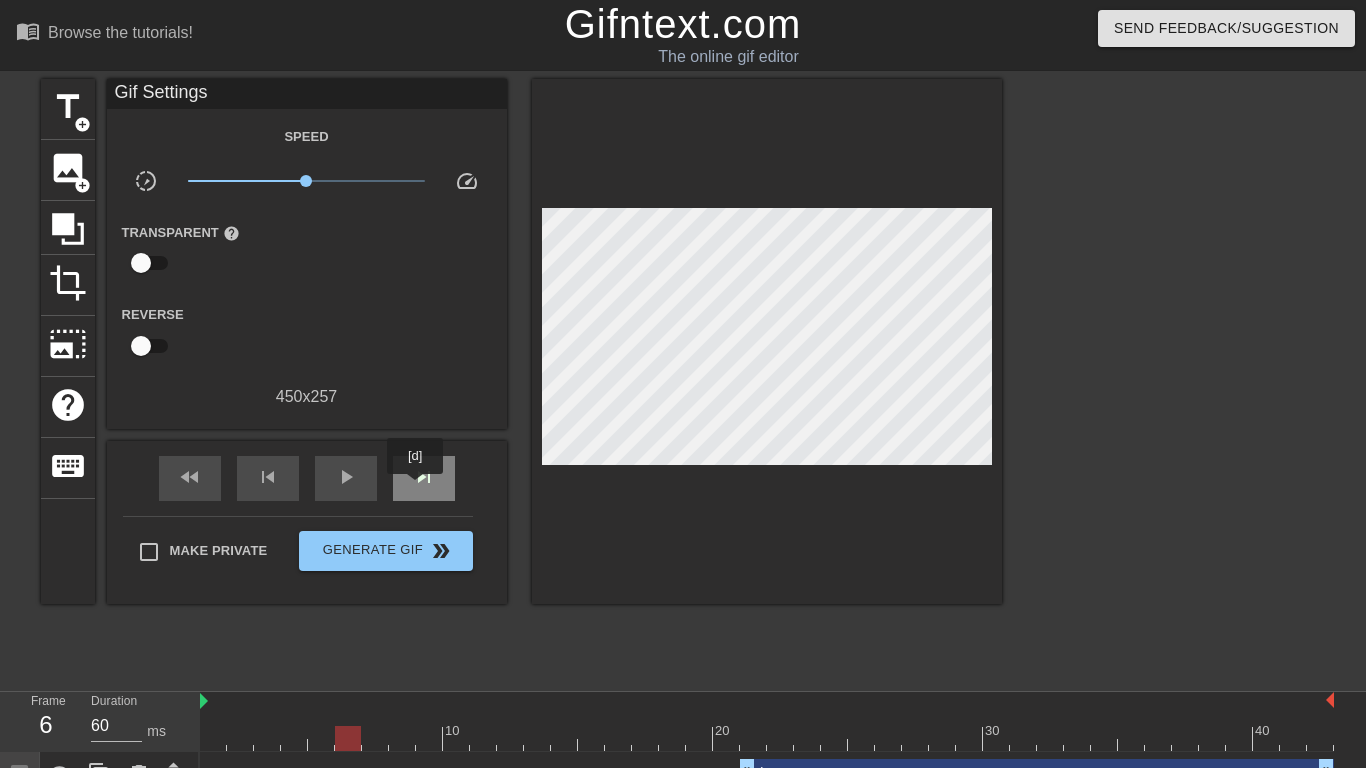click on "skip_next" at bounding box center (424, 478) 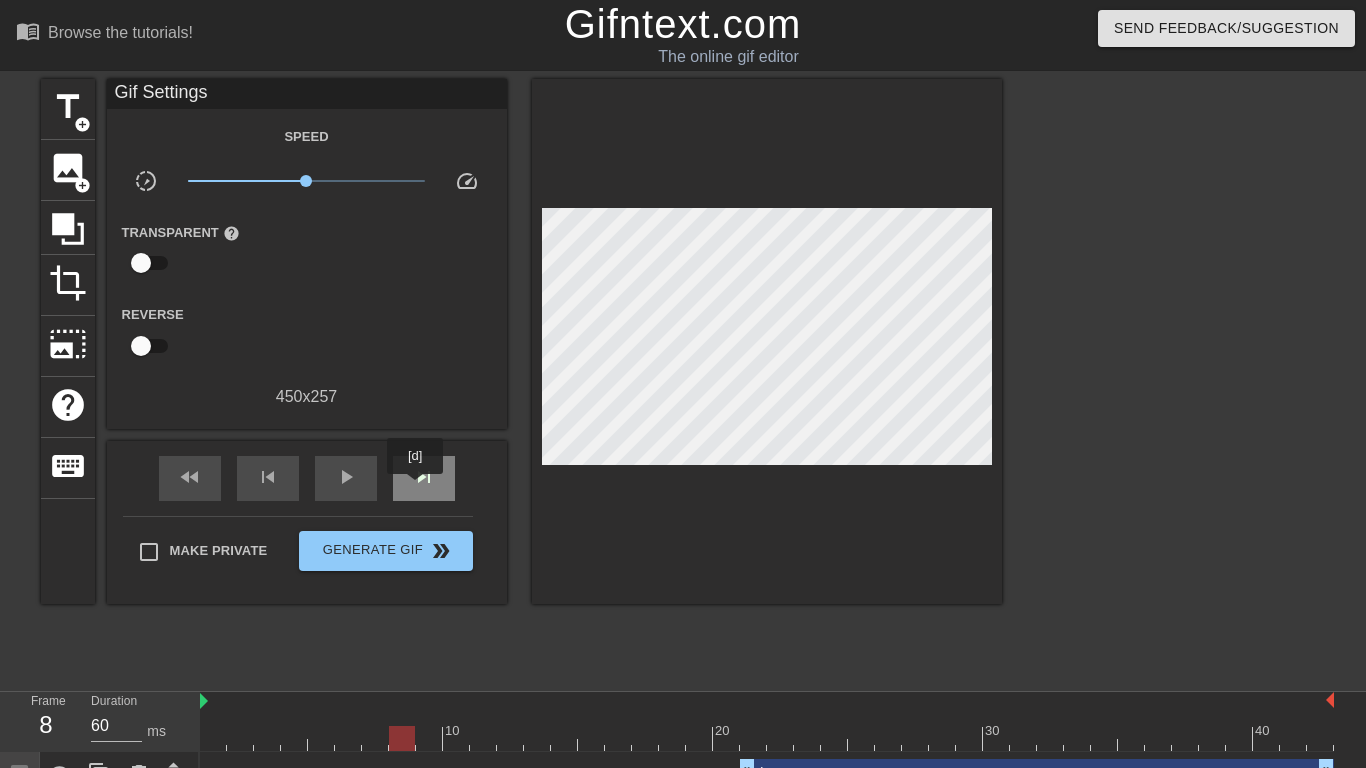 click on "skip_next" at bounding box center [424, 478] 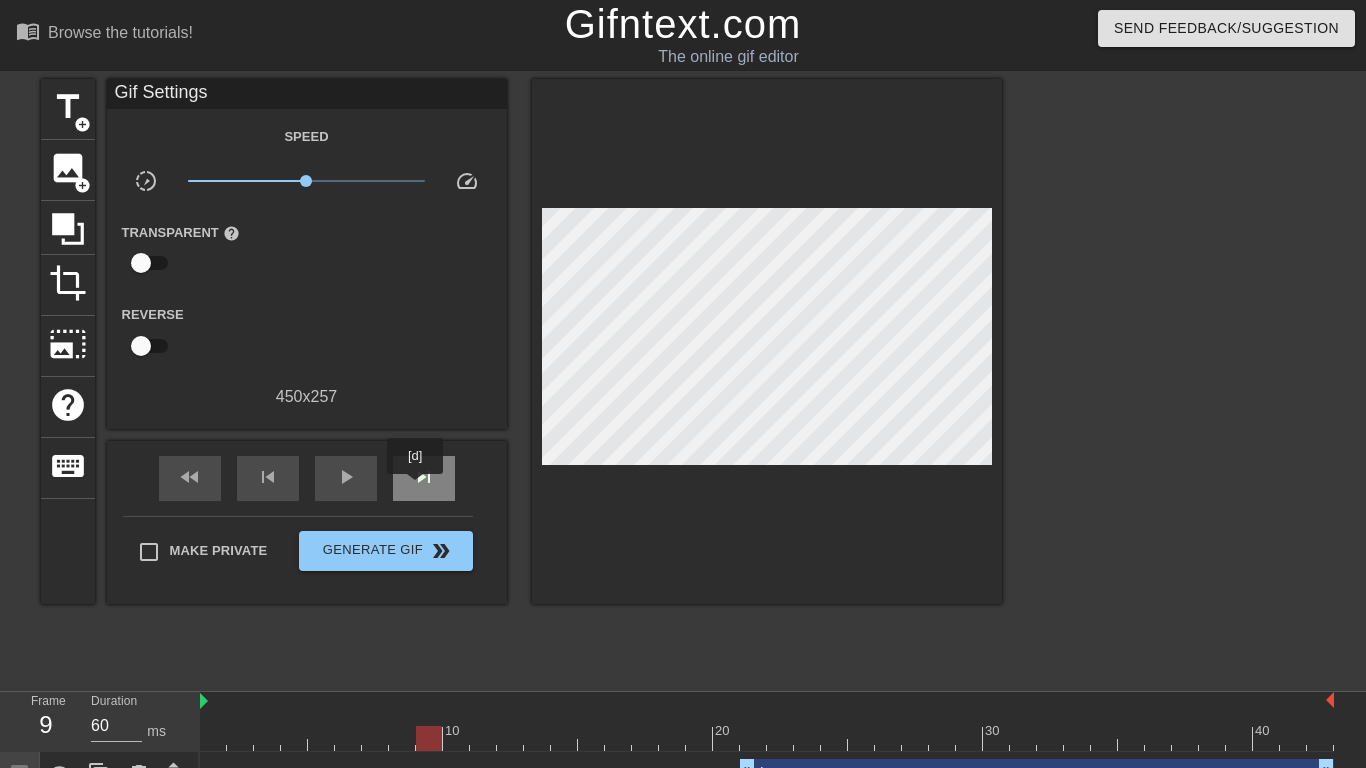 click on "skip_next" at bounding box center (424, 478) 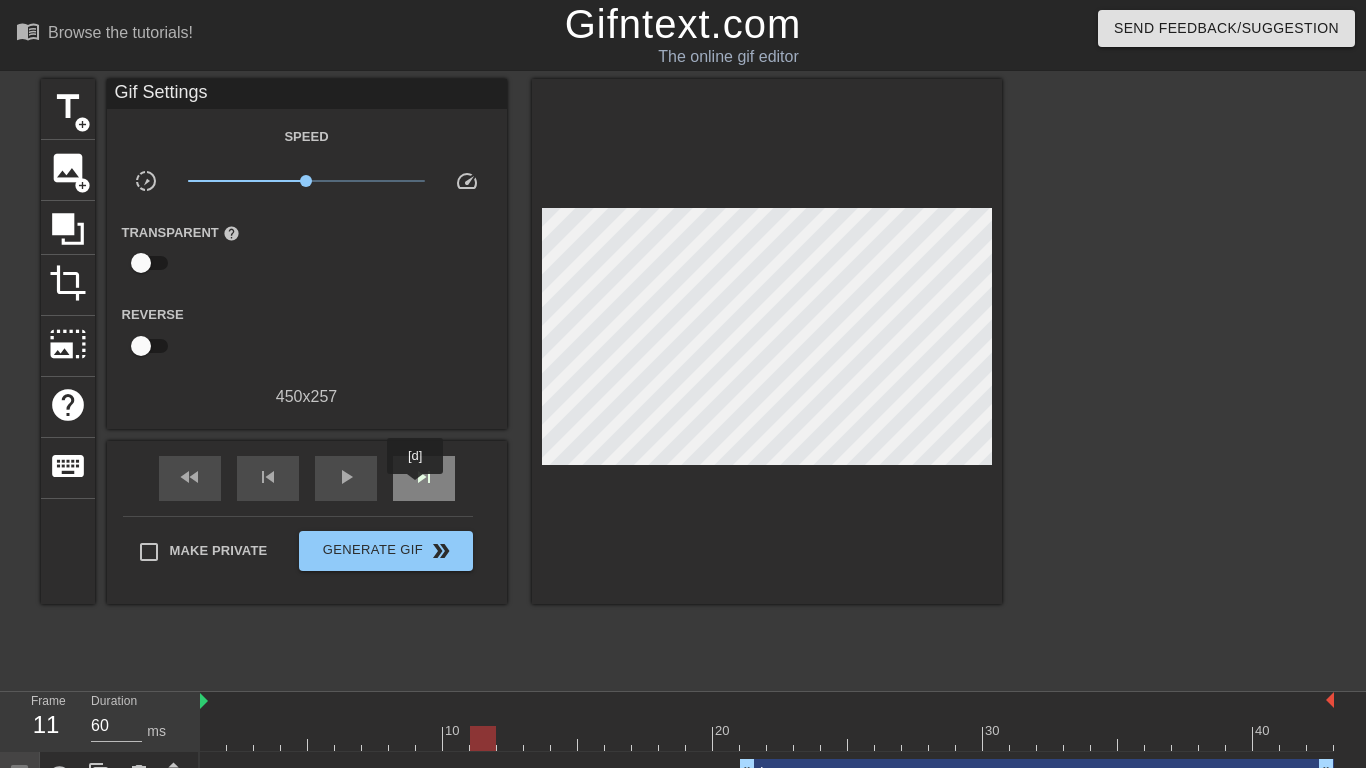 click on "skip_next" at bounding box center (424, 478) 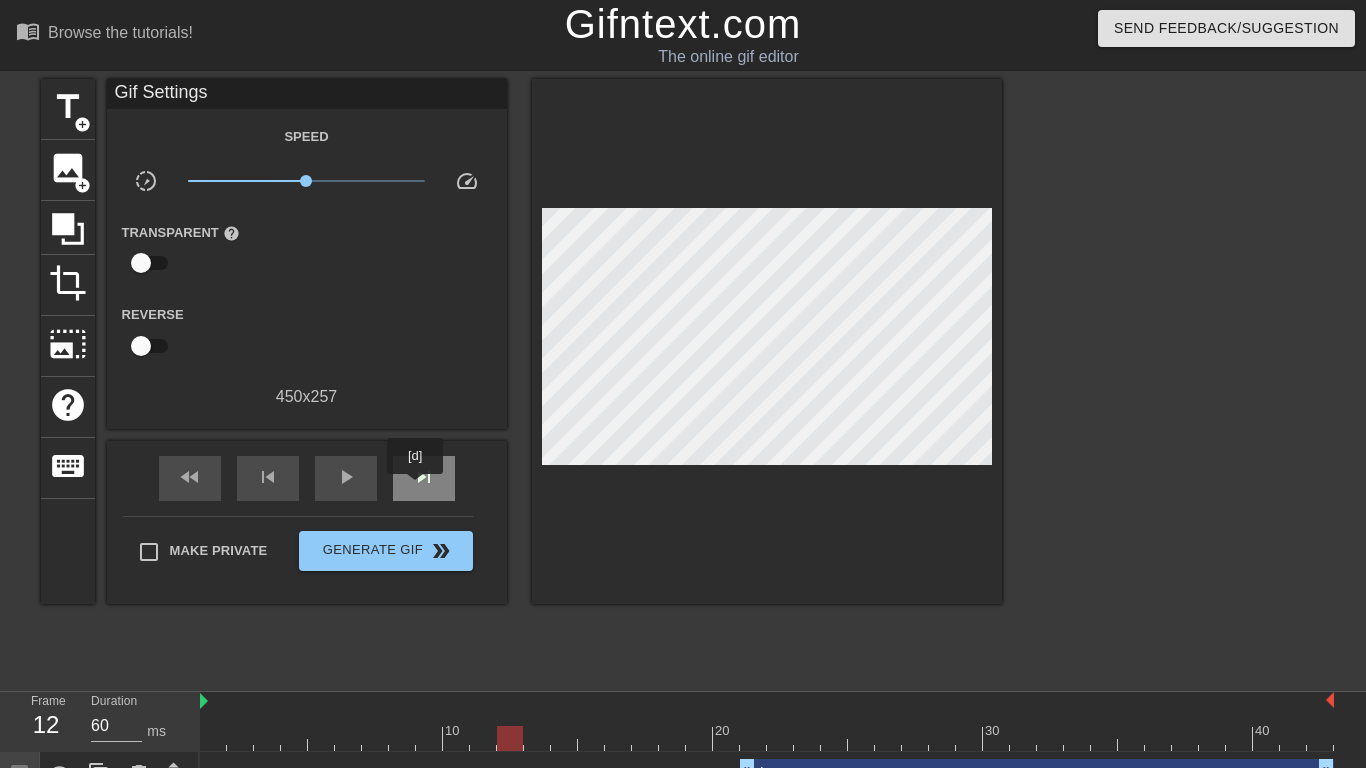 click on "skip_next" at bounding box center (424, 478) 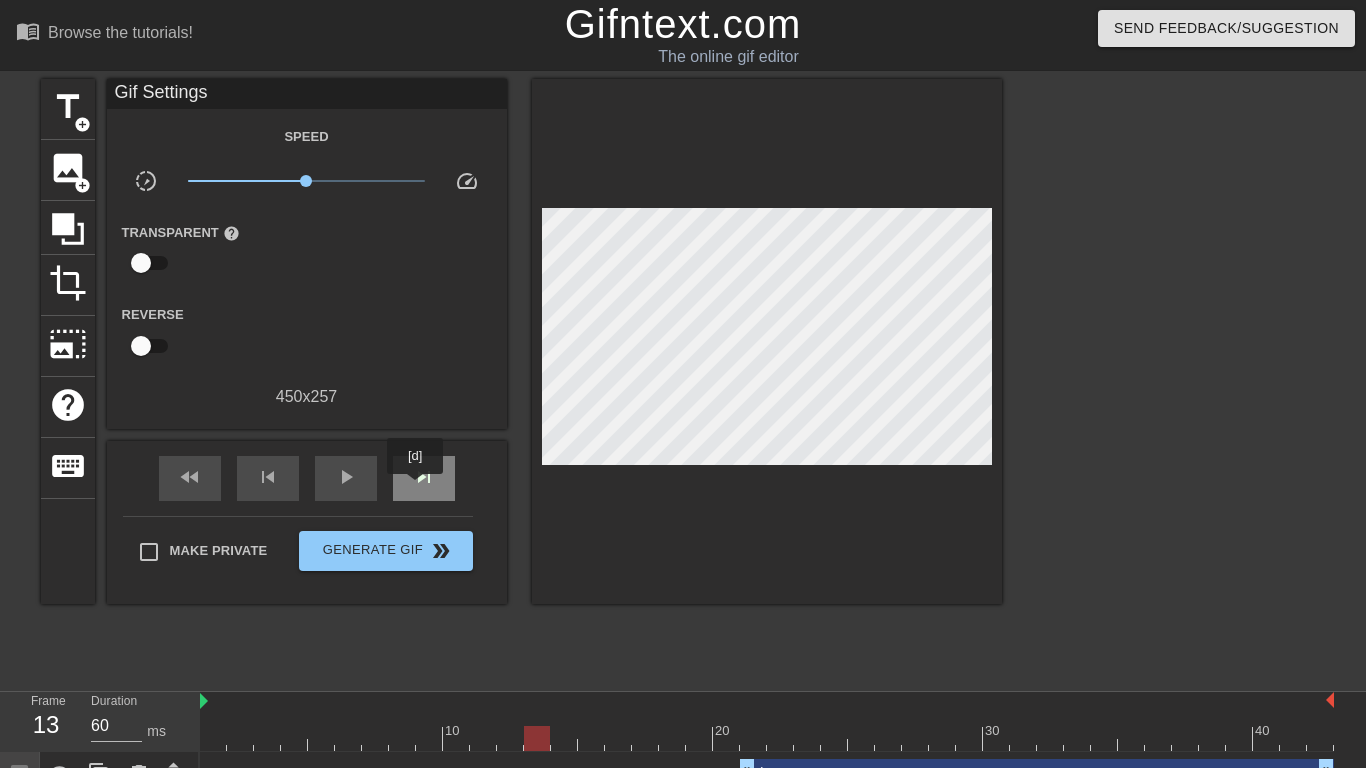 click on "skip_next" at bounding box center (424, 478) 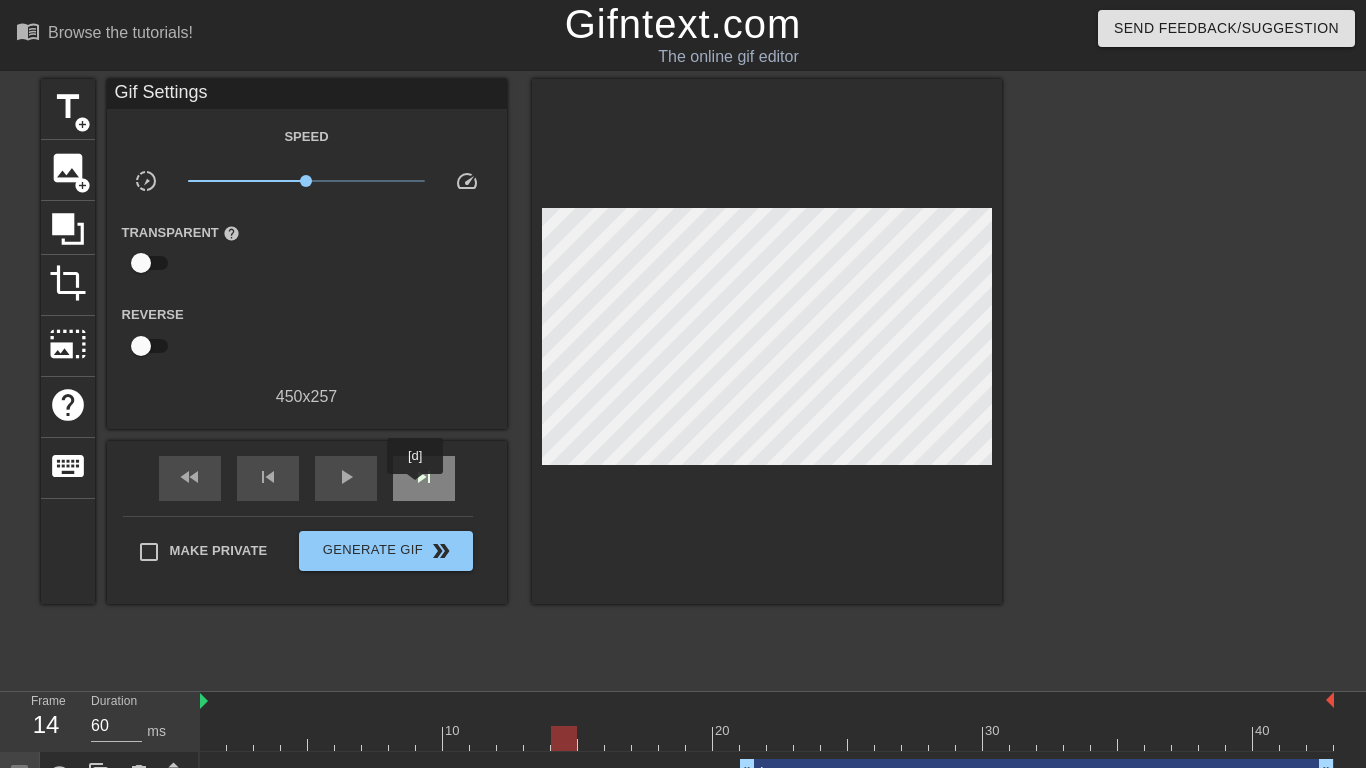 click on "skip_next" at bounding box center (424, 478) 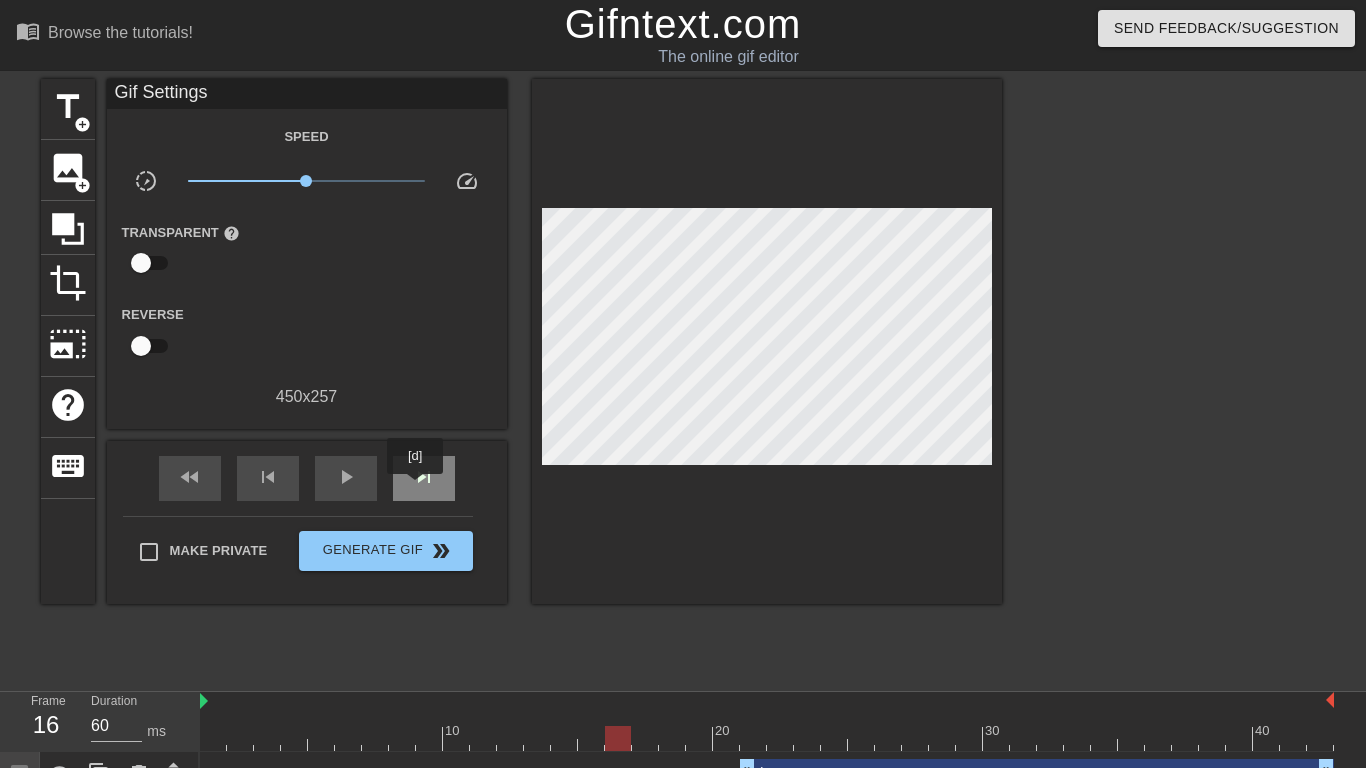 click on "skip_next" at bounding box center [424, 478] 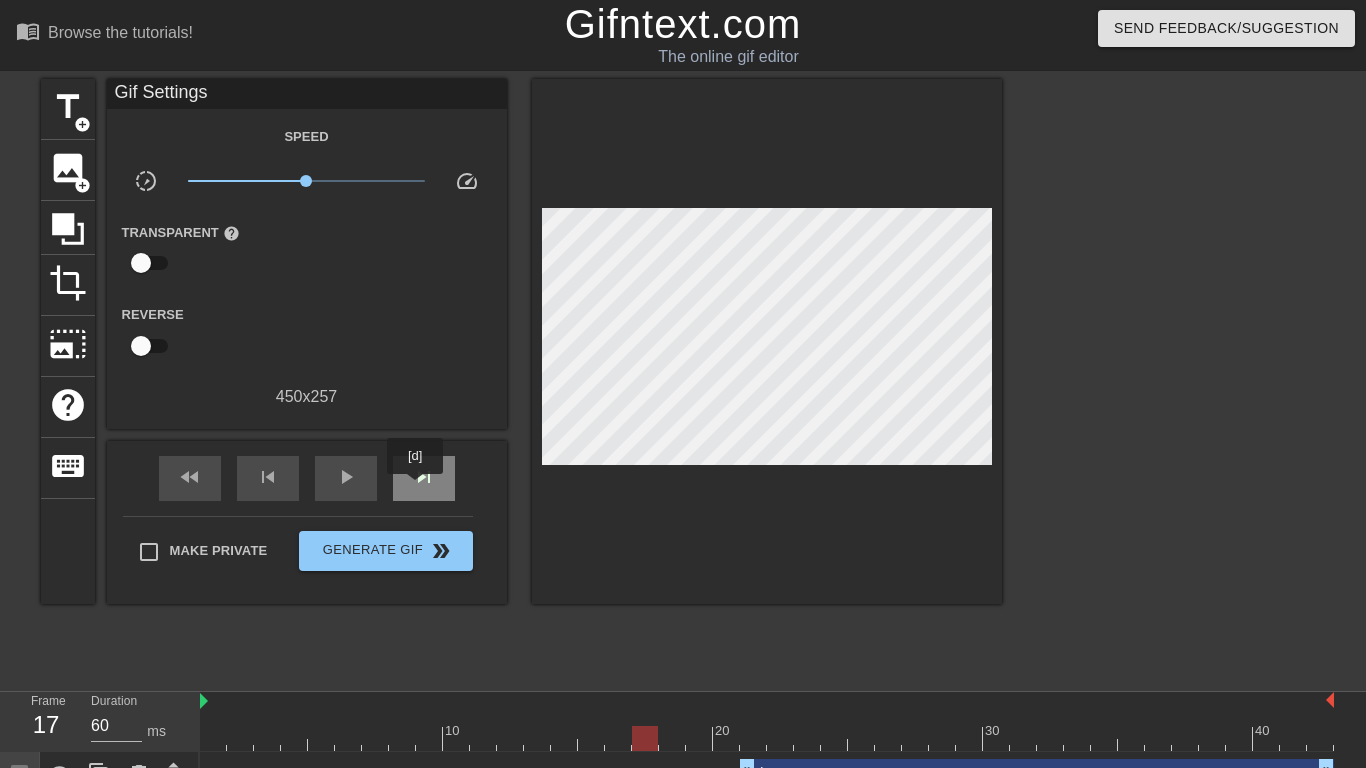 click on "skip_next" at bounding box center (424, 478) 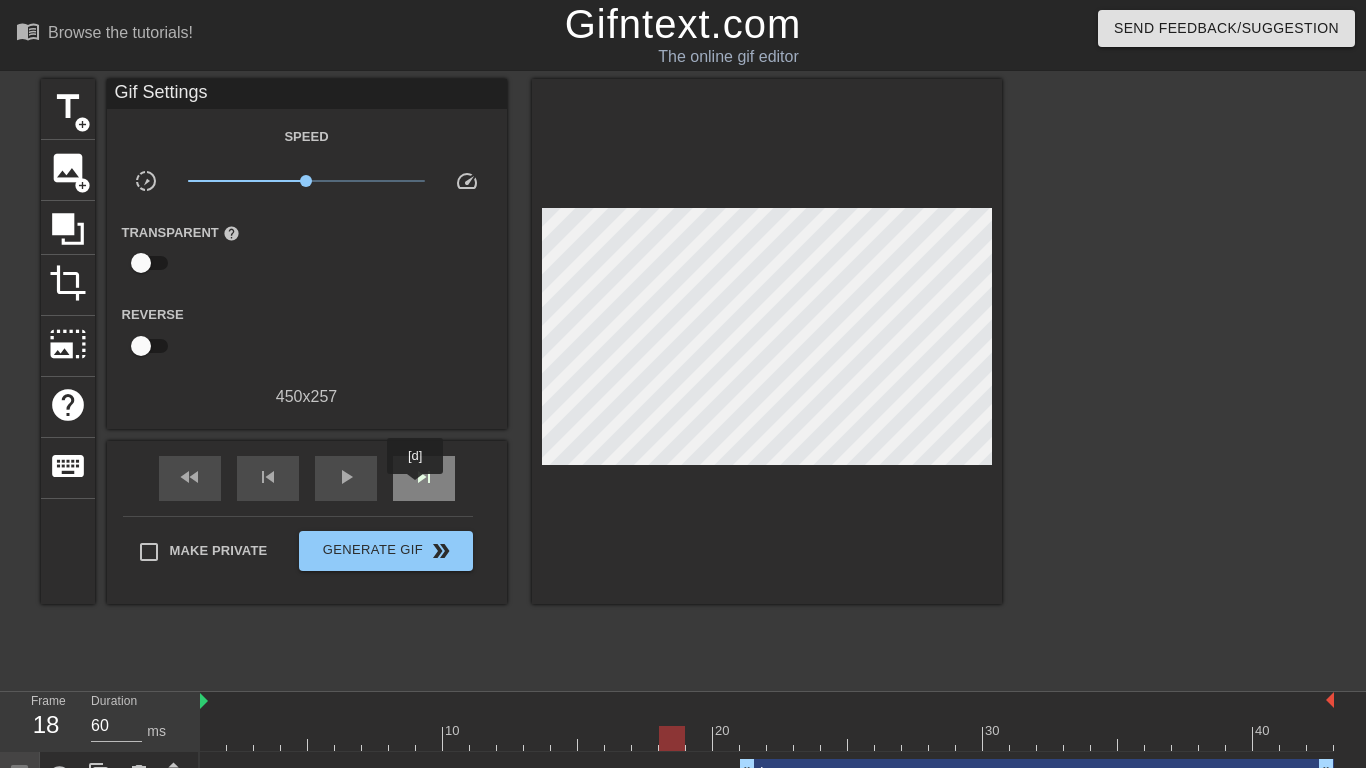 click on "skip_next" at bounding box center (424, 478) 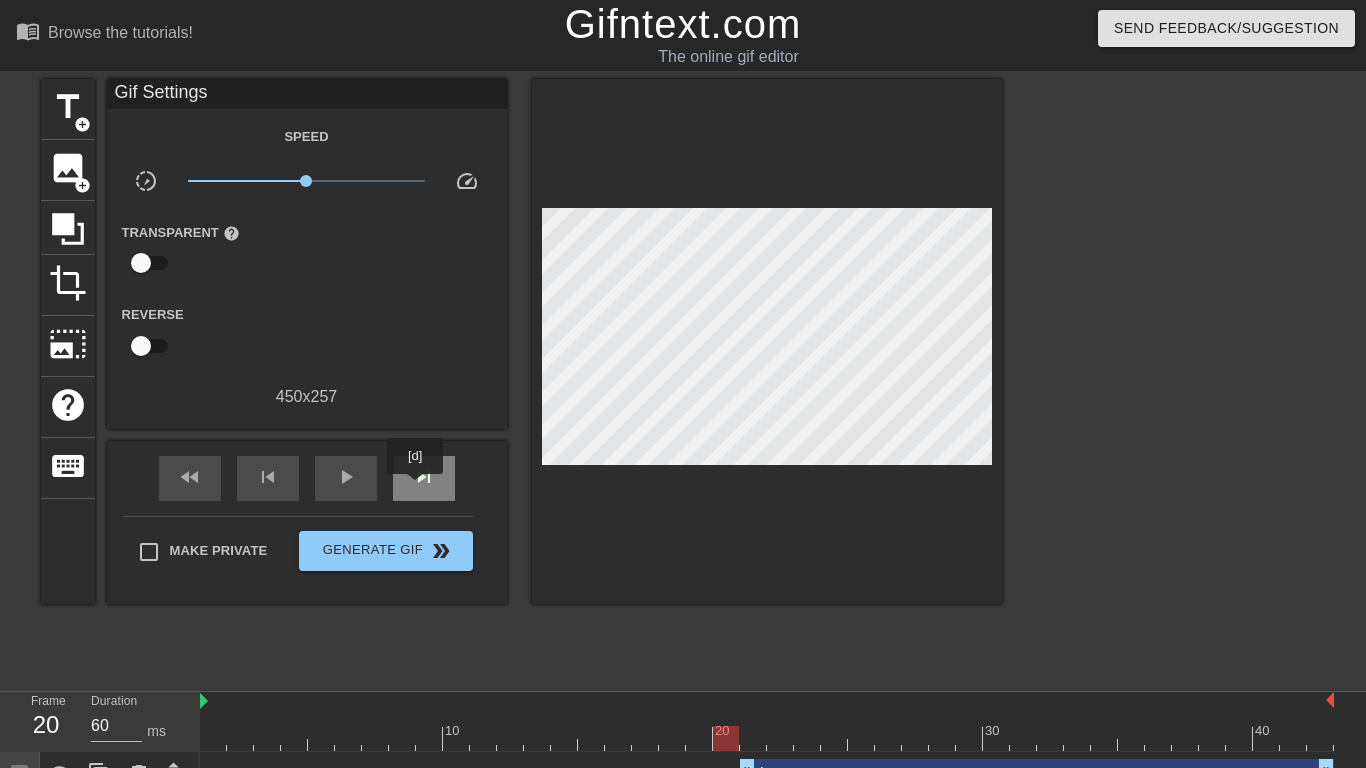 click on "skip_next" at bounding box center [424, 478] 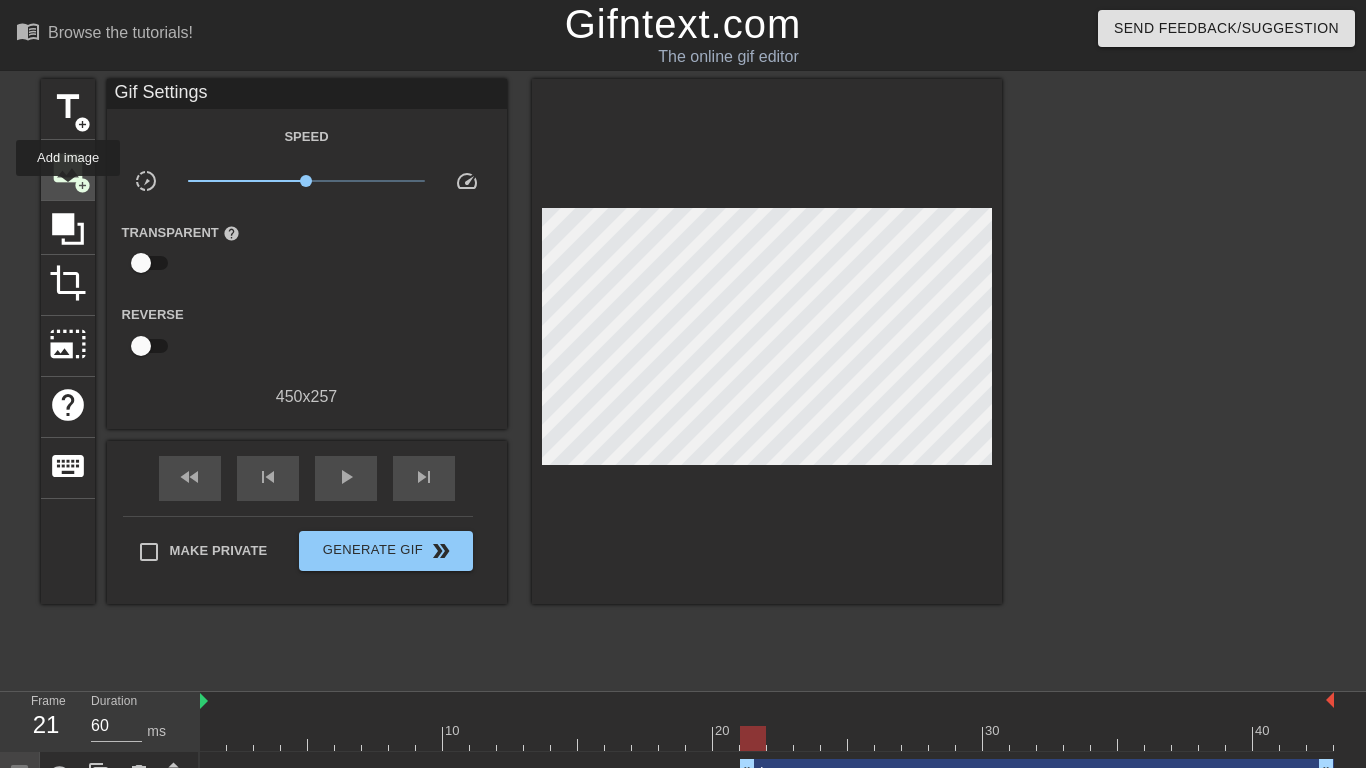 click on "image add_circle" at bounding box center (68, 170) 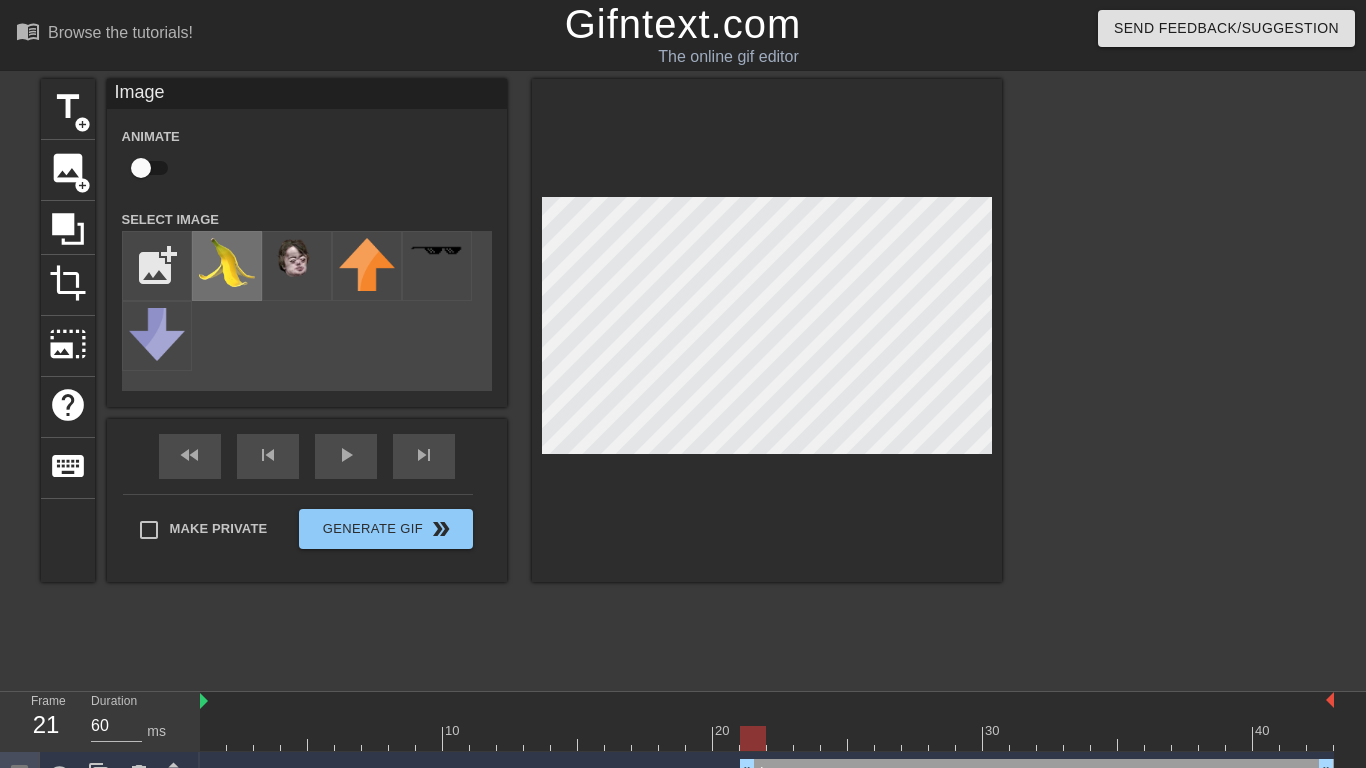 click at bounding box center (227, 266) 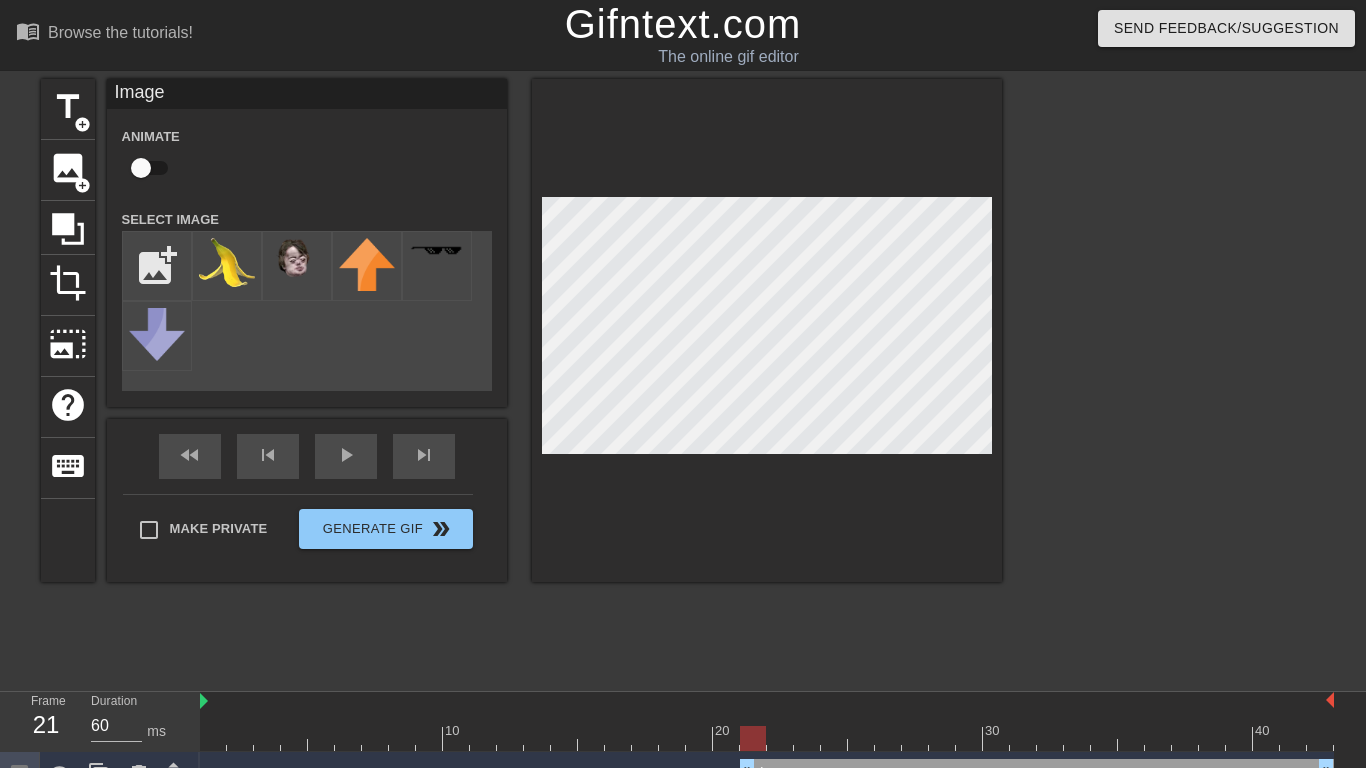 click at bounding box center [141, 168] 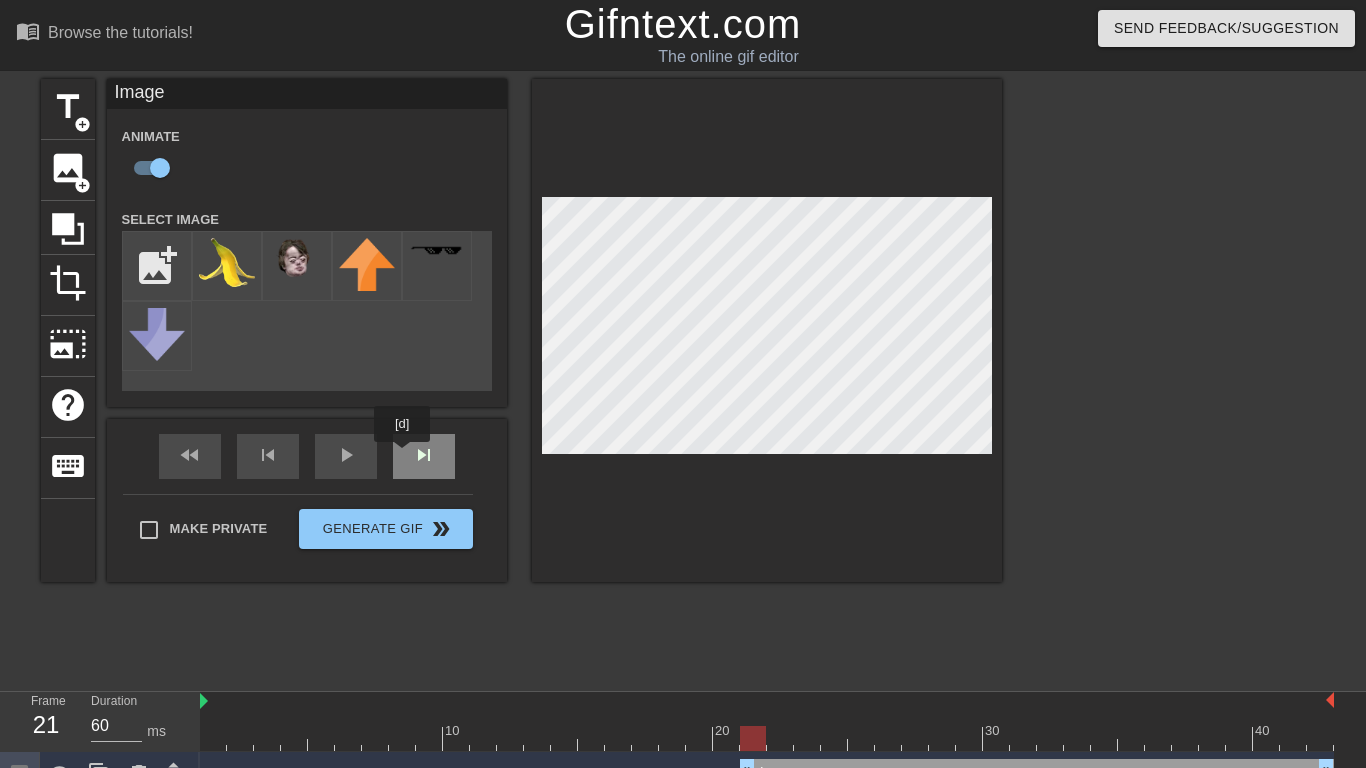 click on "skip_next" at bounding box center (424, 456) 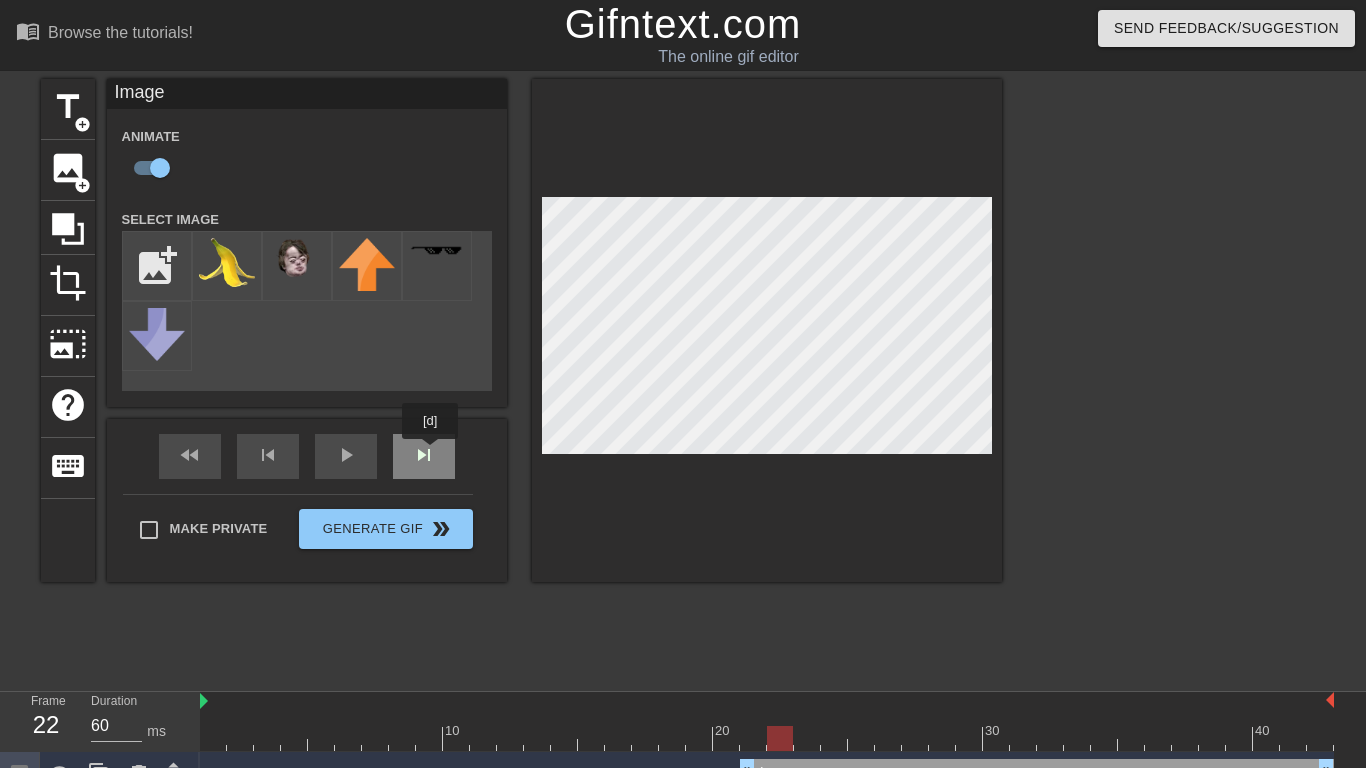 click on "fast_rewind skip_previous play_arrow skip_next" at bounding box center (307, 456) 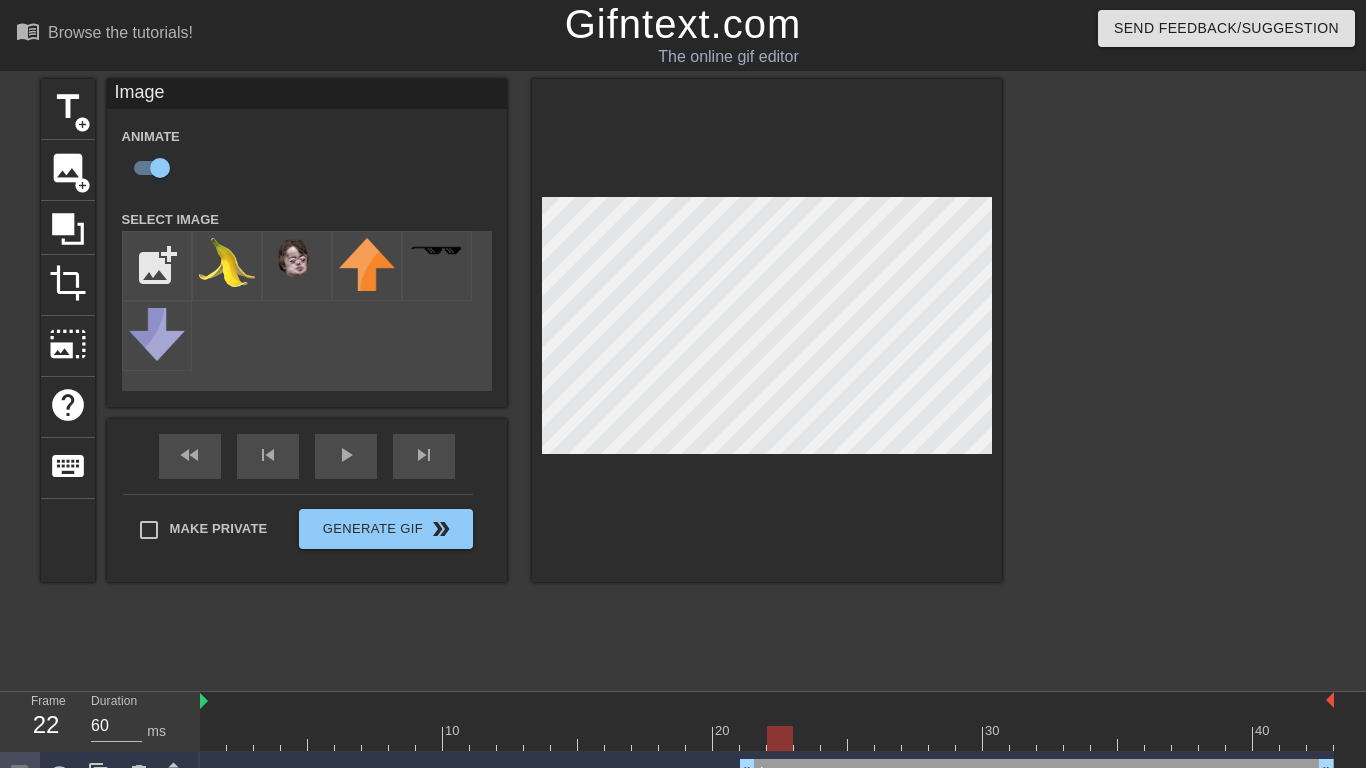 click on "title add_circle image add_circle crop photo_size_select_large help keyboard Image Animate Select Image add_photo_alternate fast_rewind skip_previous play_arrow skip_next Make Private Generate Gif double_arrow" at bounding box center [521, 330] 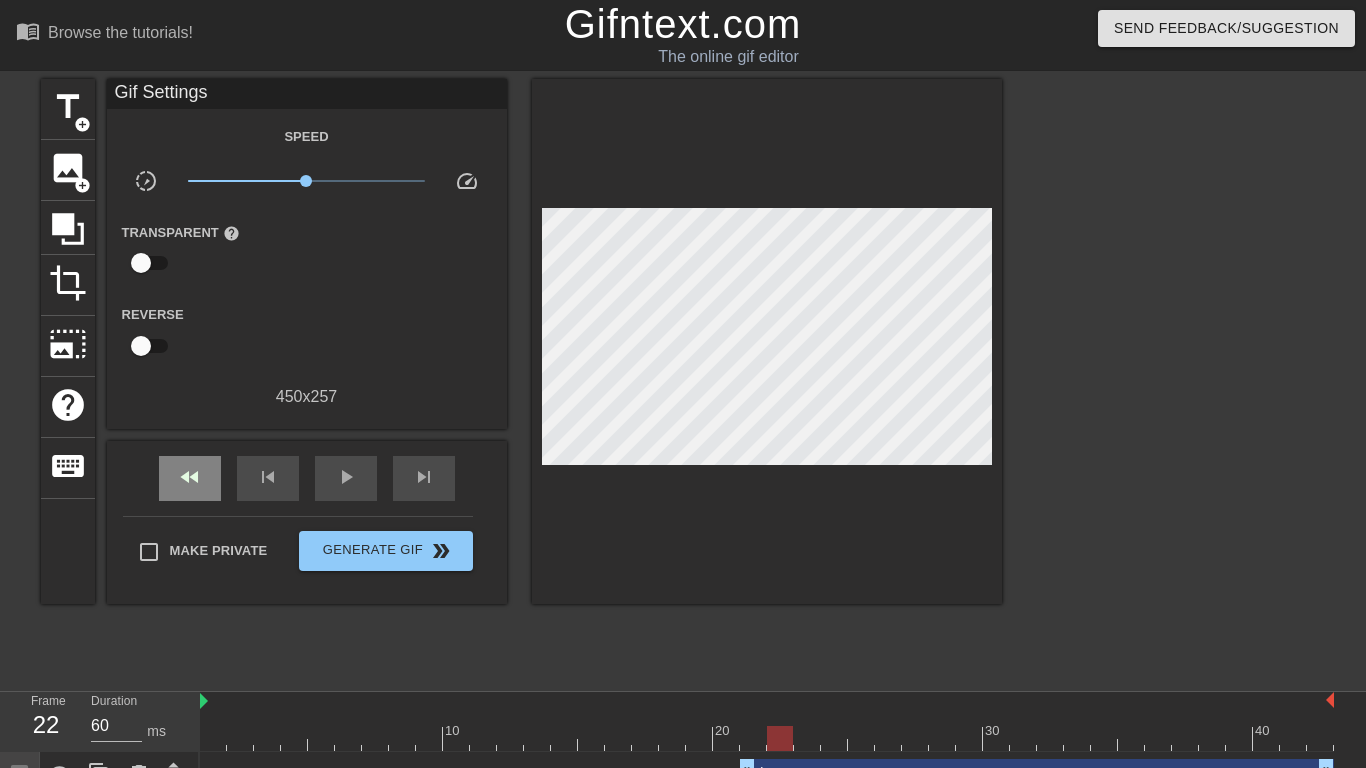 click on "fast_rewind skip_previous play_arrow skip_next" at bounding box center (307, 478) 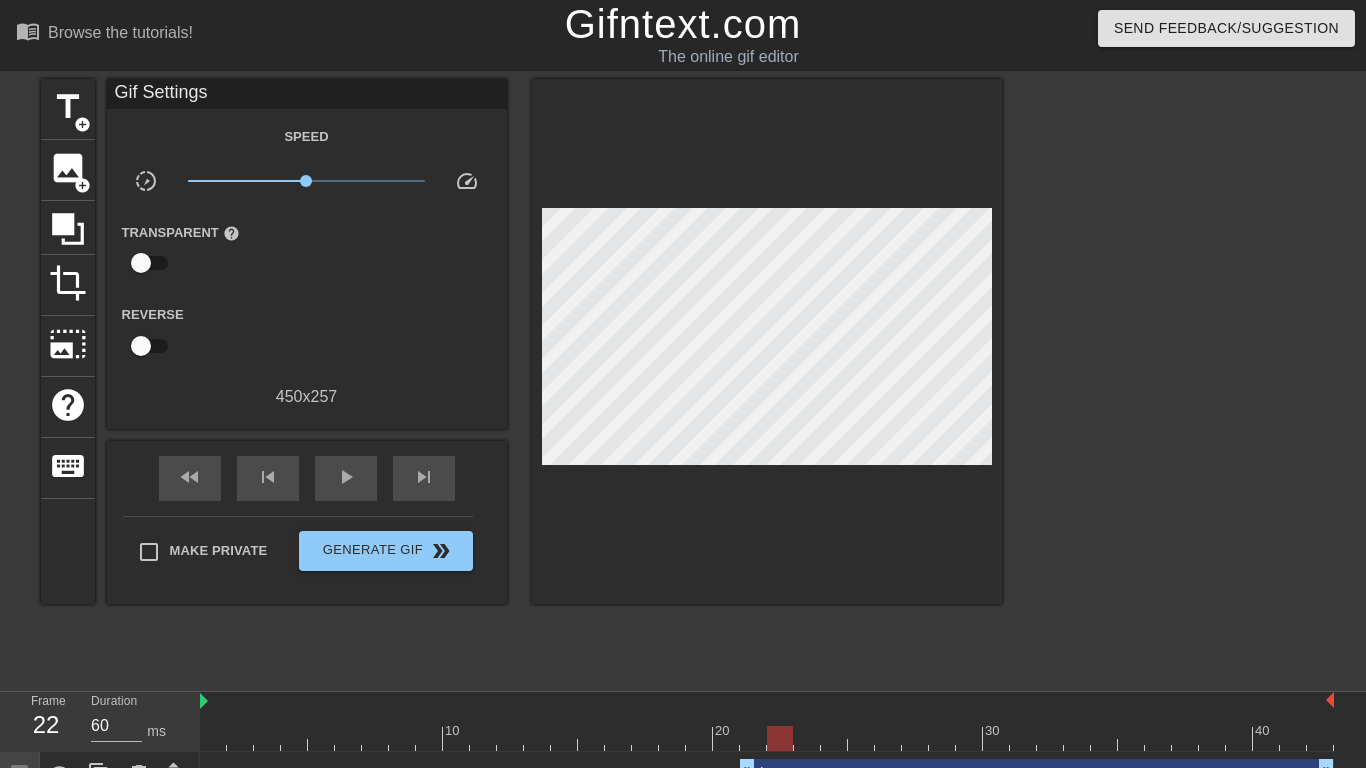 click on "fast_rewind skip_previous play_arrow skip_next" at bounding box center (307, 478) 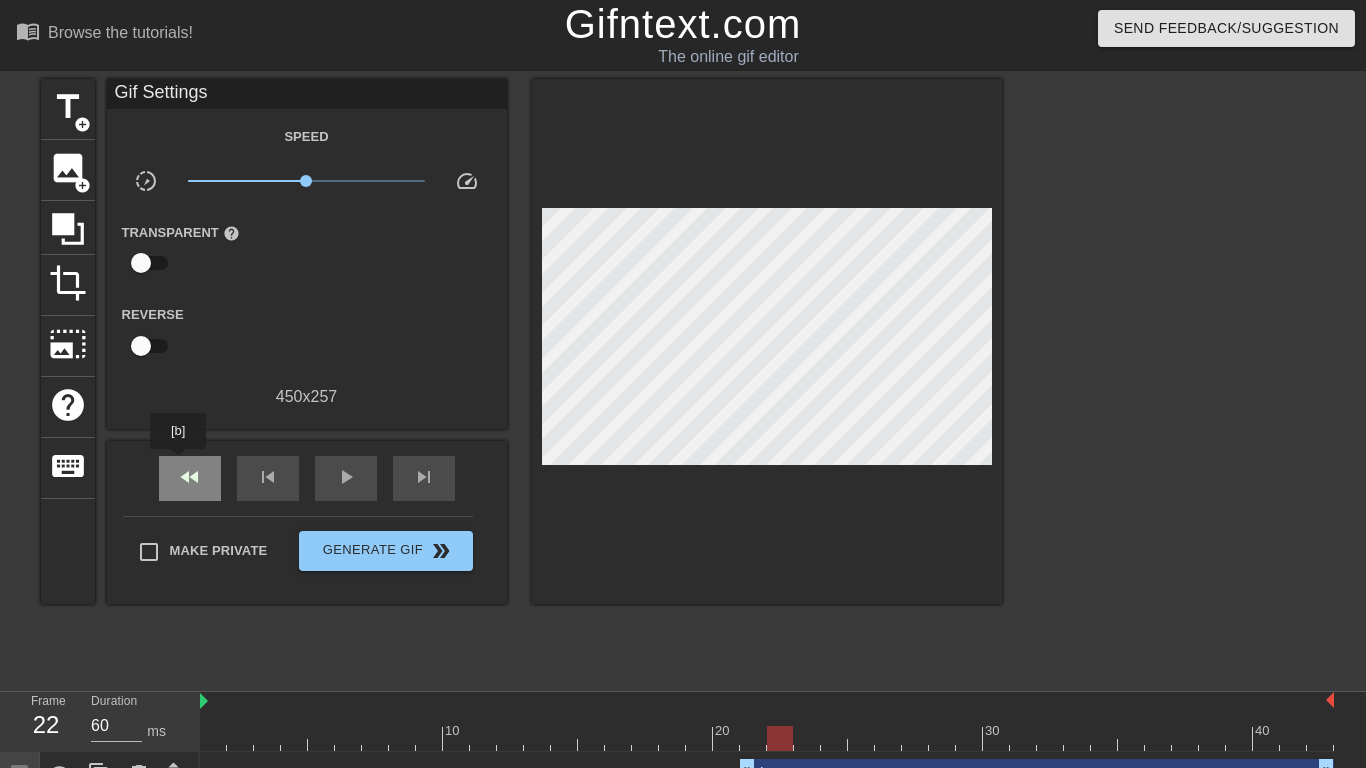 click on "fast_rewind" at bounding box center (190, 477) 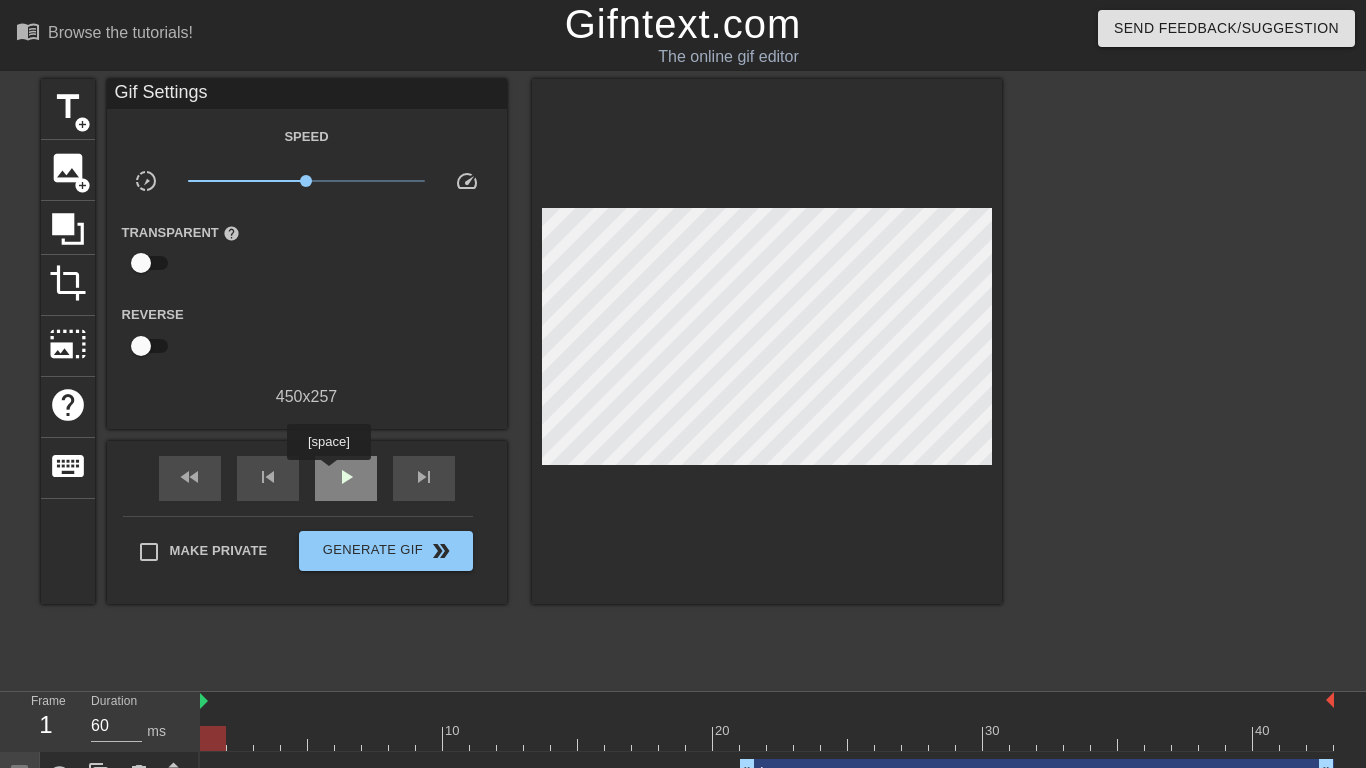 click on "play_arrow" at bounding box center [346, 478] 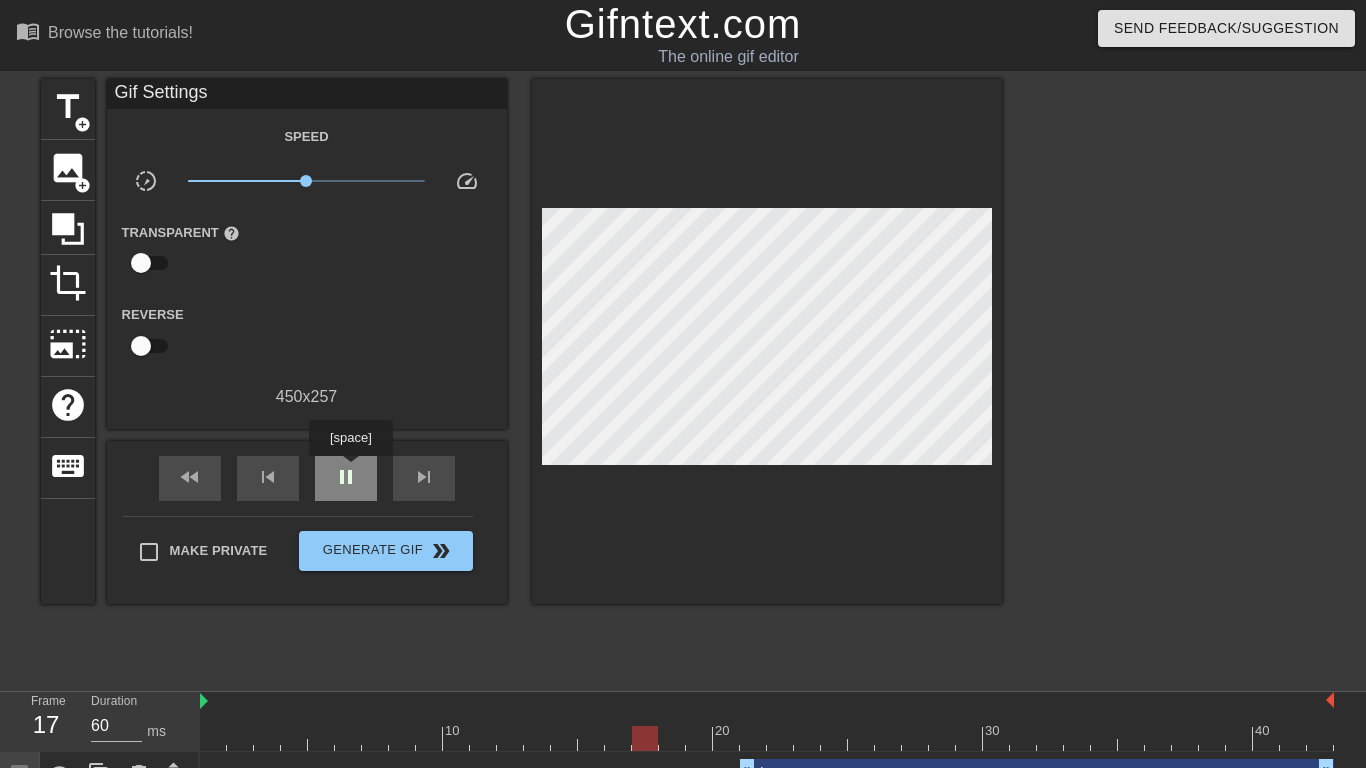 click on "pause" at bounding box center [346, 477] 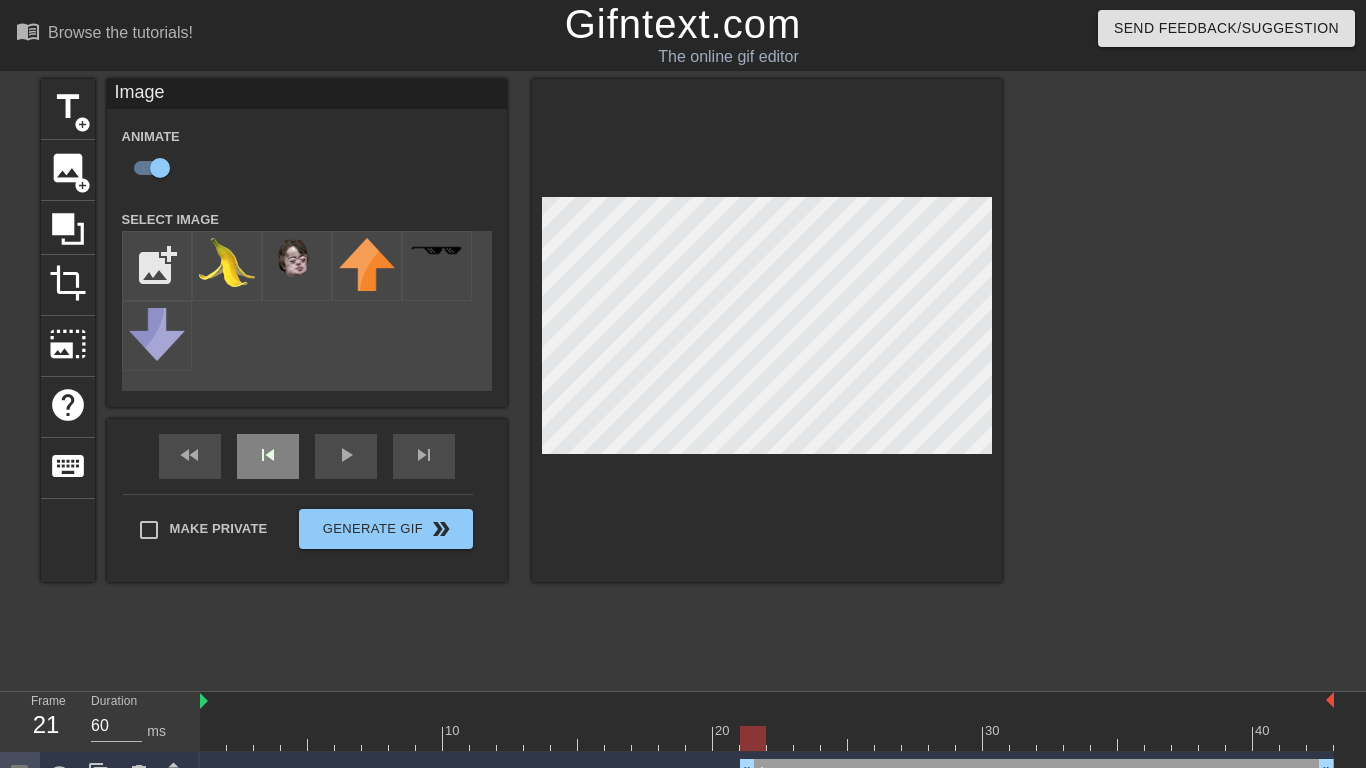 click on "title add_circle image add_circle crop photo_size_select_large help keyboard Image Animate Select Image add_photo_alternate fast_rewind skip_previous play_arrow skip_next Make Private Generate Gif double_arrow" at bounding box center (521, 330) 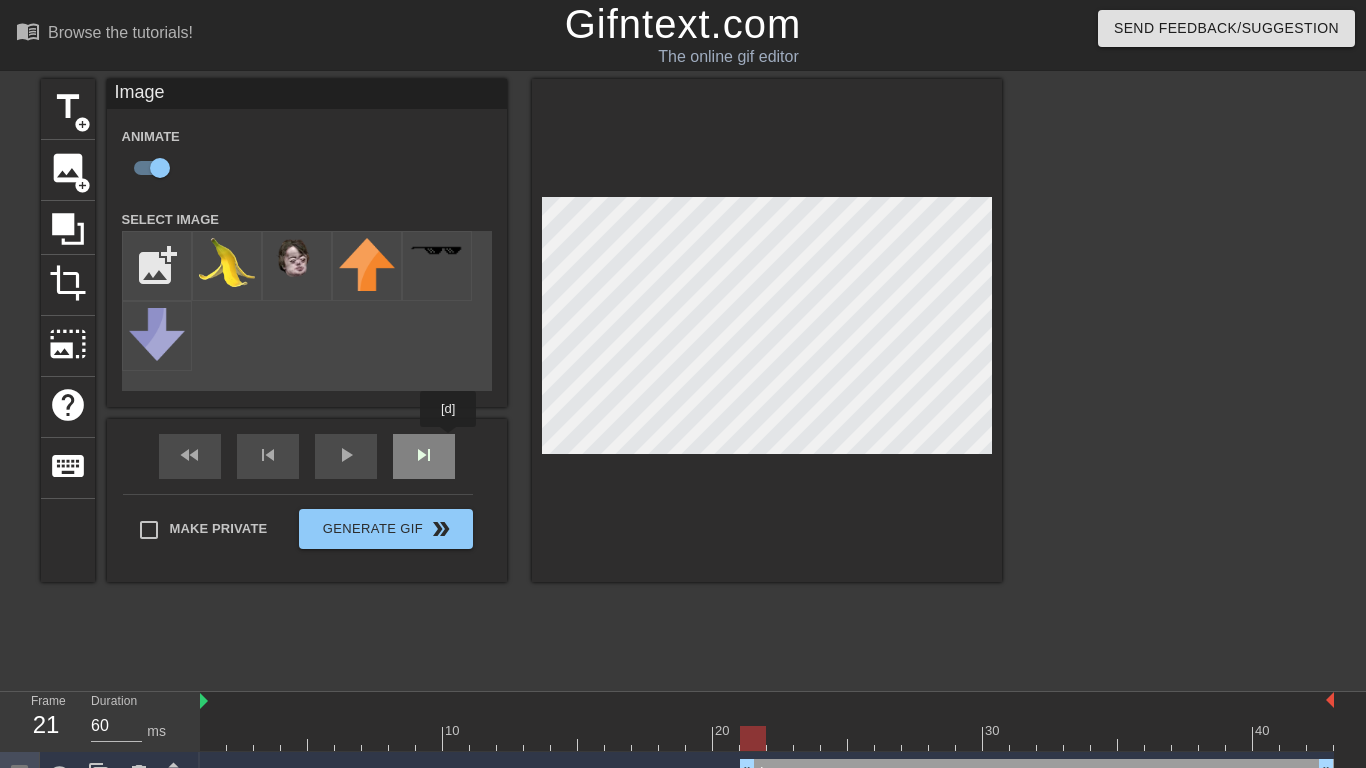 click on "fast_rewind skip_previous play_arrow skip_next" at bounding box center [307, 456] 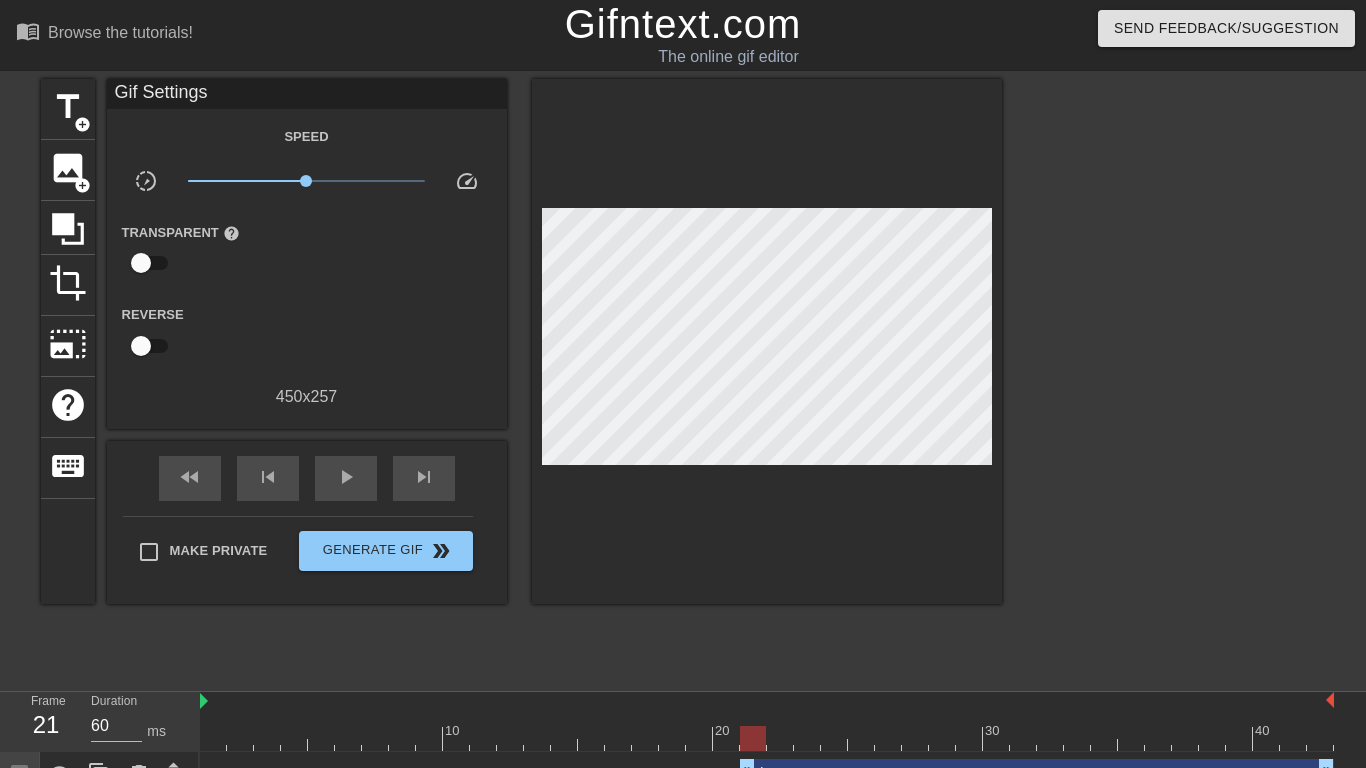 click on "fast_rewind skip_previous play_arrow skip_next" at bounding box center [307, 478] 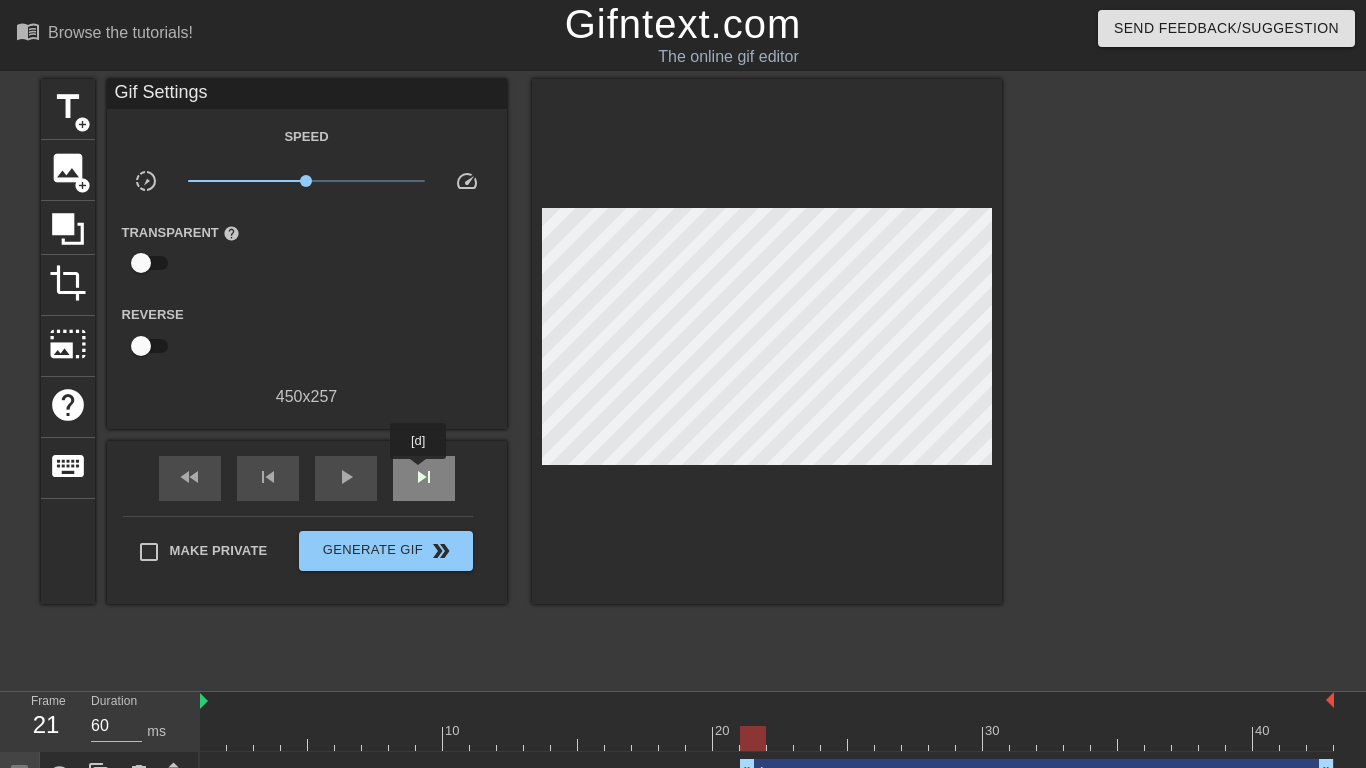 click on "skip_next" at bounding box center (424, 477) 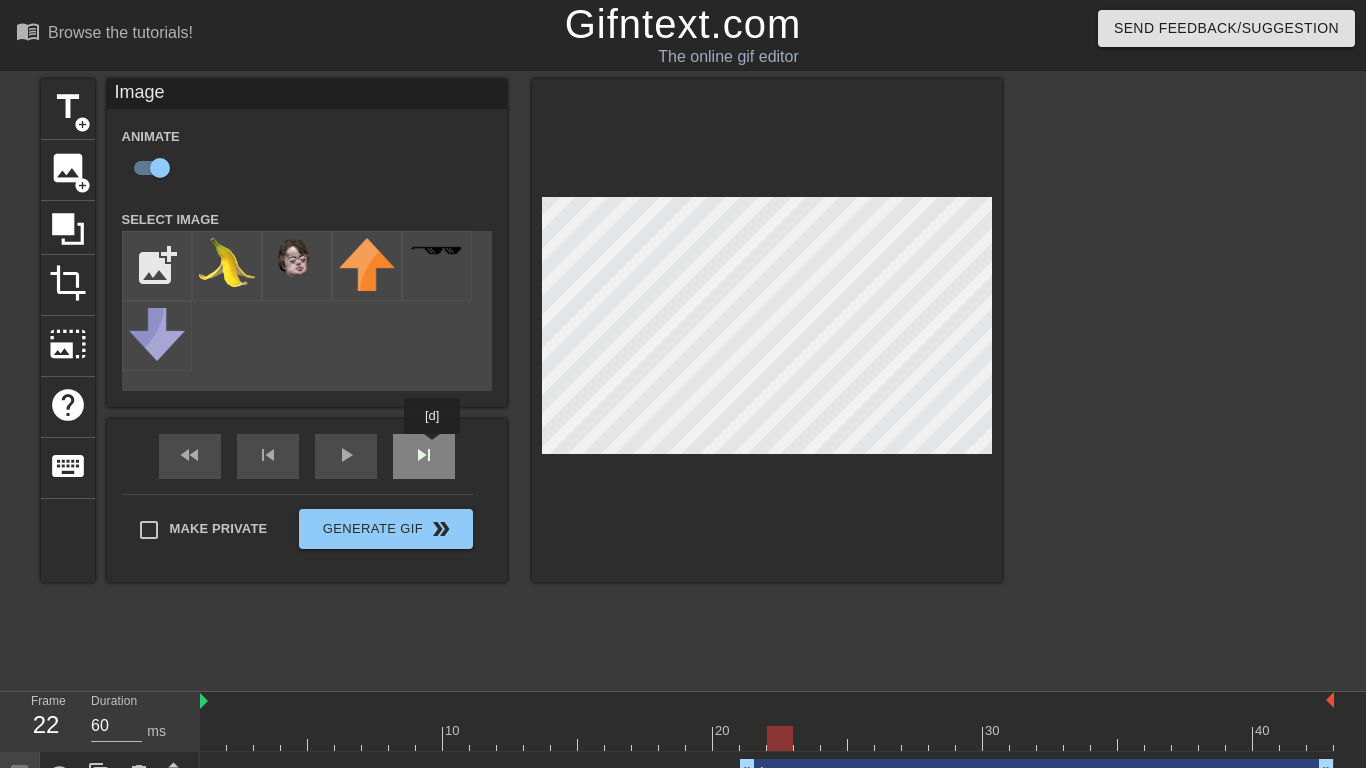 click on "fast_rewind skip_previous play_arrow skip_next" at bounding box center (307, 456) 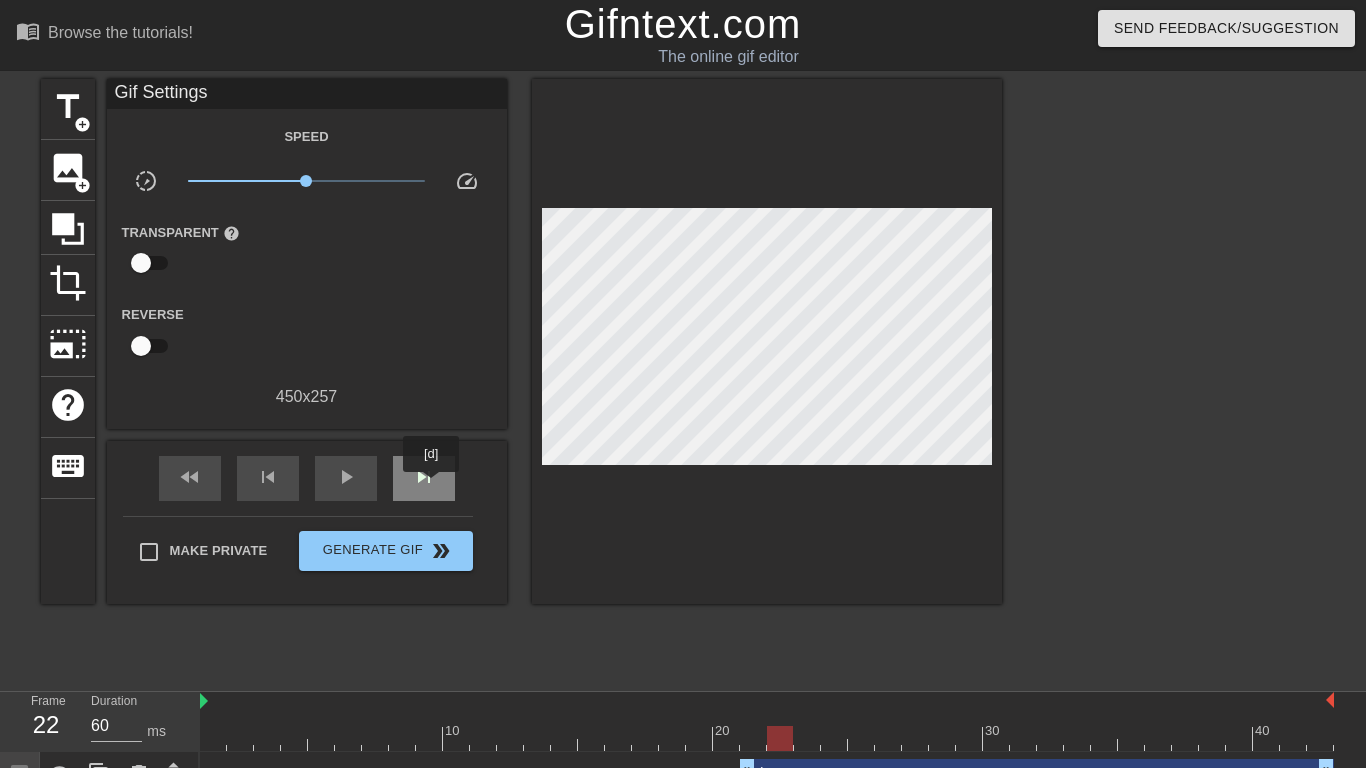 click on "skip_next" at bounding box center [424, 477] 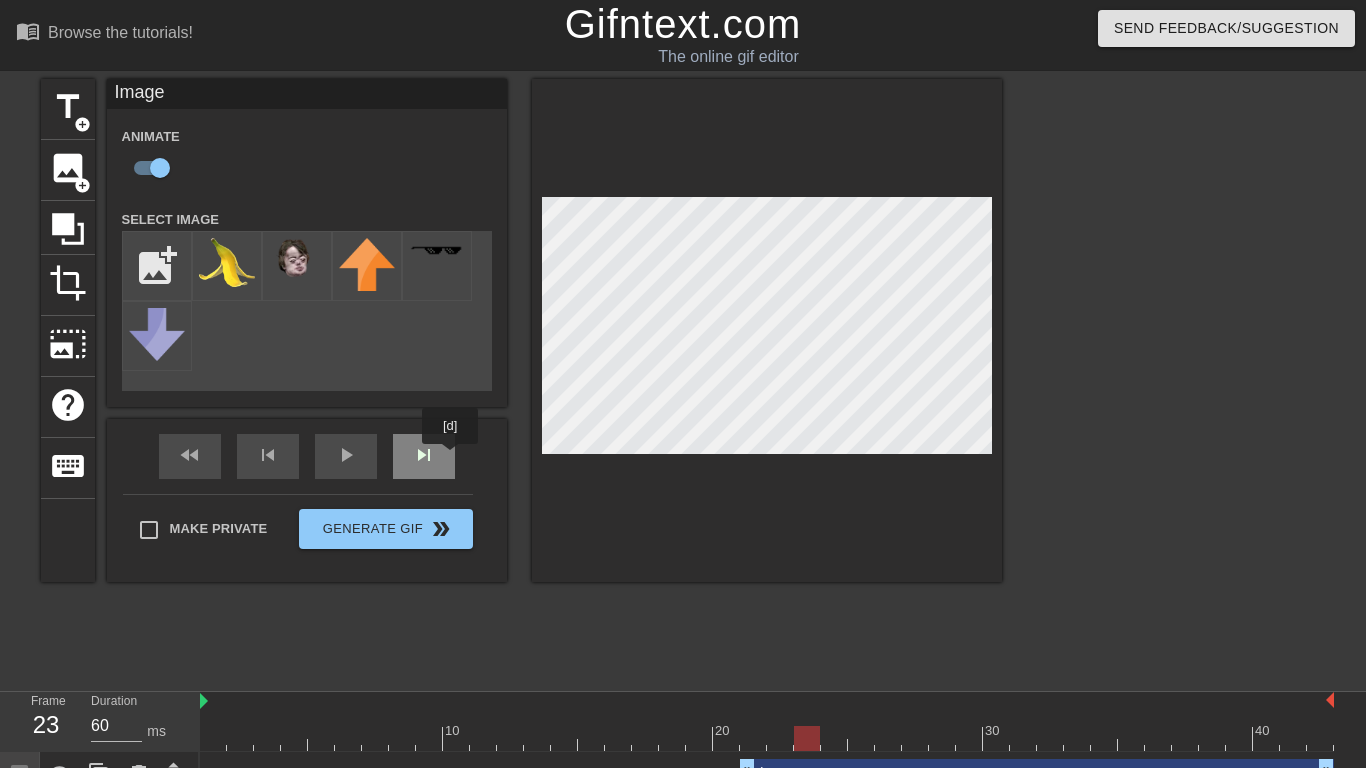 click on "skip_next" at bounding box center [424, 456] 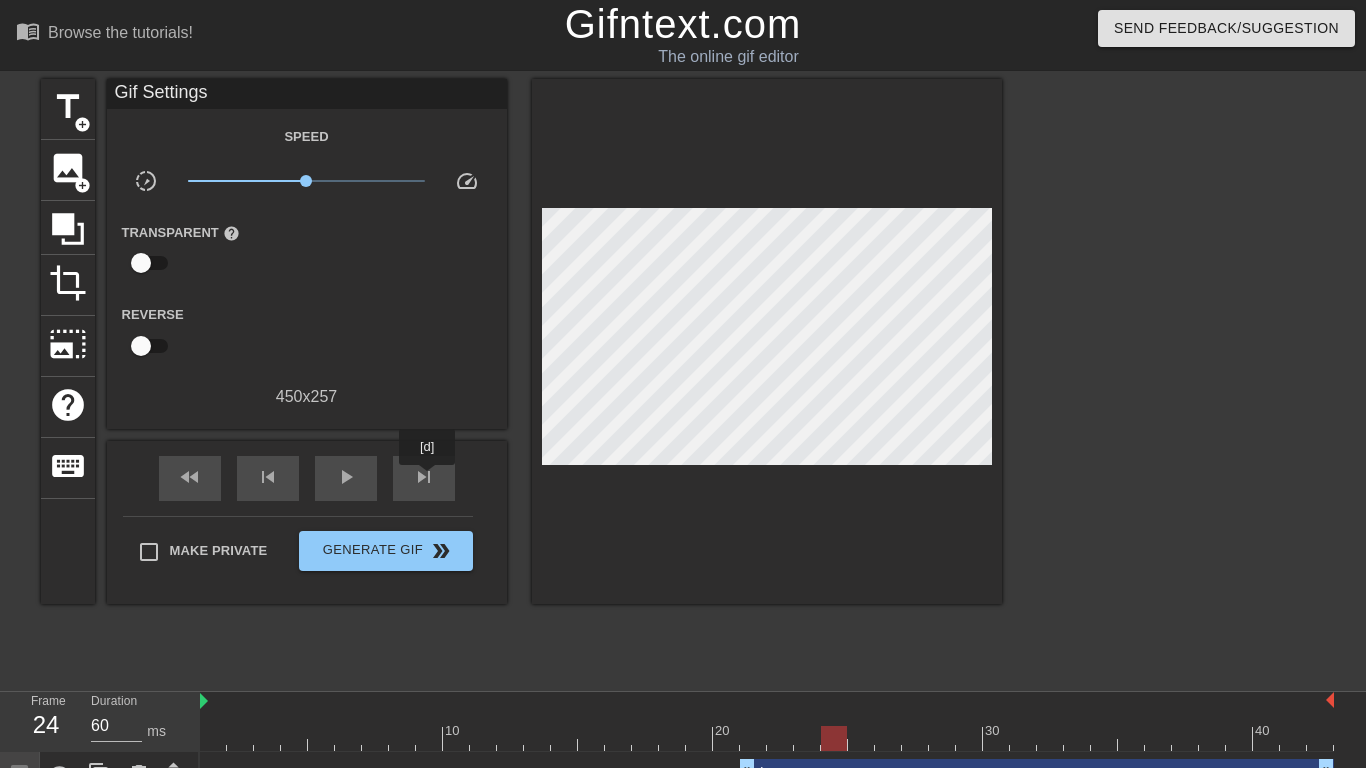 click on "fast_rewind skip_previous play_arrow skip_next" at bounding box center (307, 478) 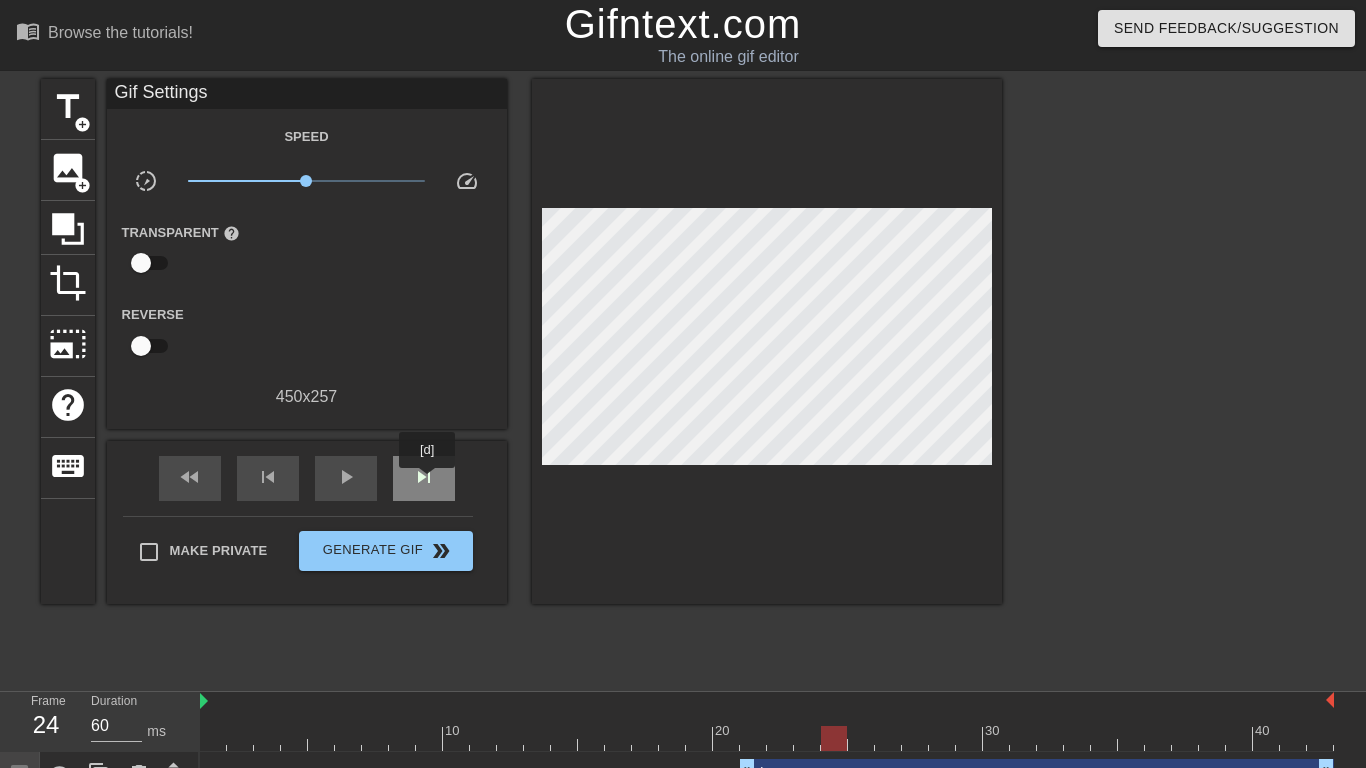 click on "skip_next" at bounding box center [424, 477] 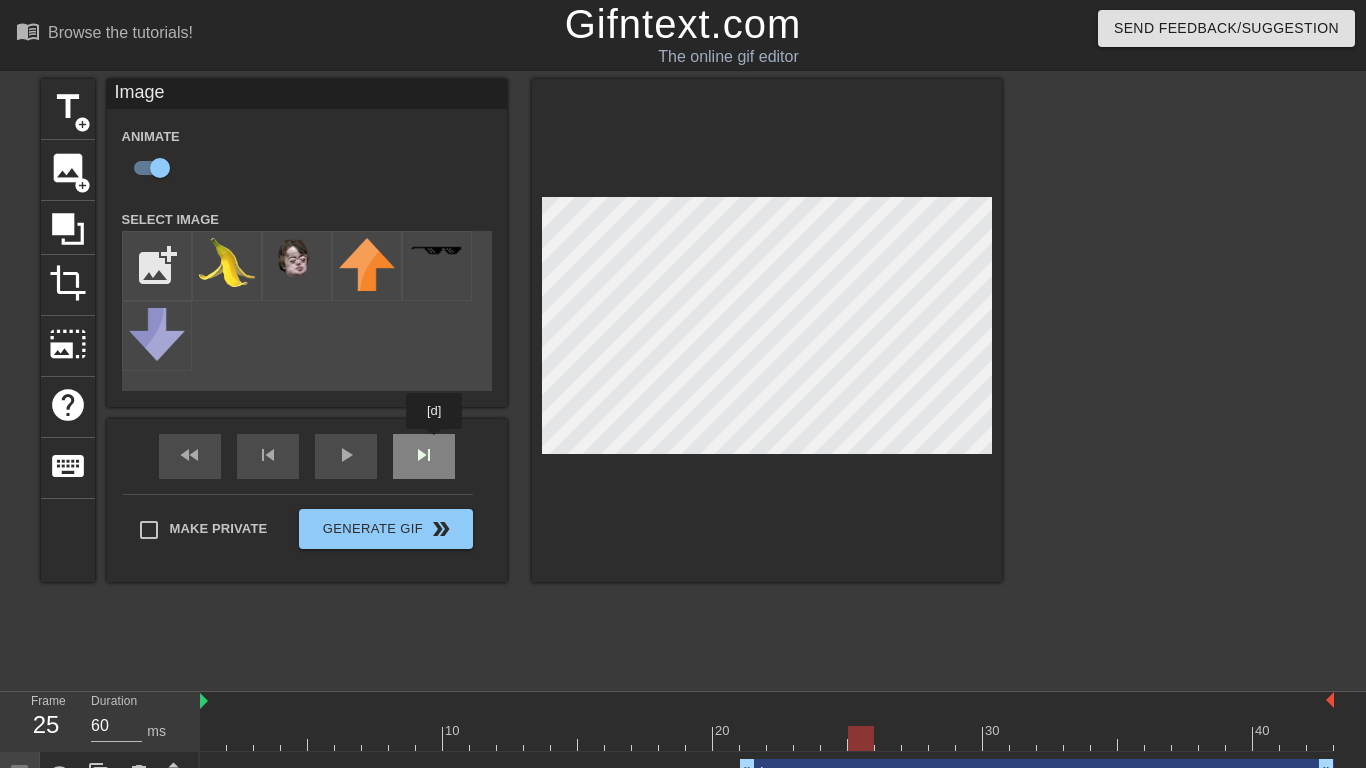 click on "fast_rewind skip_previous play_arrow skip_next" at bounding box center [307, 456] 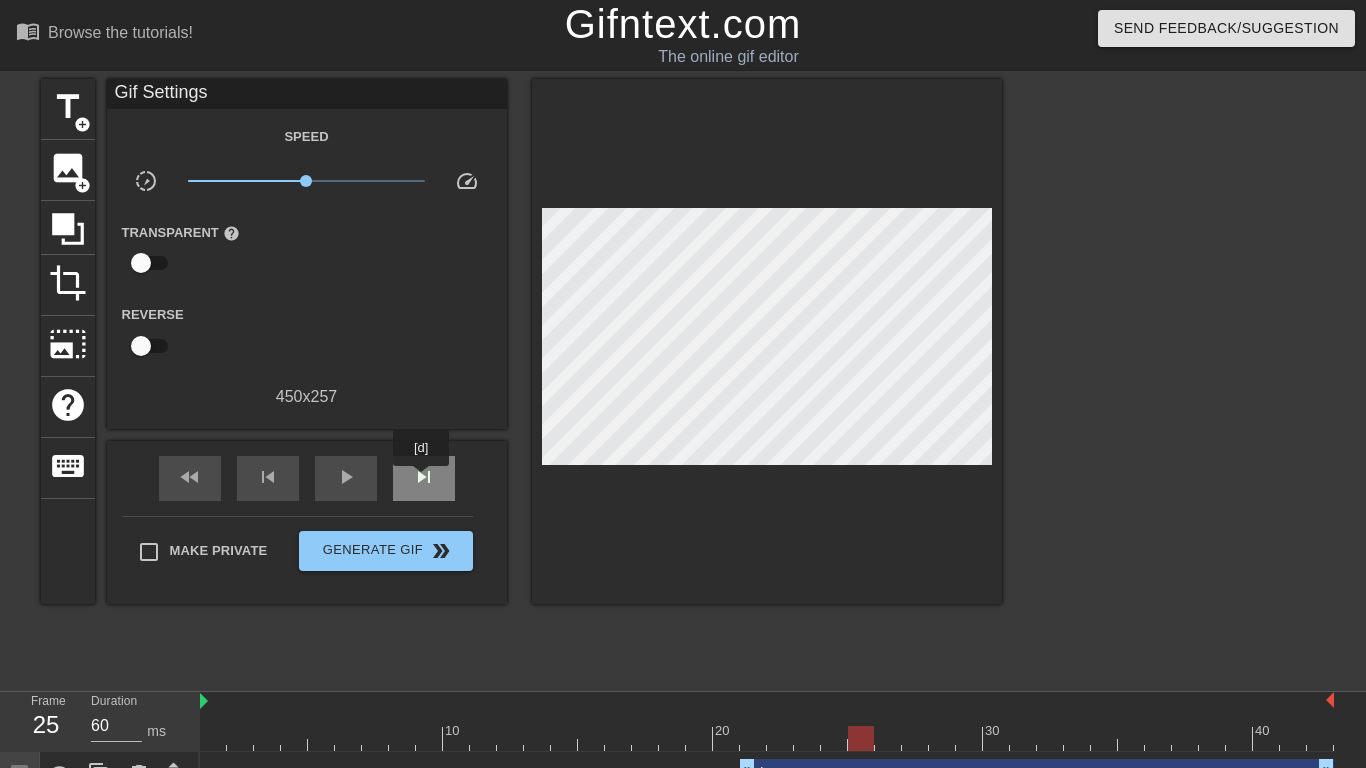 click on "skip_next" at bounding box center (424, 477) 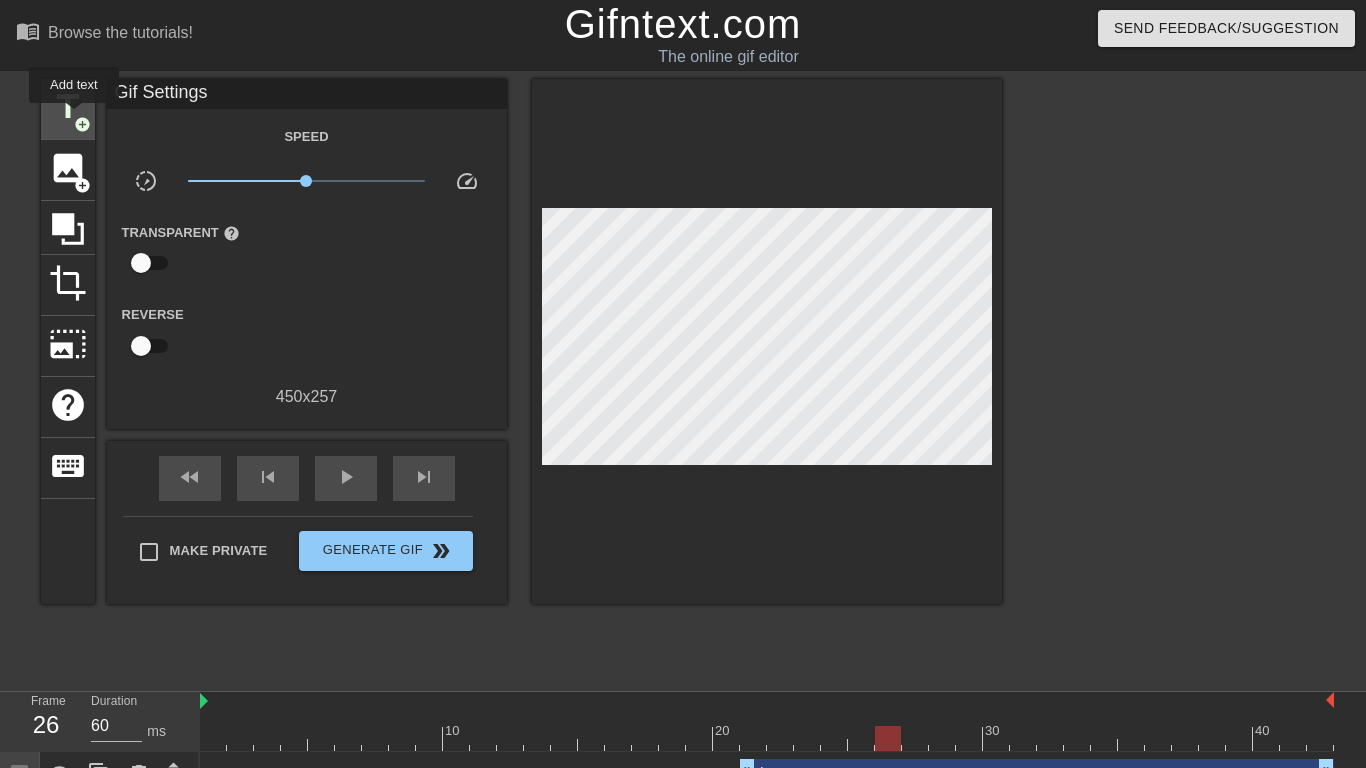 click on "add_circle" at bounding box center (82, 124) 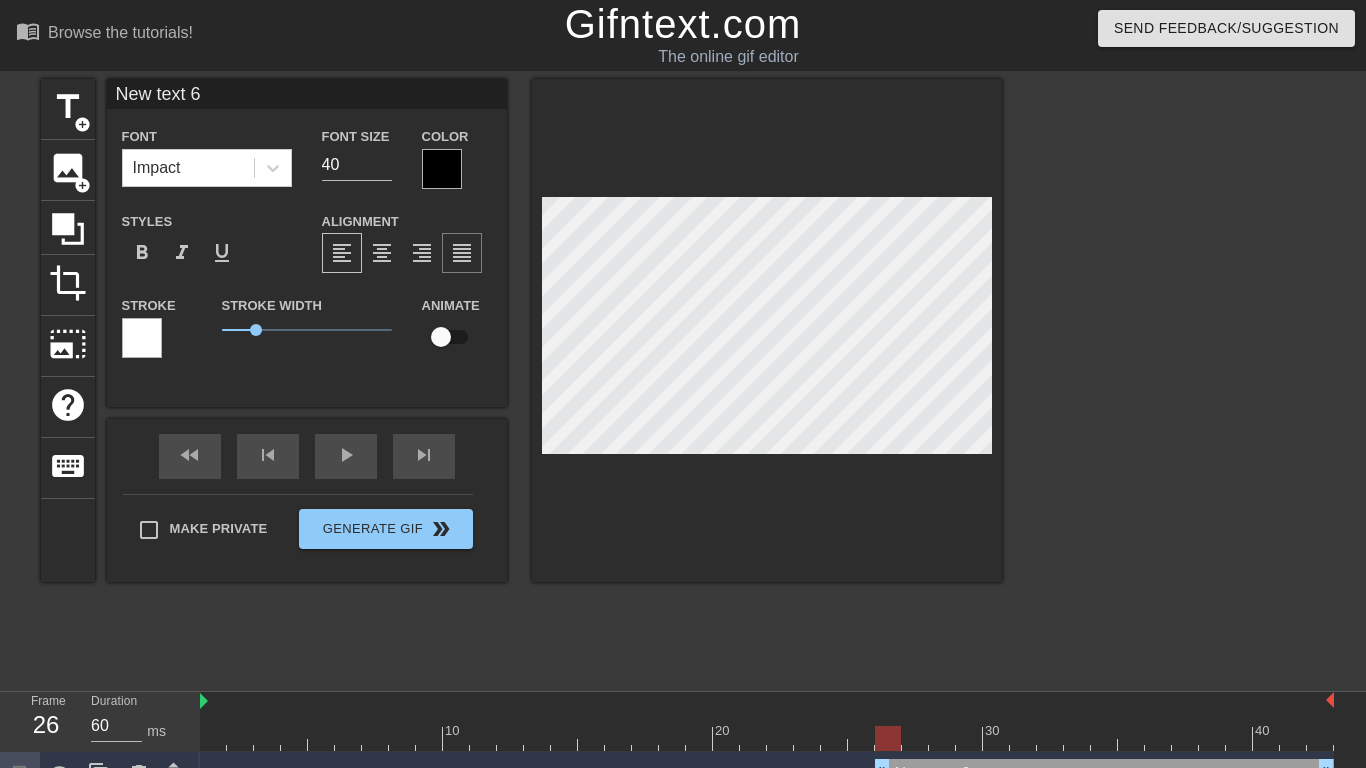 scroll, scrollTop: 0, scrollLeft: 4, axis: horizontal 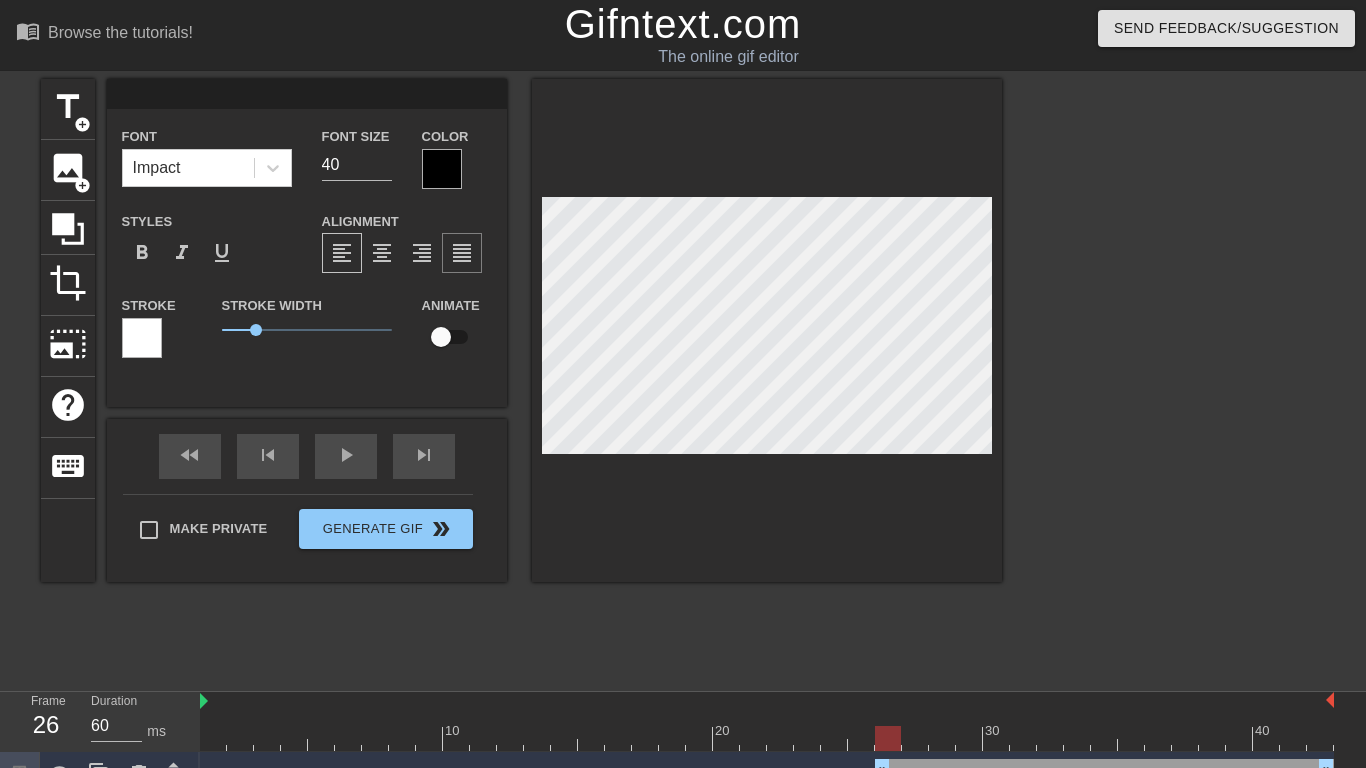 type on "s" 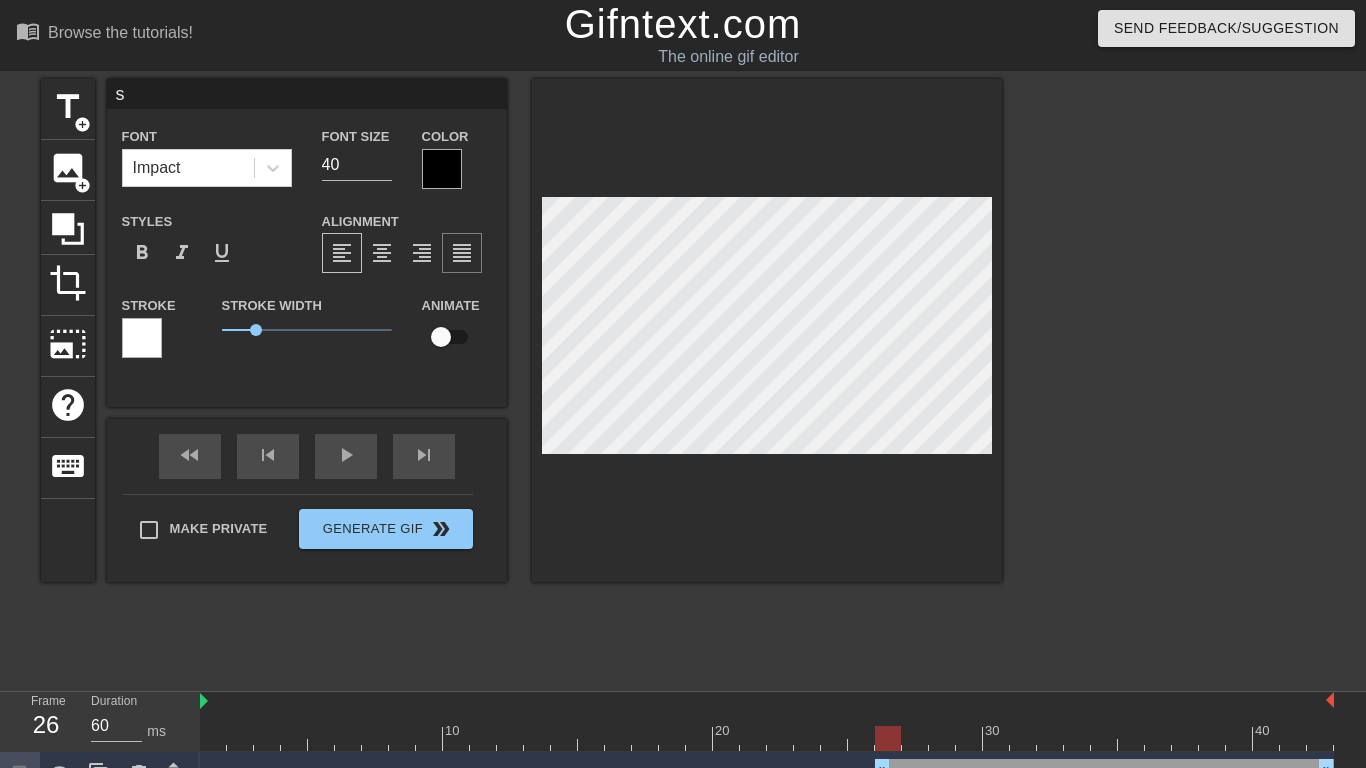 type on "sp" 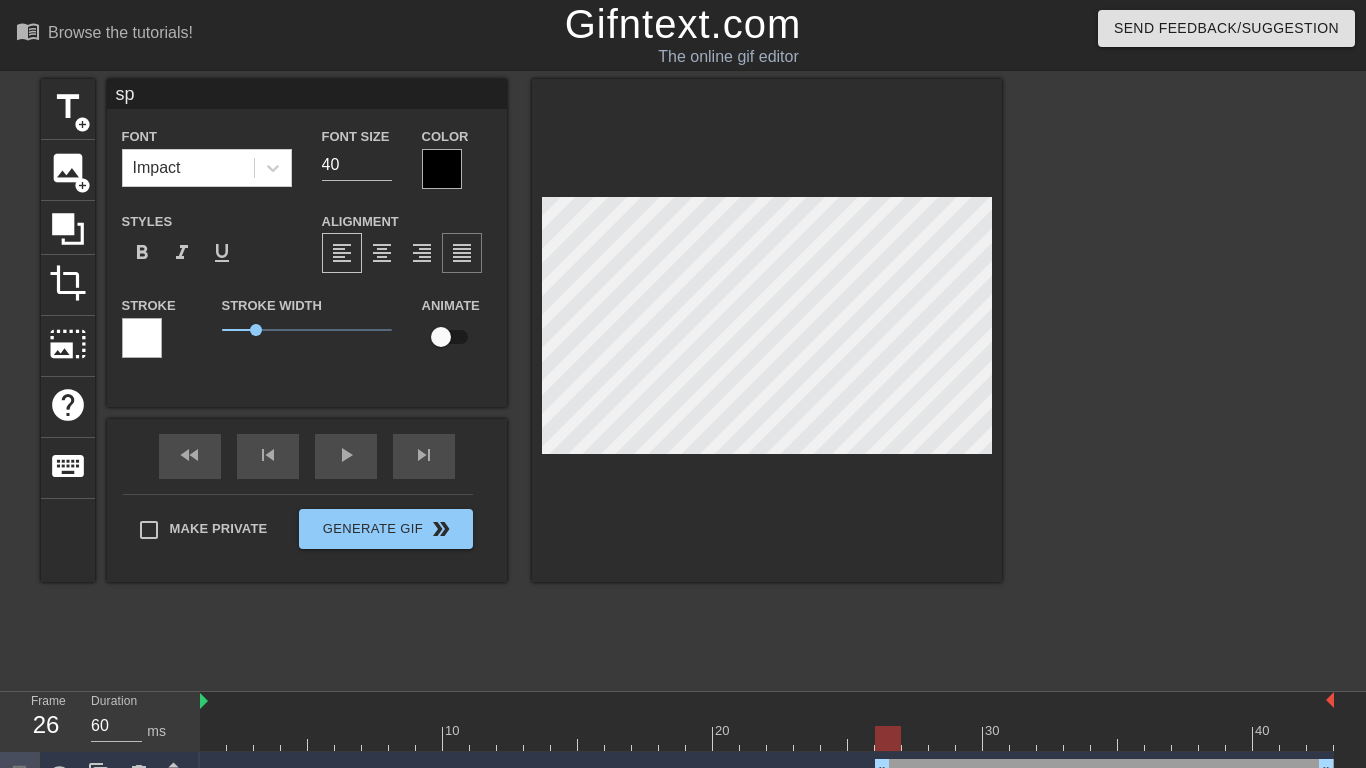type on "spa" 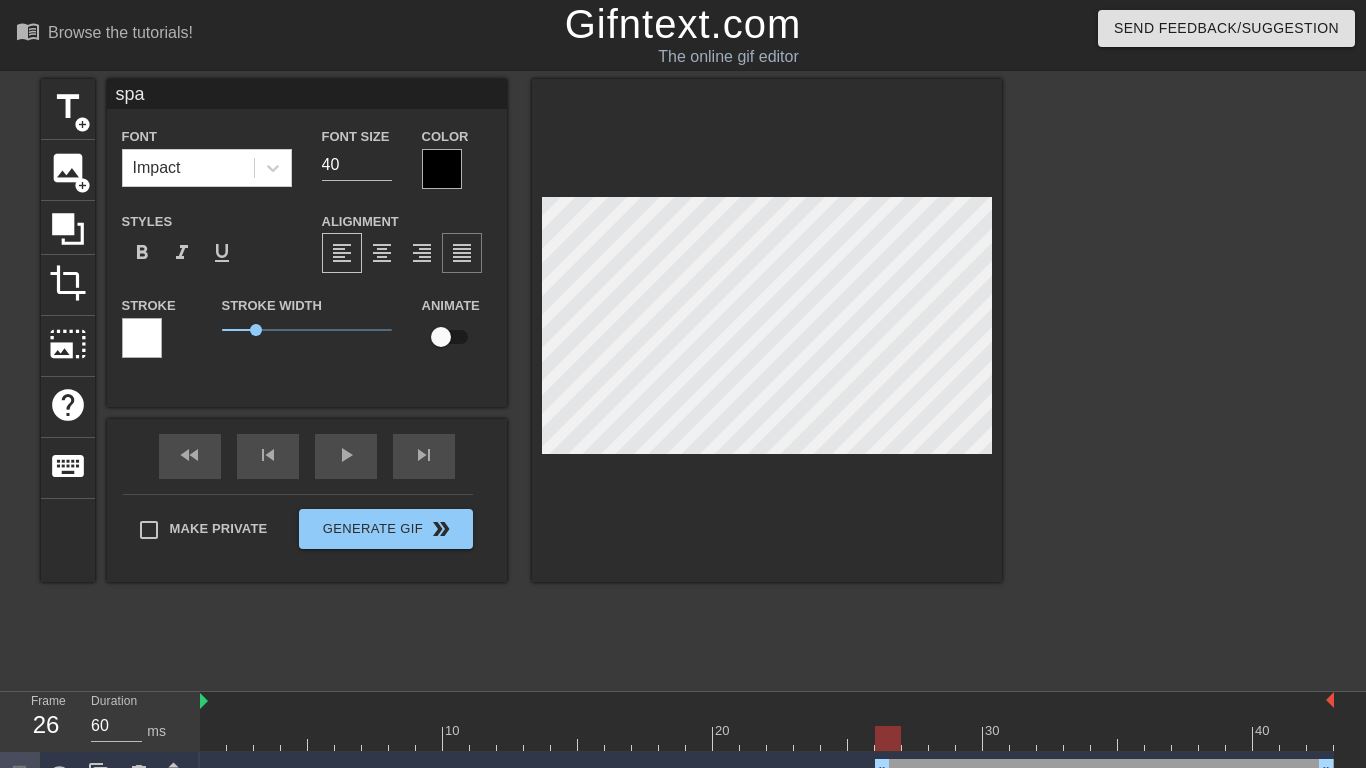 type on "spa" 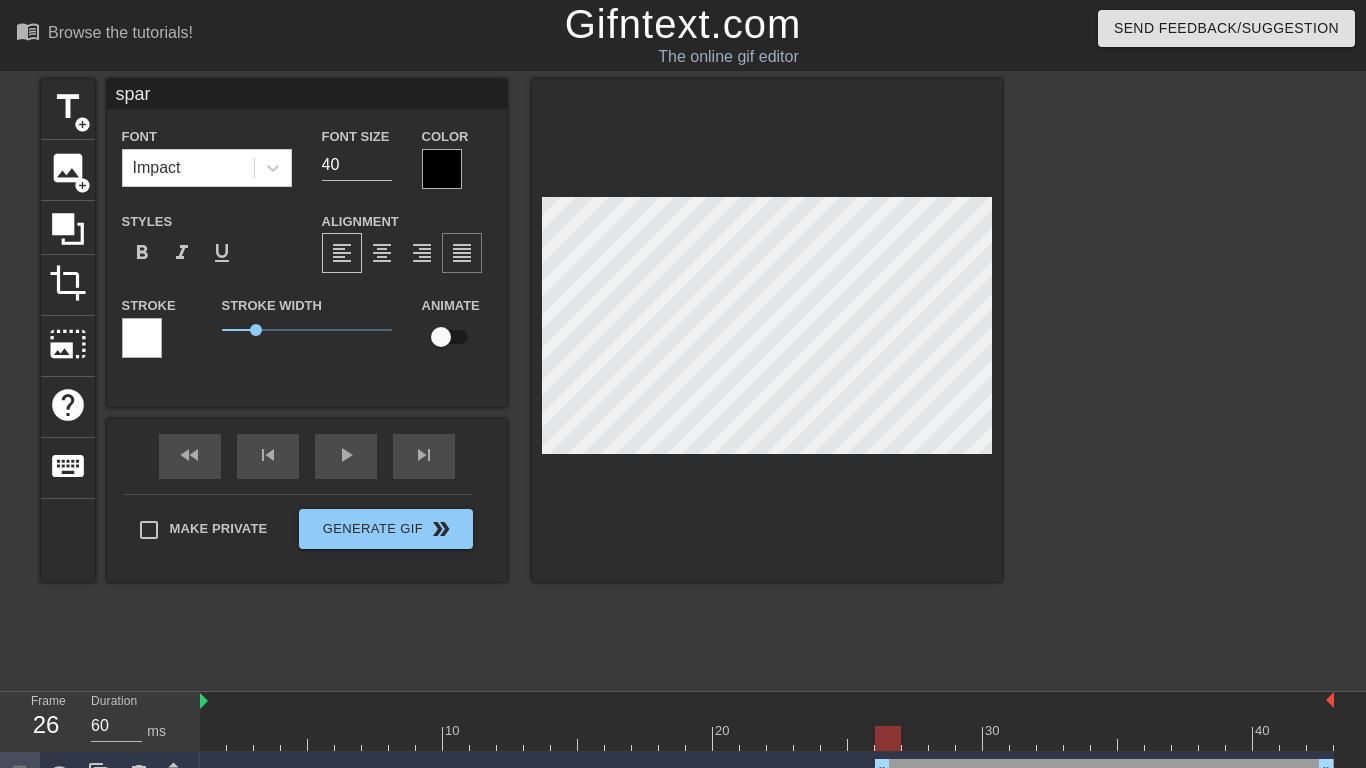 type on "spart" 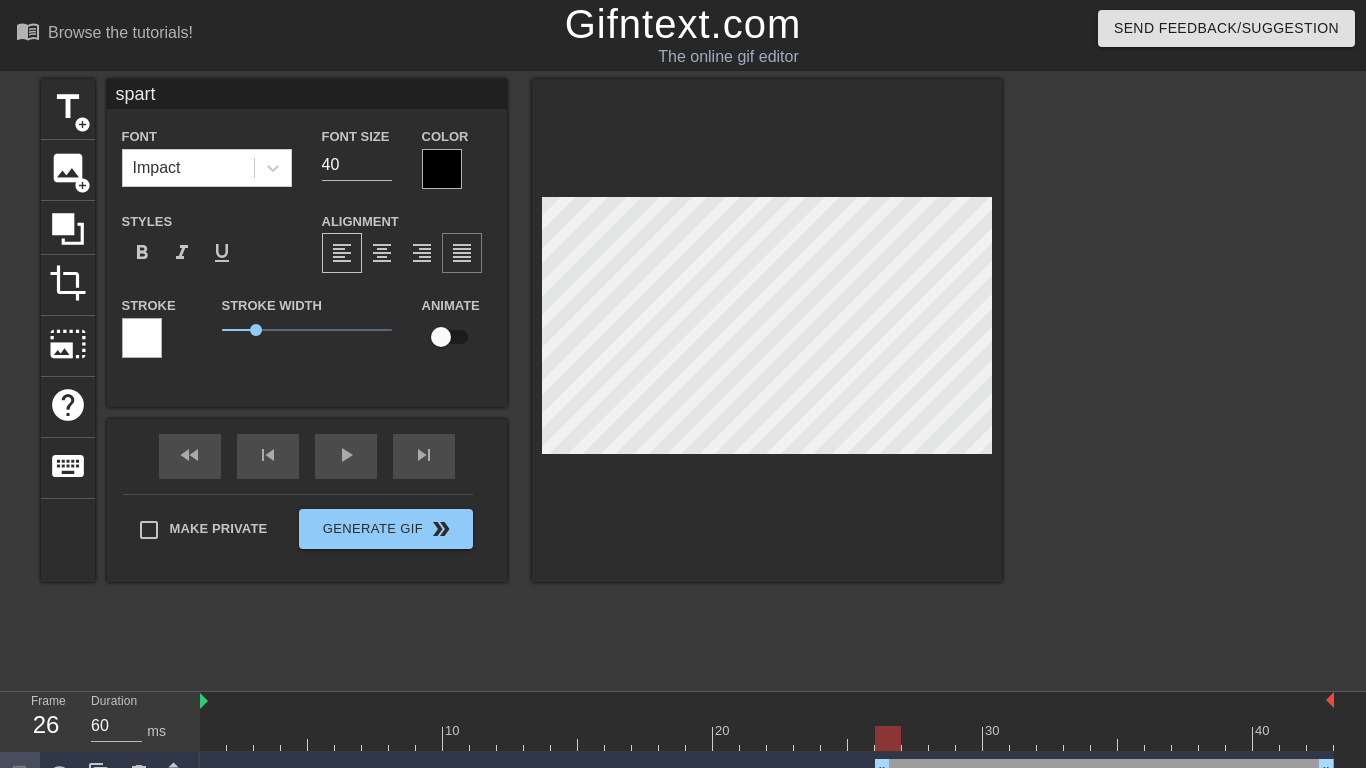 type on "sparta" 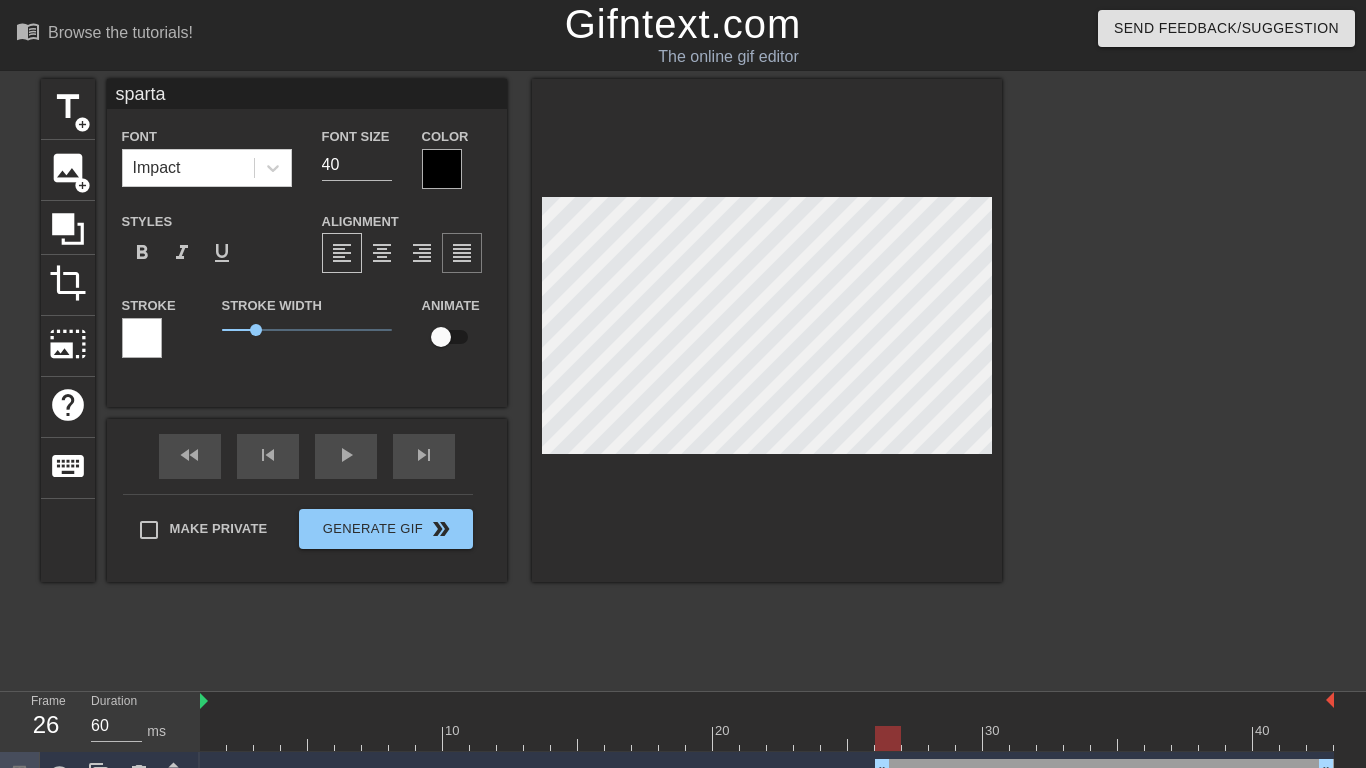 type on "spartan" 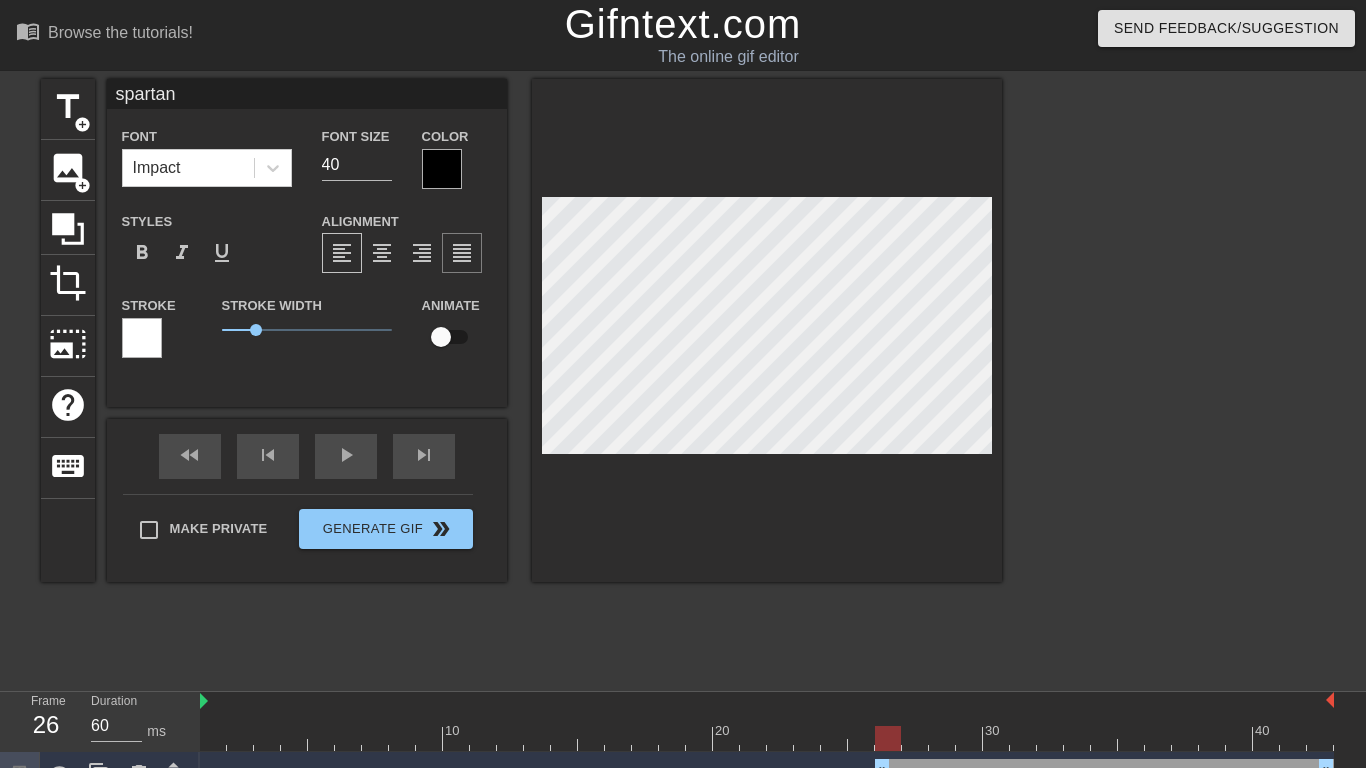 type on "spartan" 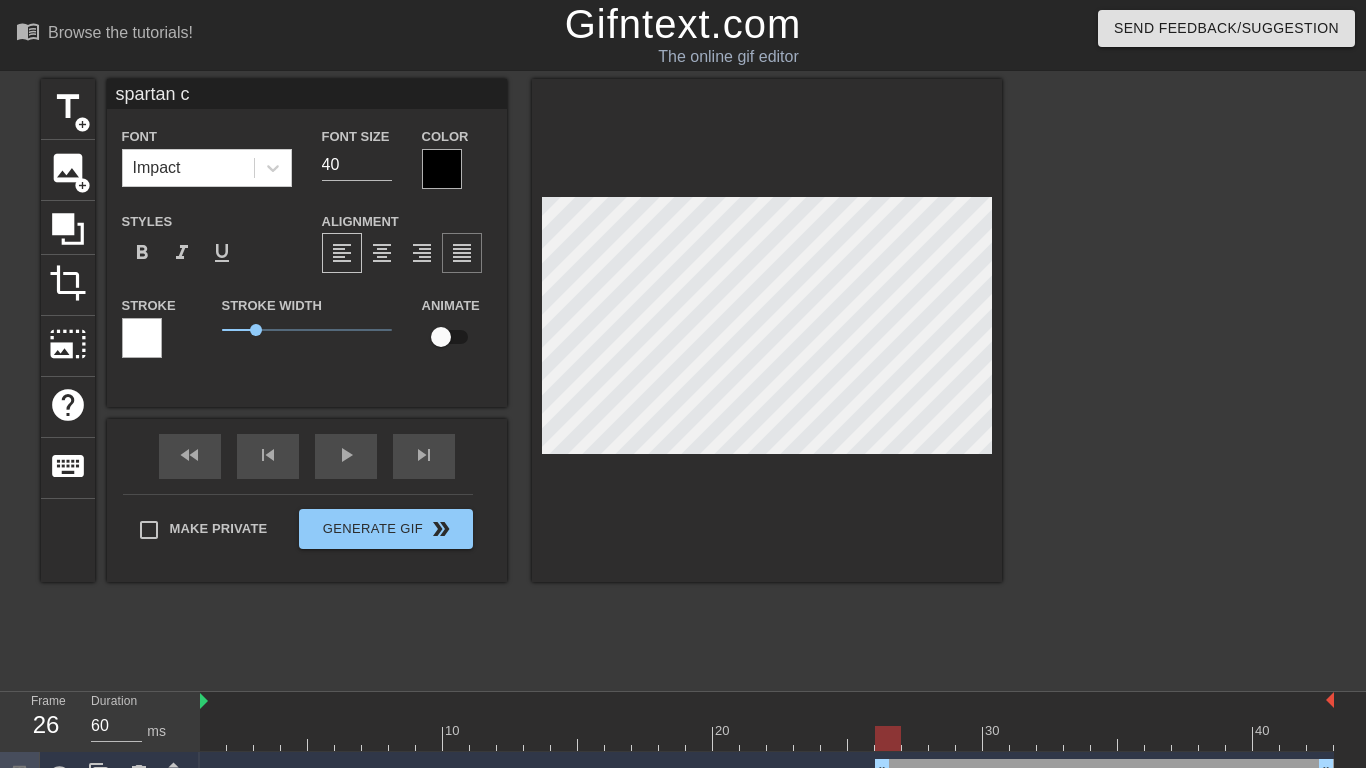 type on "spartan c" 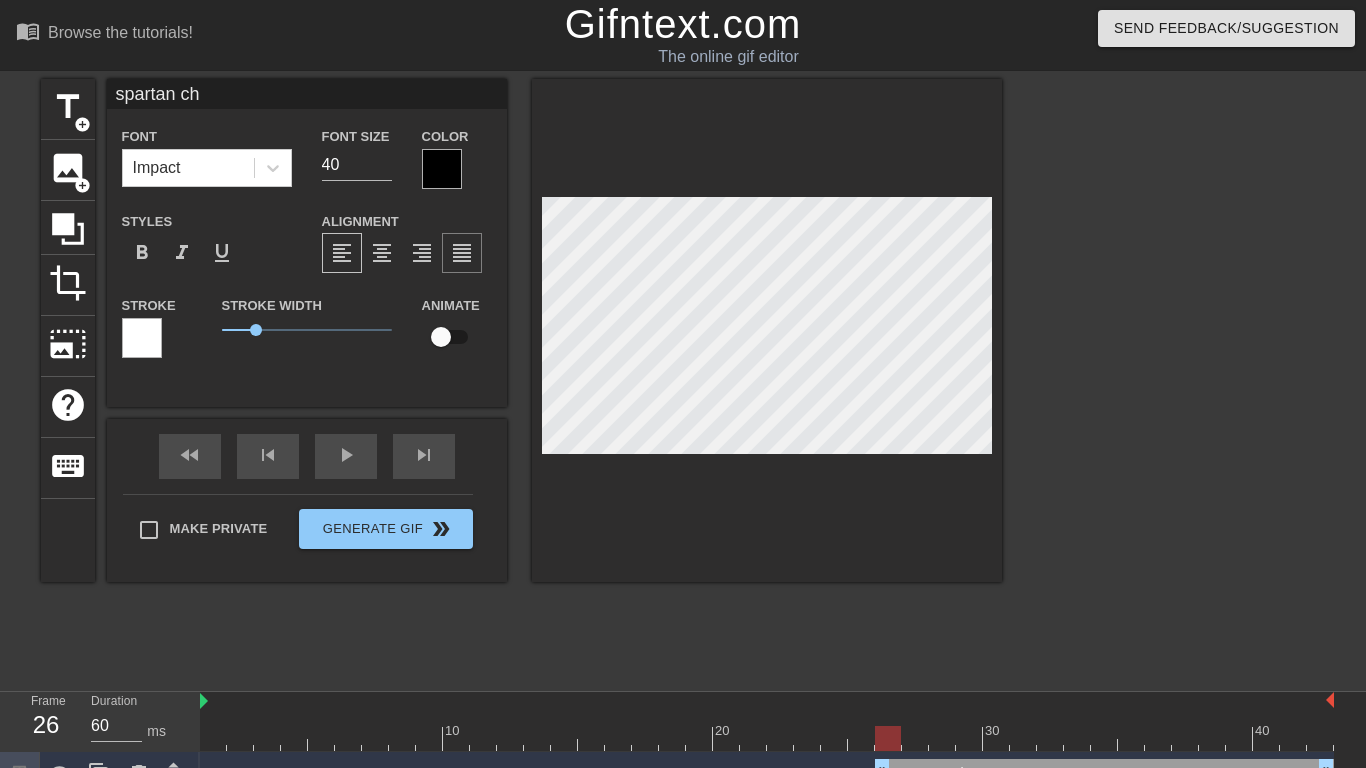type on "spartan cha" 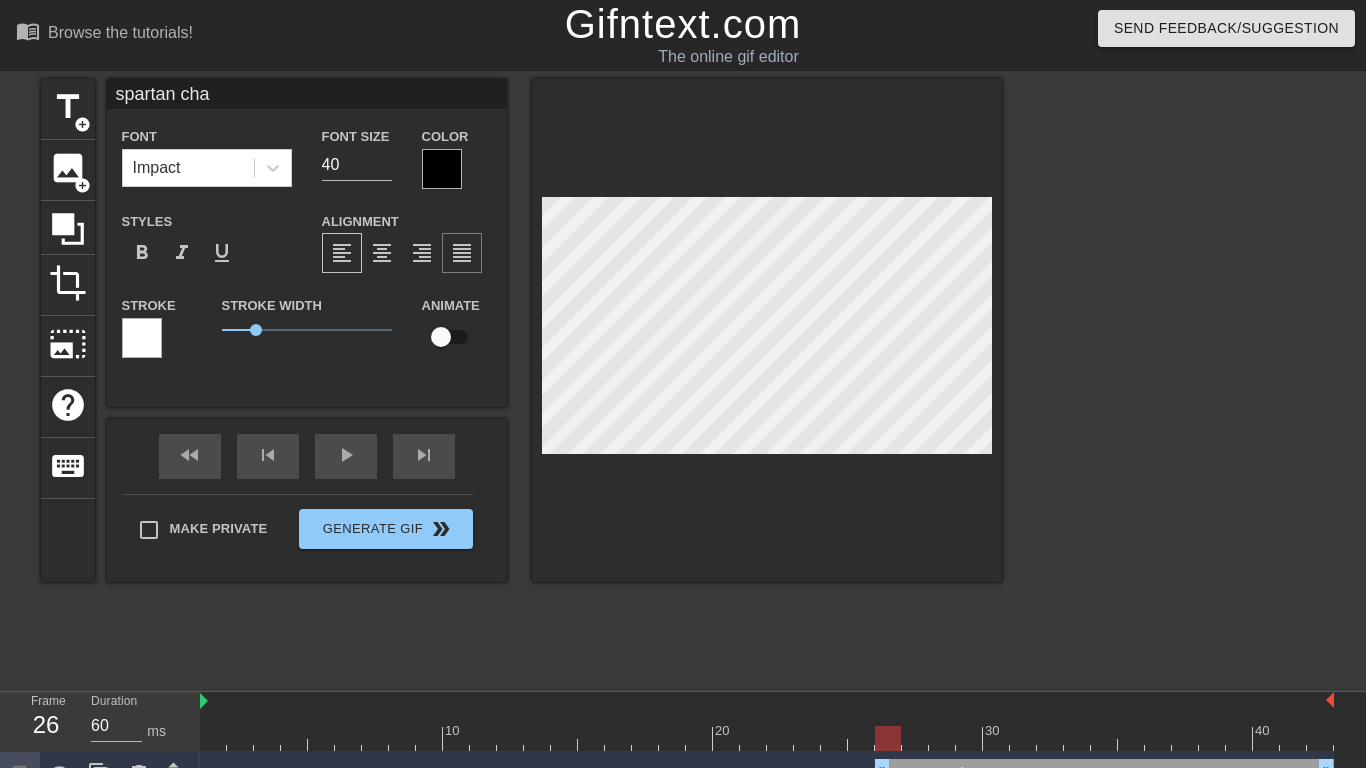type on "[USERNAME]" 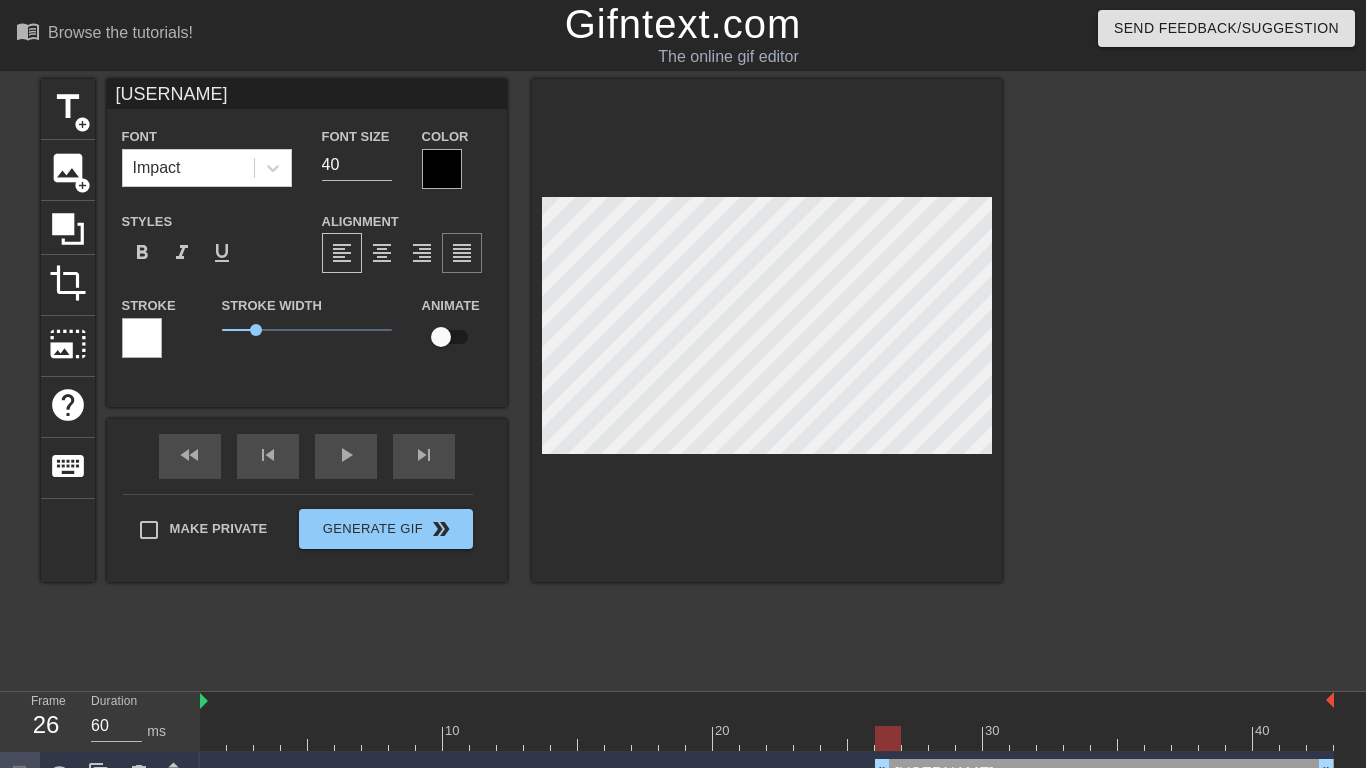type on "[USERNAME]" 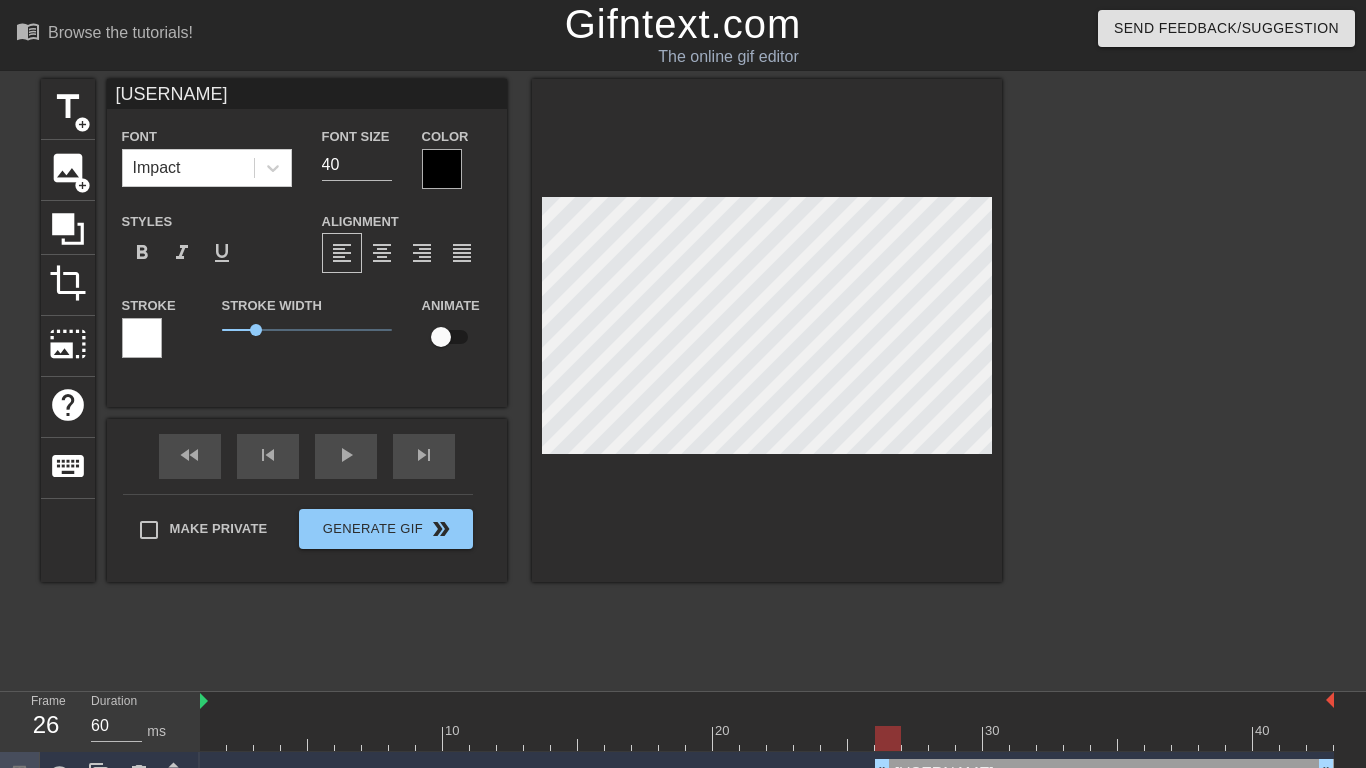 click at bounding box center [441, 337] 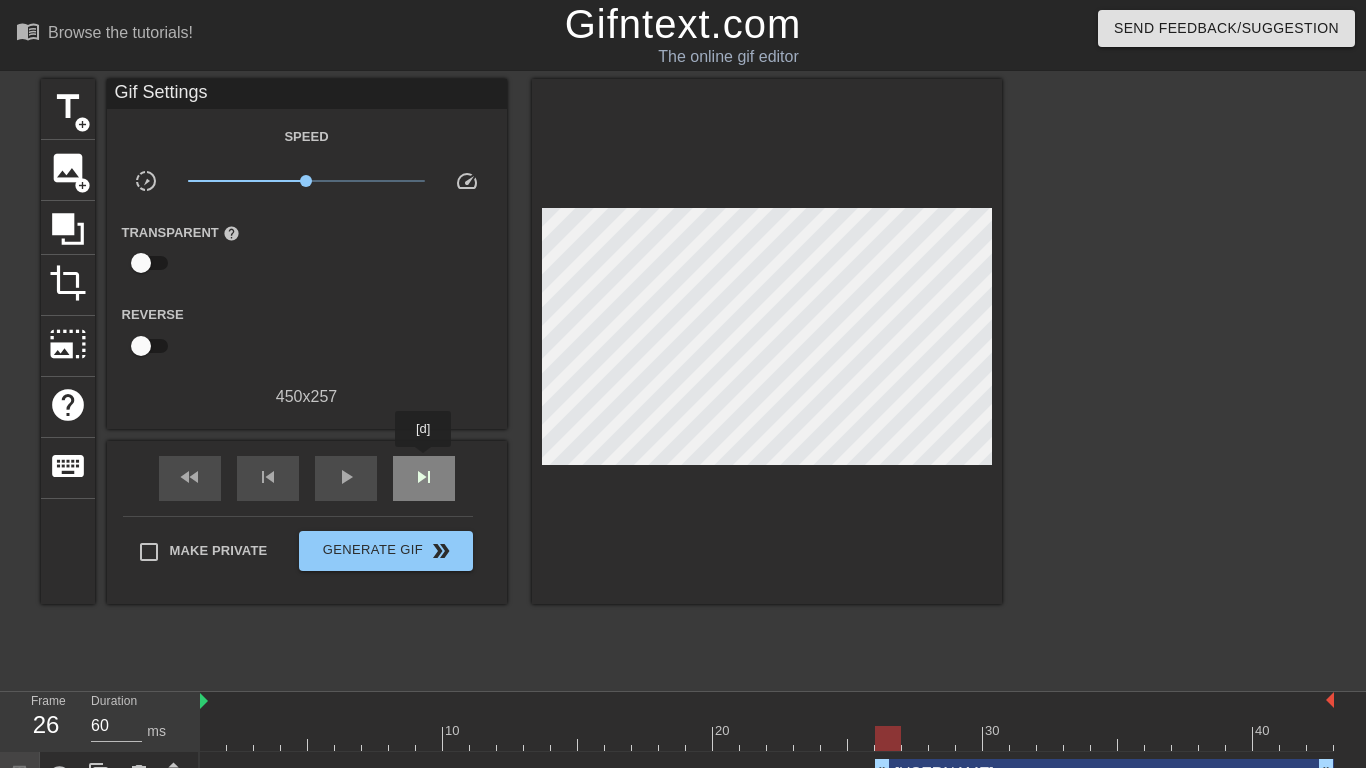 click on "skip_next" at bounding box center [424, 478] 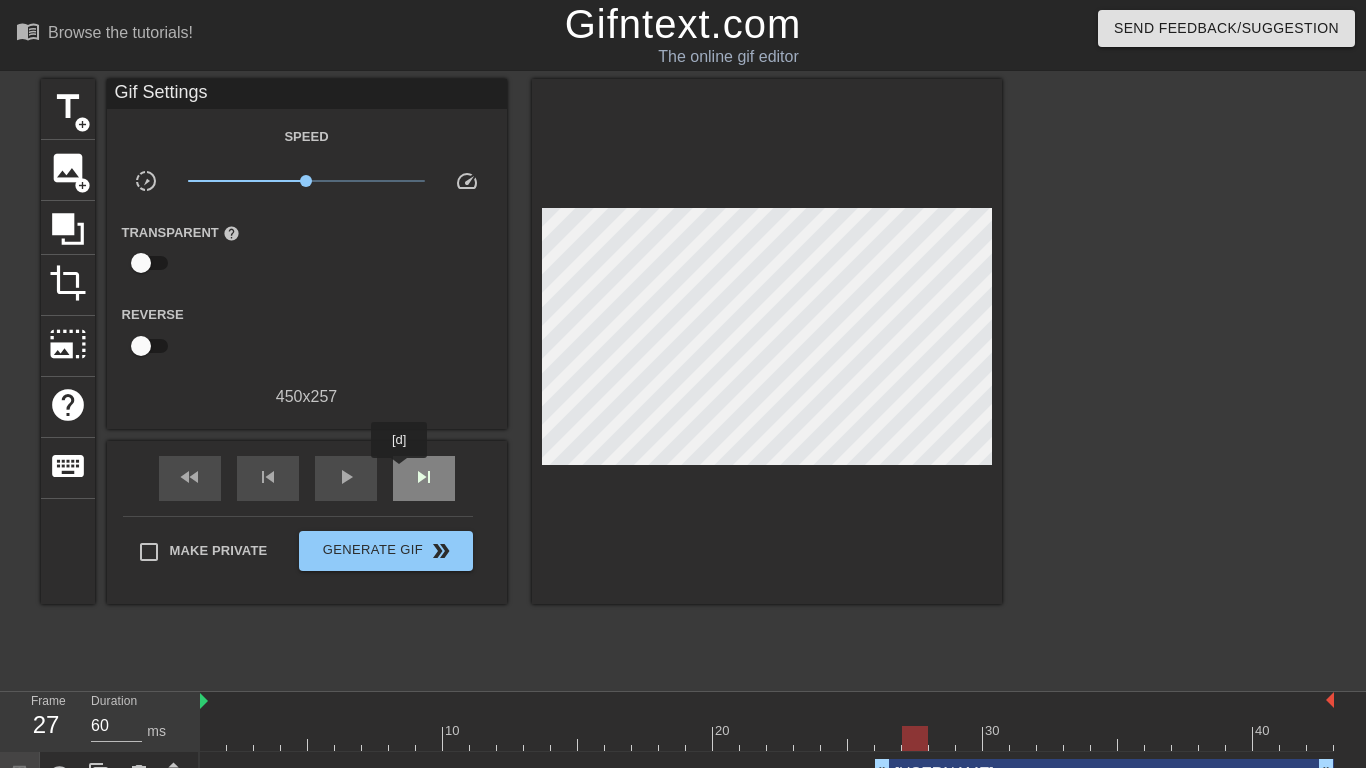 click on "skip_next" at bounding box center (424, 478) 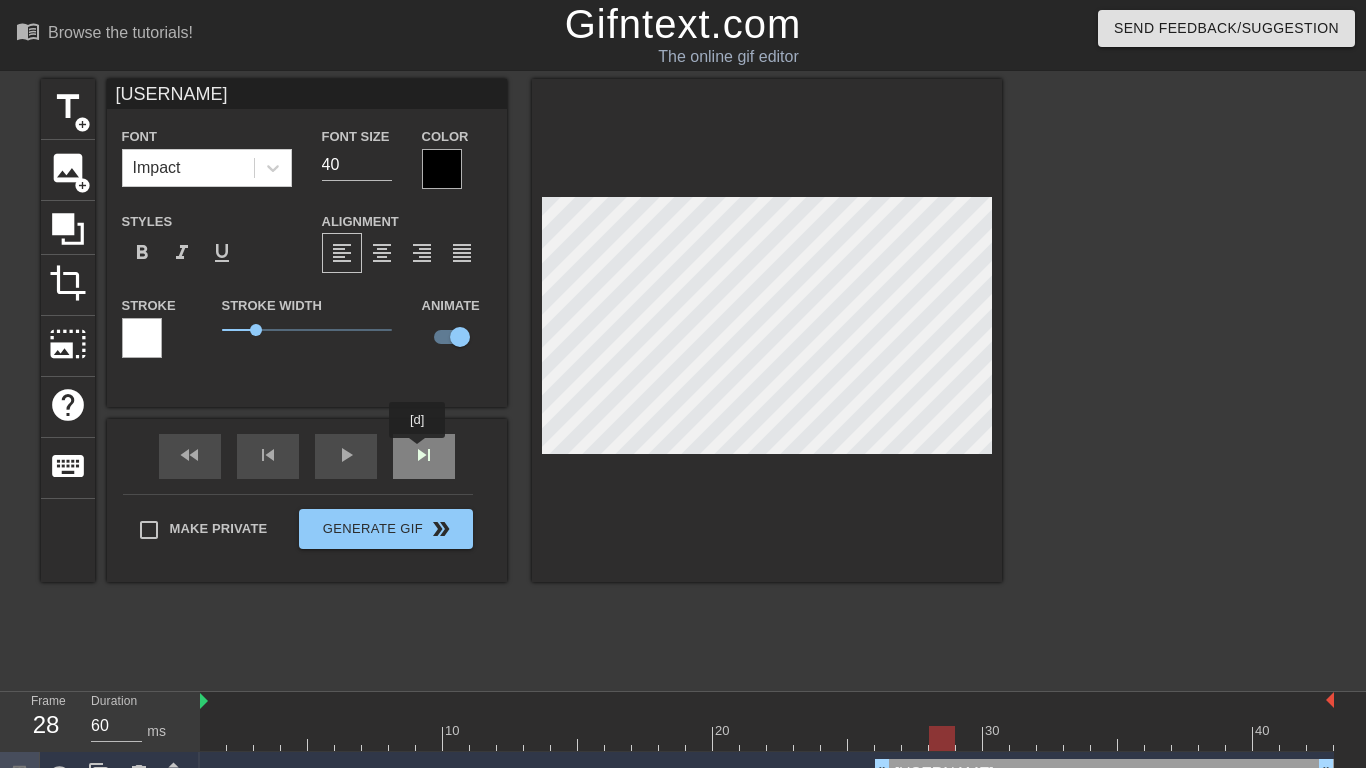 click on "fast_rewind skip_previous play_arrow skip_next" at bounding box center (307, 456) 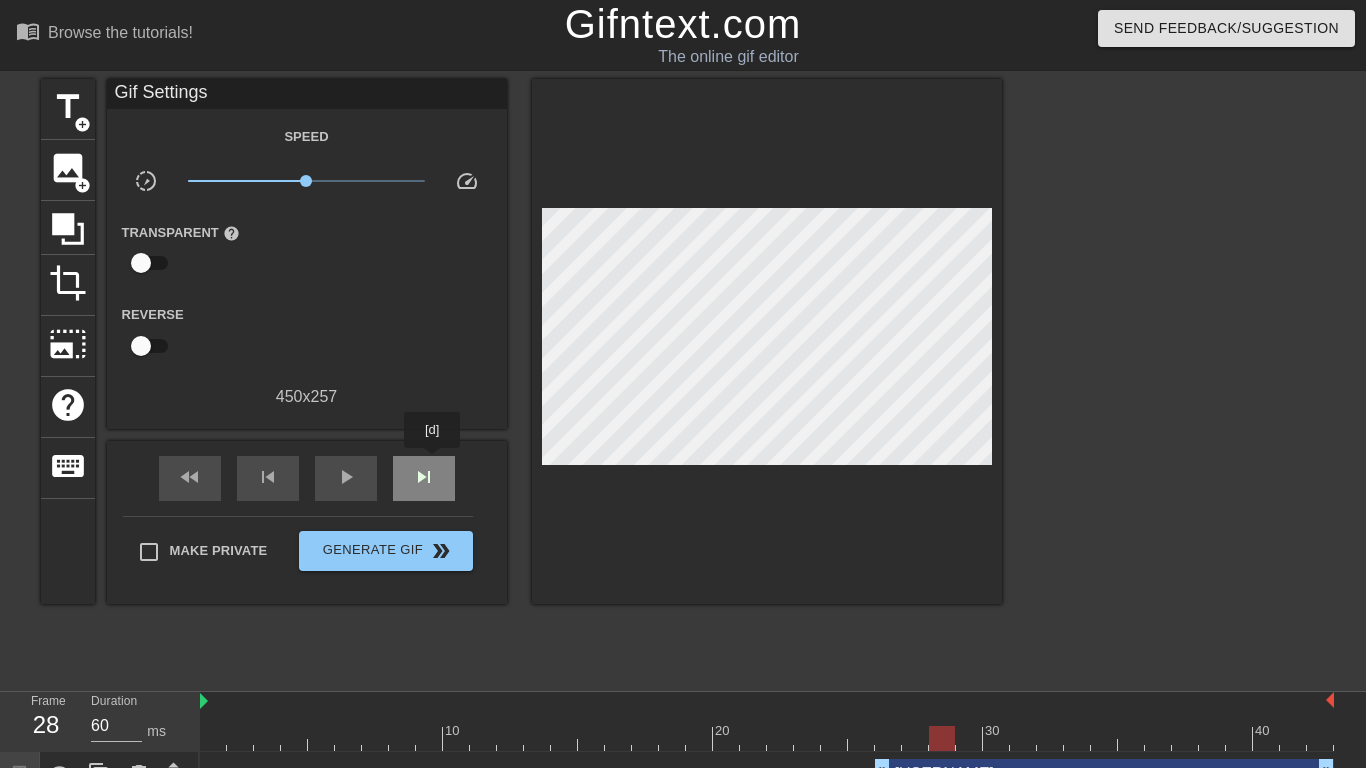 click on "skip_next" at bounding box center [424, 477] 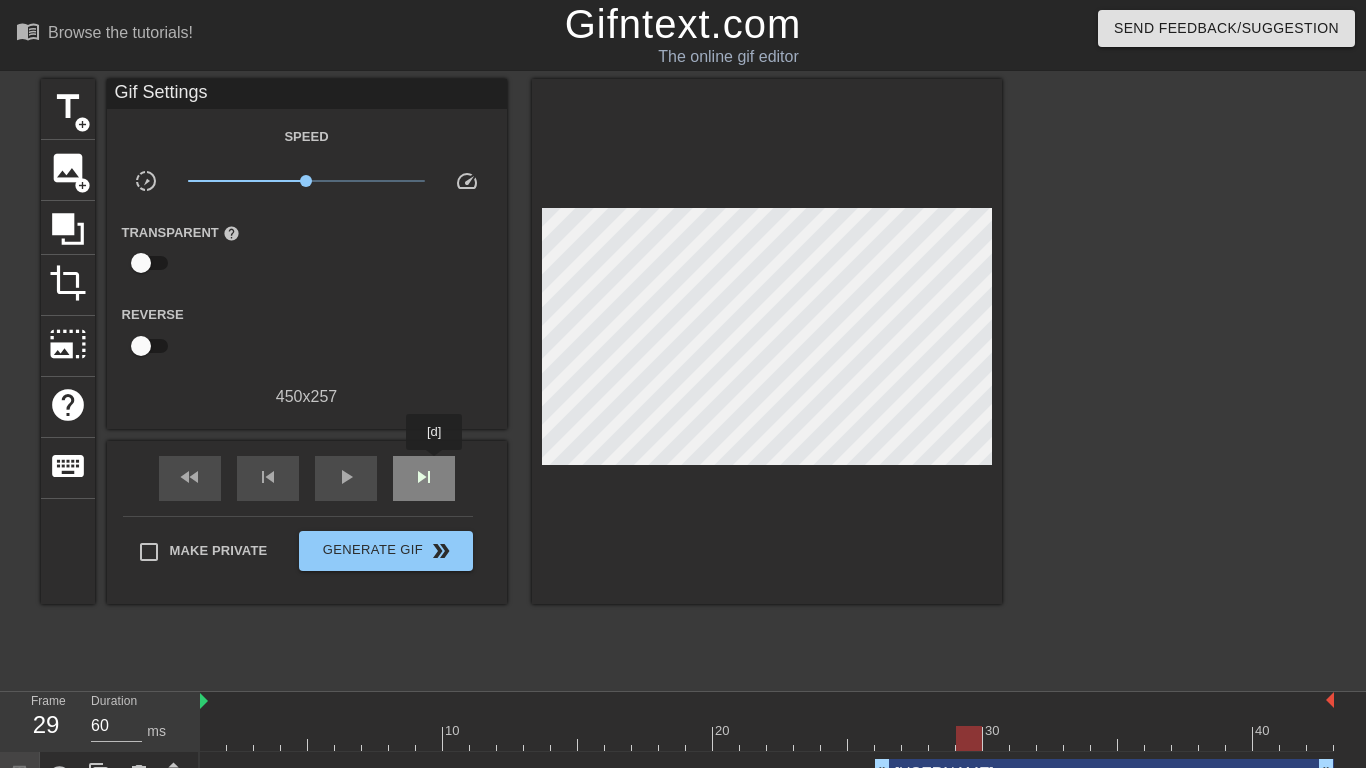 click on "skip_next" at bounding box center (424, 477) 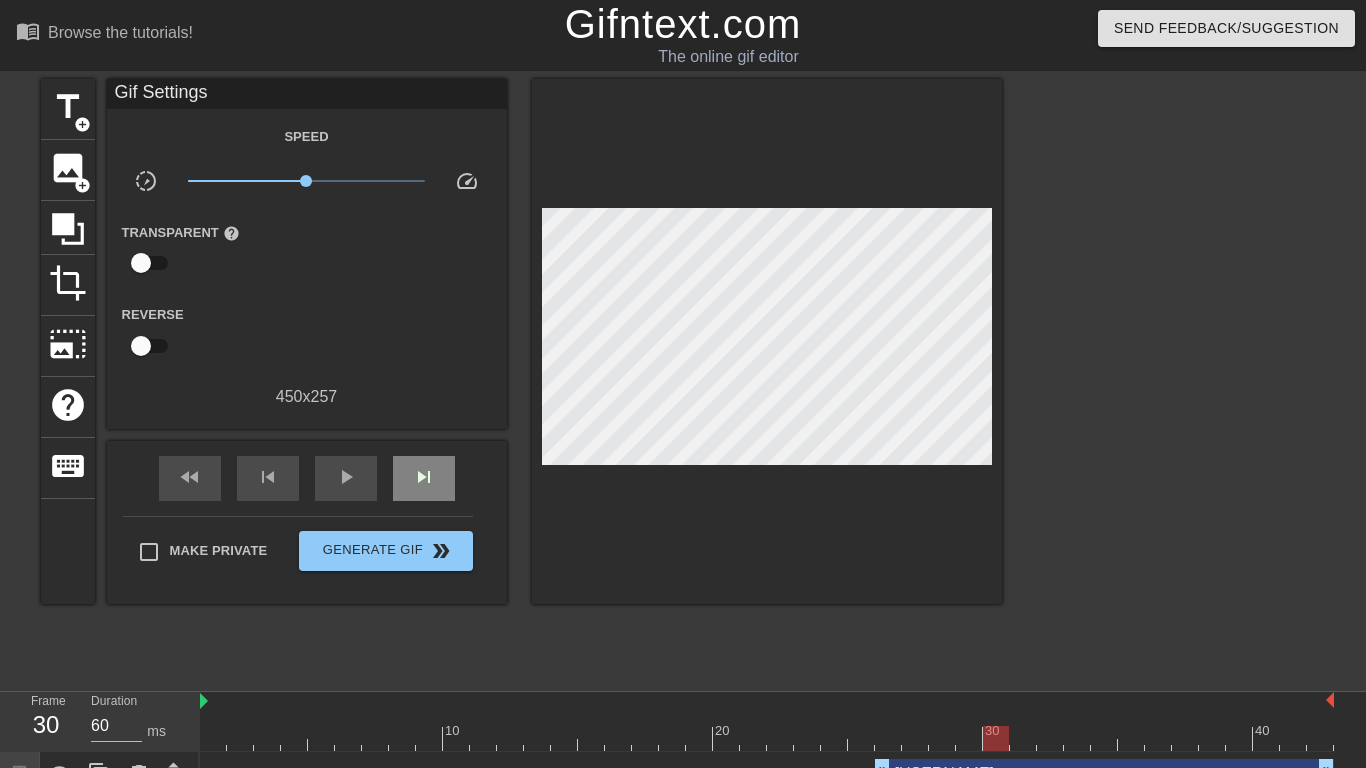 click on "fast_rewind skip_previous play_arrow skip_next" at bounding box center [307, 478] 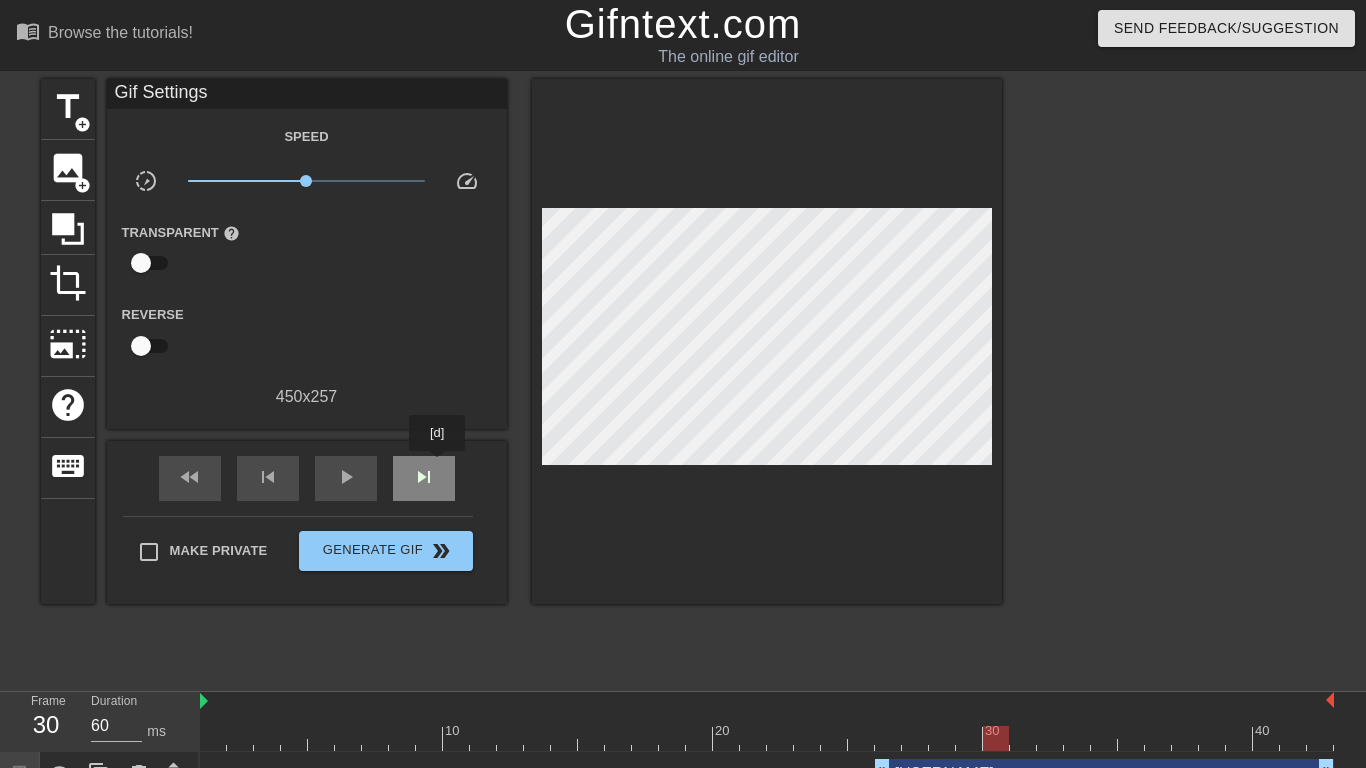 click on "skip_next" at bounding box center [424, 478] 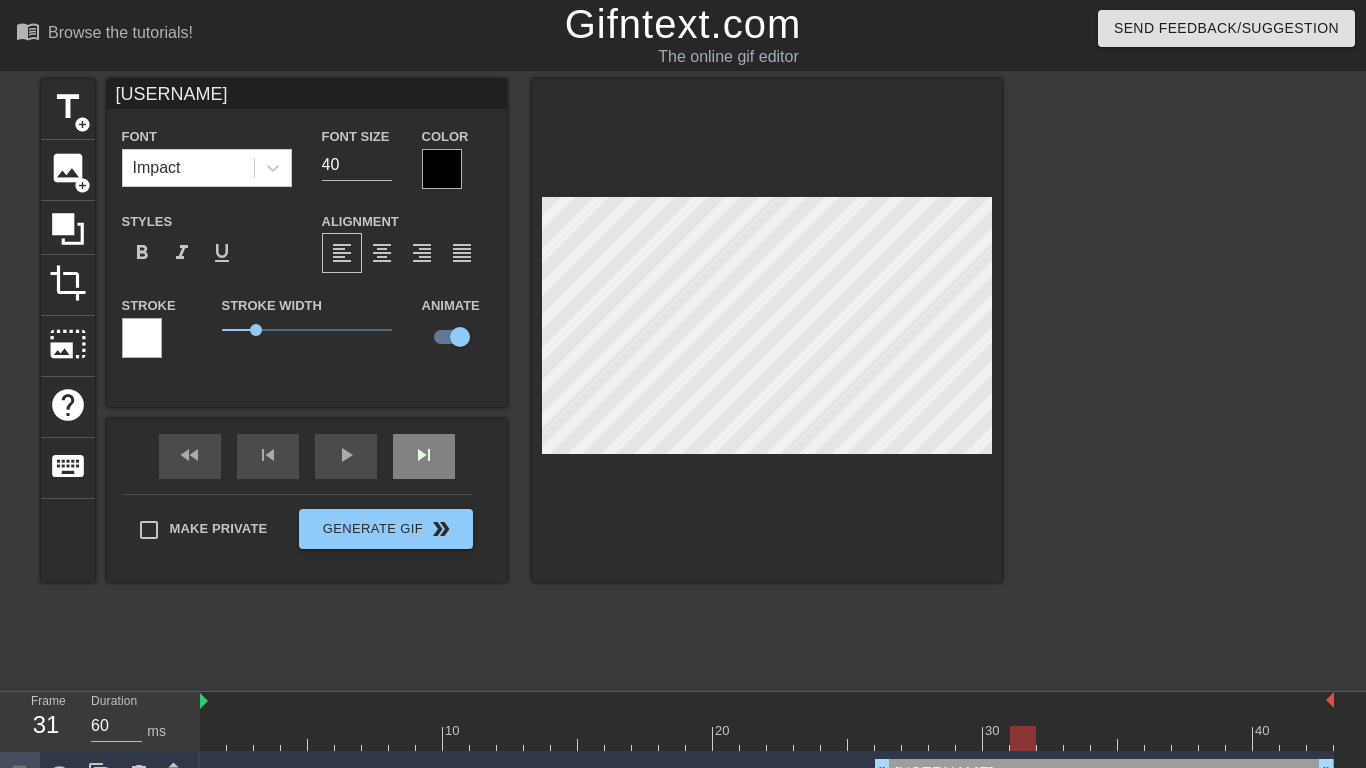 click on "fast_rewind skip_previous play_arrow skip_next" at bounding box center [307, 456] 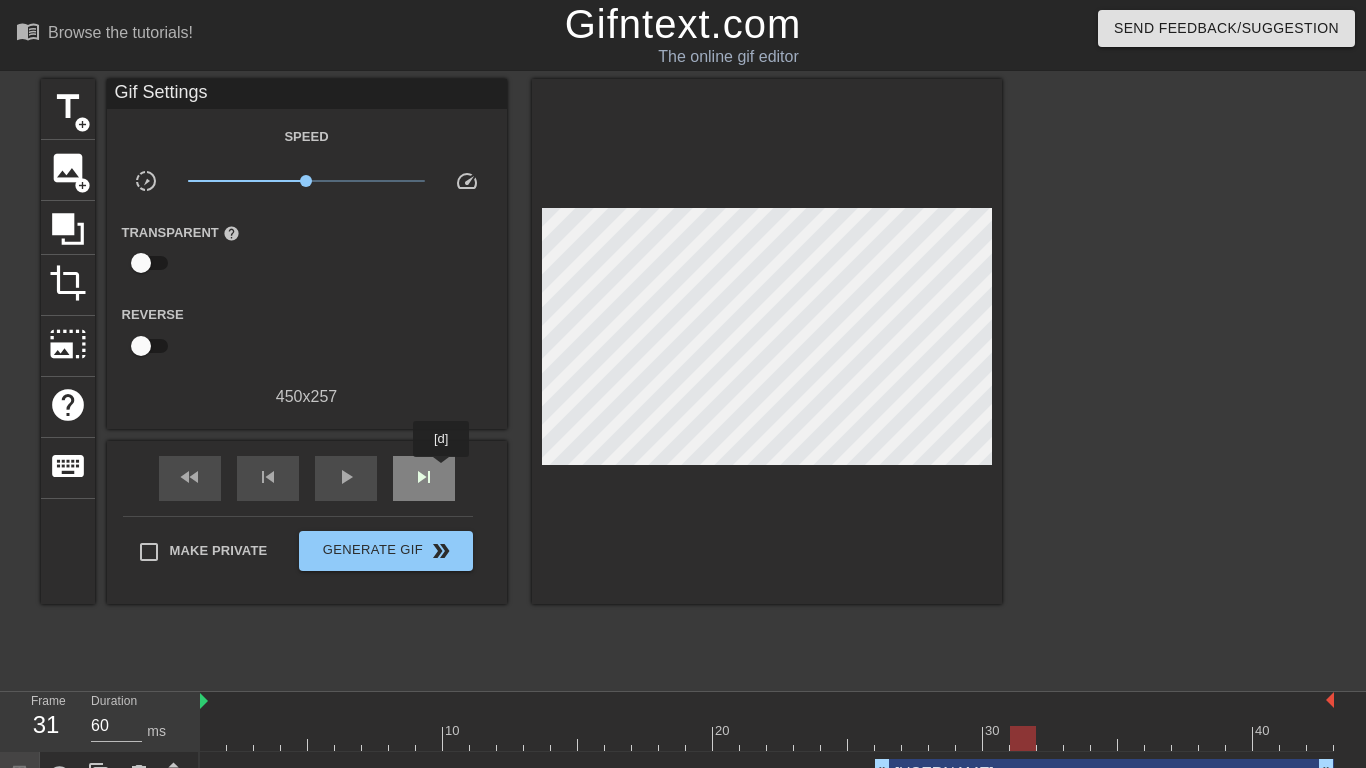 click on "skip_next" at bounding box center (424, 478) 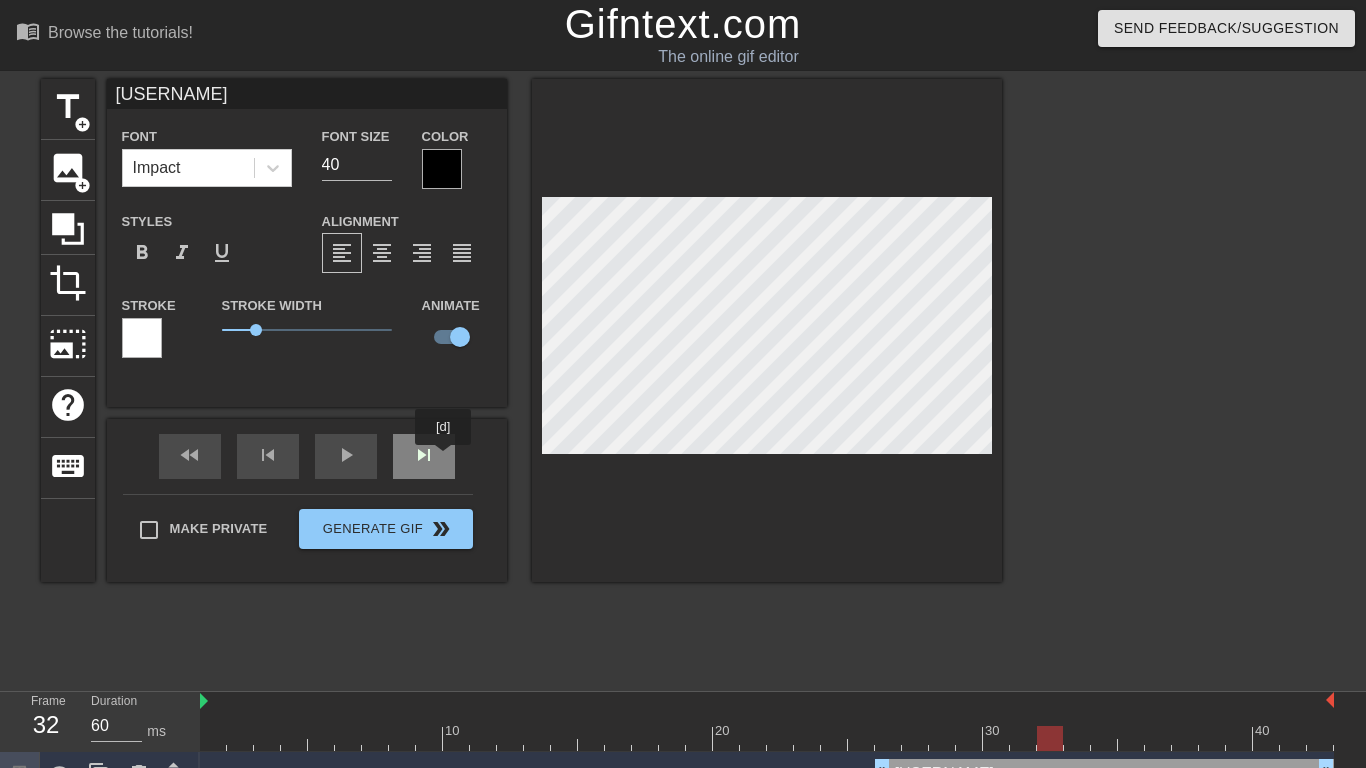 click on "skip_next" at bounding box center [424, 456] 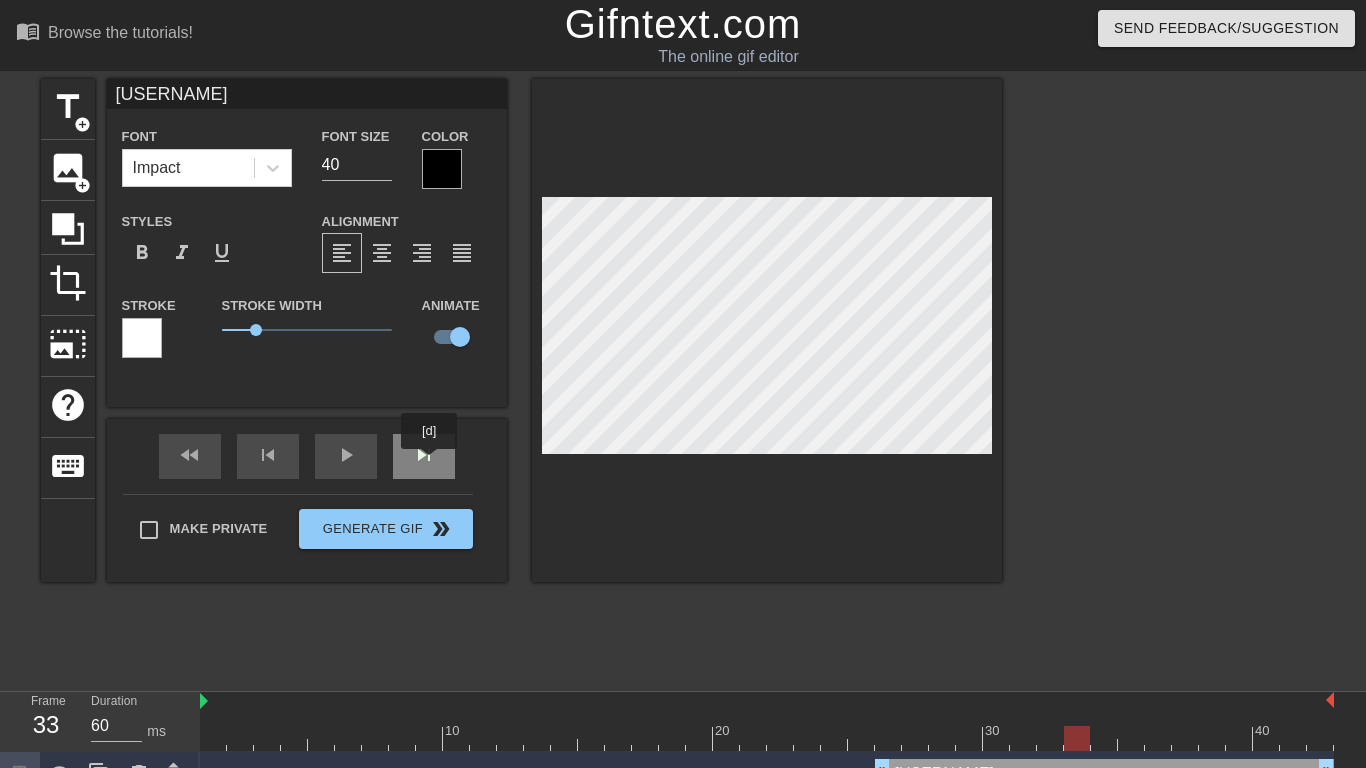 click on "skip_next" at bounding box center [424, 455] 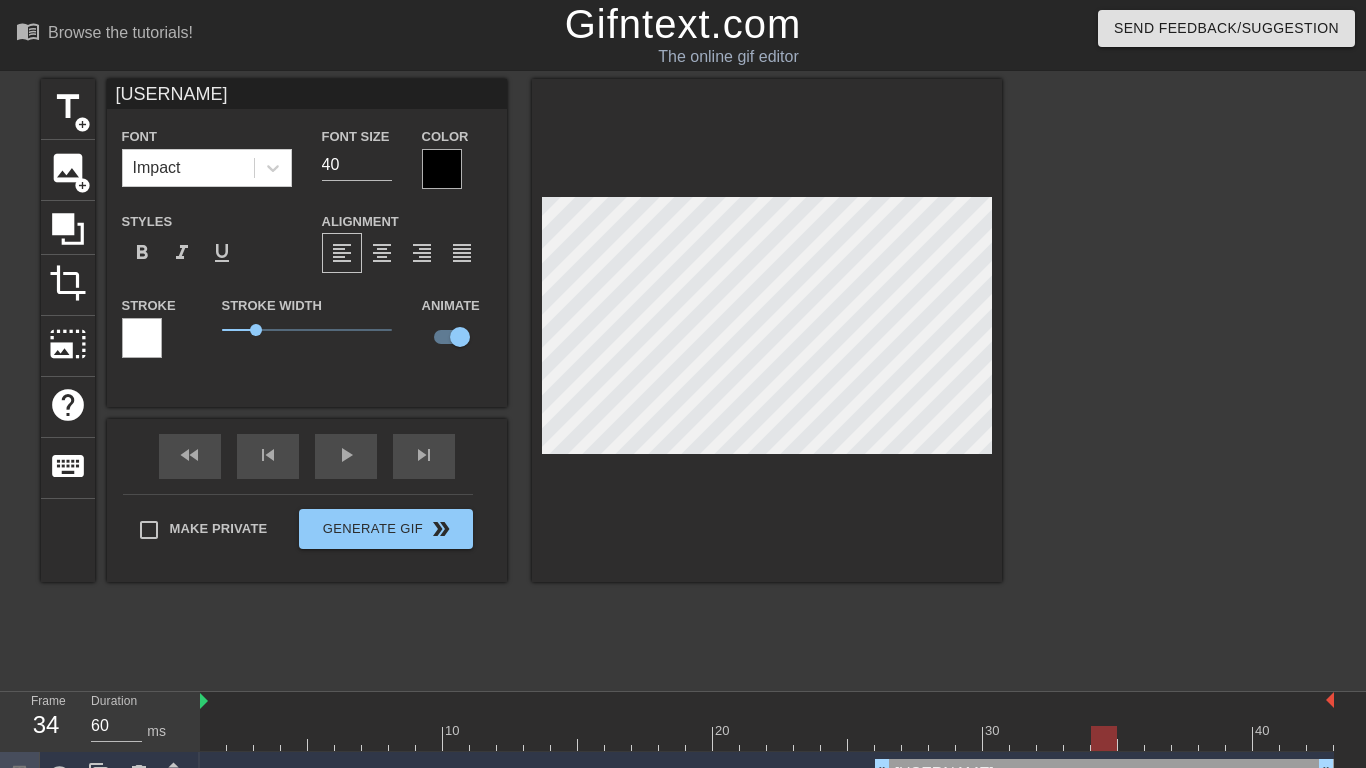 click on "title add_circle image add_circle crop photo_size_select_large help keyboard [USERNAME] Font Impact Font Size 40 Color Styles format_bold format_italic format_underline Alignment format_align_left format_align_center format_align_right format_align_justify Stroke Stroke Width 1 Animate fast_rewind skip_previous play_arrow skip_next Make Private Generate Gif double_arrow" at bounding box center [521, 330] 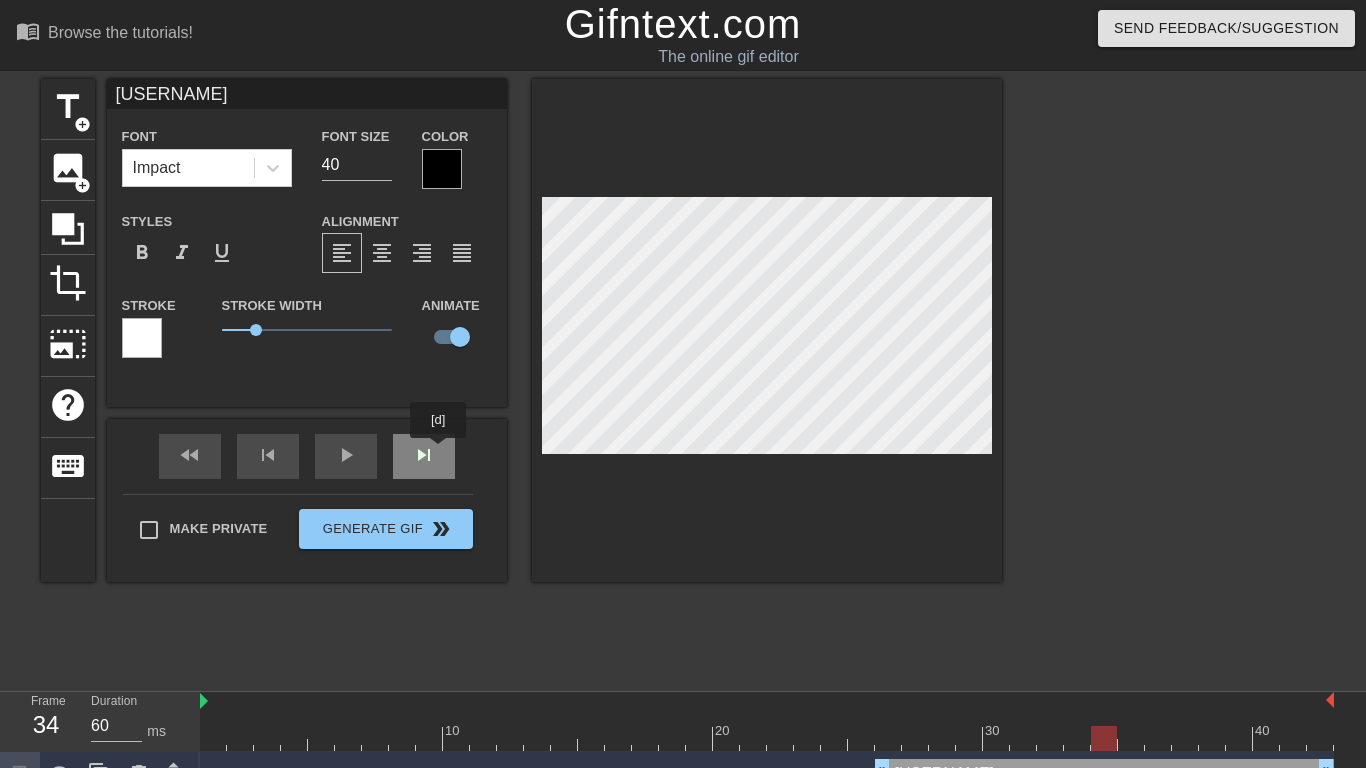 click on "fast_rewind skip_previous play_arrow skip_next" at bounding box center [307, 456] 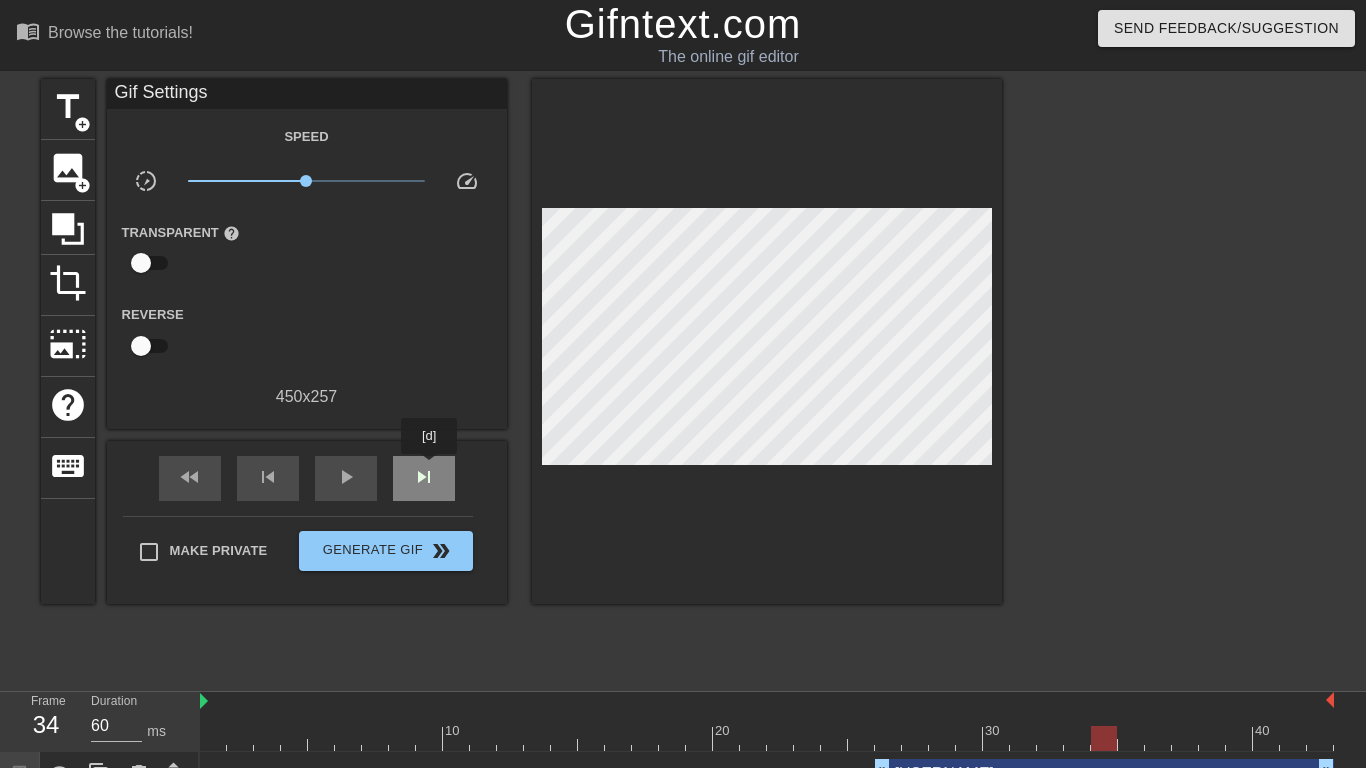 click on "skip_next" at bounding box center (424, 477) 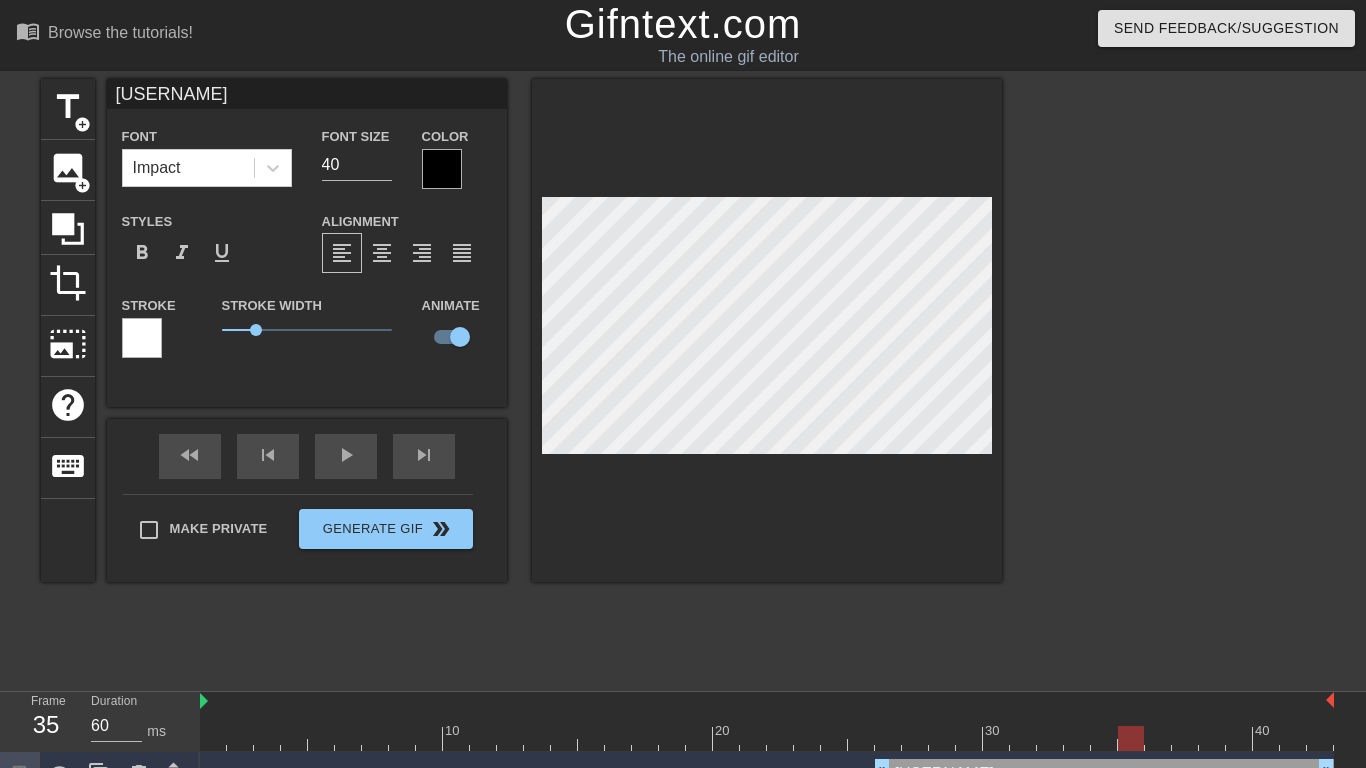 click on "title add_circle image add_circle crop photo_size_select_large help keyboard [USERNAME] Font Impact Font Size 40 Color Styles format_bold format_italic format_underline Alignment format_align_left format_align_center format_align_right format_align_justify Stroke Stroke Width 1 Animate fast_rewind skip_previous play_arrow skip_next Make Private Generate Gif double_arrow" at bounding box center (521, 330) 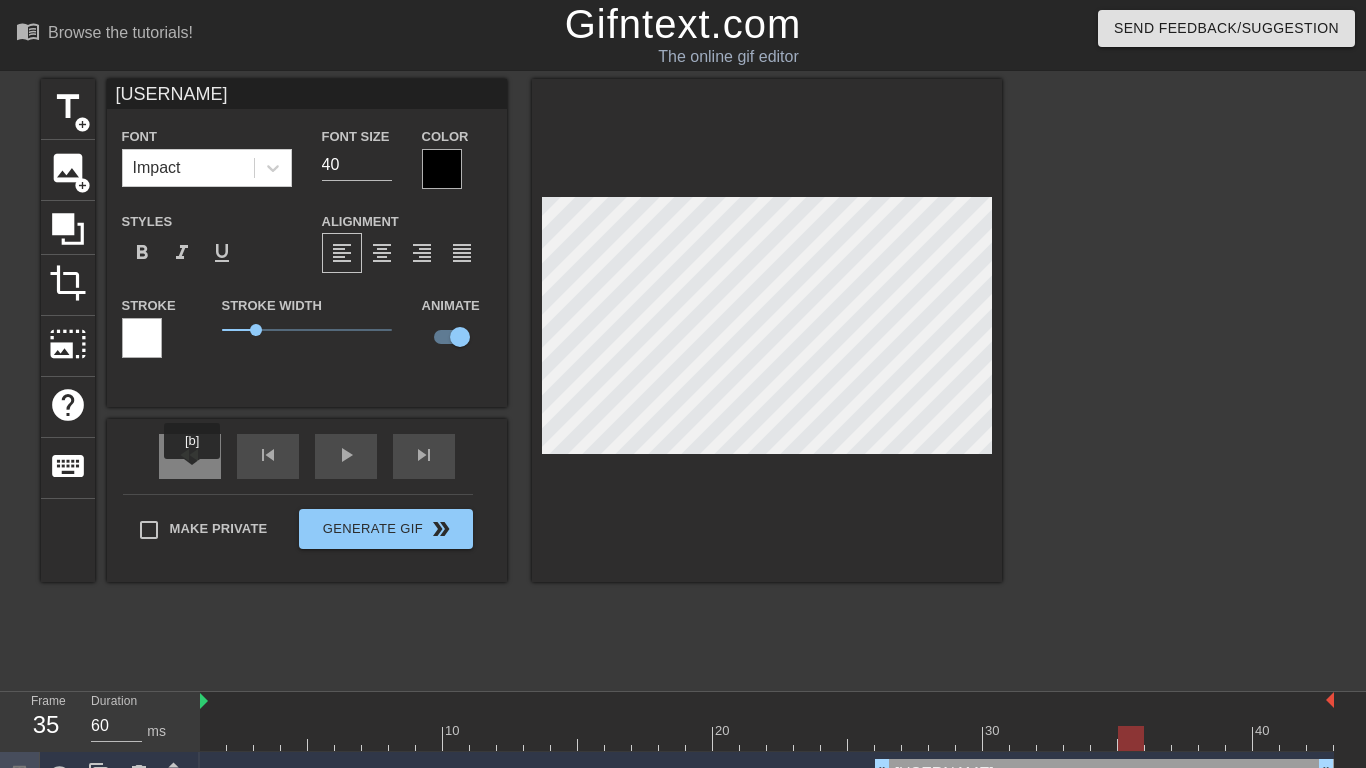 click on "fast_rewind" at bounding box center (190, 456) 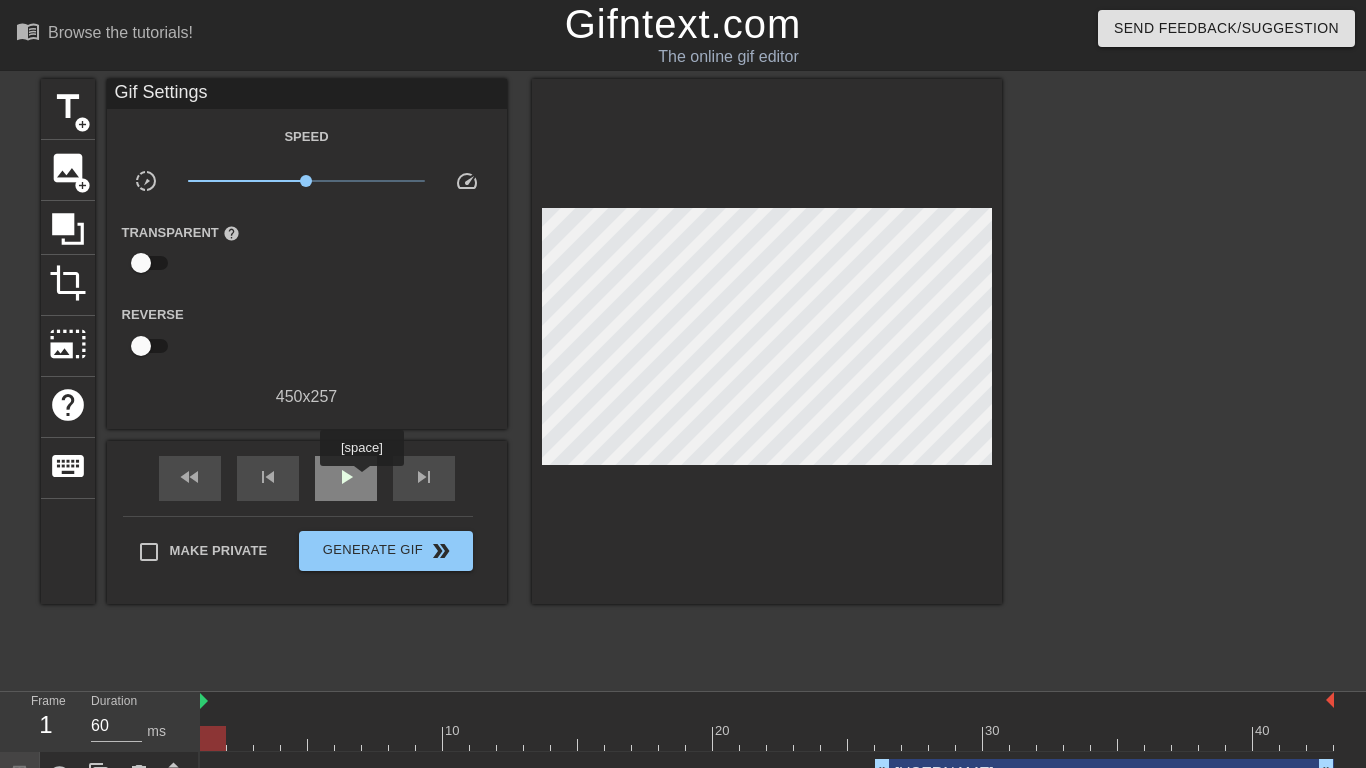 click on "play_arrow" at bounding box center [346, 478] 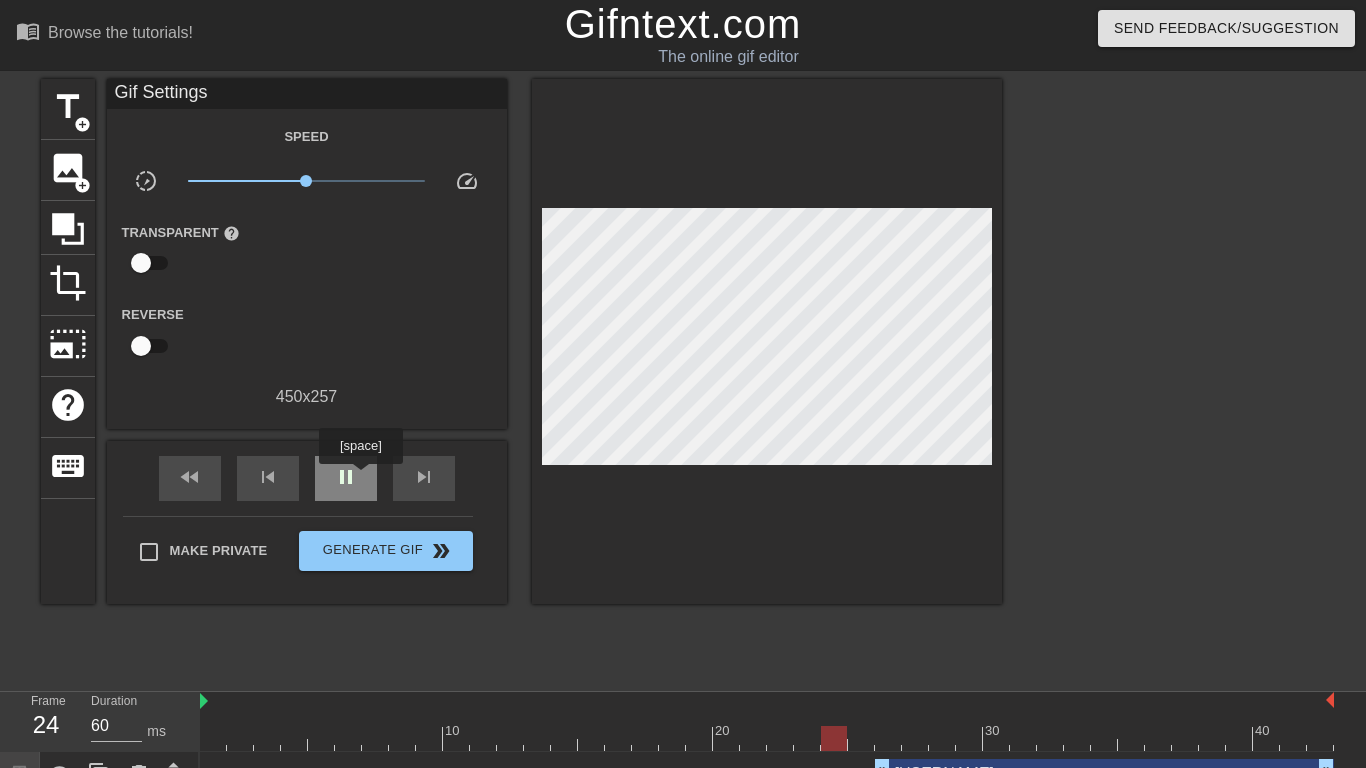 click on "pause" at bounding box center [346, 478] 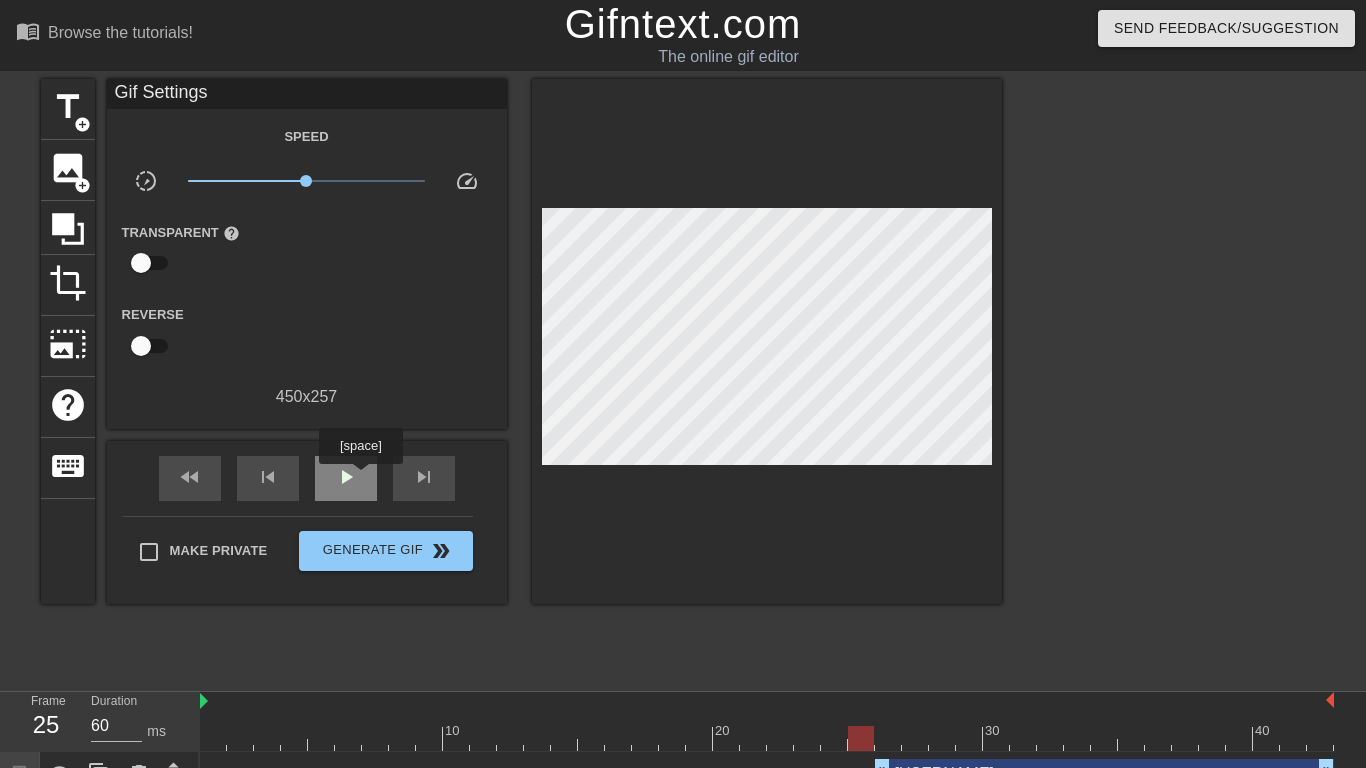 click on "play_arrow" at bounding box center (346, 478) 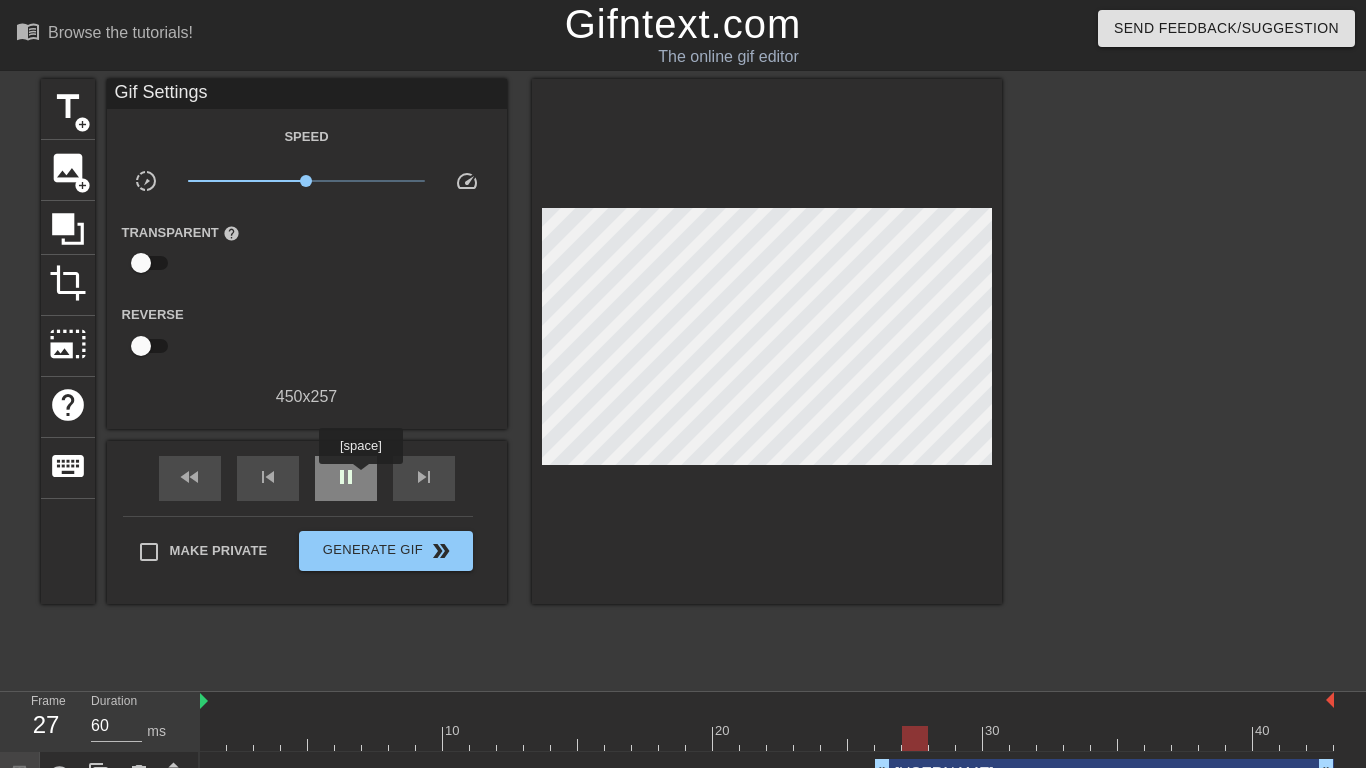 click on "pause" at bounding box center (346, 478) 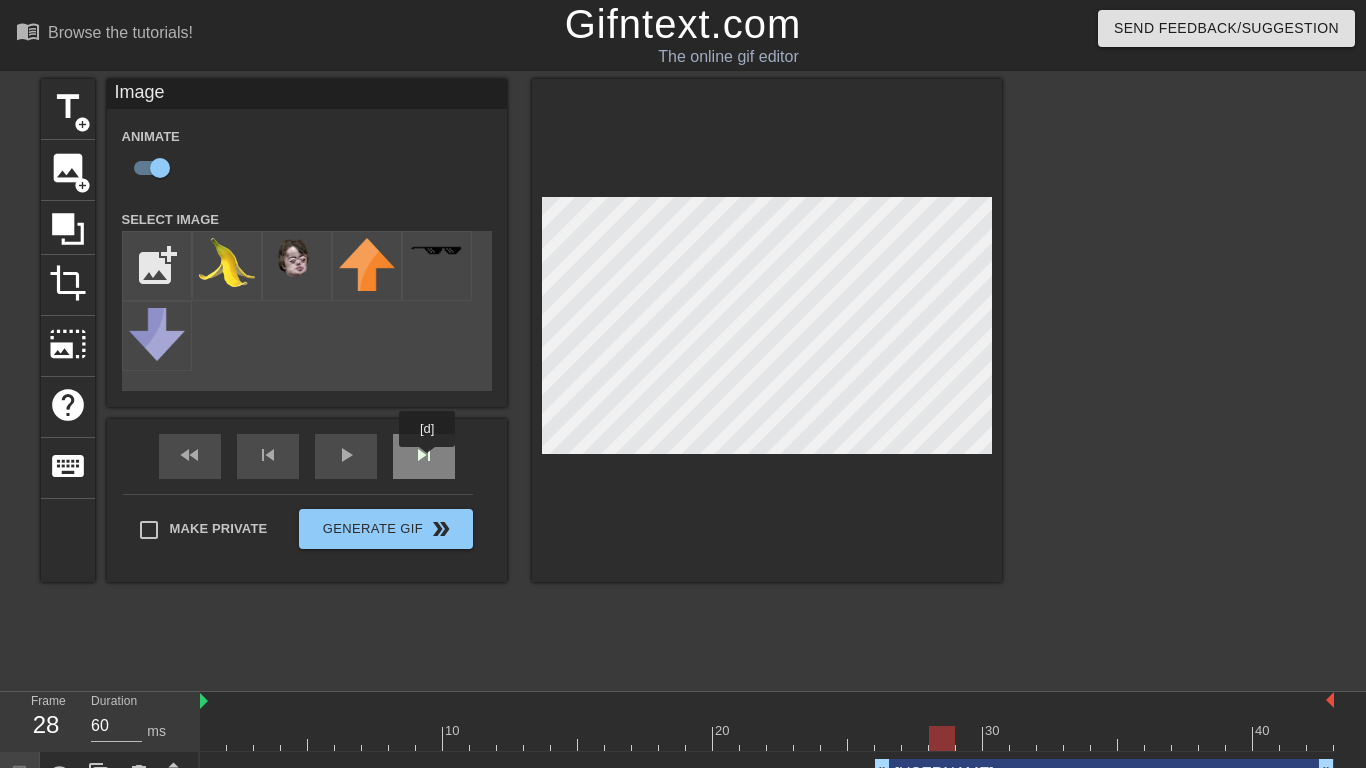 click on "skip_next" at bounding box center [424, 456] 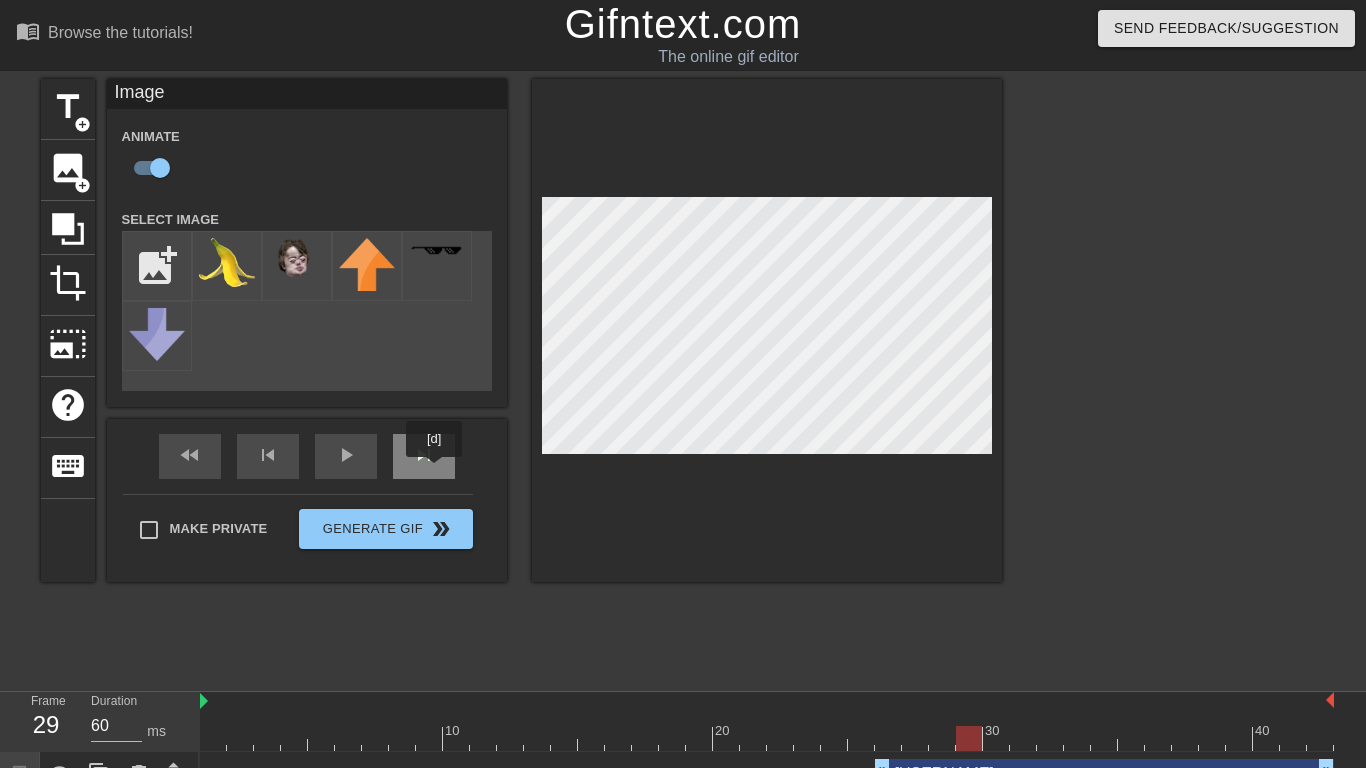 click on "skip_next" at bounding box center (424, 456) 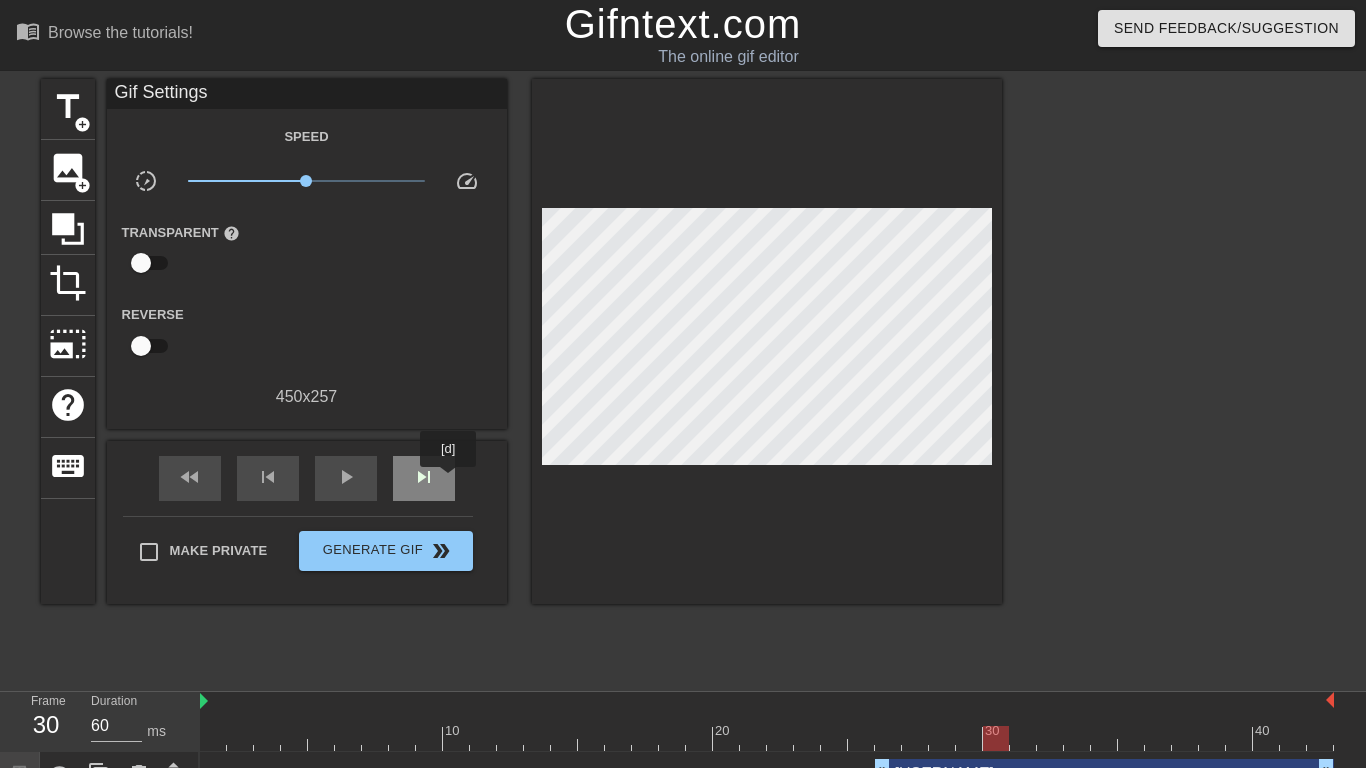 click on "skip_next" at bounding box center (424, 478) 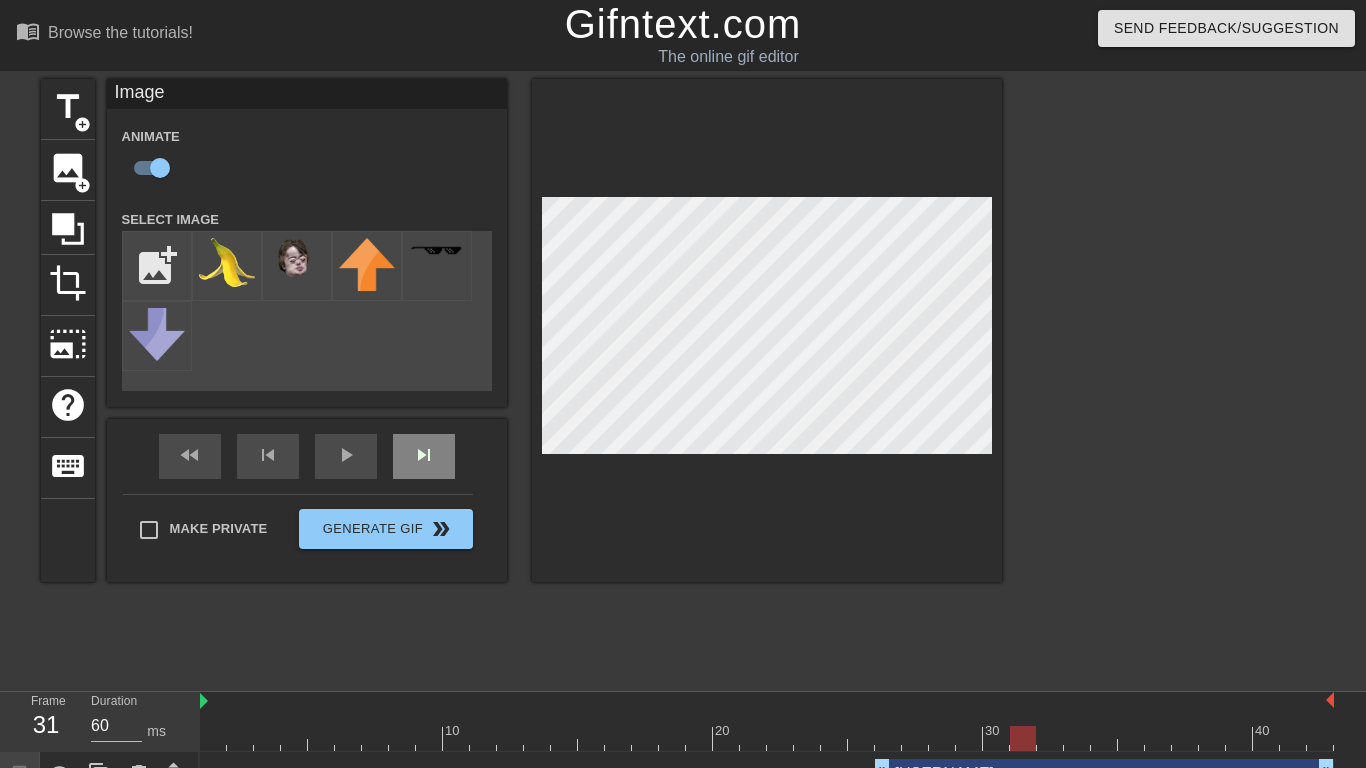 click on "skip_next" at bounding box center [424, 456] 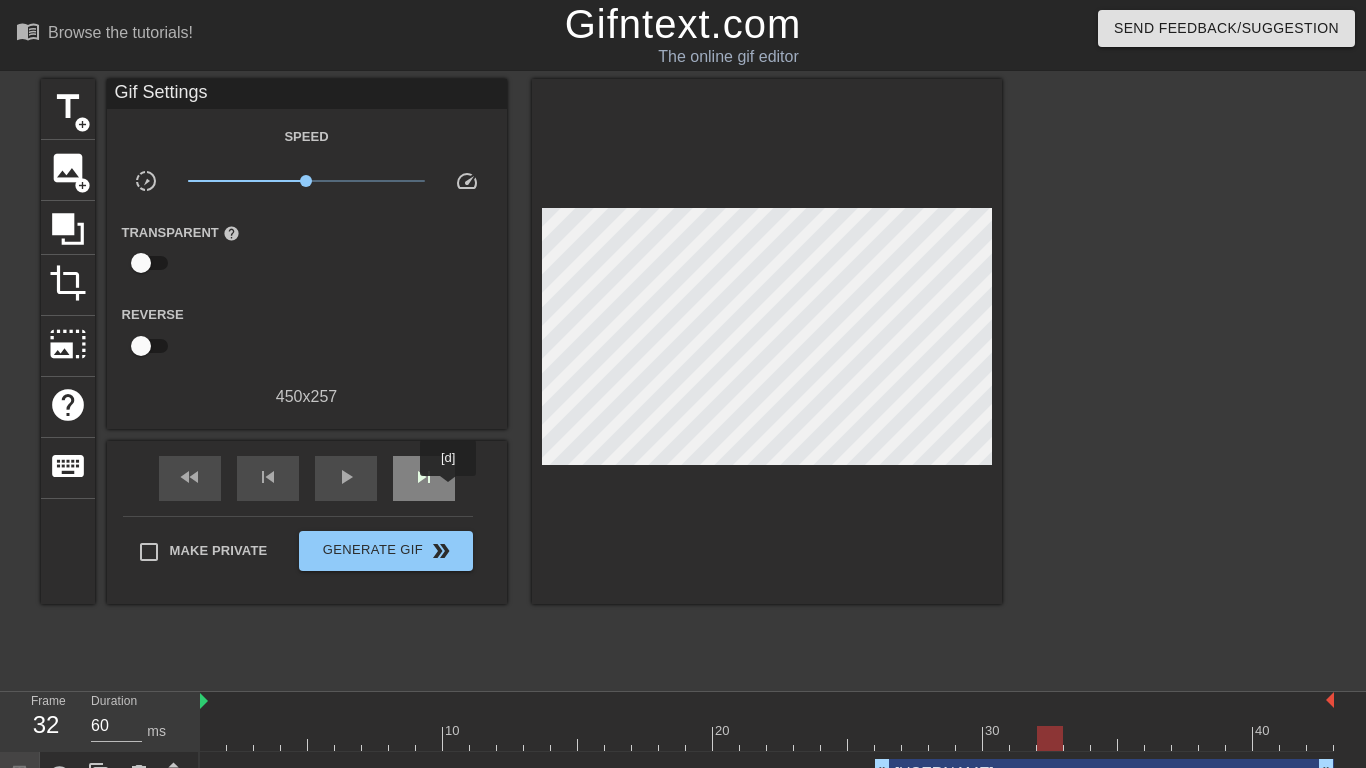 click on "skip_next" at bounding box center [424, 478] 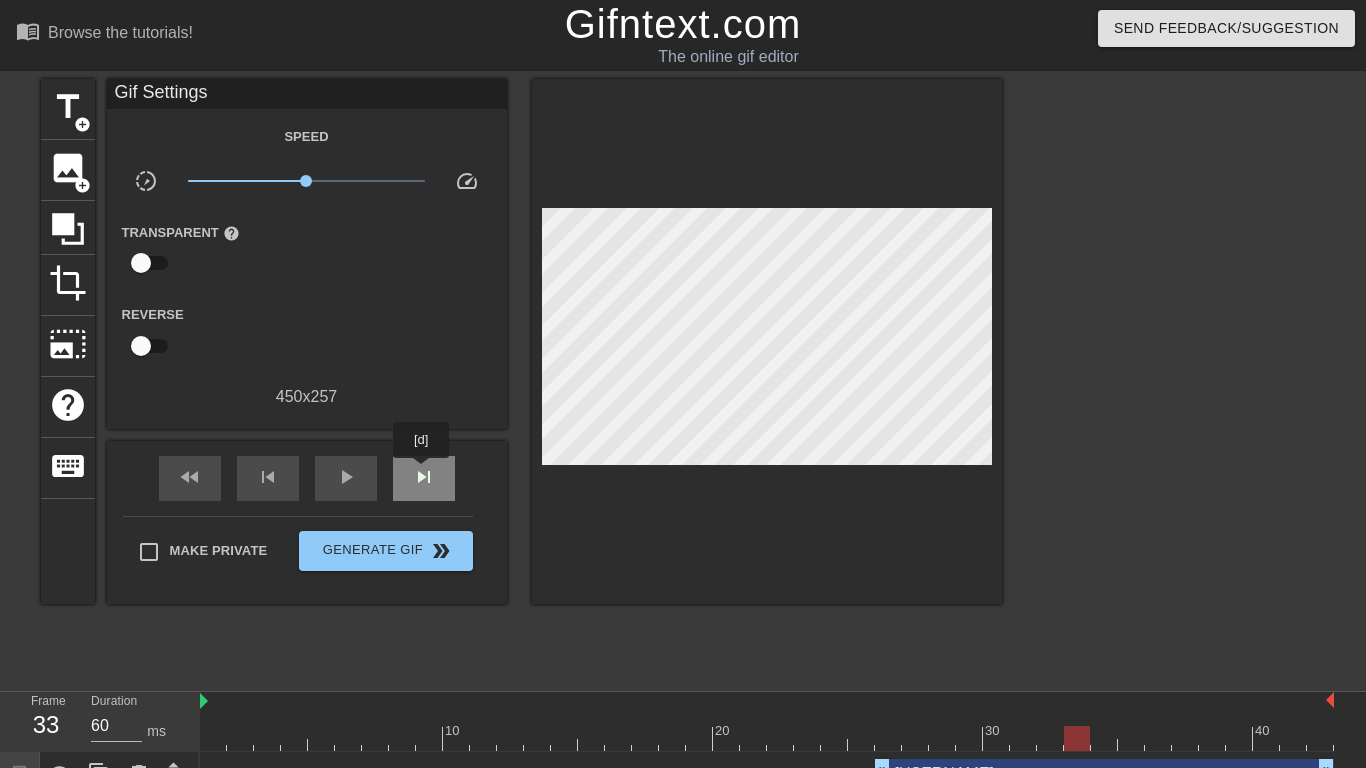 click on "skip_next" at bounding box center (424, 477) 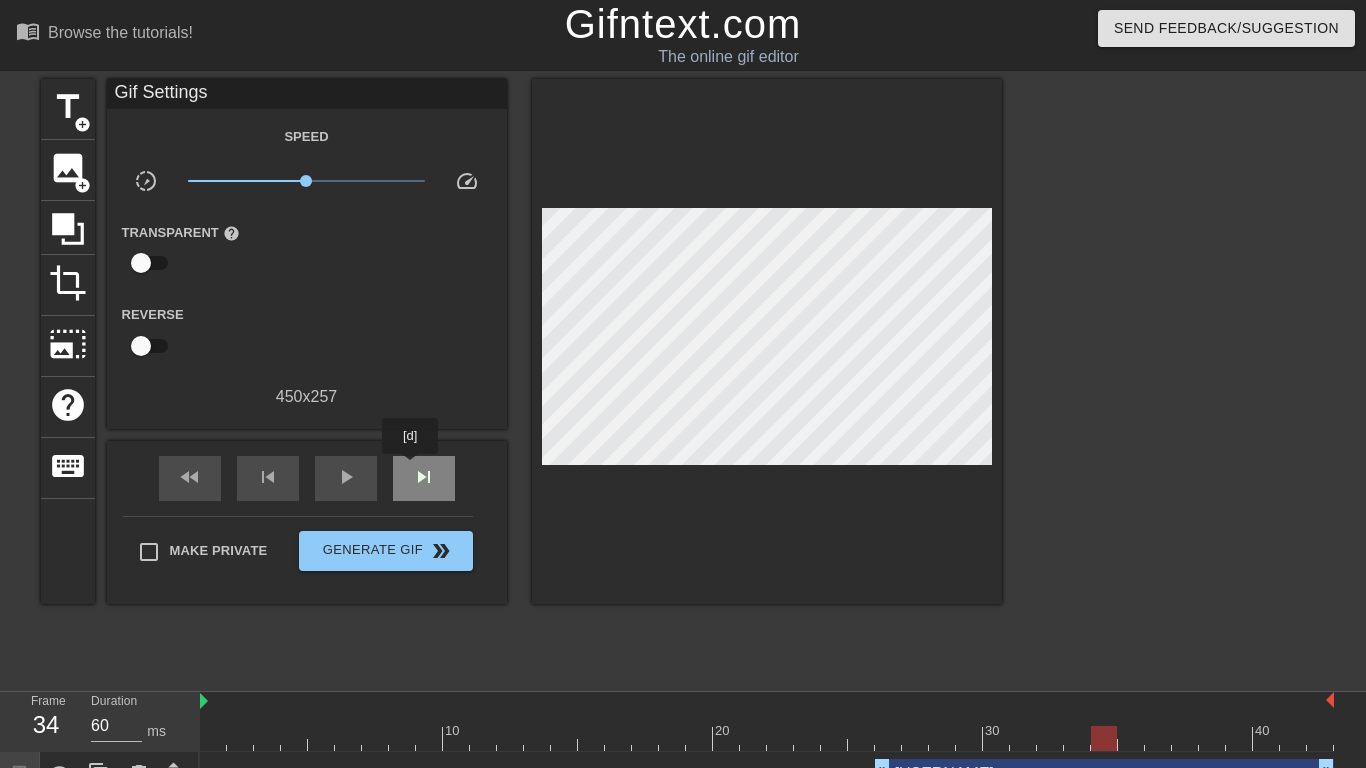 click on "skip_next" at bounding box center (424, 477) 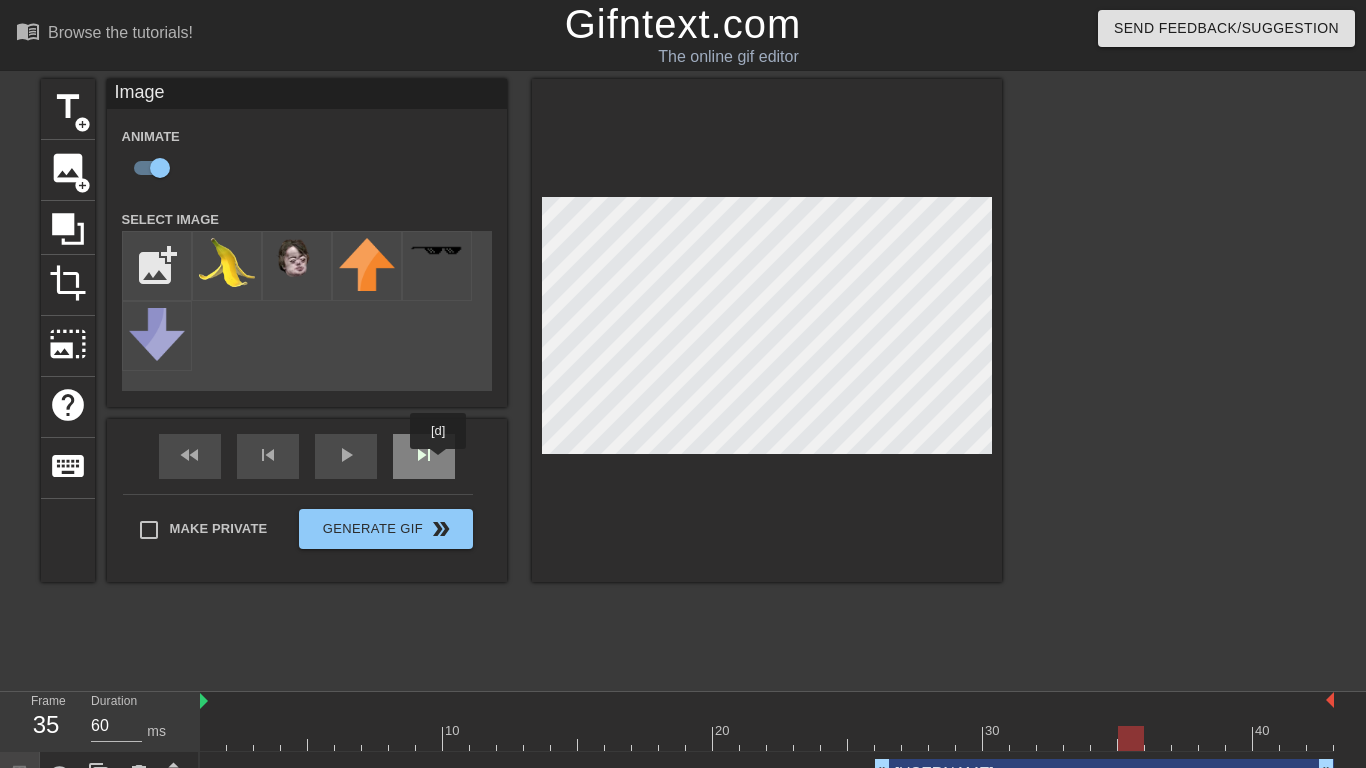 click on "skip_next" at bounding box center (424, 456) 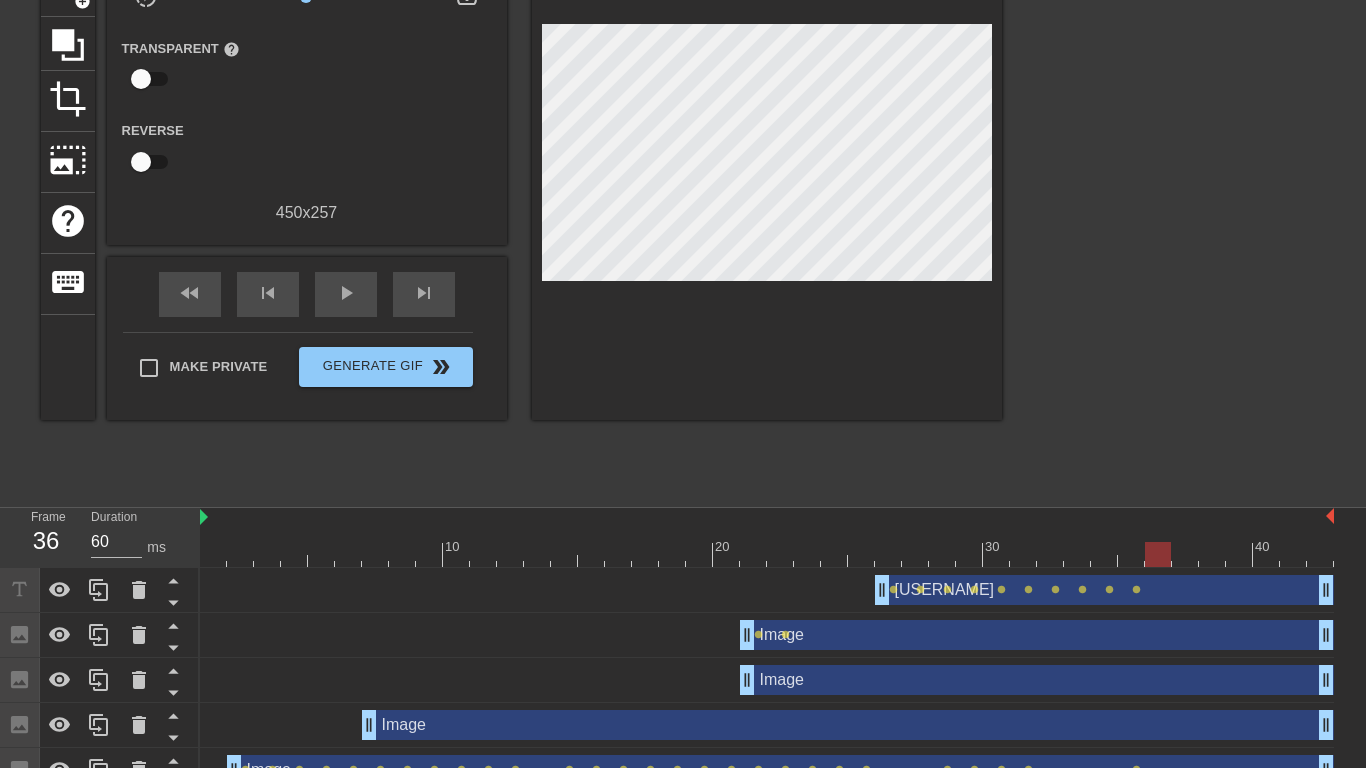 scroll, scrollTop: 187, scrollLeft: 0, axis: vertical 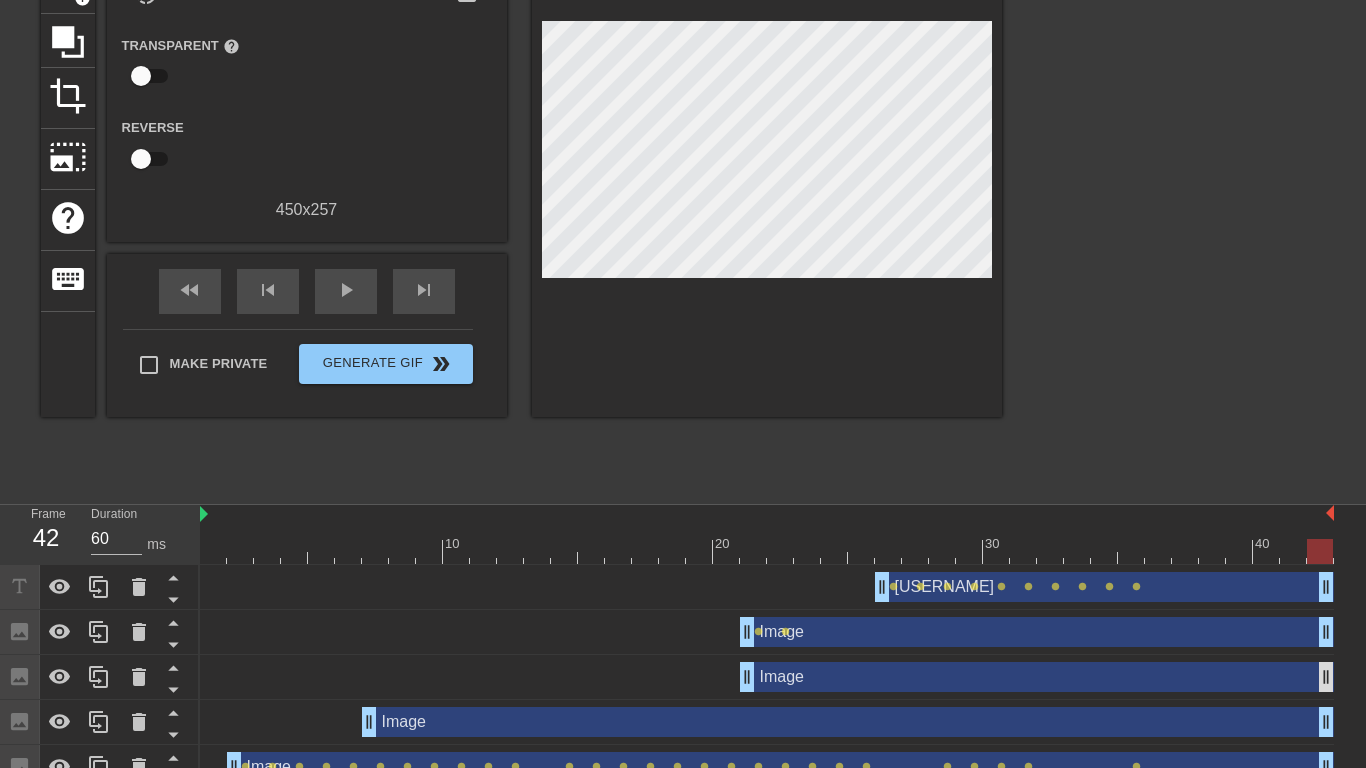 drag, startPoint x: 1324, startPoint y: 635, endPoint x: 1326, endPoint y: 669, distance: 34.058773 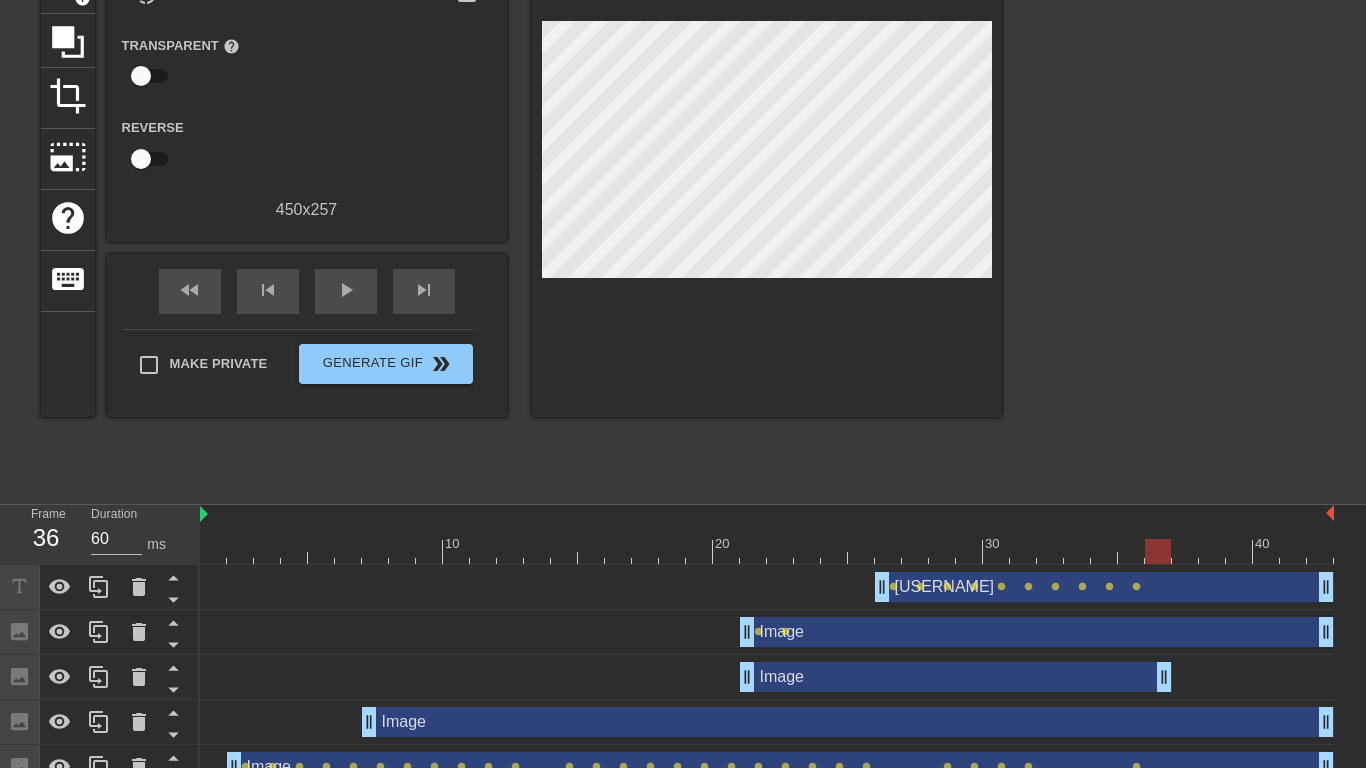 drag, startPoint x: 1326, startPoint y: 673, endPoint x: 1154, endPoint y: 681, distance: 172.18594 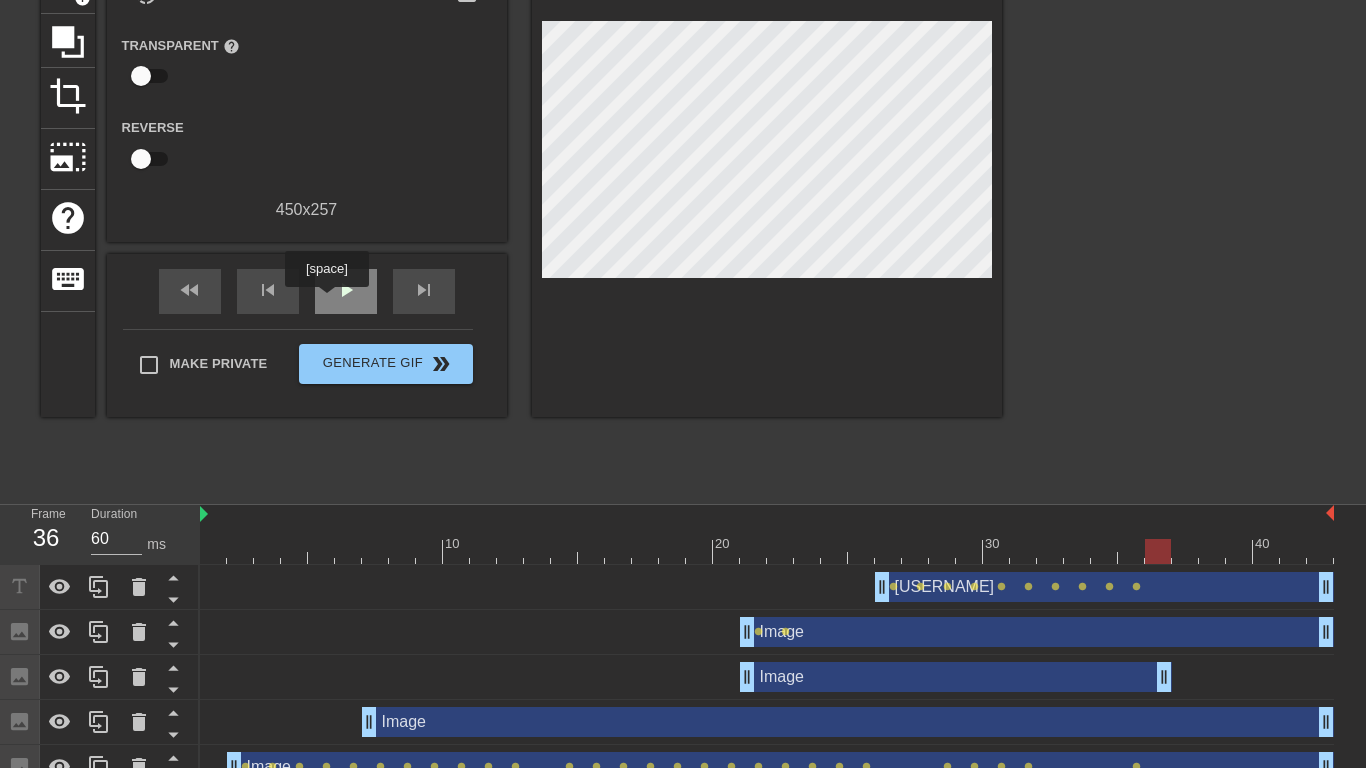 click on "play_arrow" at bounding box center [346, 291] 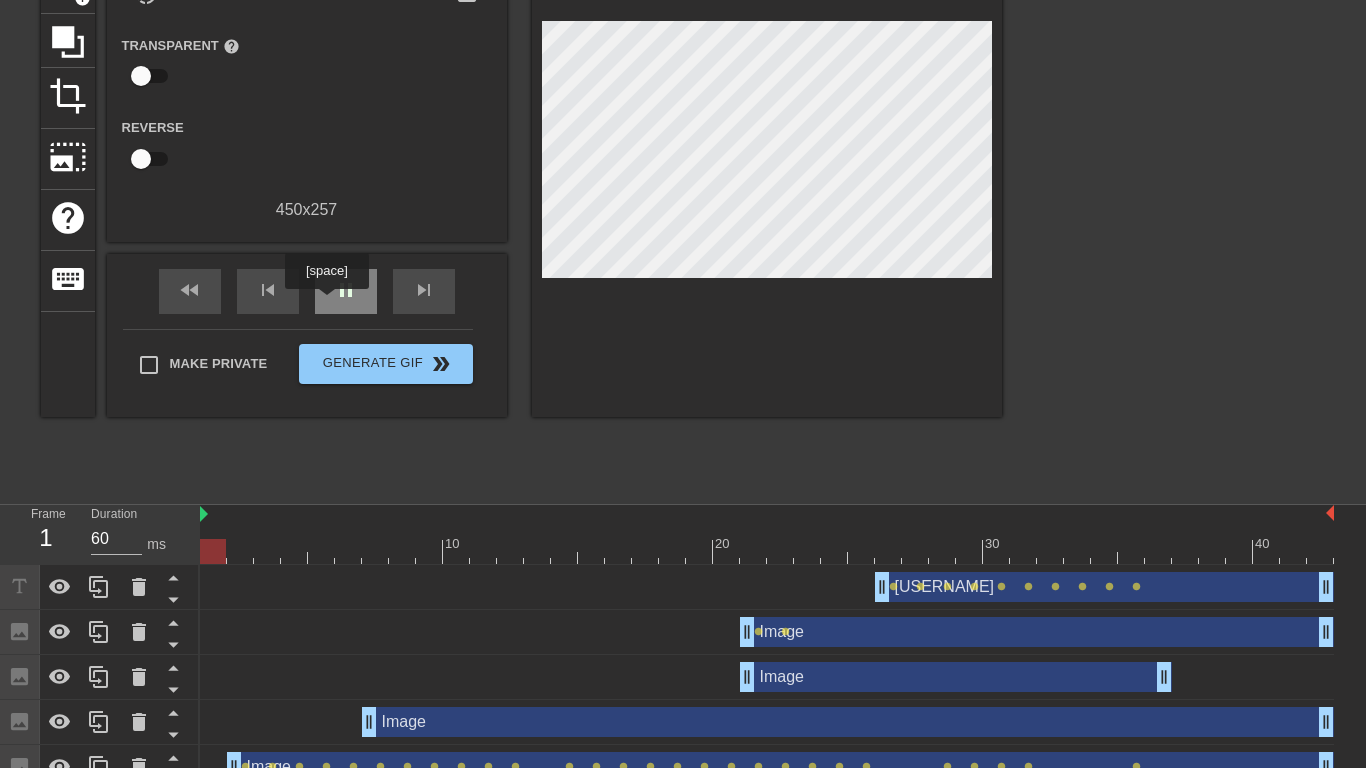 click on "pause" at bounding box center [346, 291] 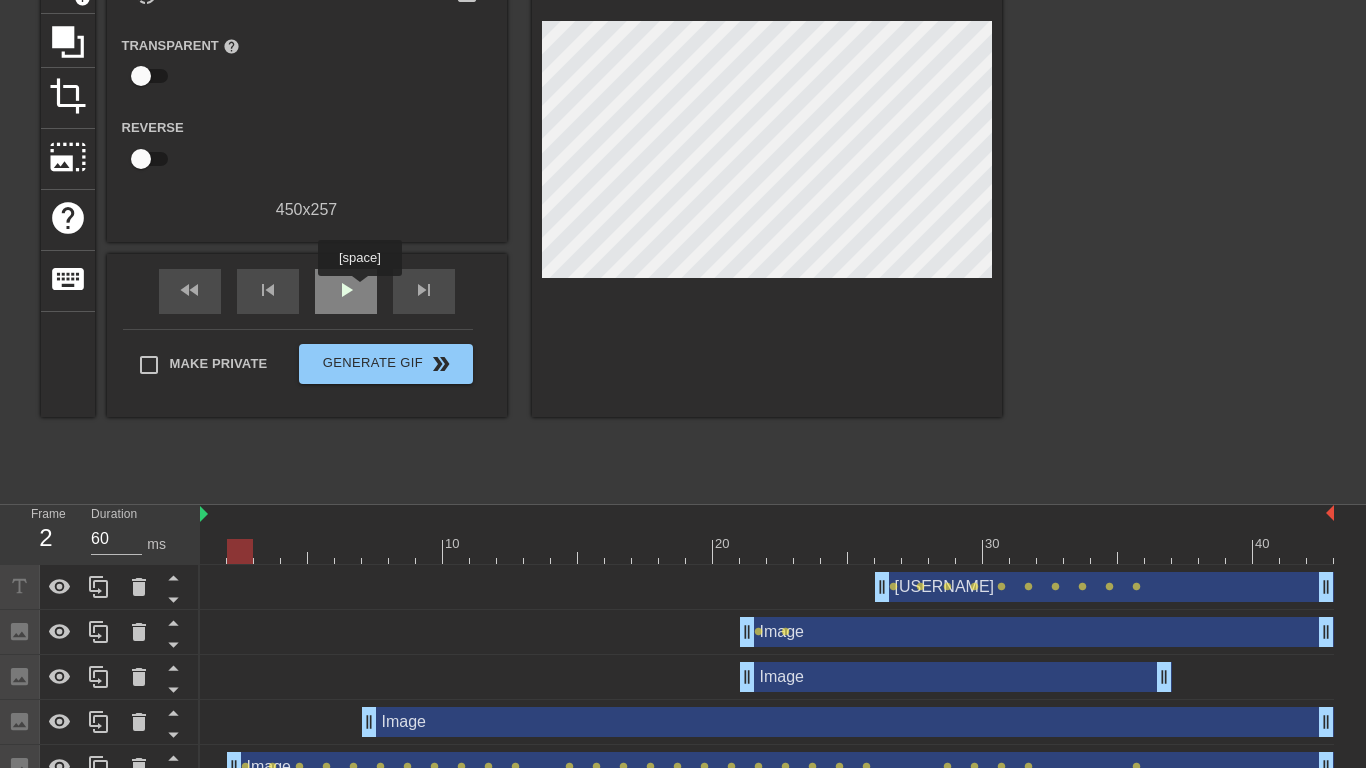 click on "play_arrow" at bounding box center (346, 291) 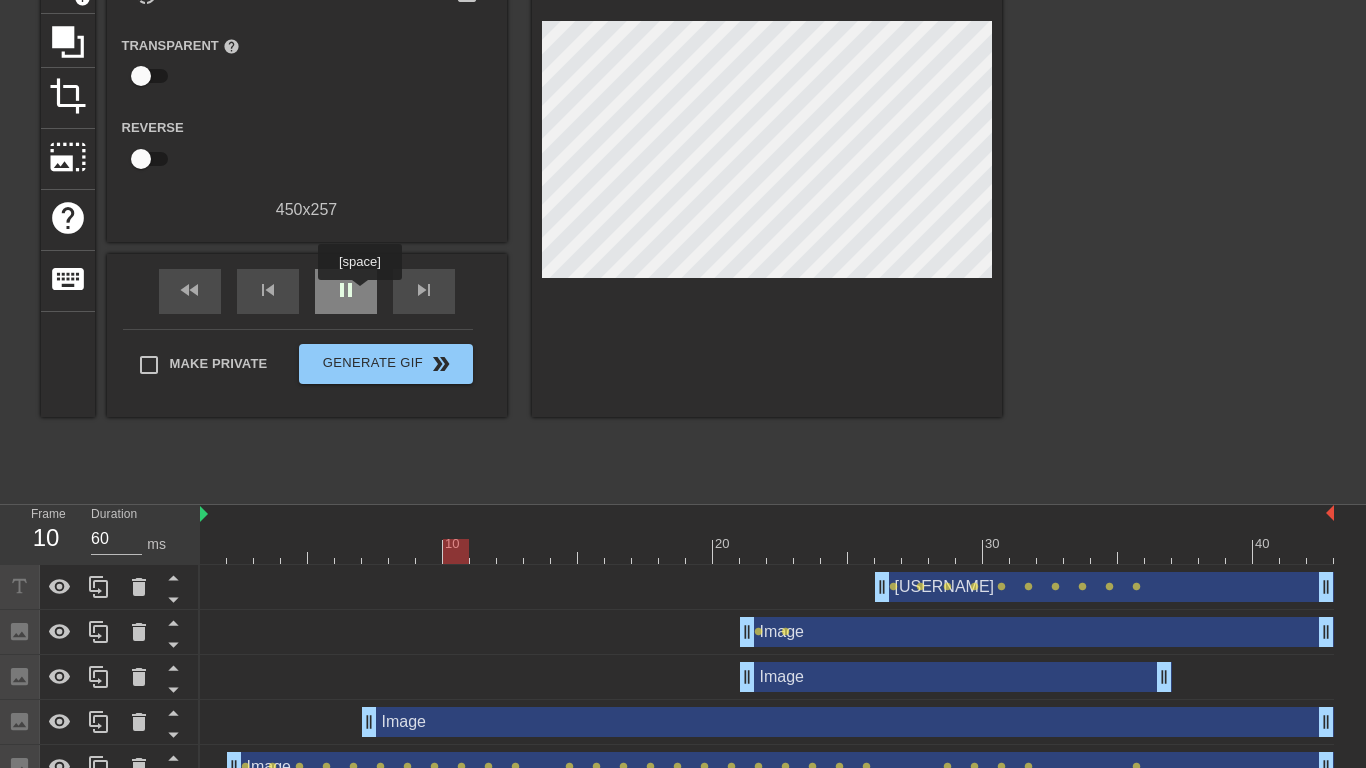 click on "pause" at bounding box center [346, 291] 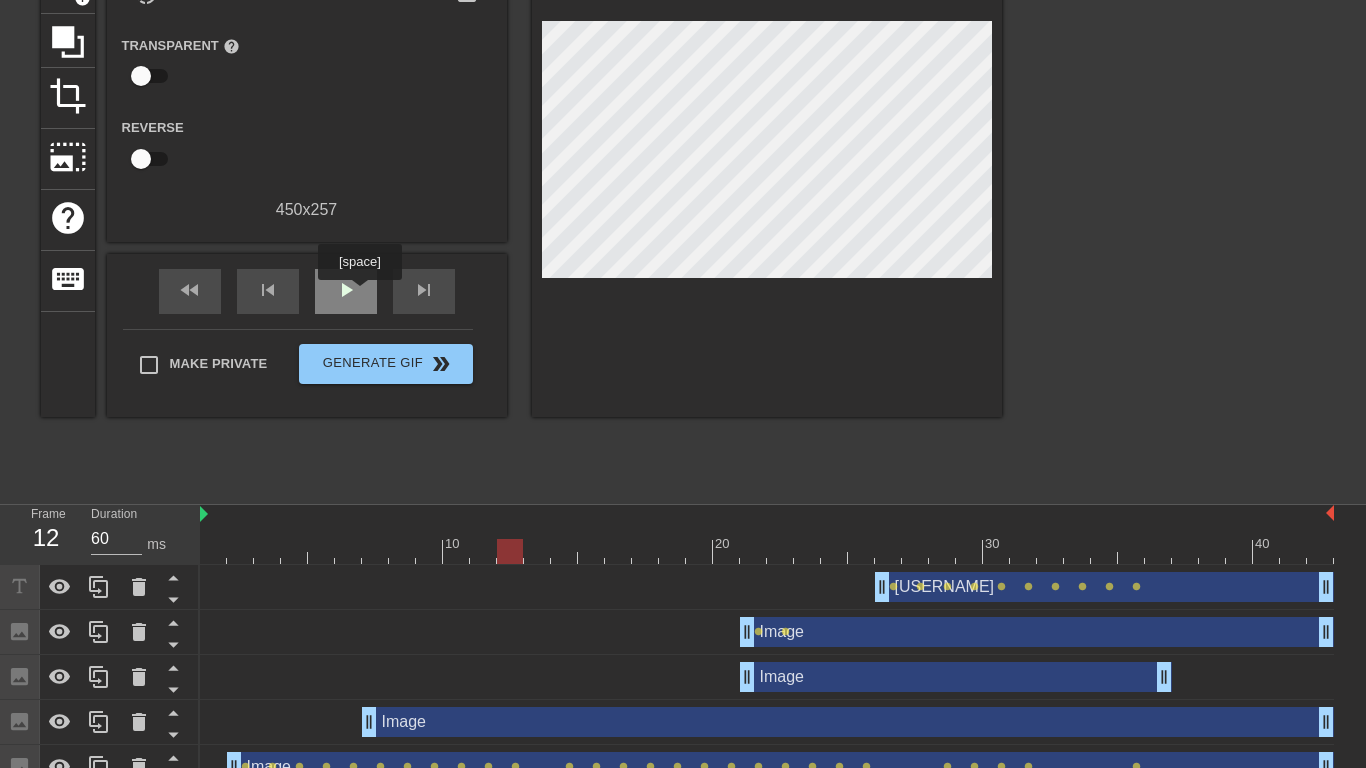 click on "play_arrow" at bounding box center (346, 291) 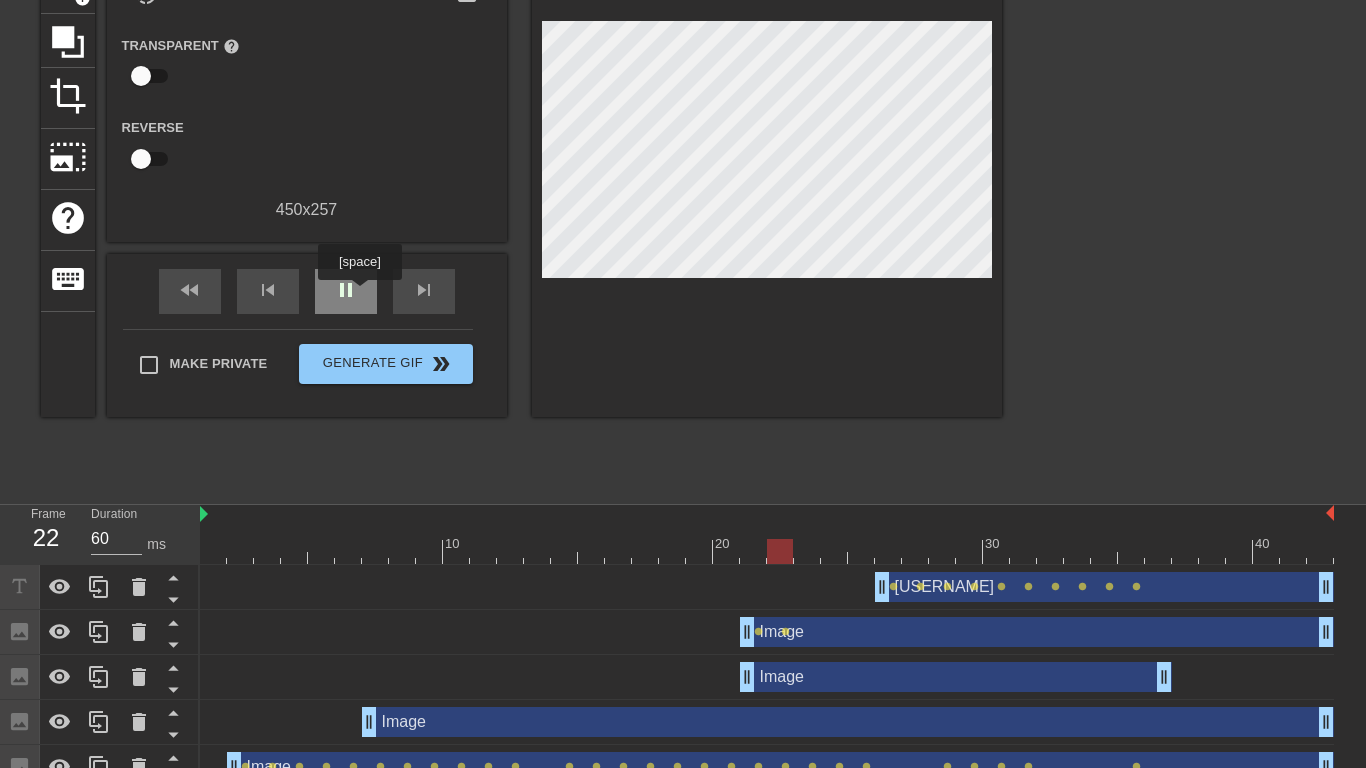click on "pause" at bounding box center [346, 291] 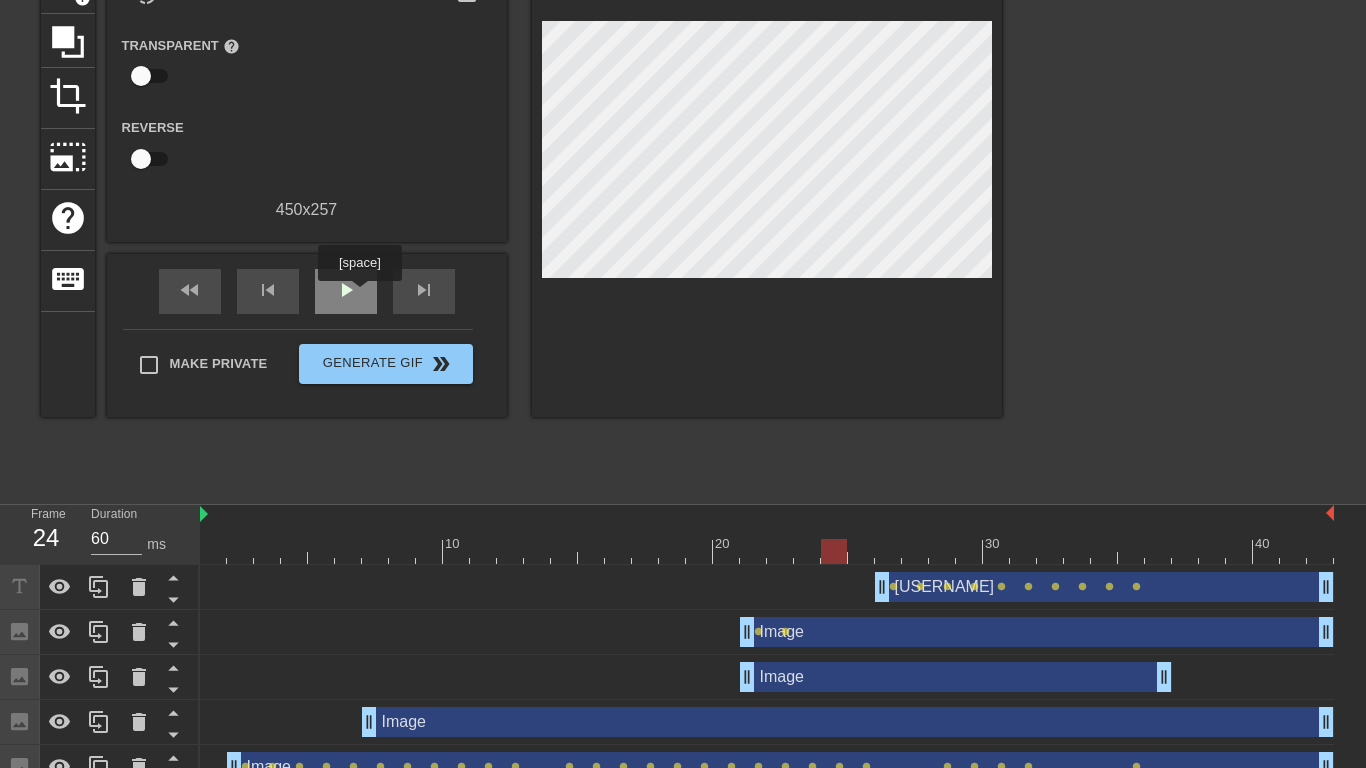click on "play_arrow" at bounding box center [346, 291] 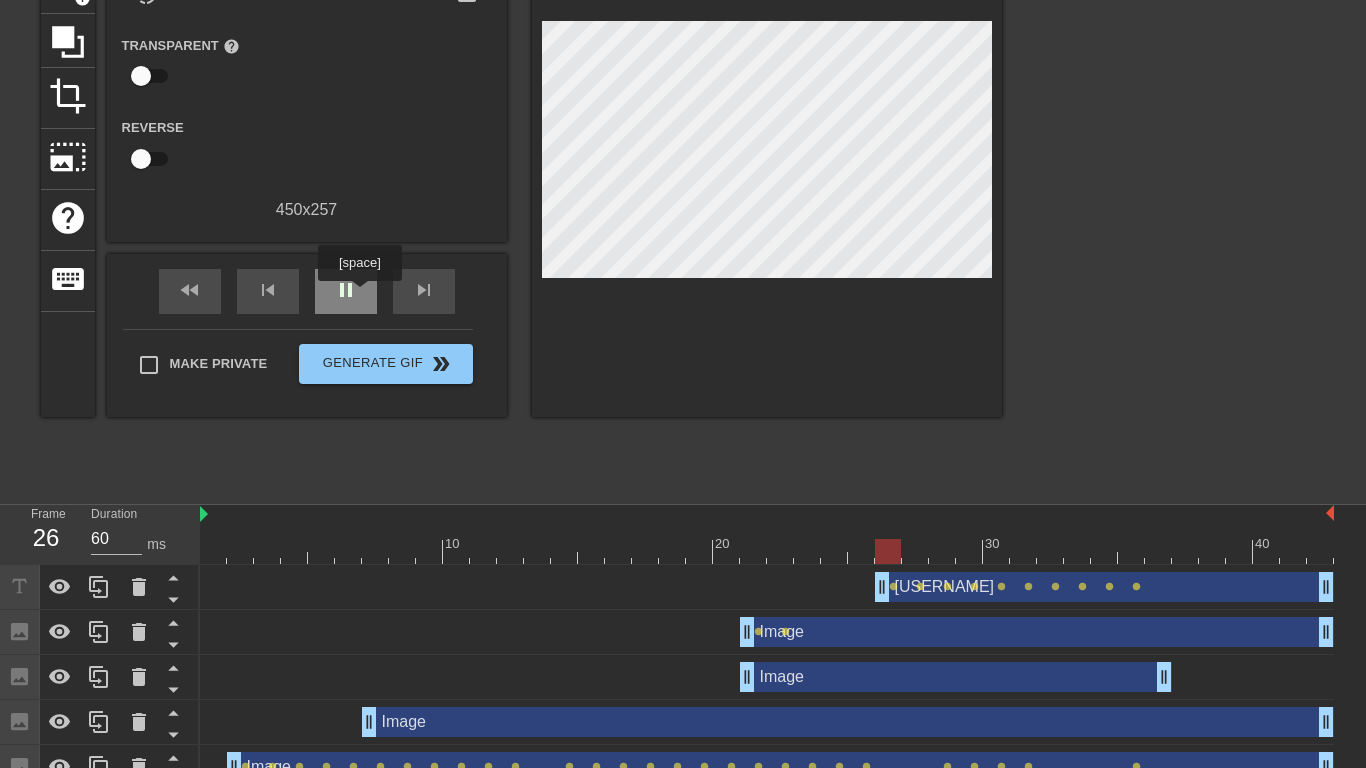 click on "pause" at bounding box center [346, 291] 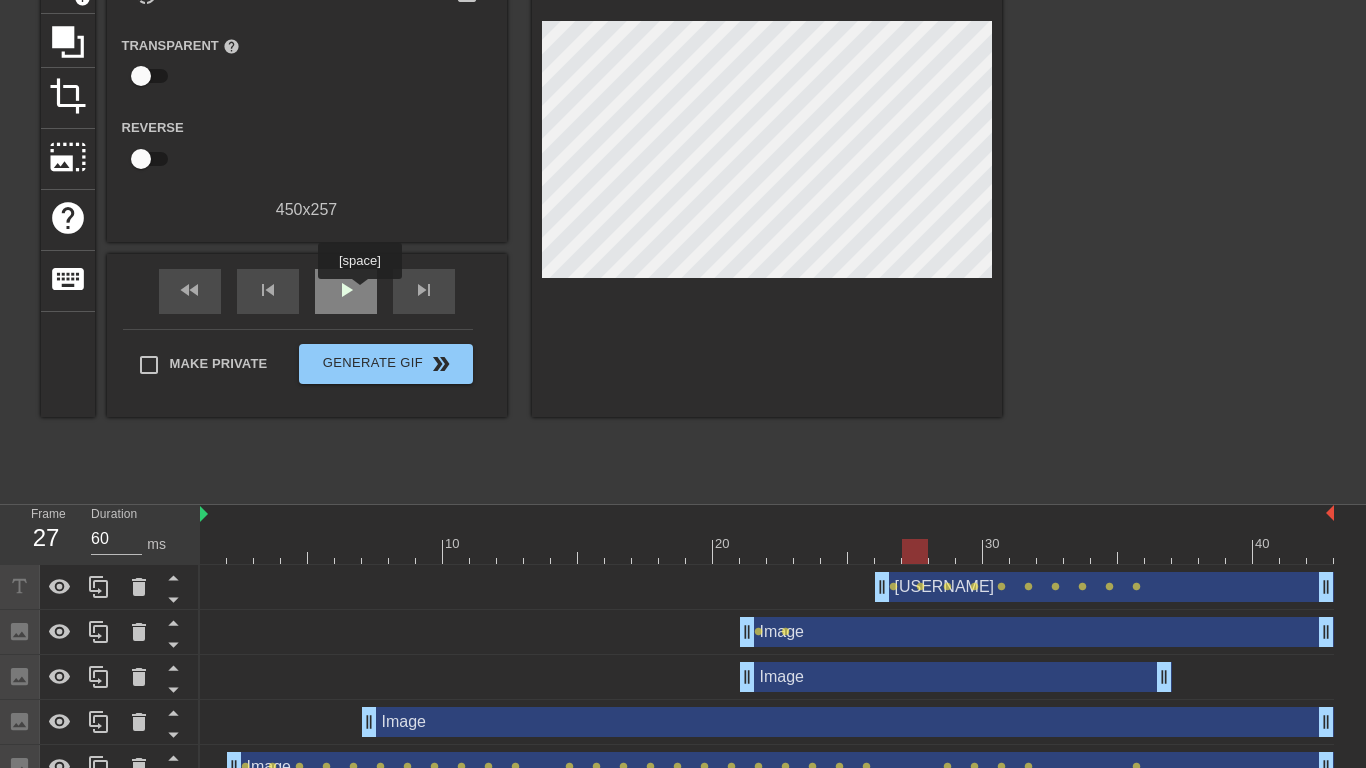 click on "play_arrow" at bounding box center [346, 291] 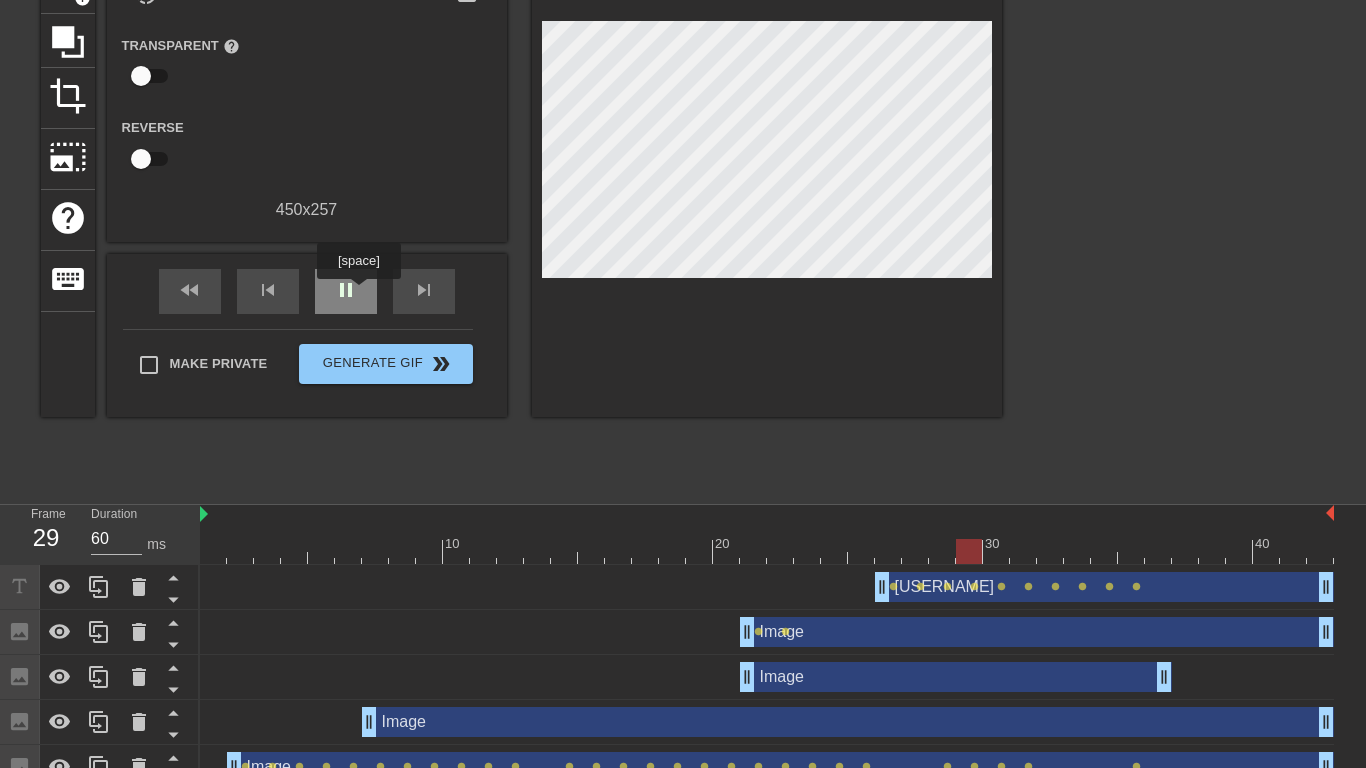 click on "pause" at bounding box center (346, 291) 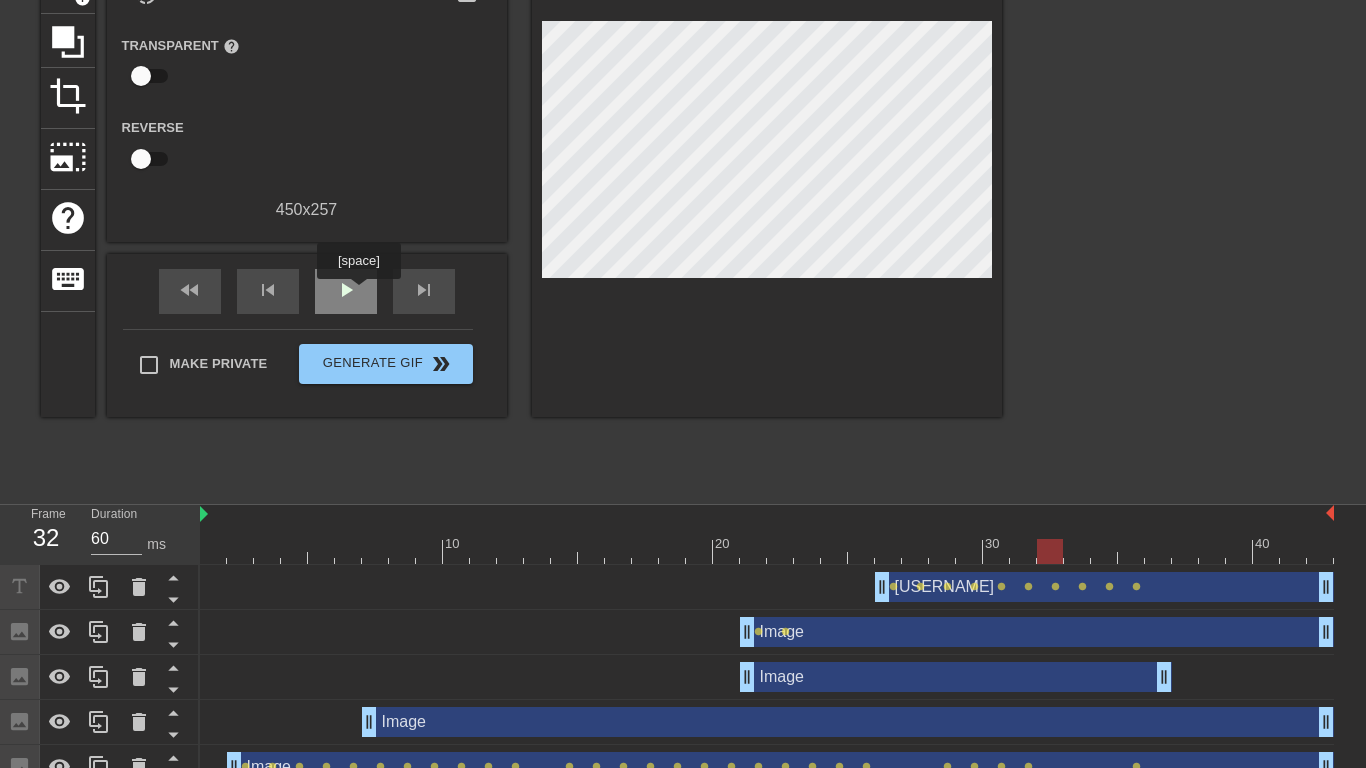 click on "play_arrow" at bounding box center [346, 291] 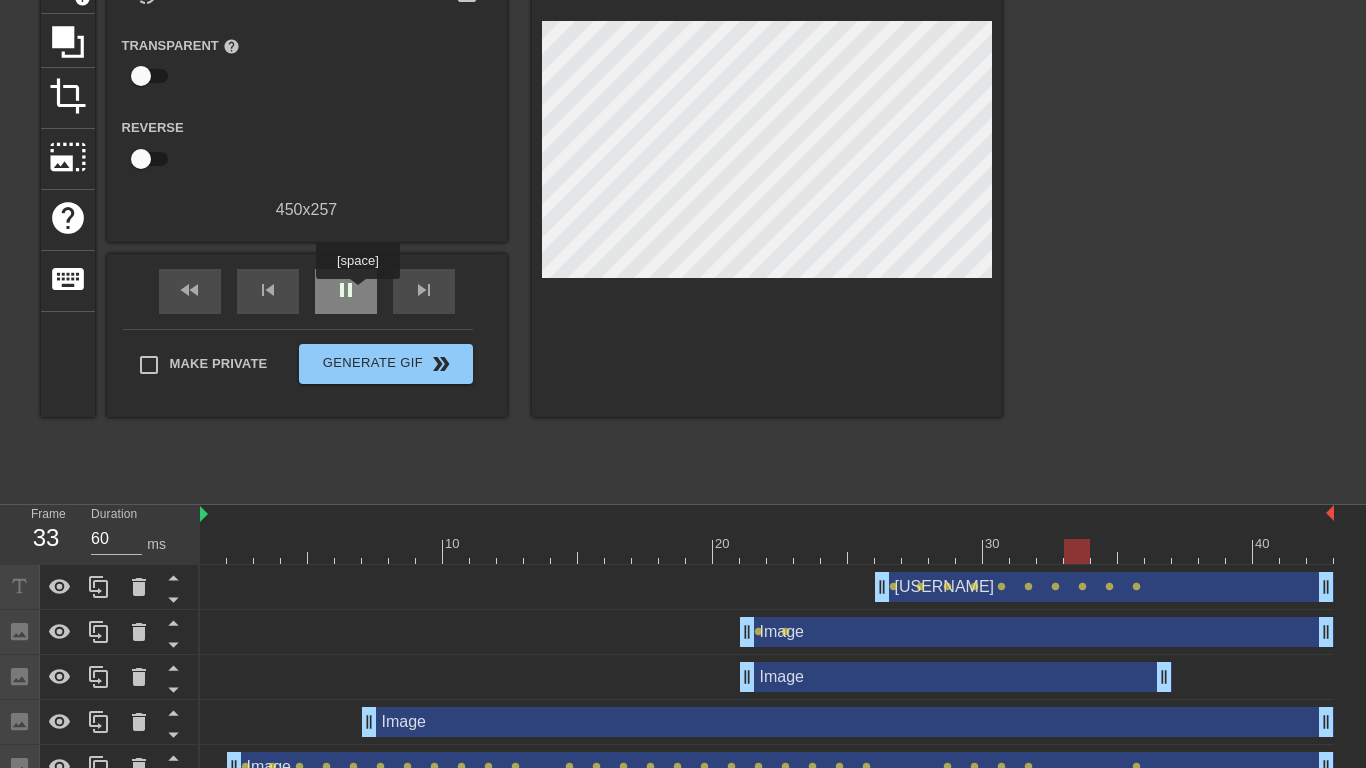 click on "pause" at bounding box center (346, 291) 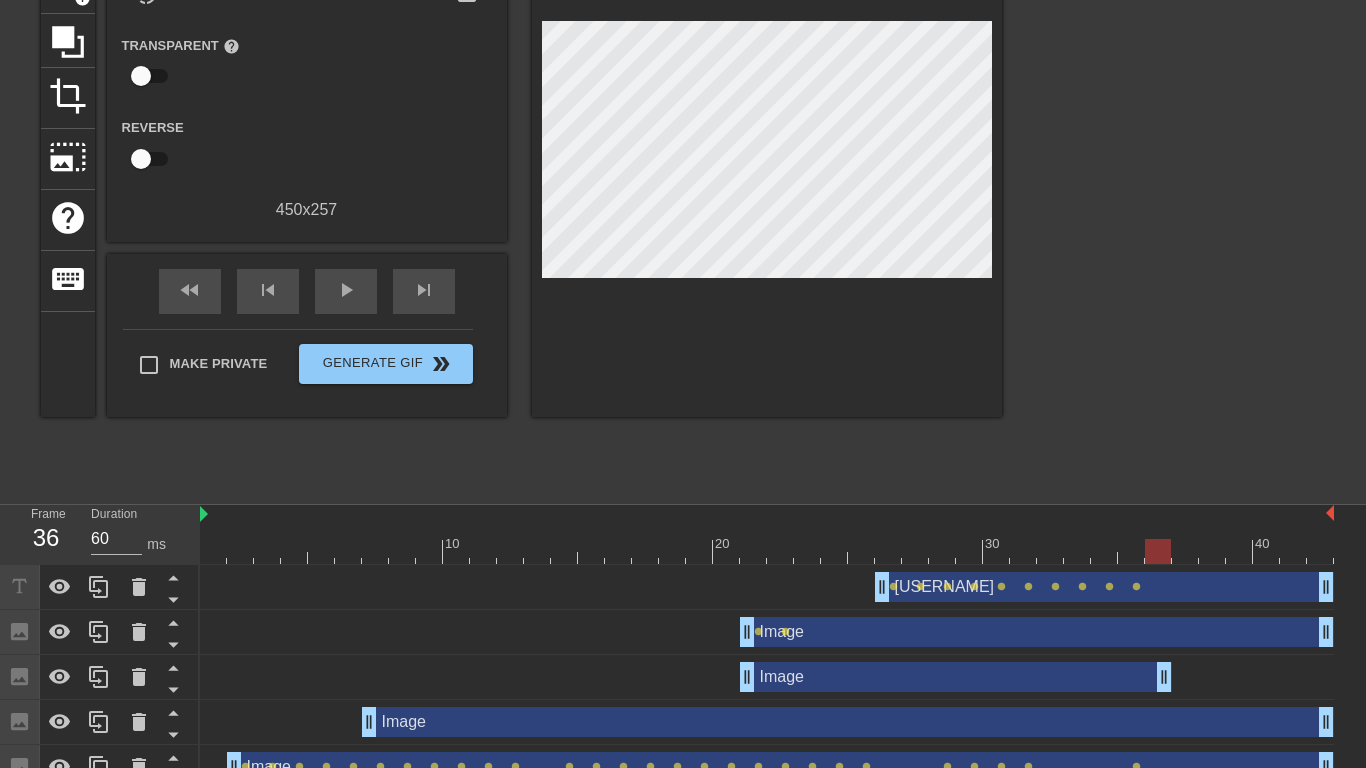 click on "Image drag_handle drag_handle" at bounding box center [767, 677] 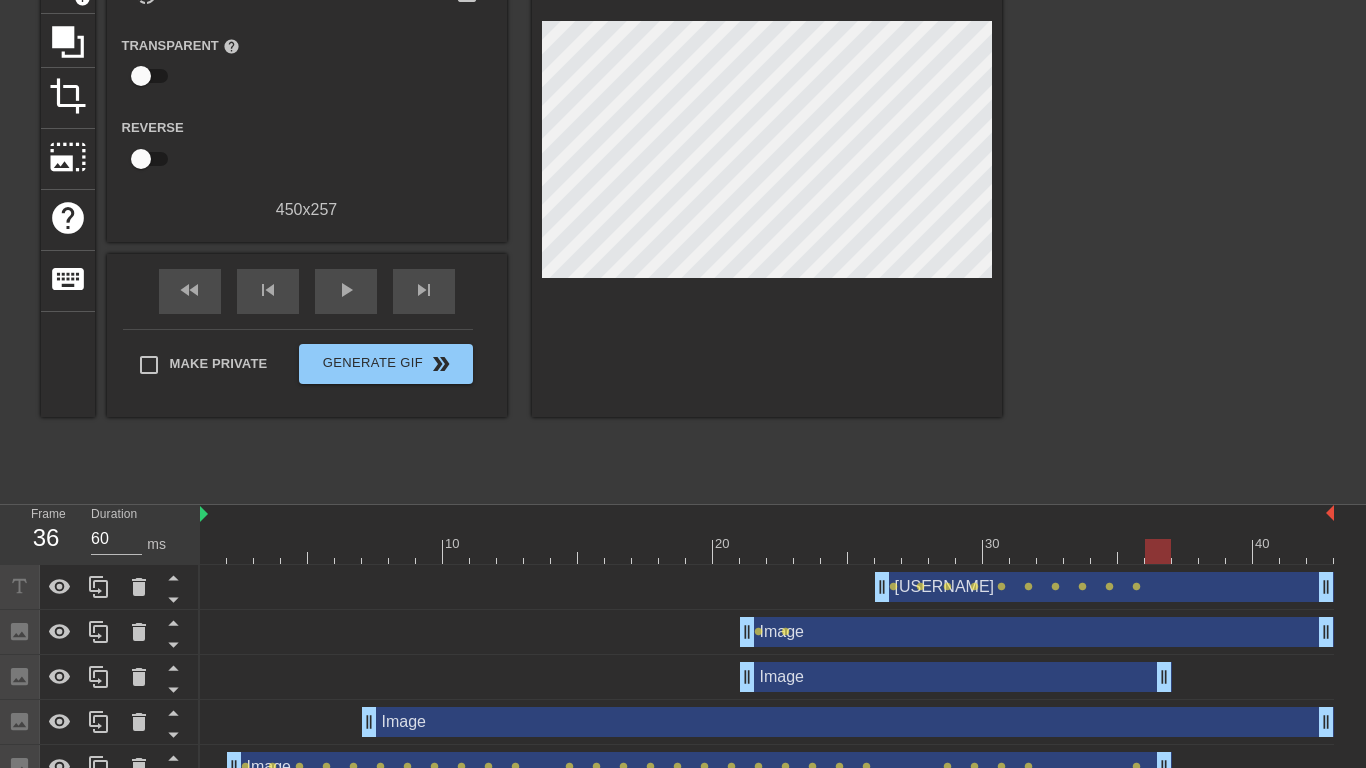 drag, startPoint x: 1327, startPoint y: 761, endPoint x: 1166, endPoint y: 763, distance: 161.01242 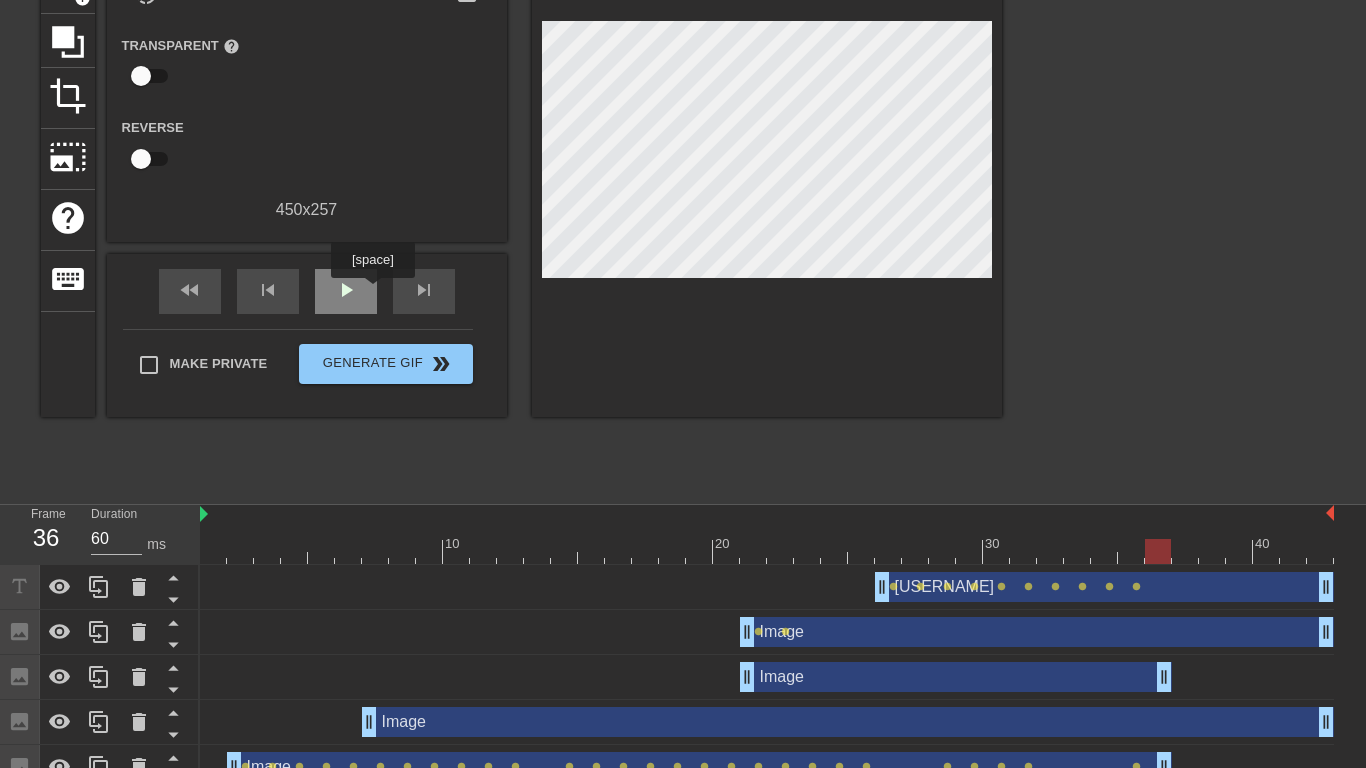click on "play_arrow" at bounding box center (346, 291) 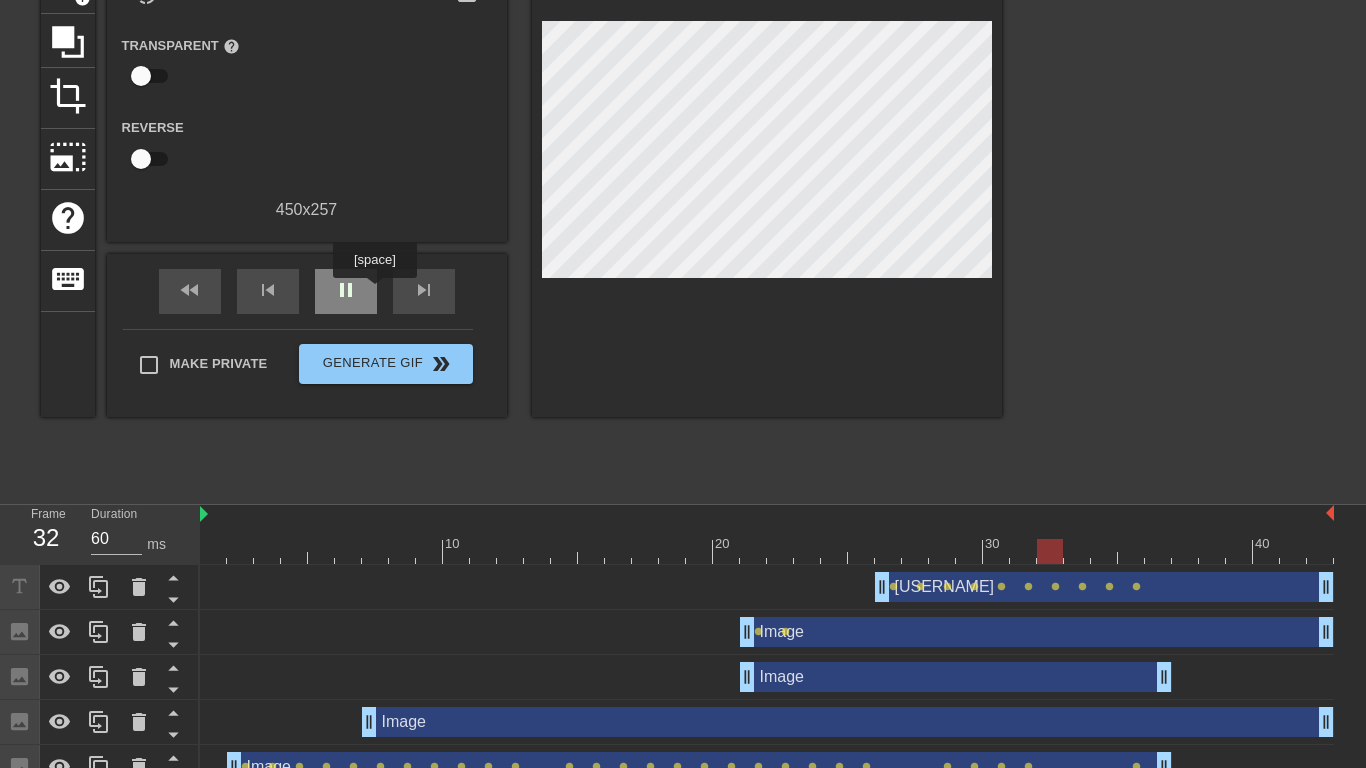 click on "pause" at bounding box center (346, 291) 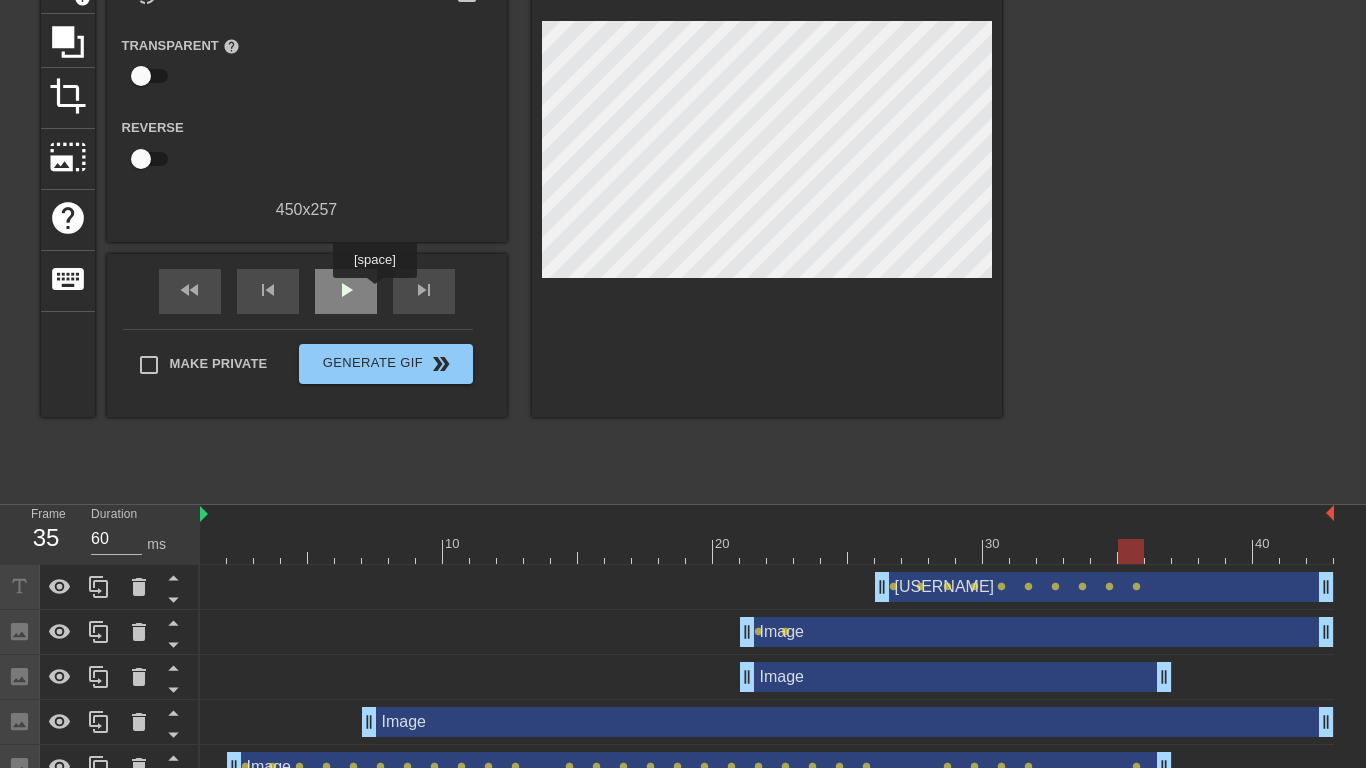 click on "play_arrow" at bounding box center (346, 291) 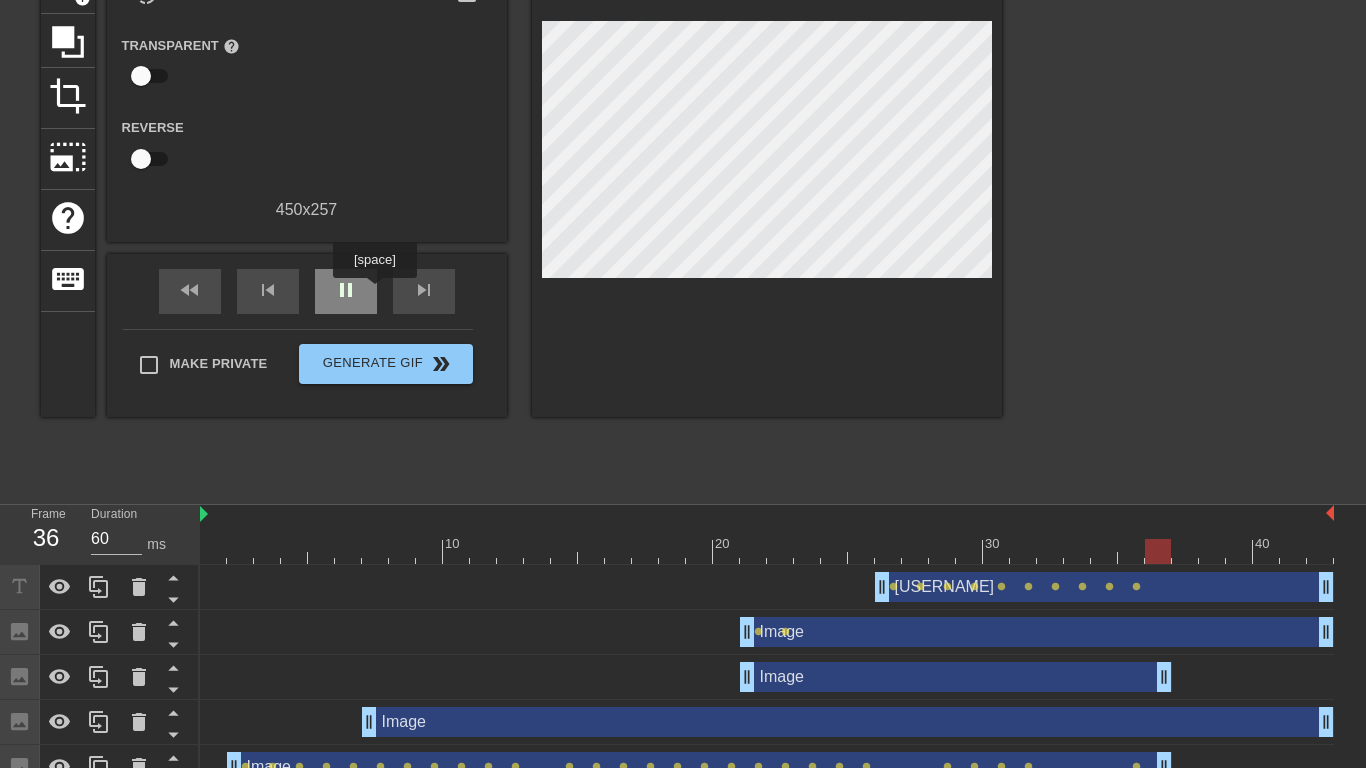 click on "pause" at bounding box center (346, 291) 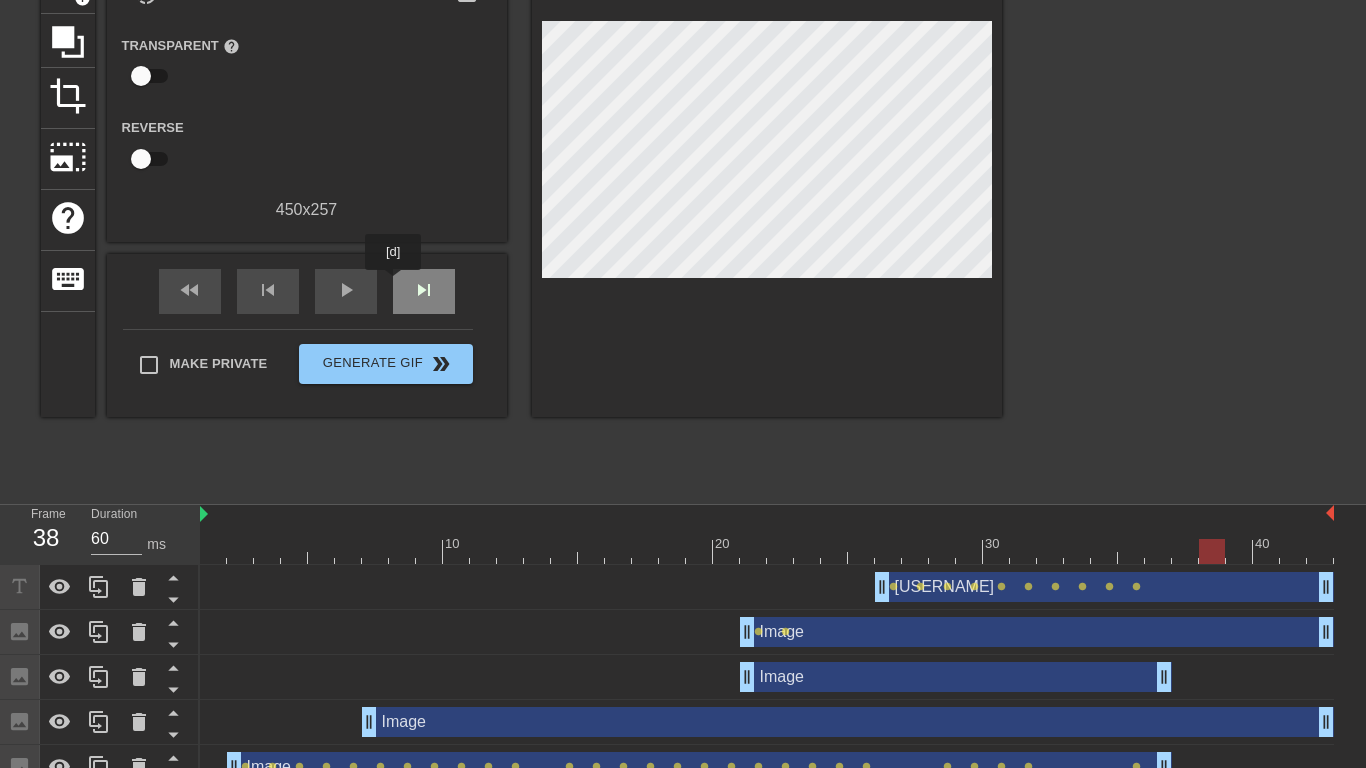 click on "skip_next" at bounding box center [424, 291] 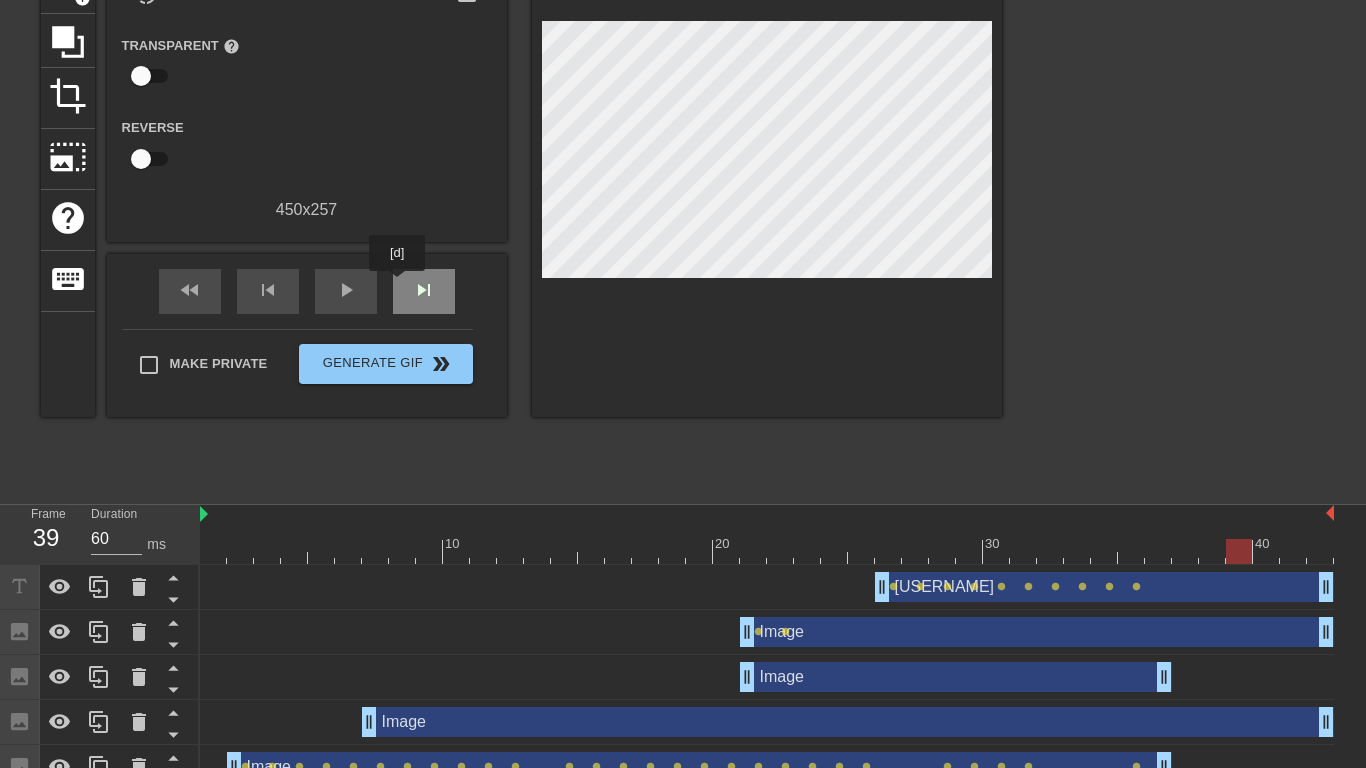 click on "skip_next" at bounding box center [424, 291] 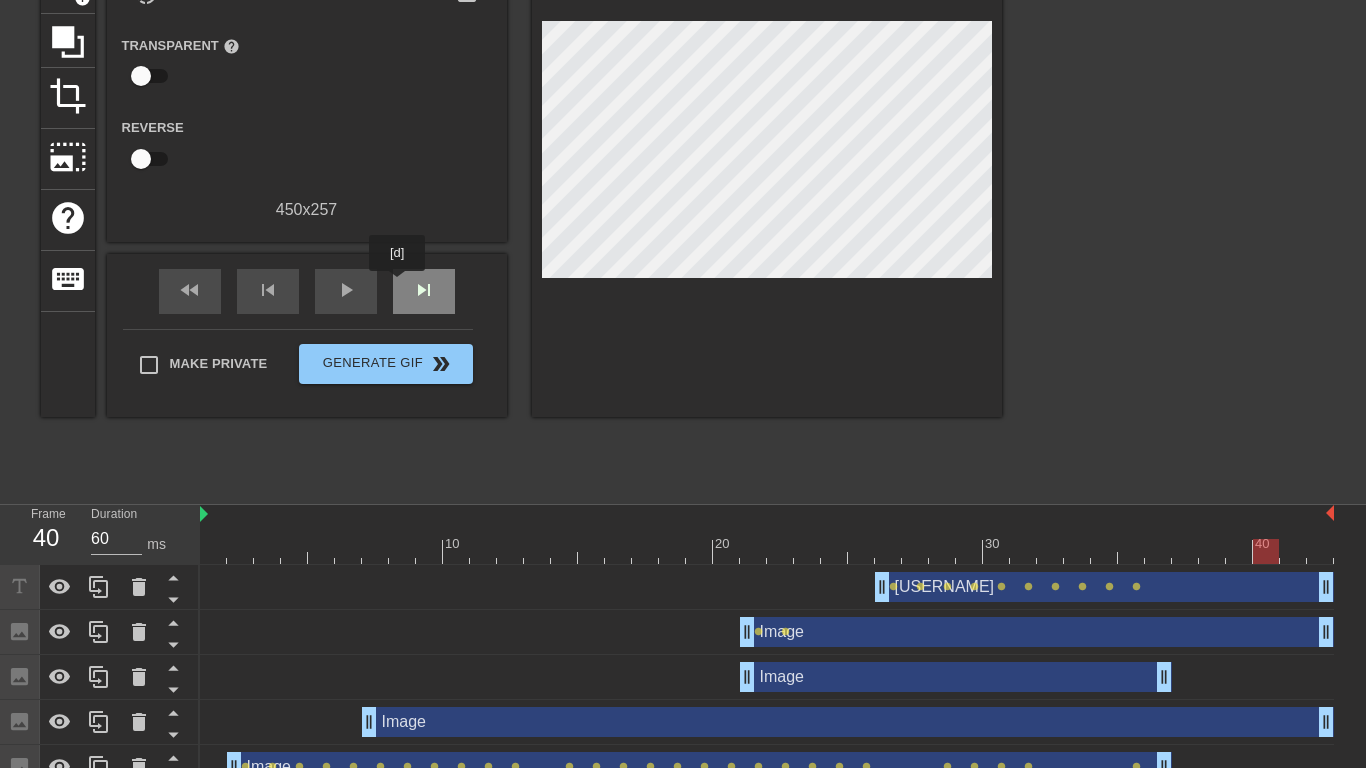 click on "skip_next" at bounding box center [424, 291] 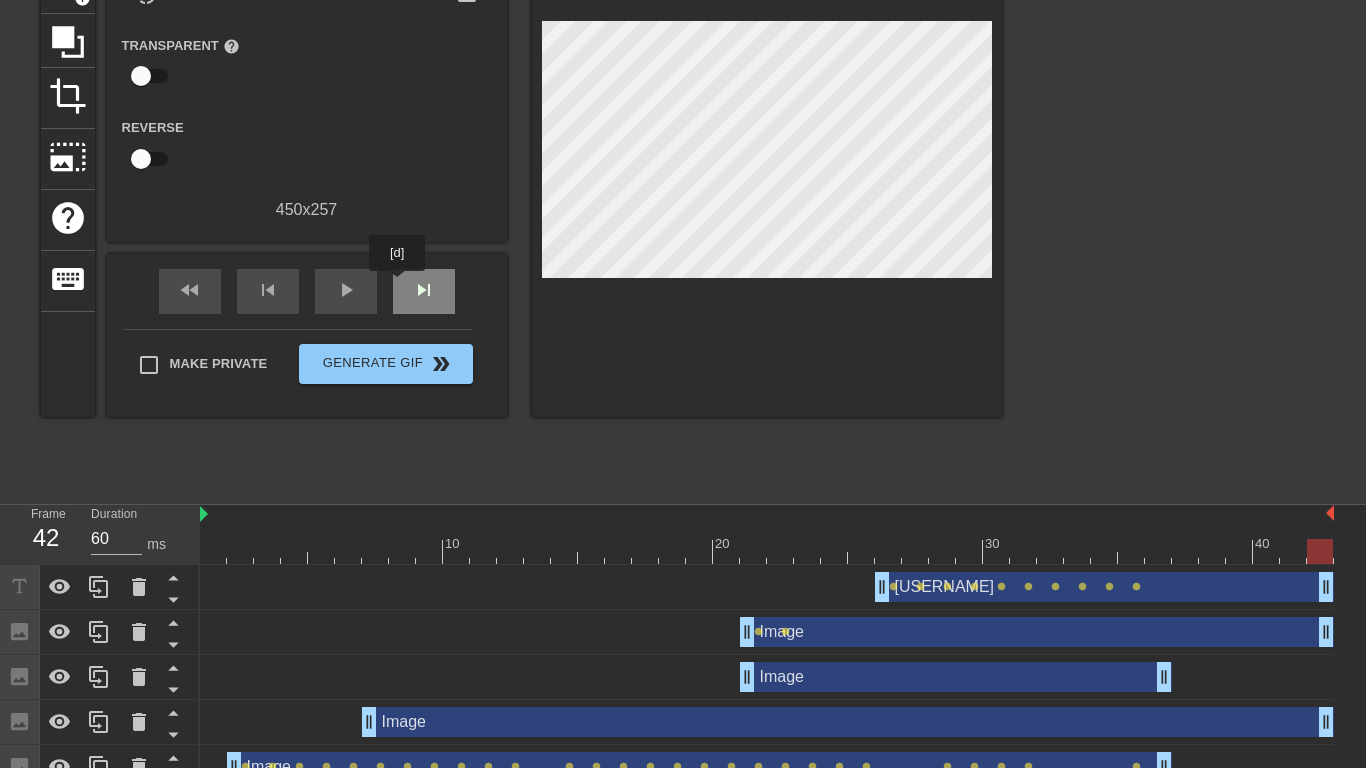 click on "skip_next" at bounding box center (424, 291) 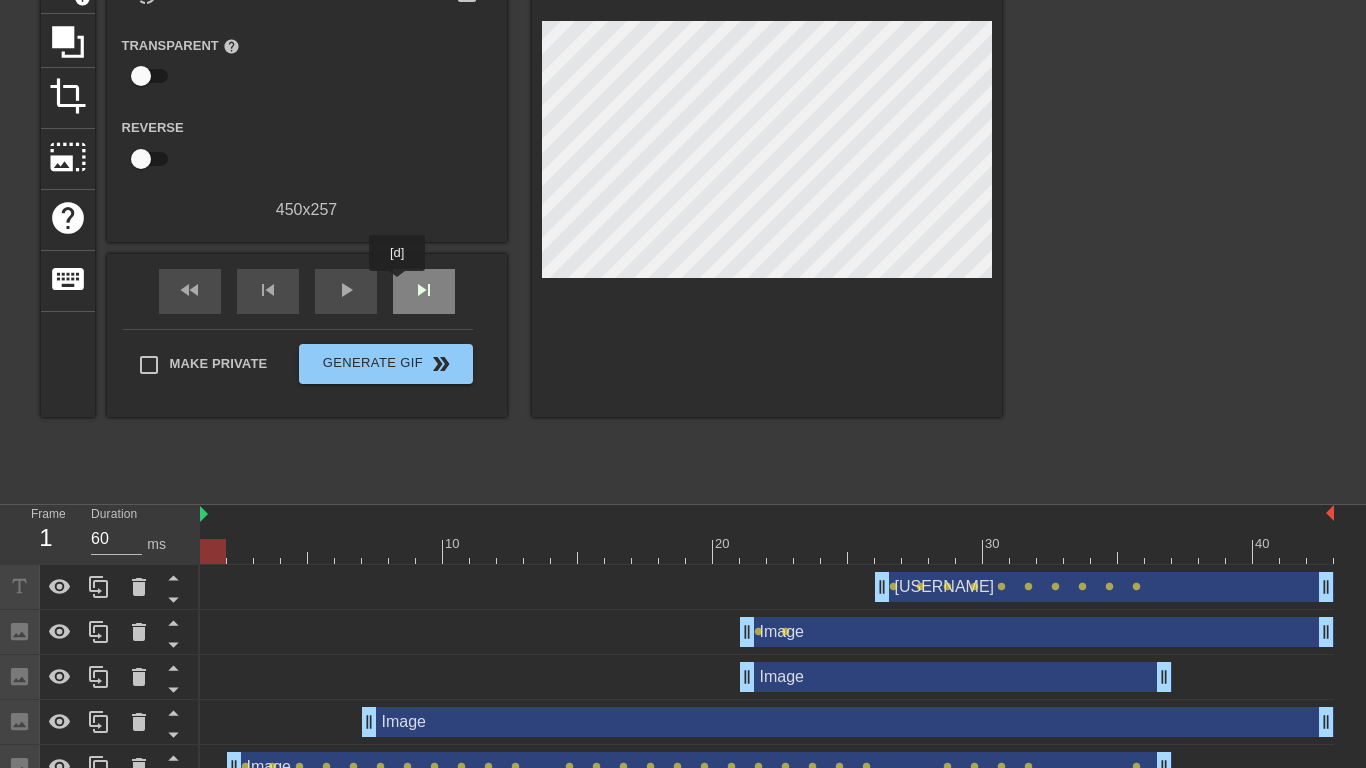 click on "skip_next" at bounding box center (424, 291) 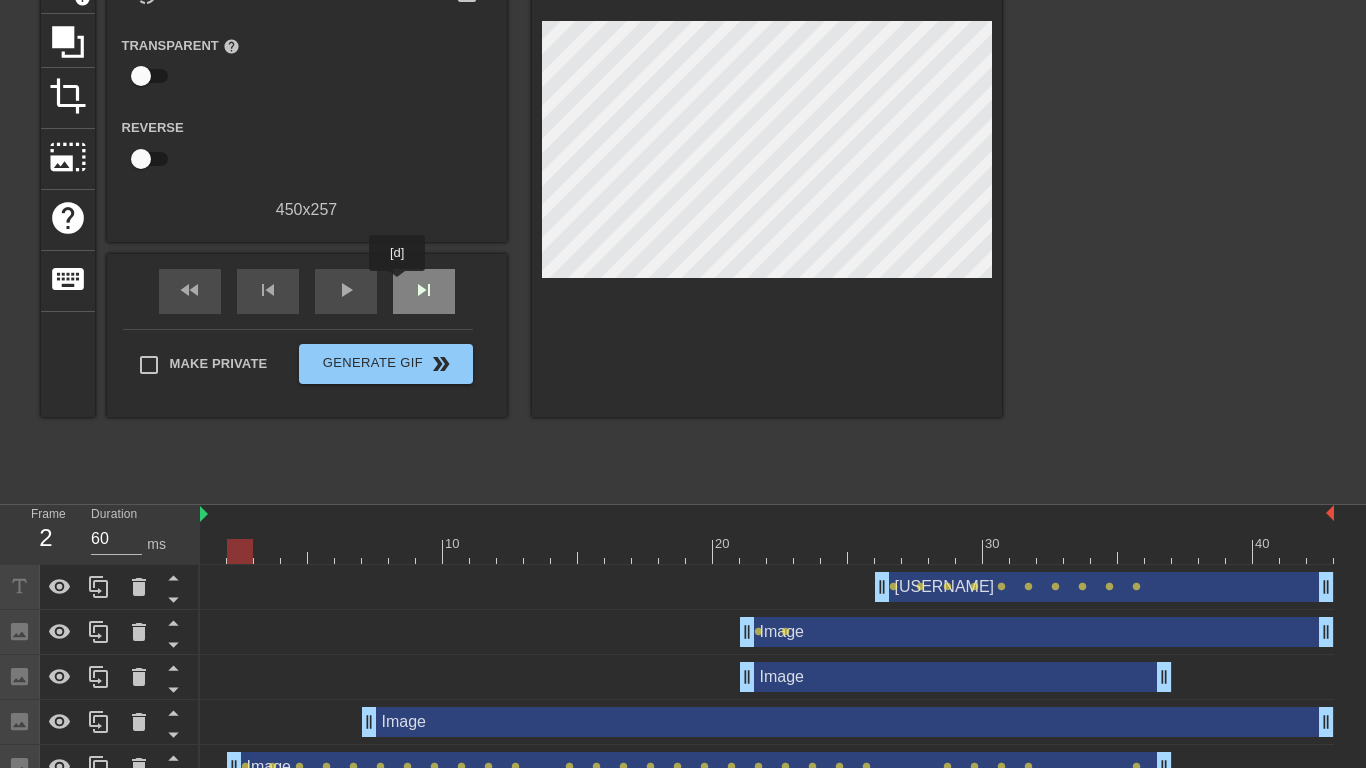 click on "skip_next" at bounding box center [424, 291] 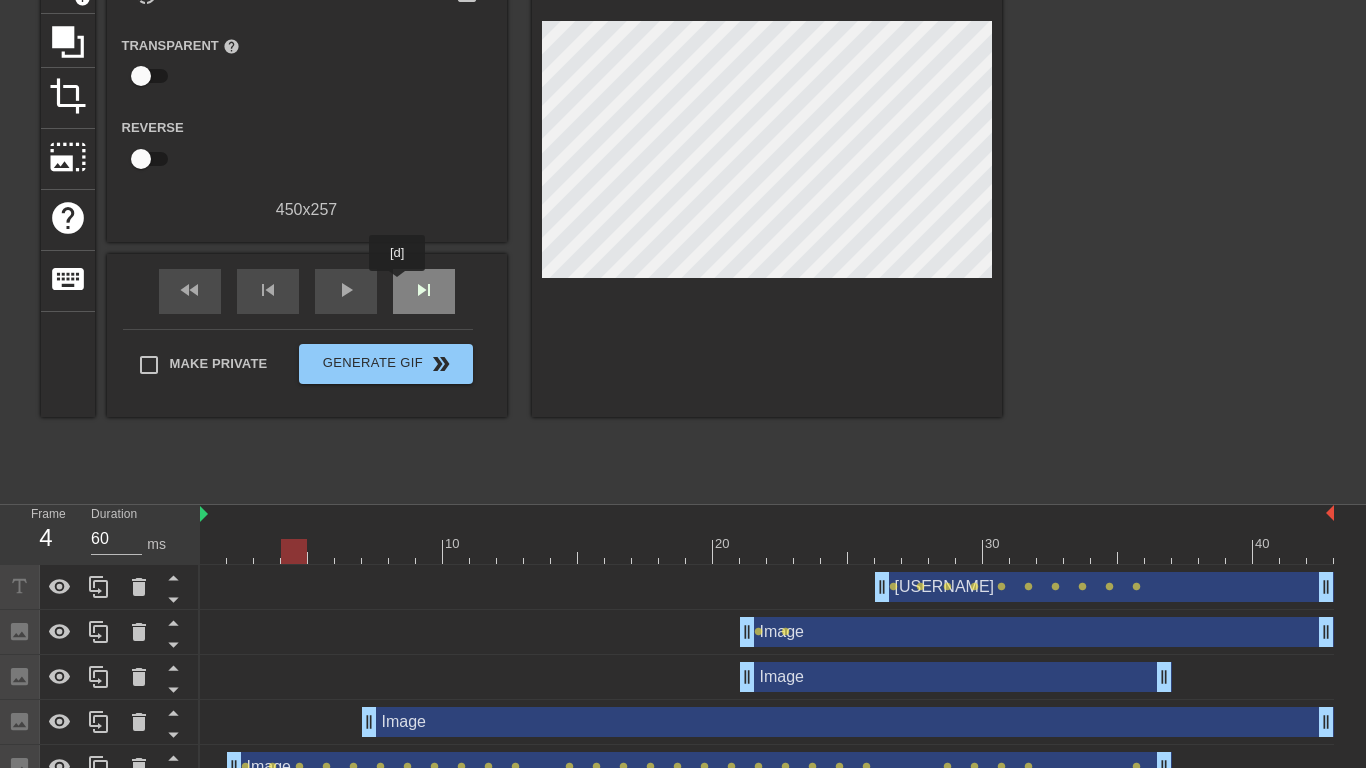 click on "skip_next" at bounding box center (424, 291) 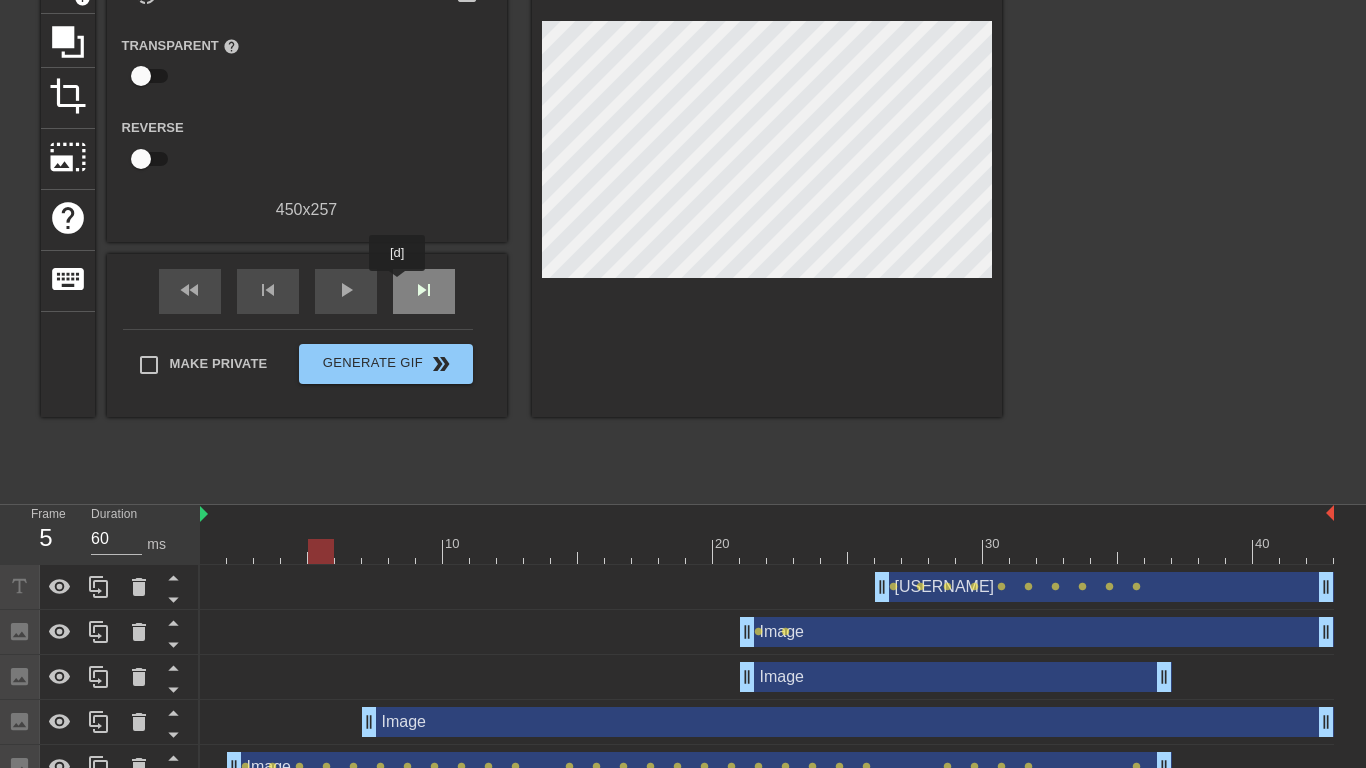 click on "skip_next" at bounding box center [424, 291] 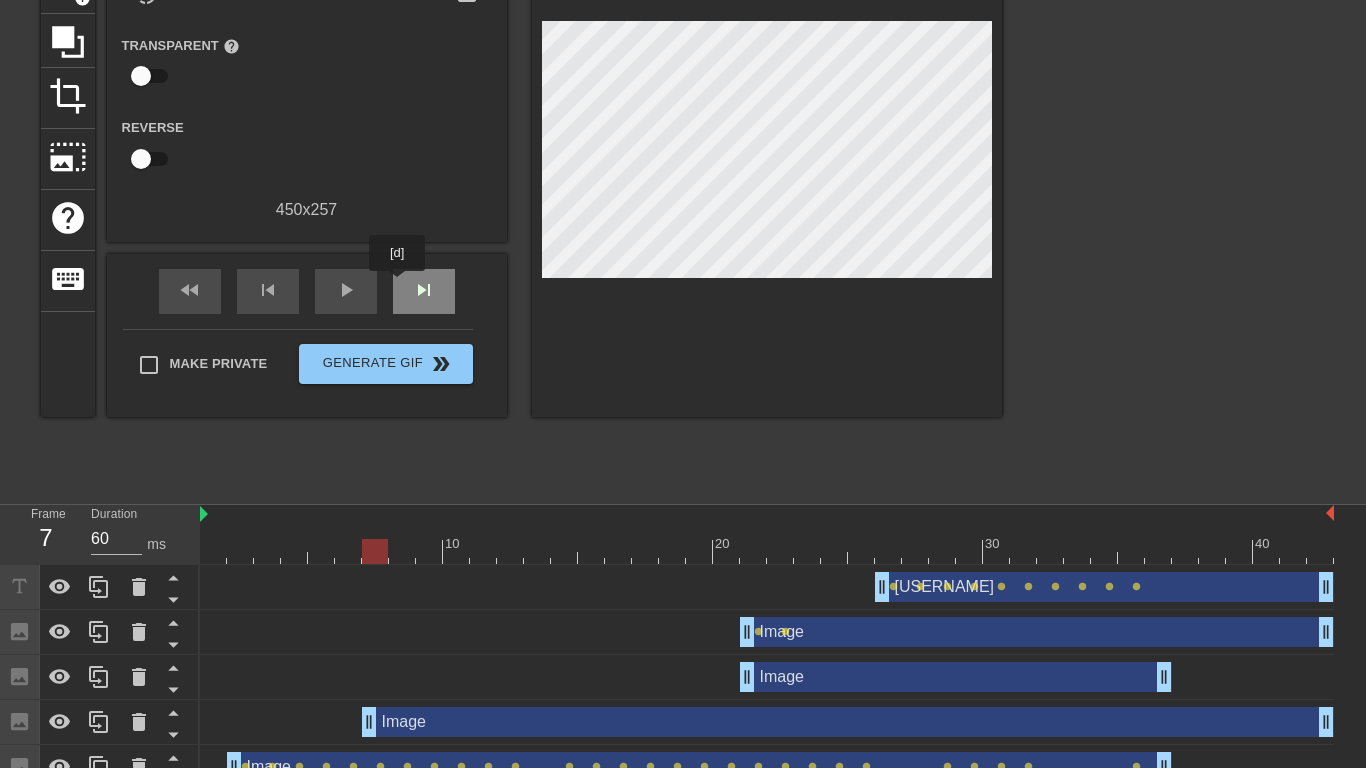 click on "skip_next" at bounding box center (424, 291) 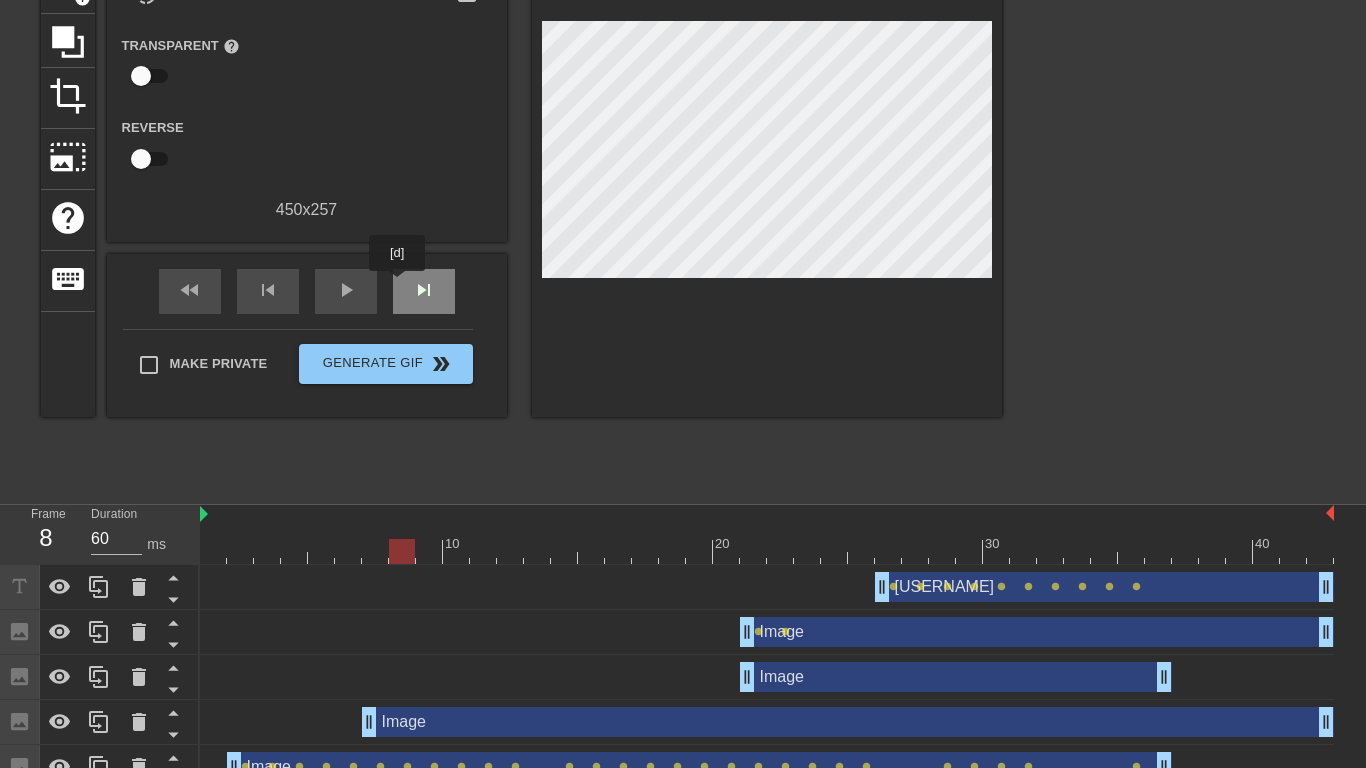 click on "skip_next" at bounding box center (424, 291) 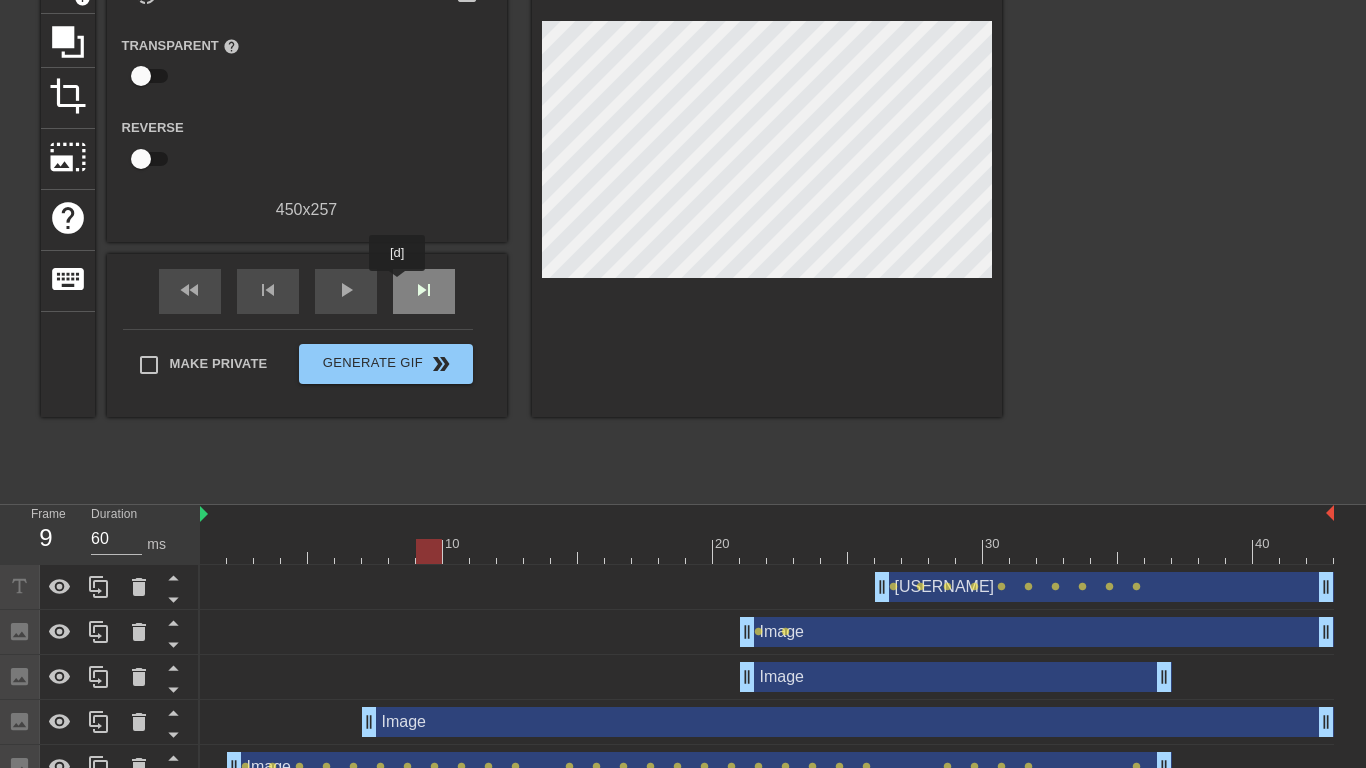 click on "skip_next" at bounding box center [424, 291] 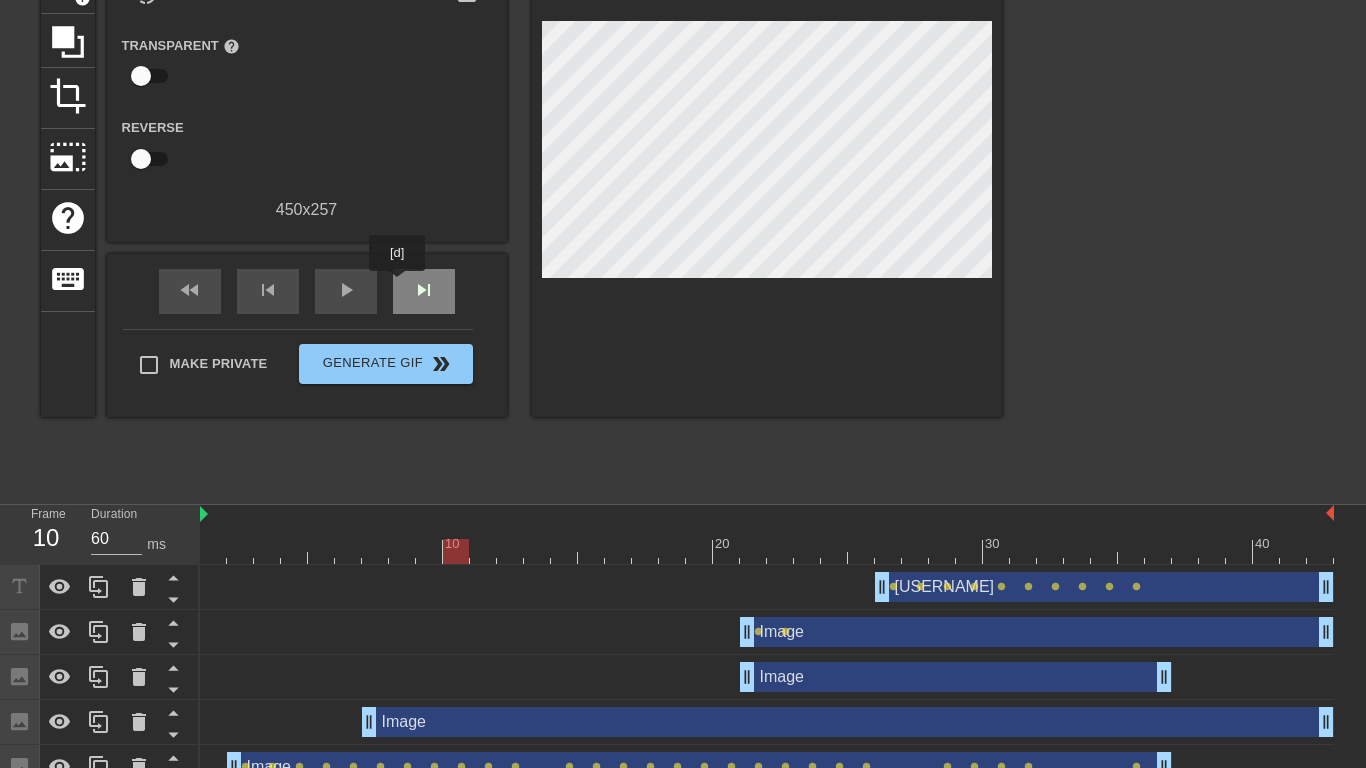 click on "skip_next" at bounding box center (424, 291) 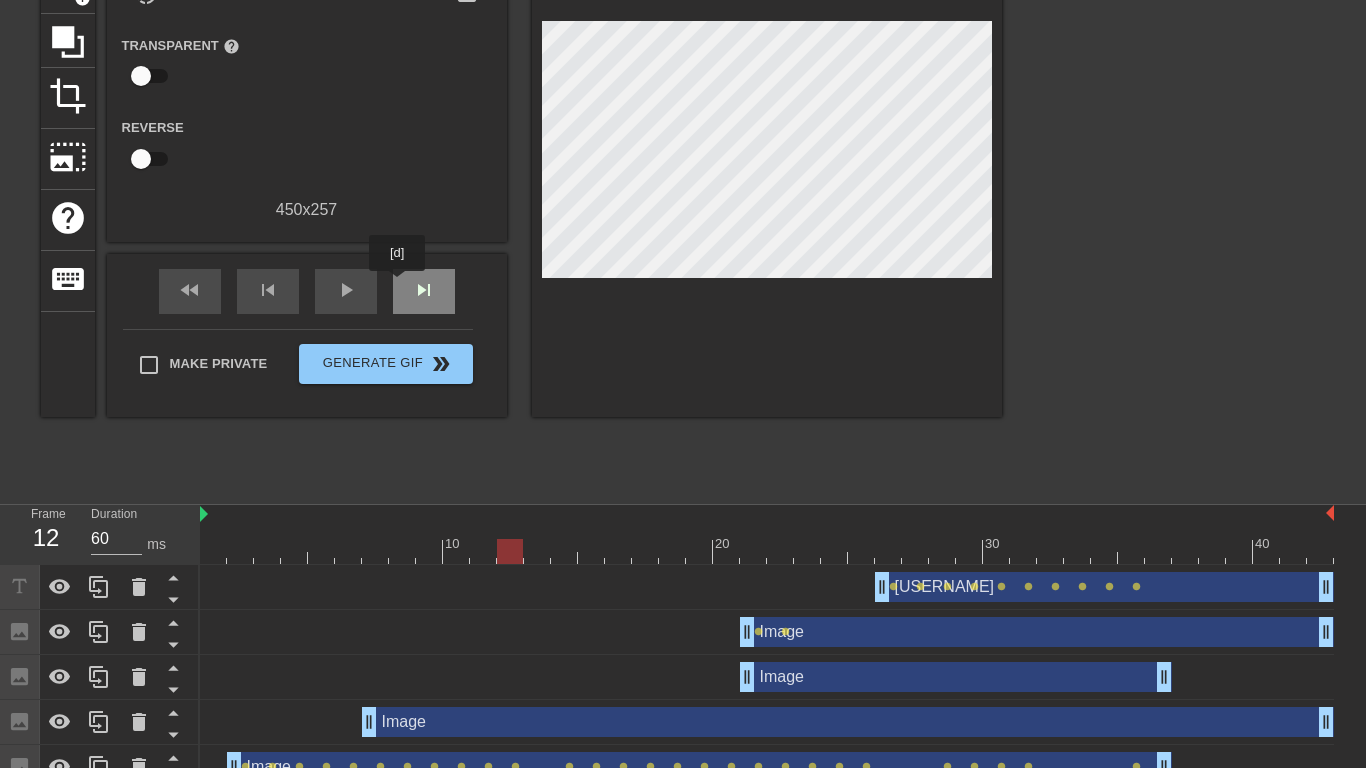 click on "skip_next" at bounding box center (424, 291) 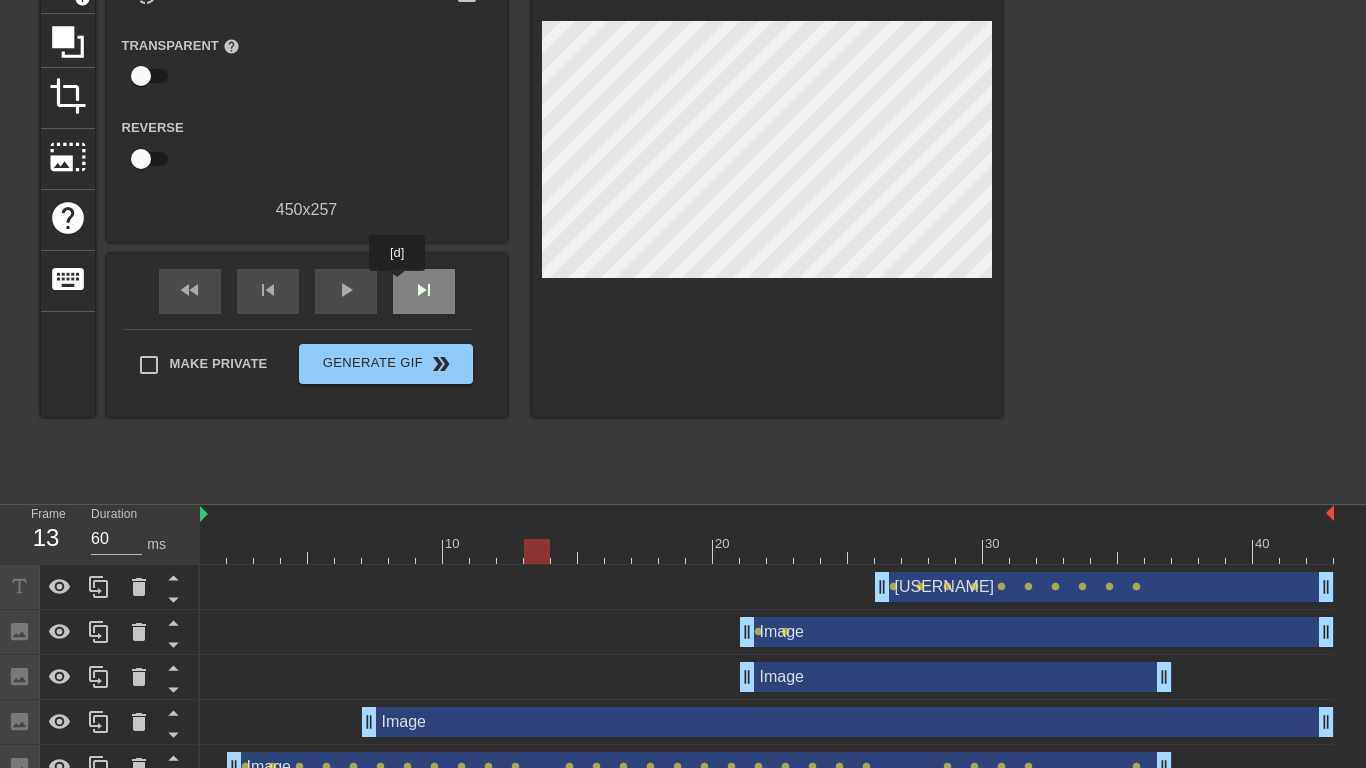 click on "skip_next" at bounding box center (424, 291) 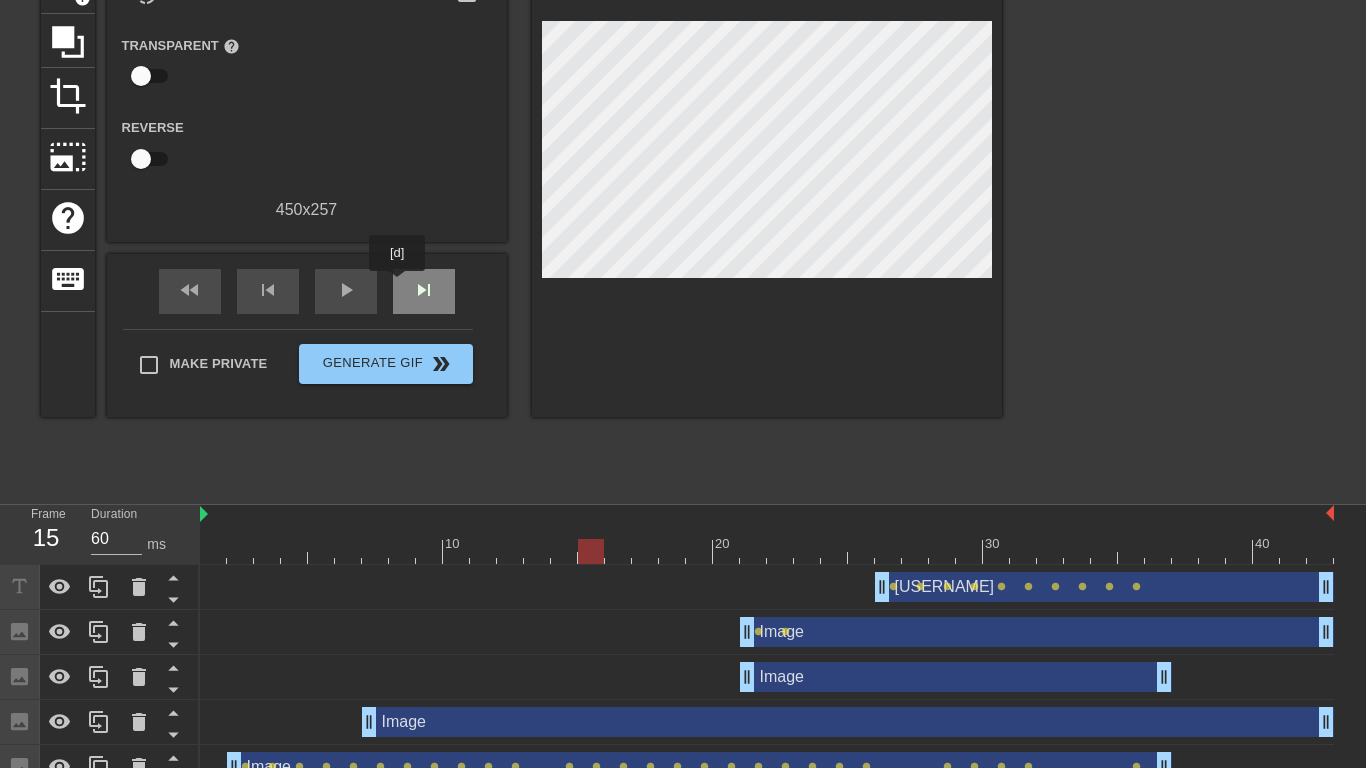 click on "skip_next" at bounding box center (424, 291) 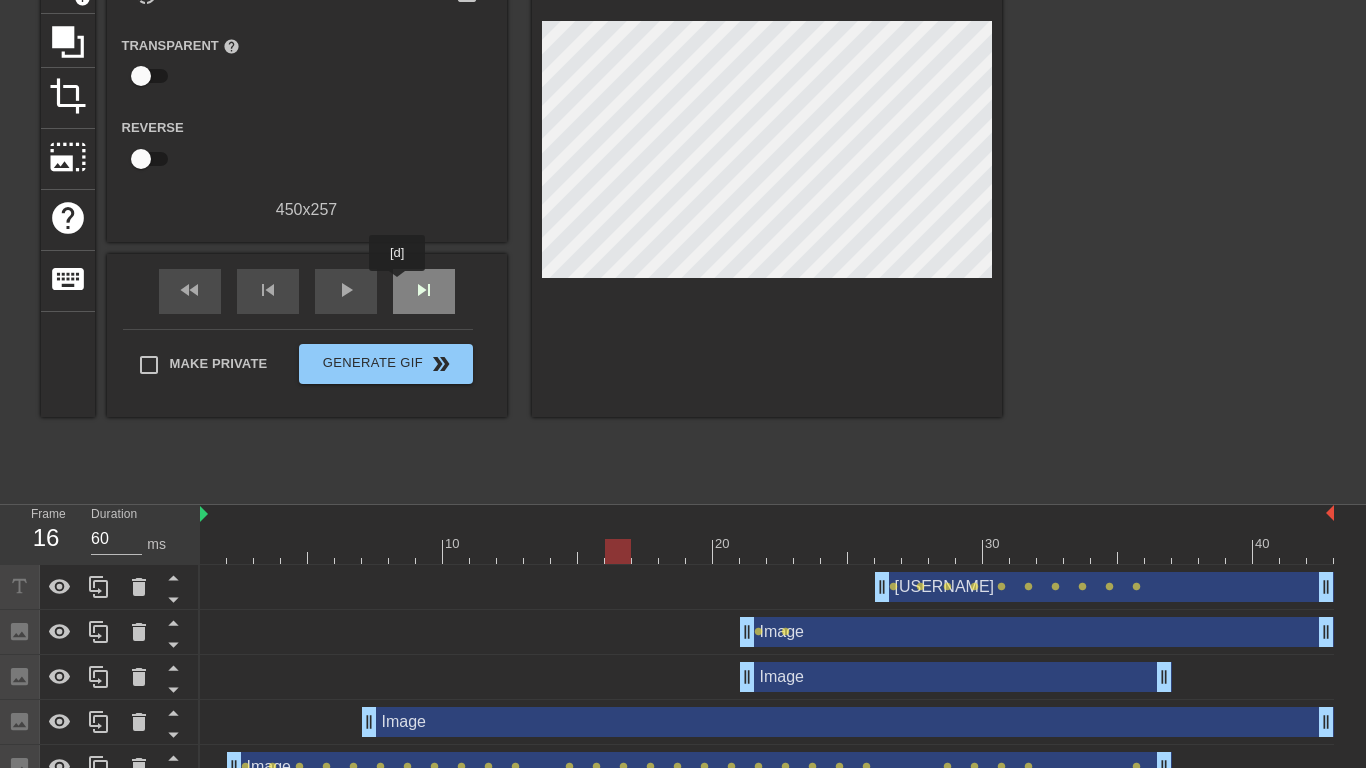 click on "skip_next" at bounding box center [424, 291] 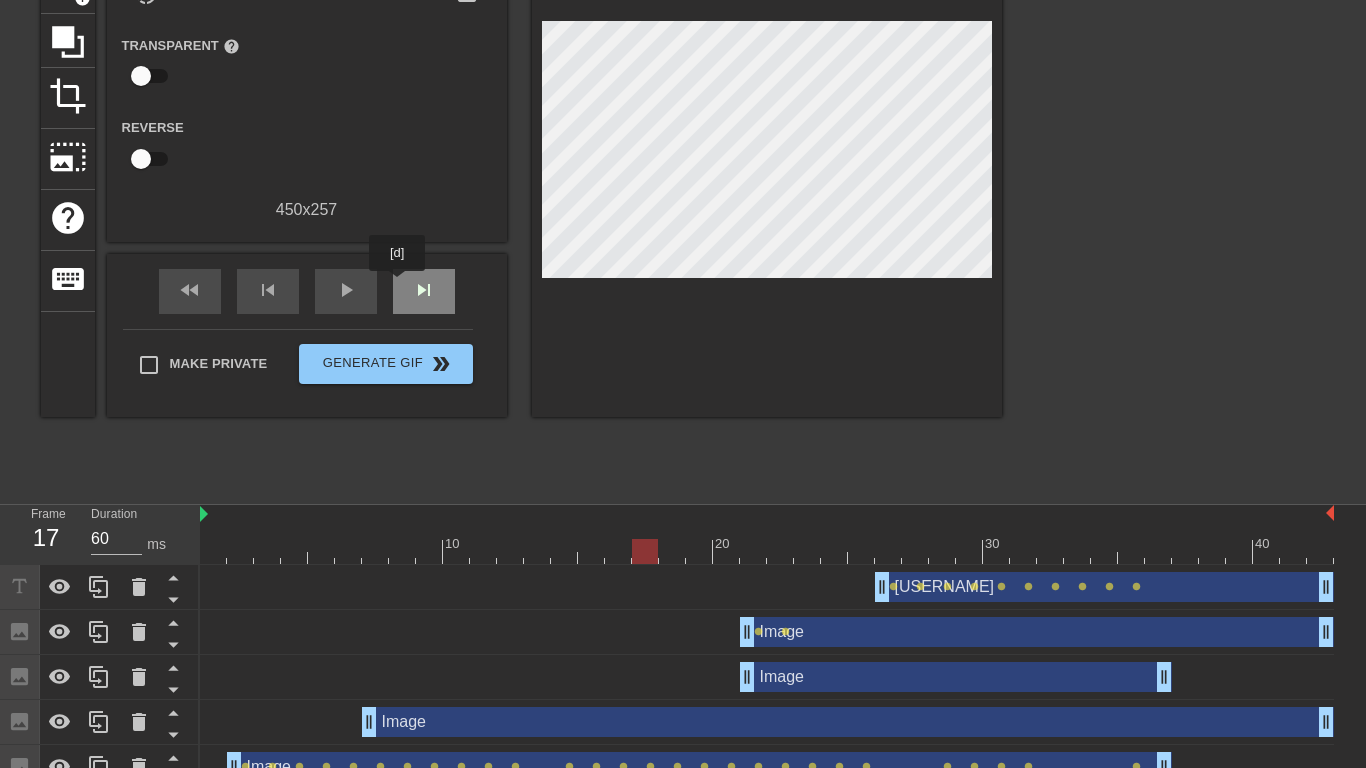 click on "skip_next" at bounding box center [424, 291] 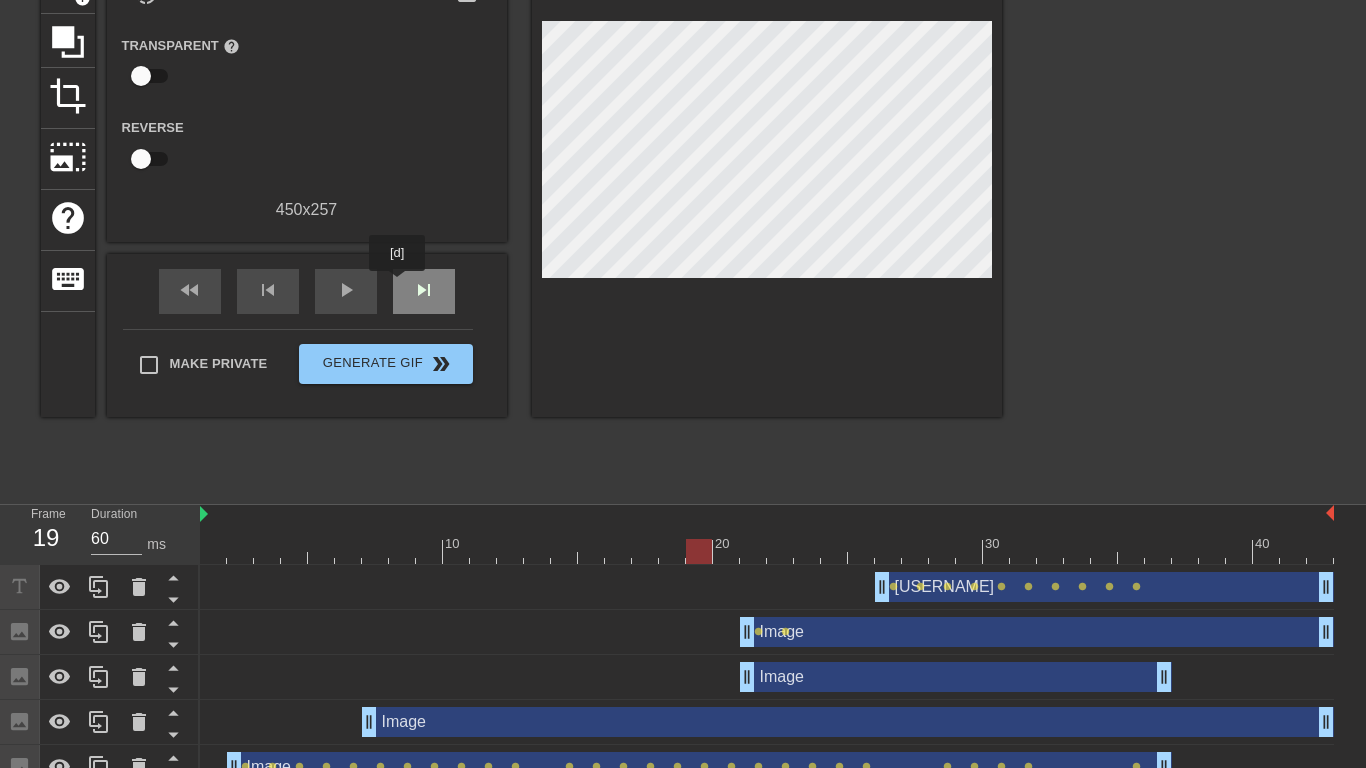 click on "skip_next" at bounding box center [424, 291] 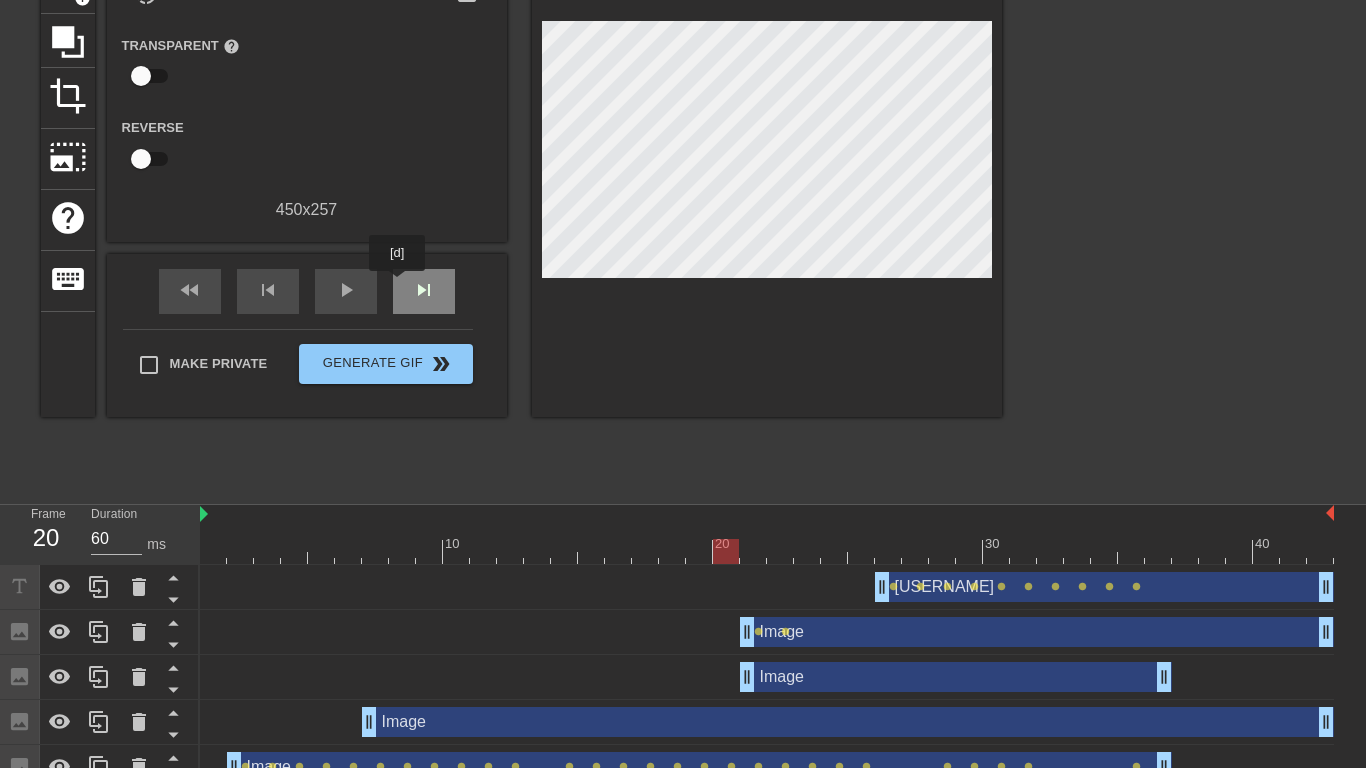 click on "skip_next" at bounding box center (424, 291) 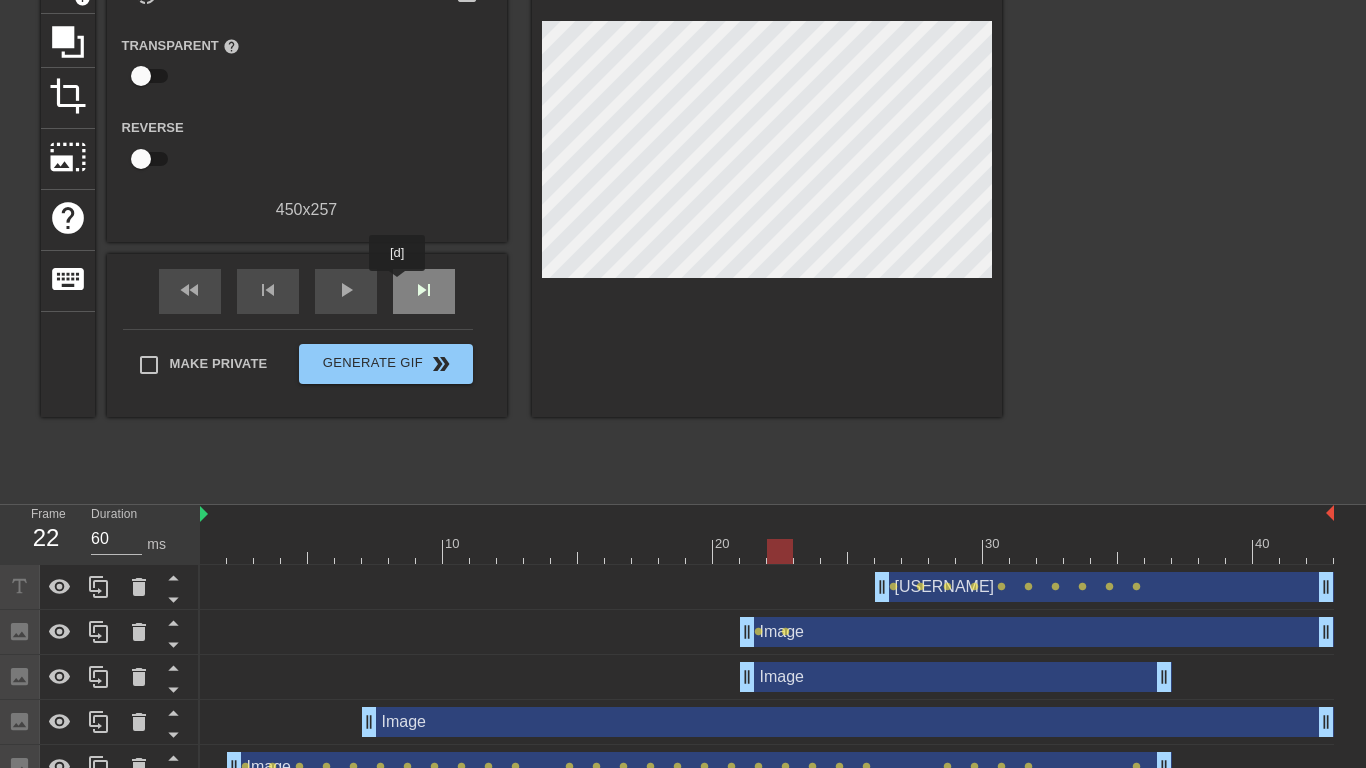 click on "skip_next" at bounding box center (424, 291) 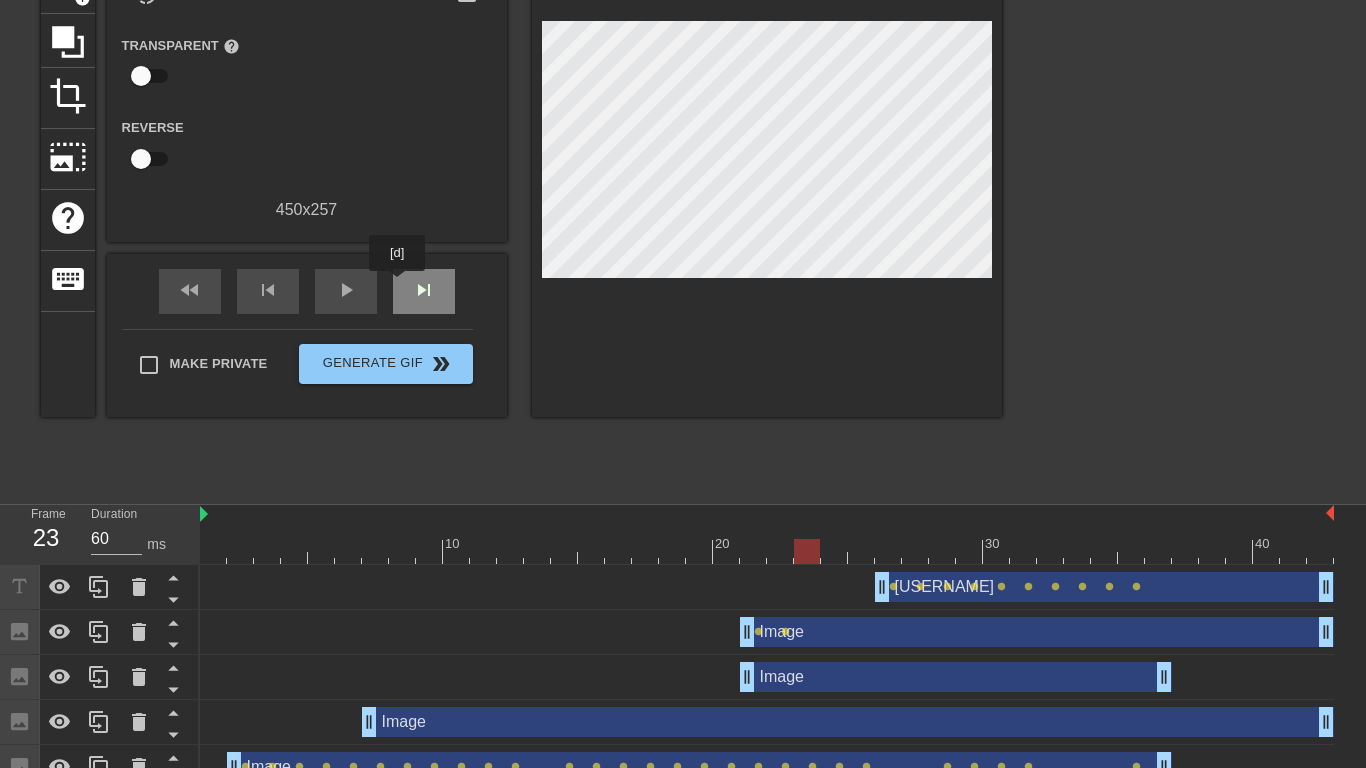 click on "skip_next" at bounding box center [424, 291] 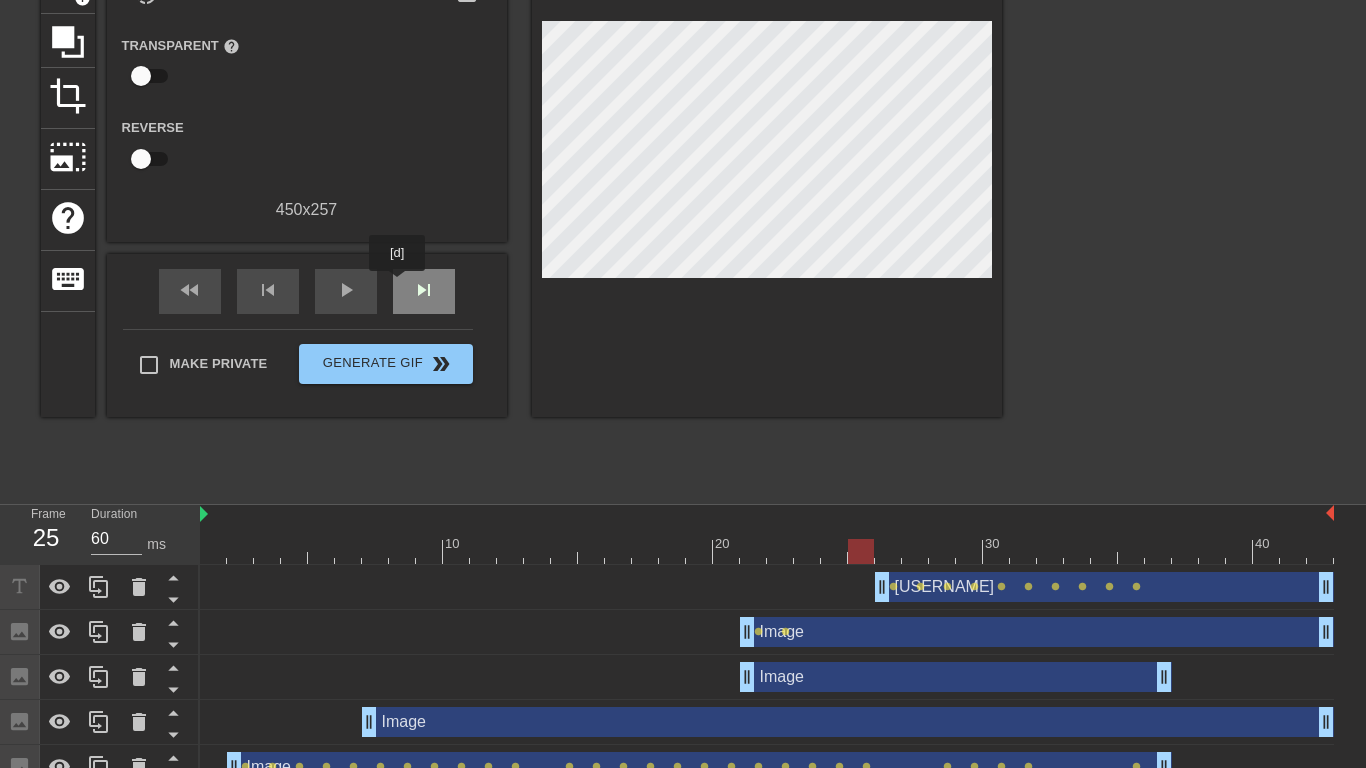 click on "skip_next" at bounding box center [424, 291] 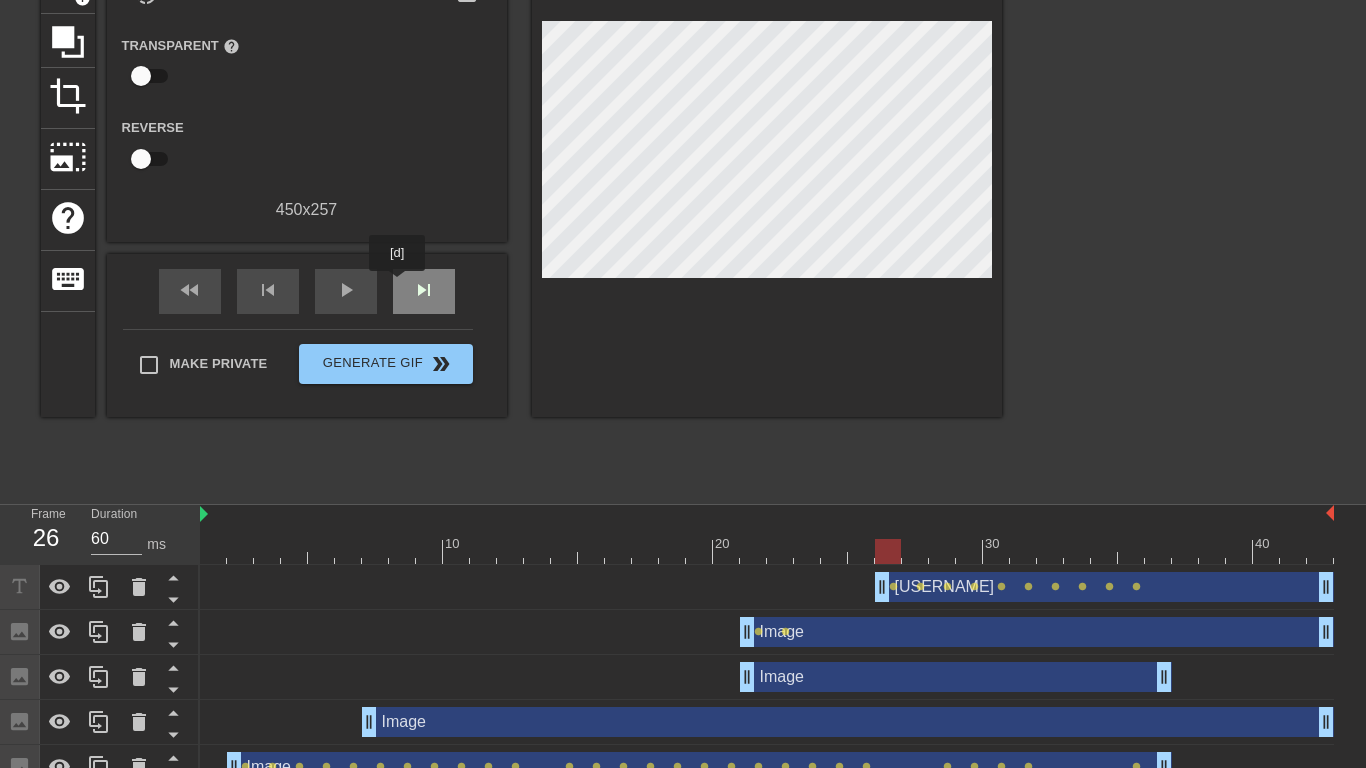click on "skip_next" at bounding box center (424, 291) 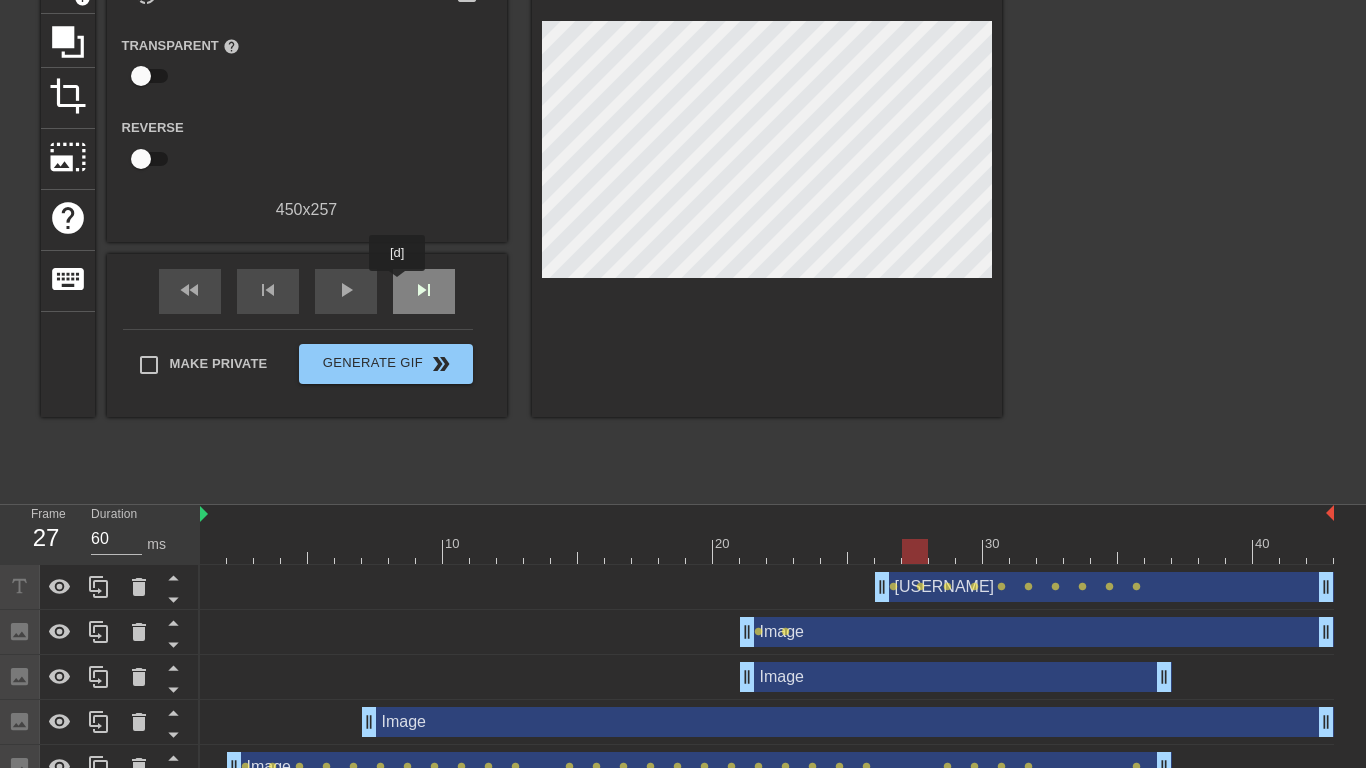 click on "skip_next" at bounding box center (424, 291) 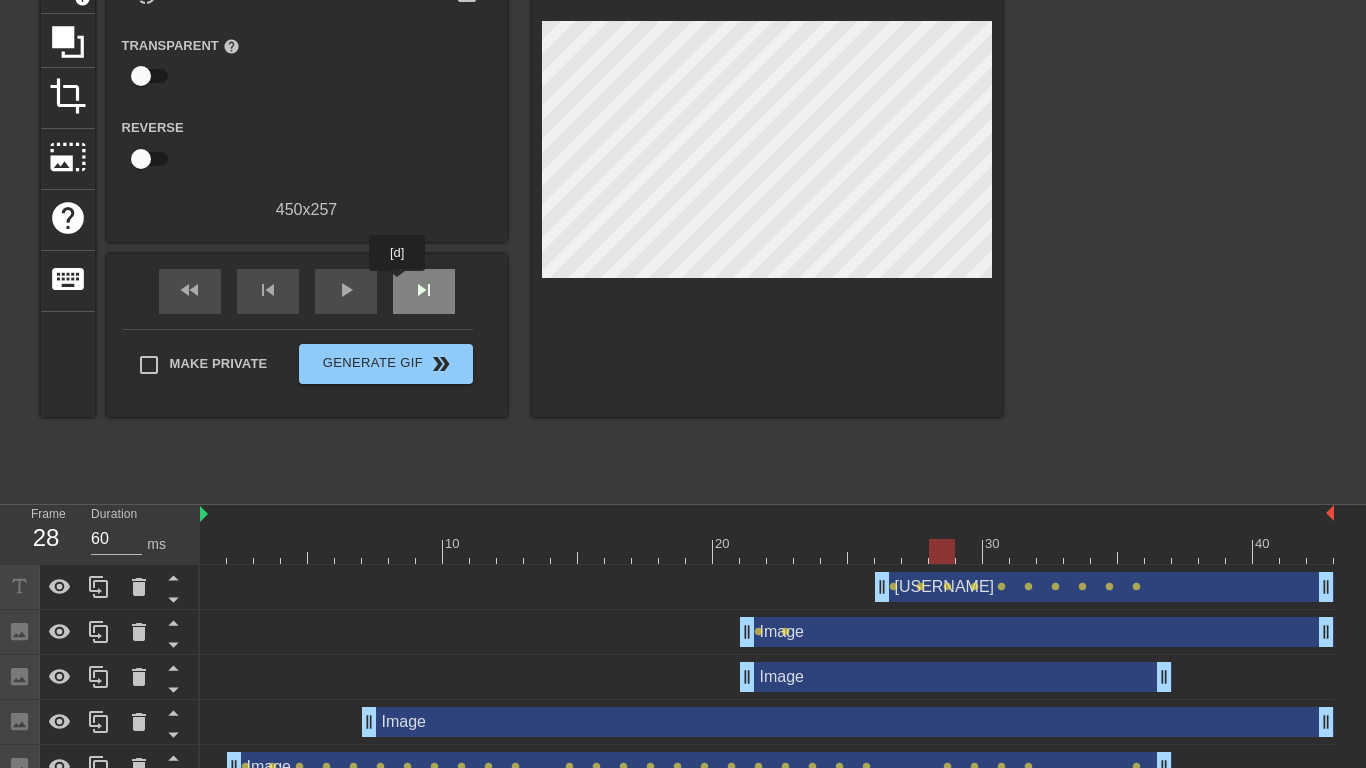 click on "skip_next" at bounding box center (424, 291) 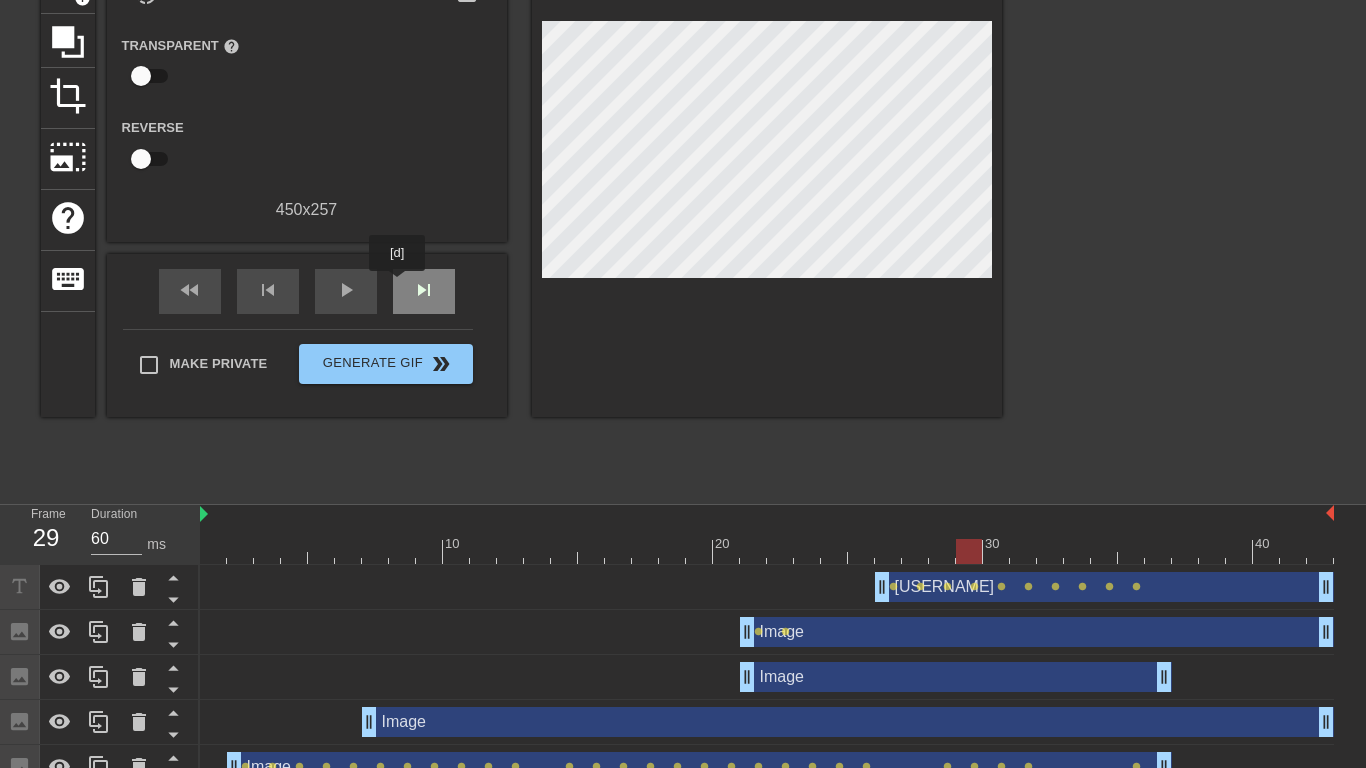 click on "skip_next" at bounding box center (424, 291) 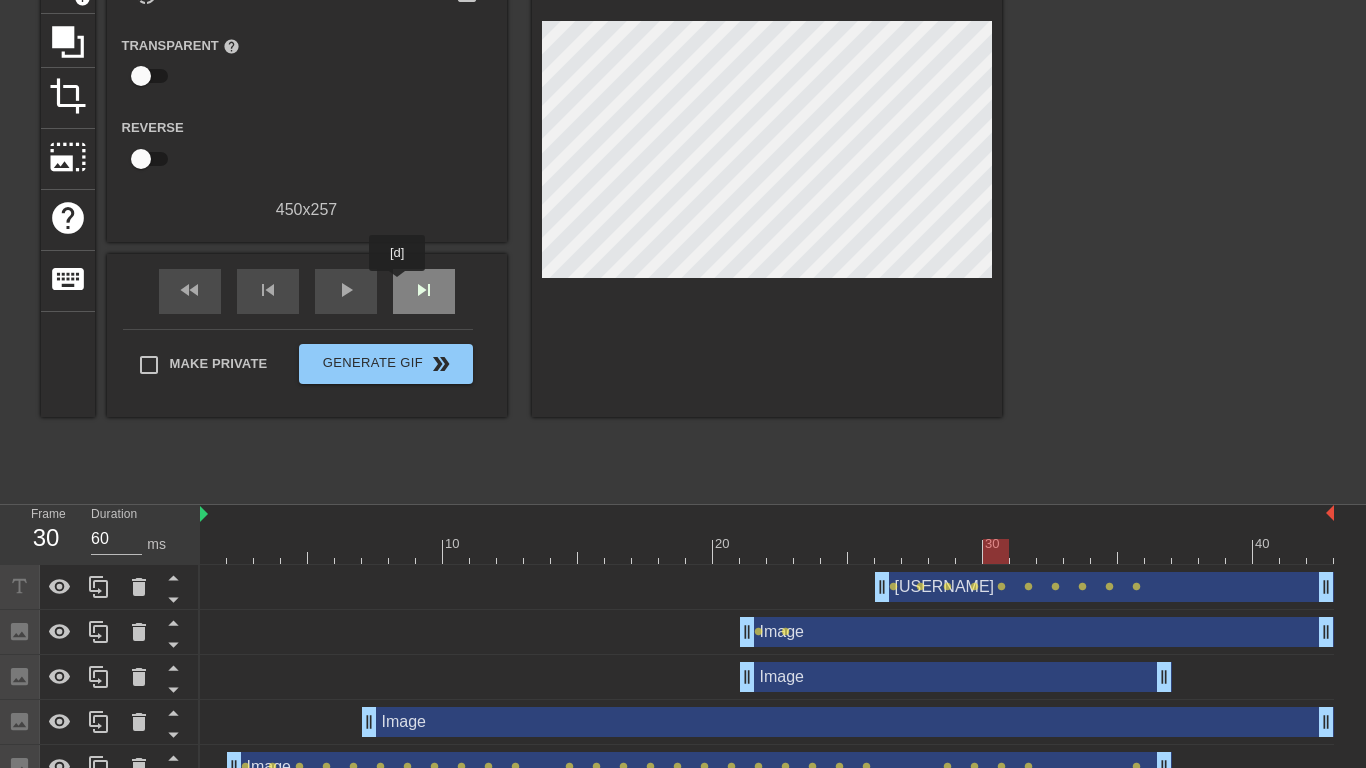 click on "skip_next" at bounding box center [424, 291] 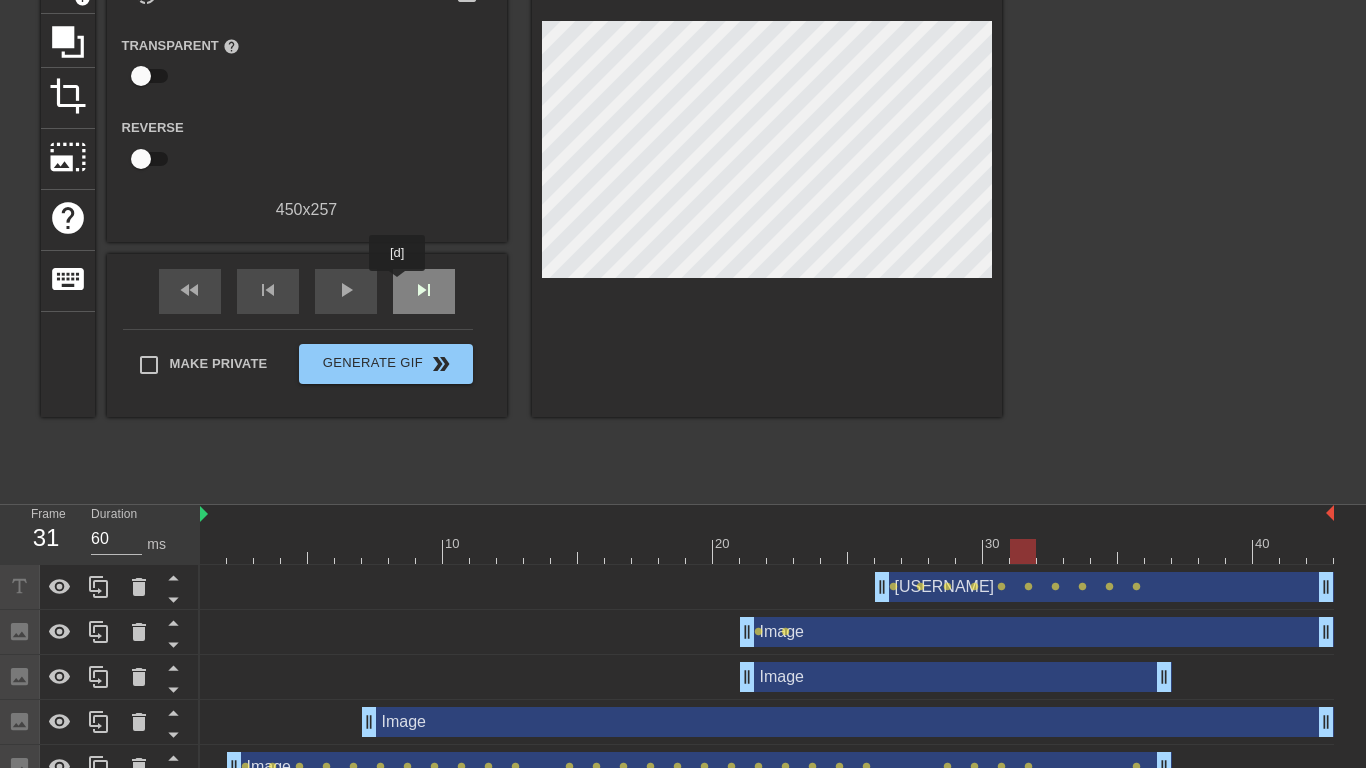click on "skip_next" at bounding box center (424, 291) 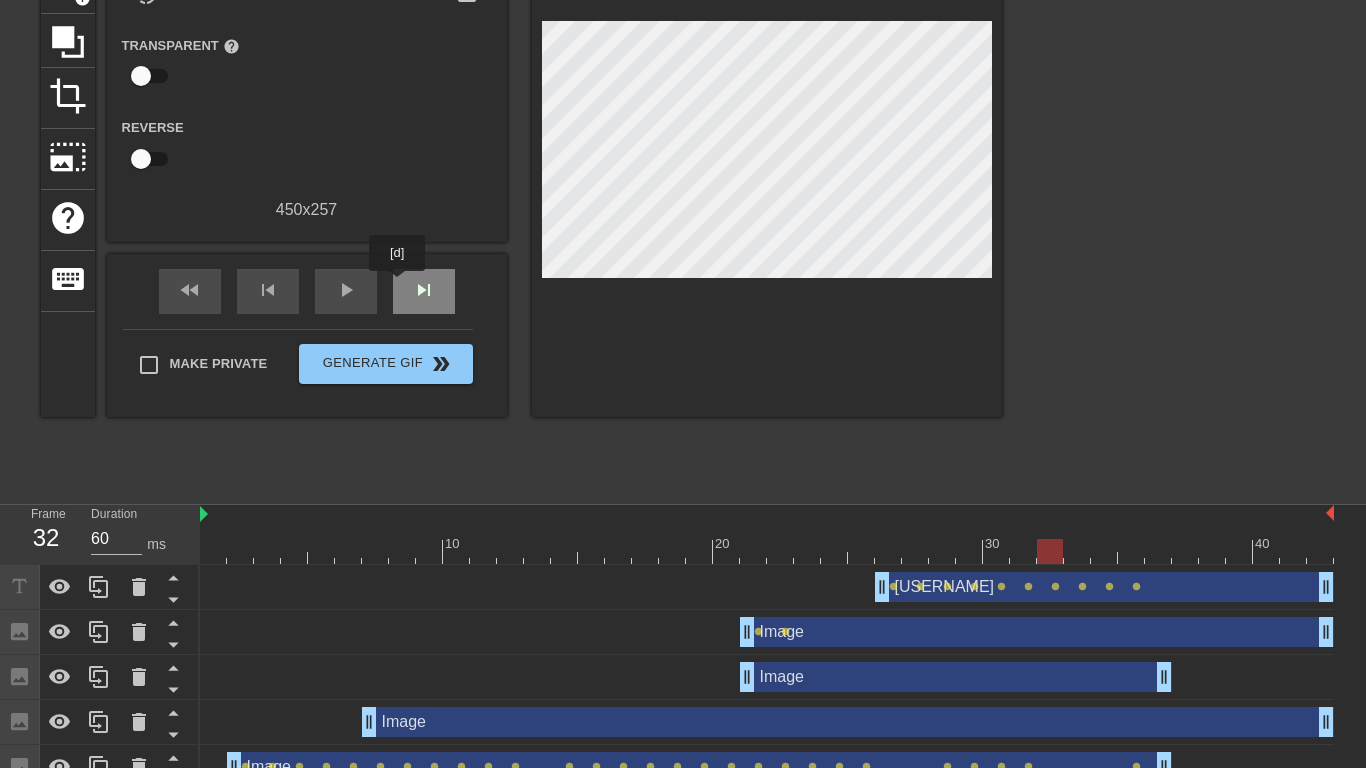 click on "skip_next" at bounding box center [424, 291] 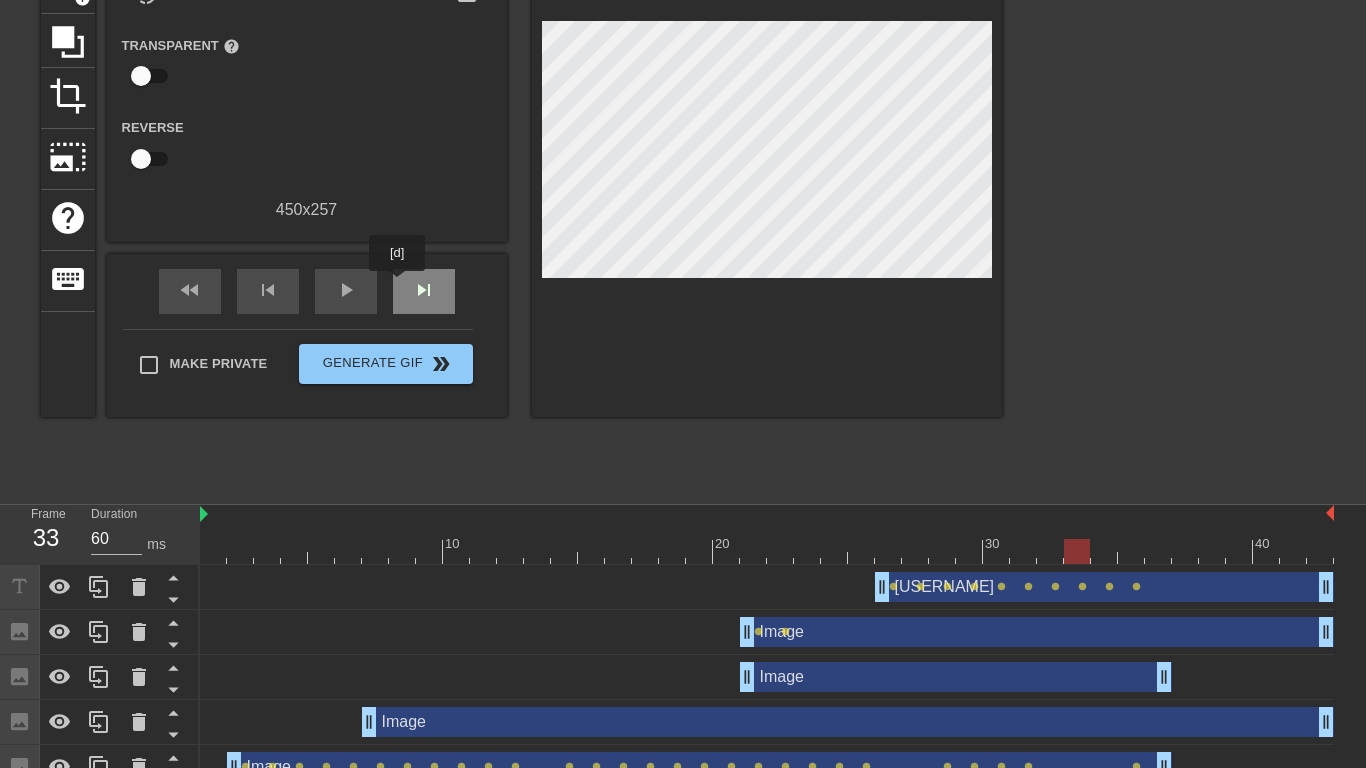 click on "skip_next" at bounding box center (424, 291) 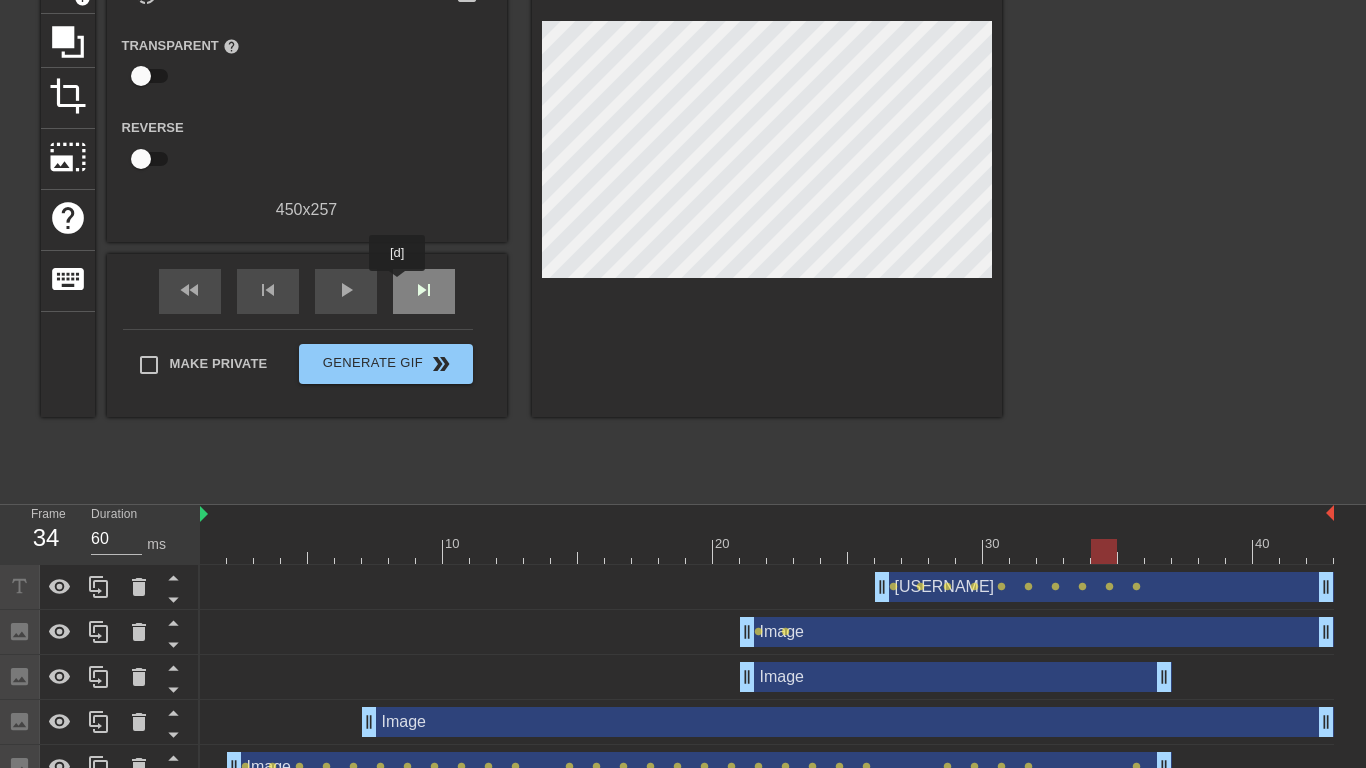 click on "skip_next" at bounding box center (424, 291) 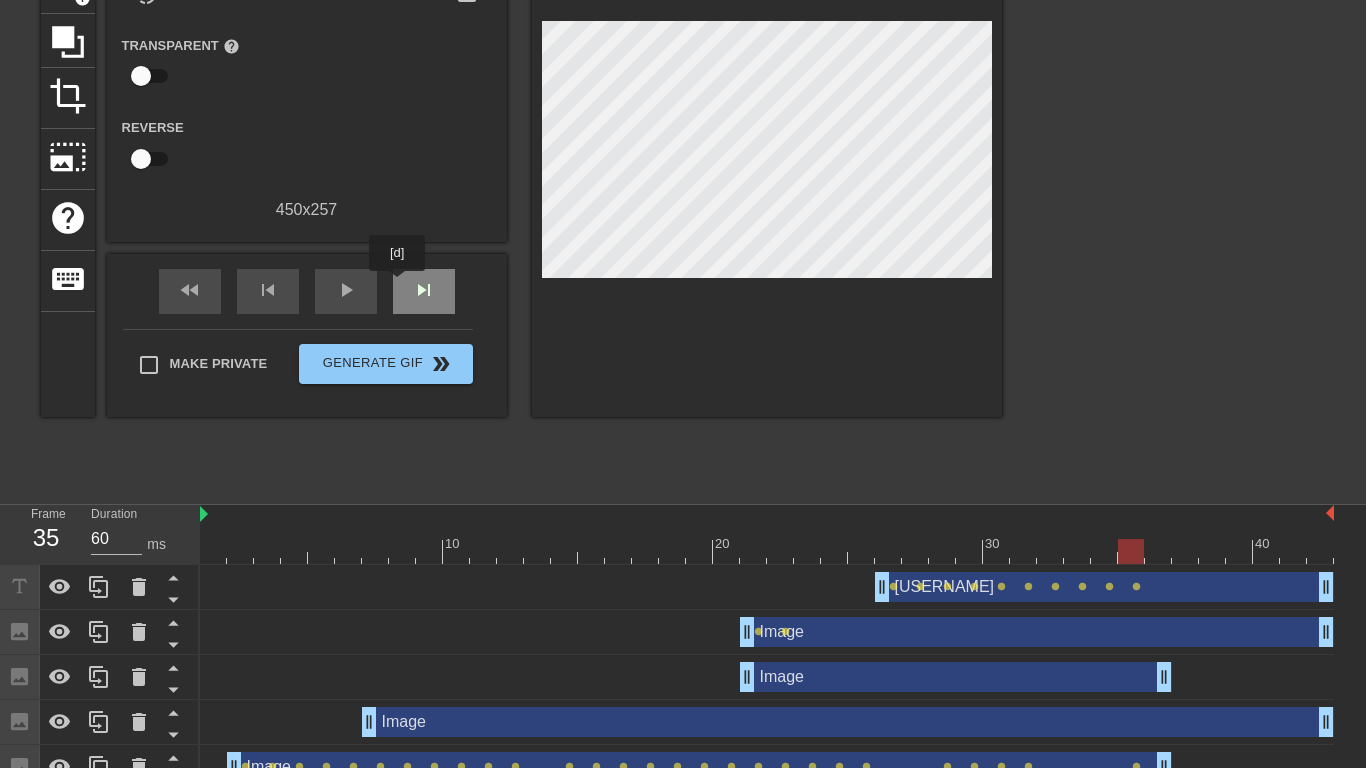 click on "skip_next" at bounding box center (424, 291) 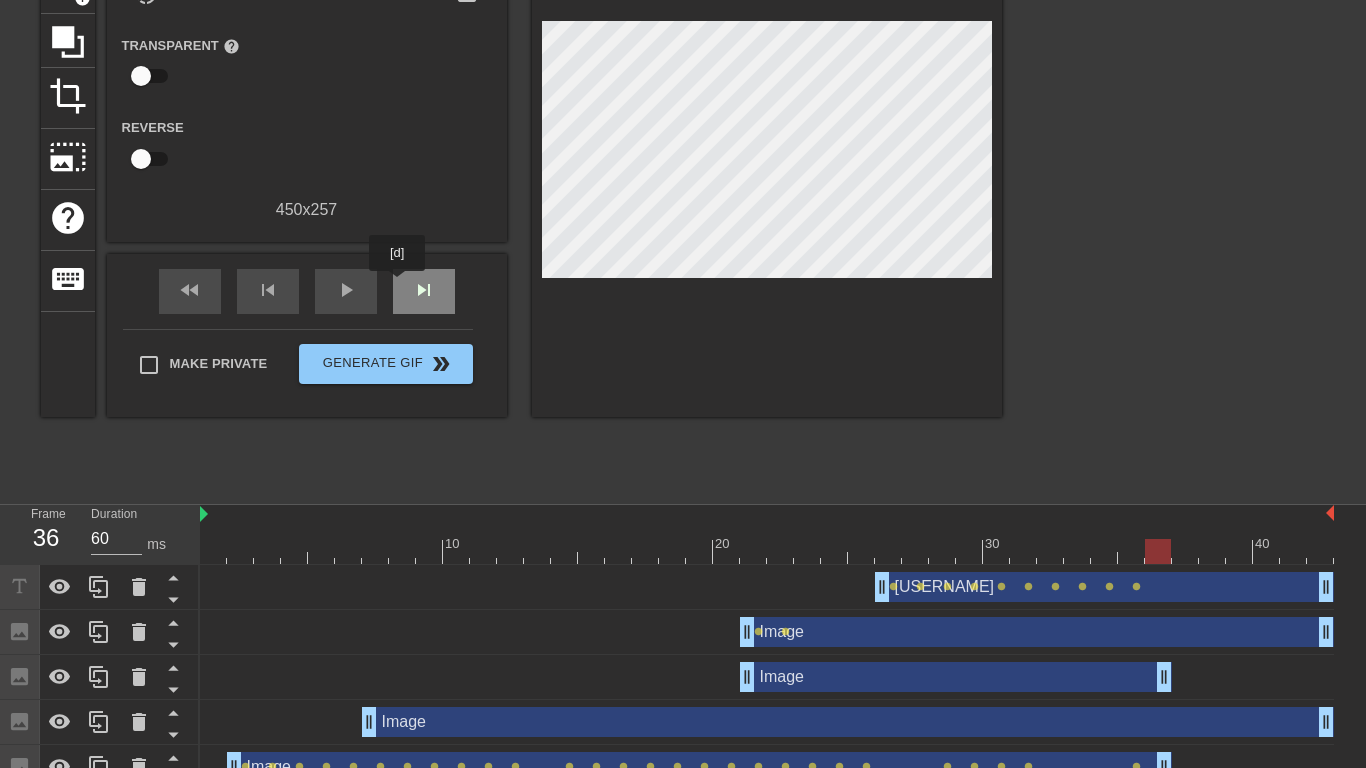 click on "skip_next" at bounding box center [424, 291] 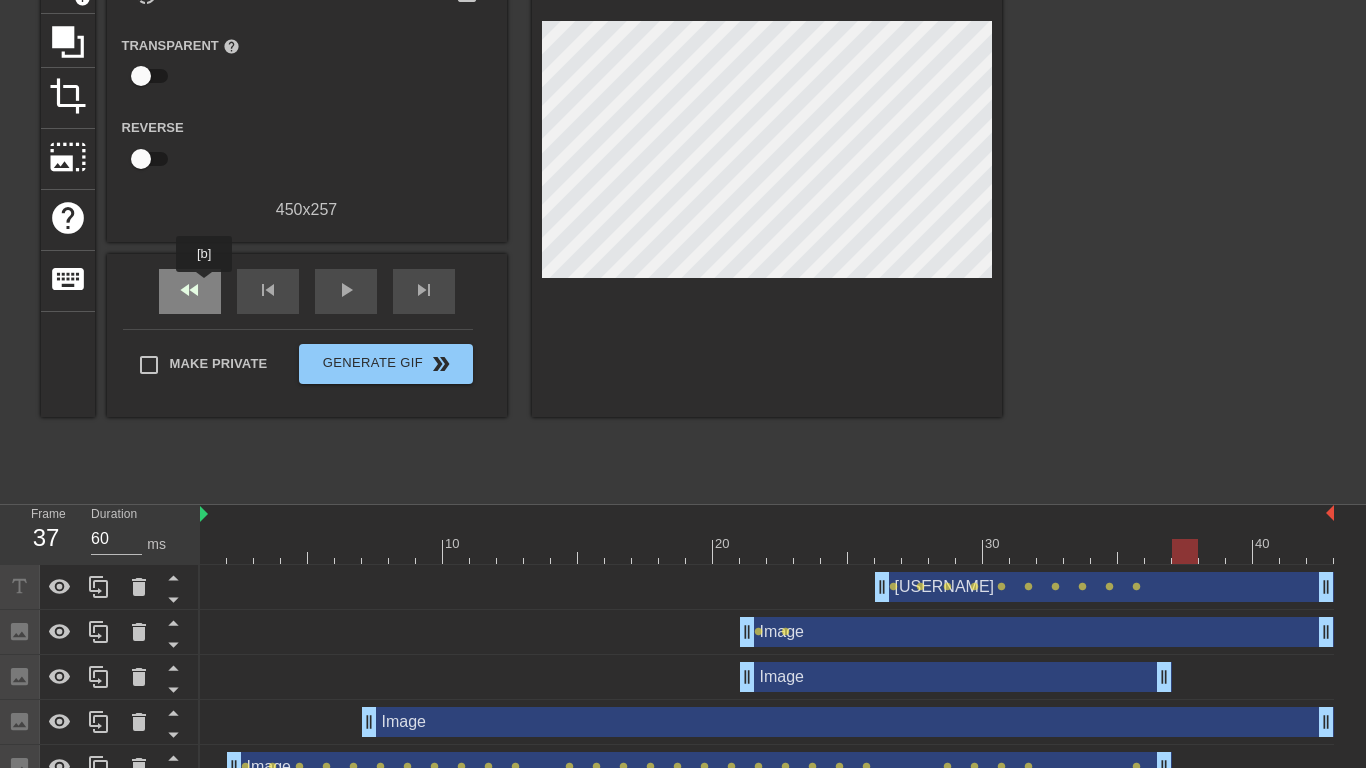 click on "fast_rewind" at bounding box center (190, 291) 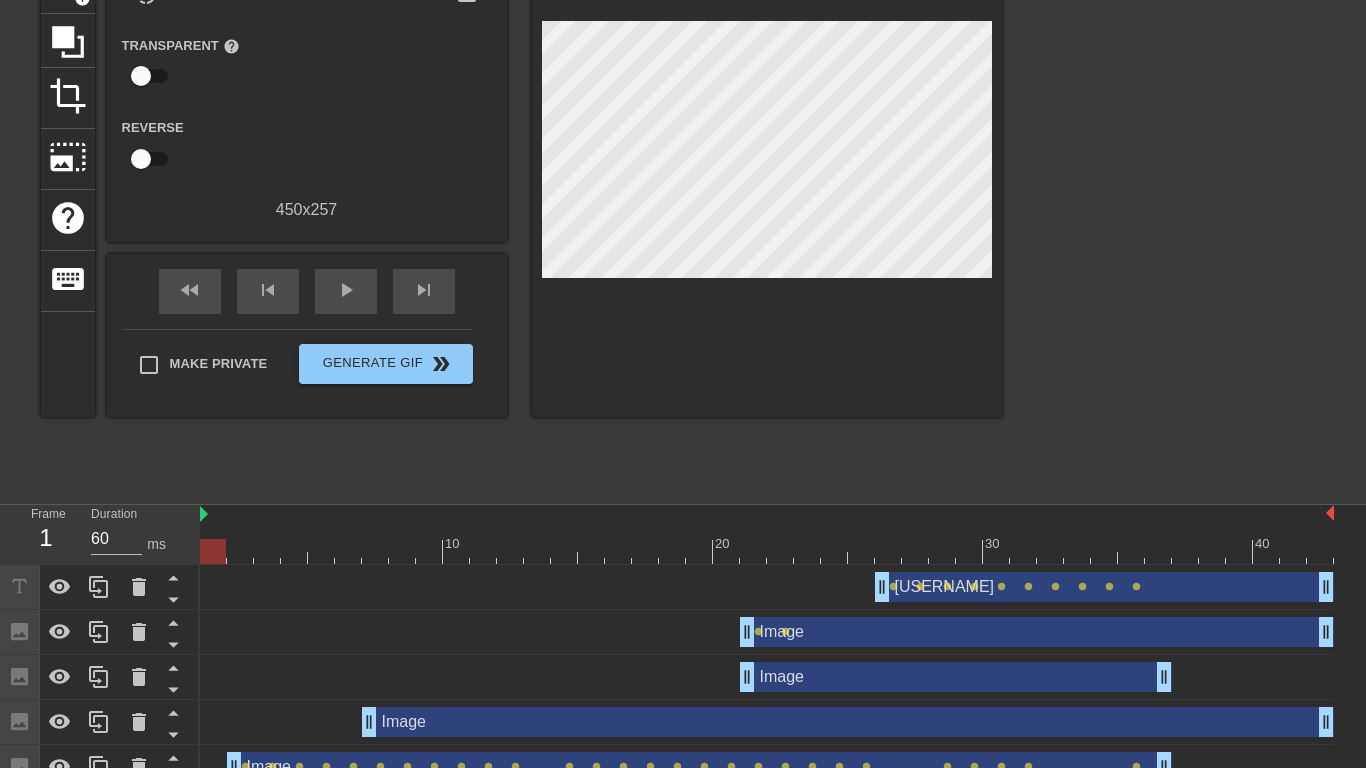 click on "fast_rewind skip_previous play_arrow skip_next" at bounding box center (307, 291) 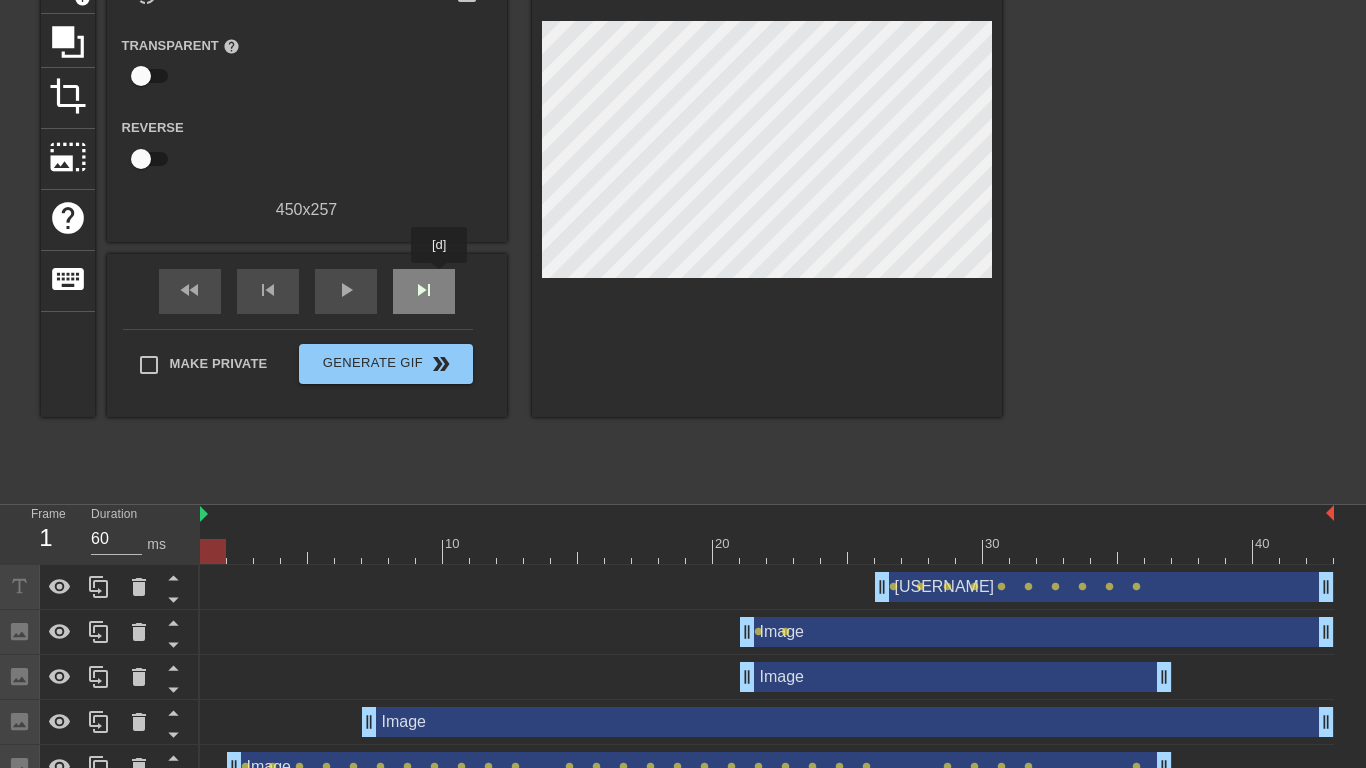 click on "skip_next" at bounding box center (424, 291) 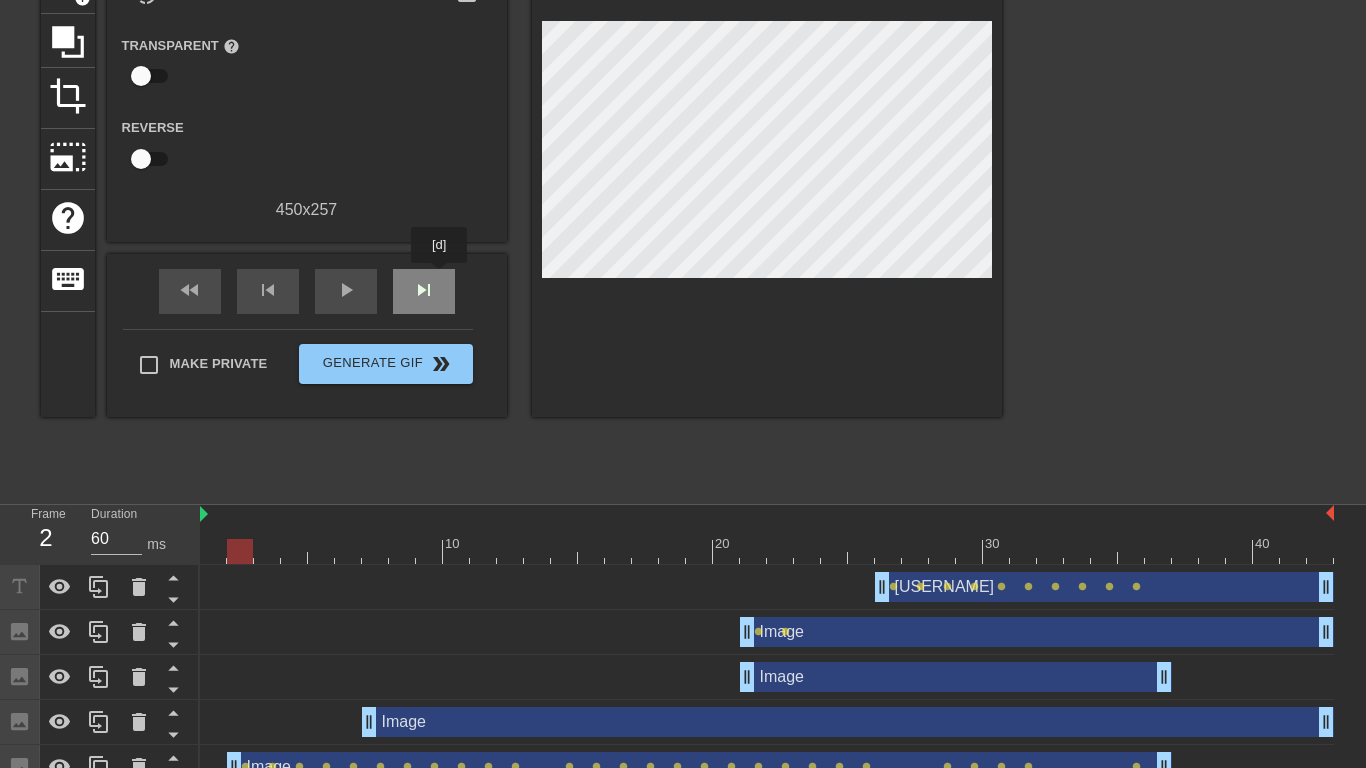 click on "skip_next" at bounding box center [424, 291] 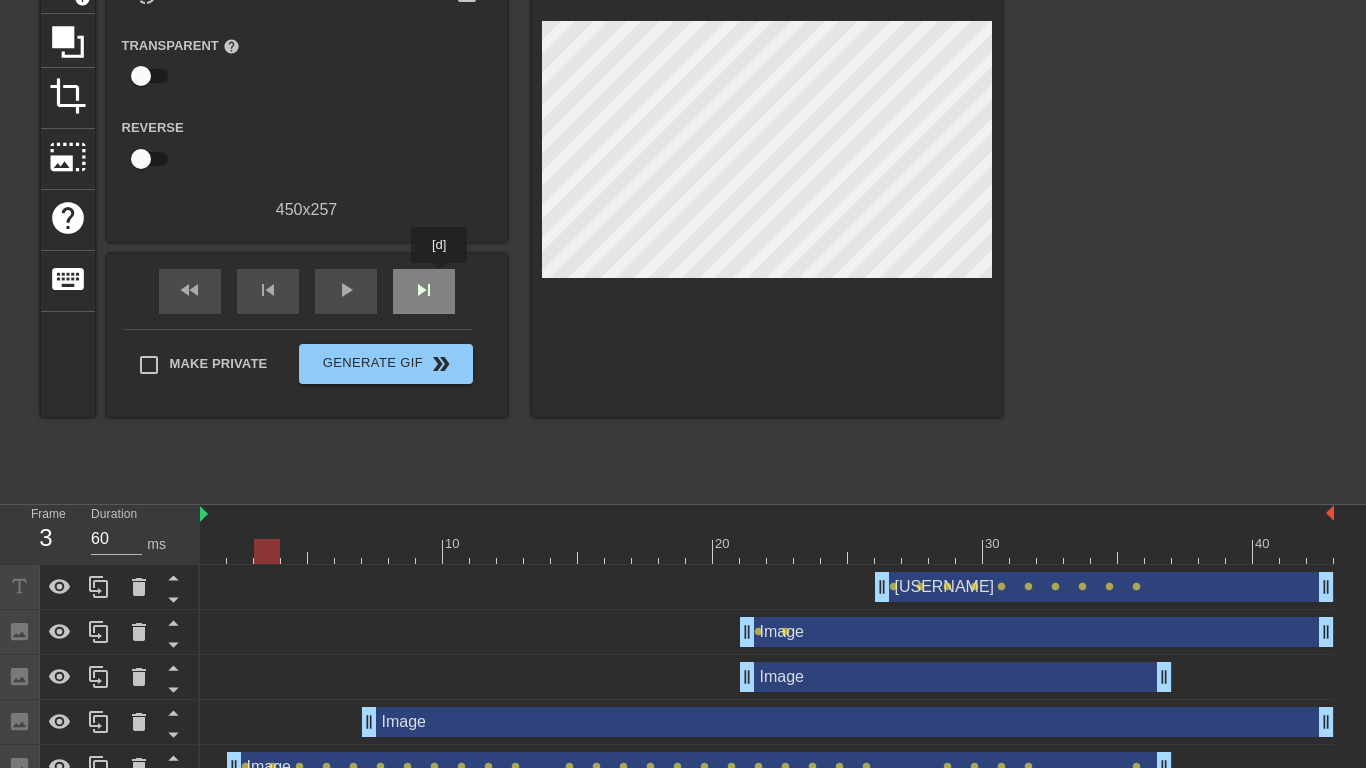 click on "skip_next" at bounding box center [424, 291] 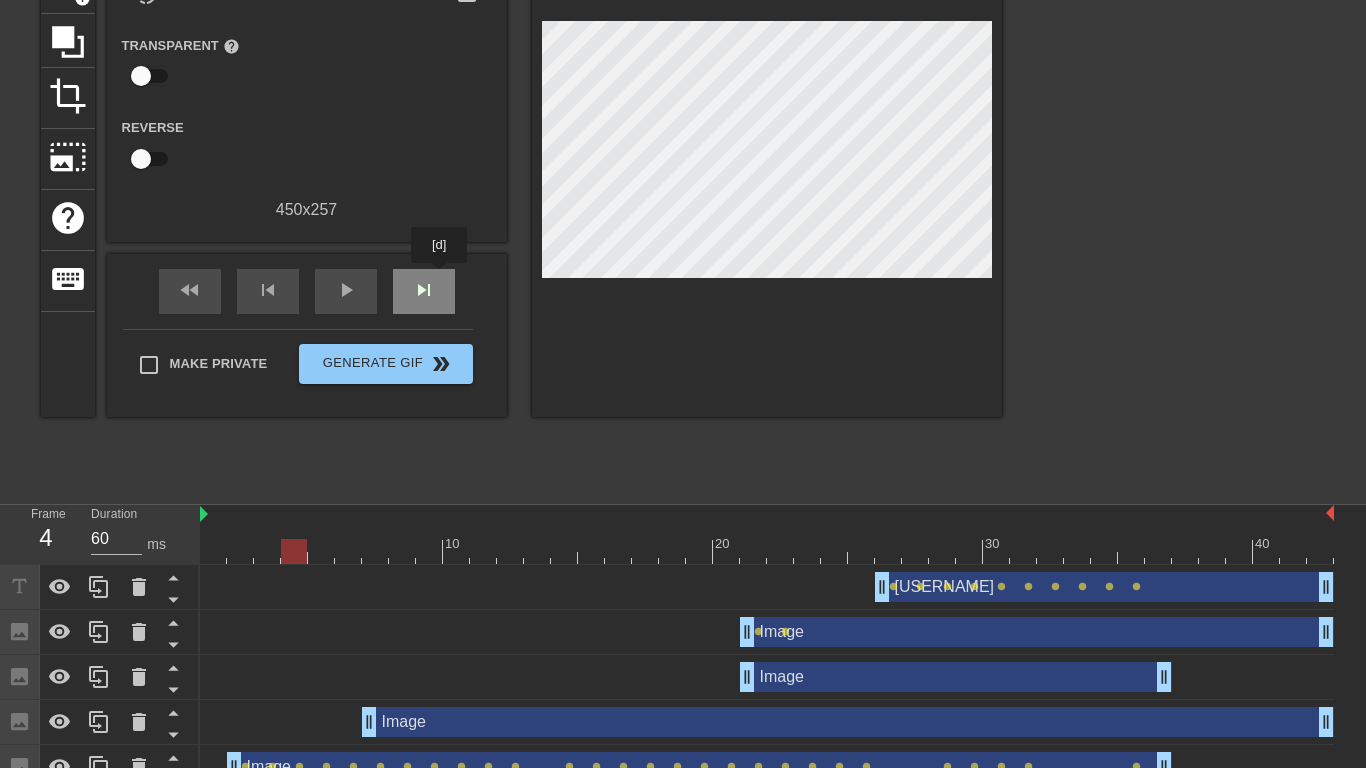 click on "skip_next" at bounding box center (424, 291) 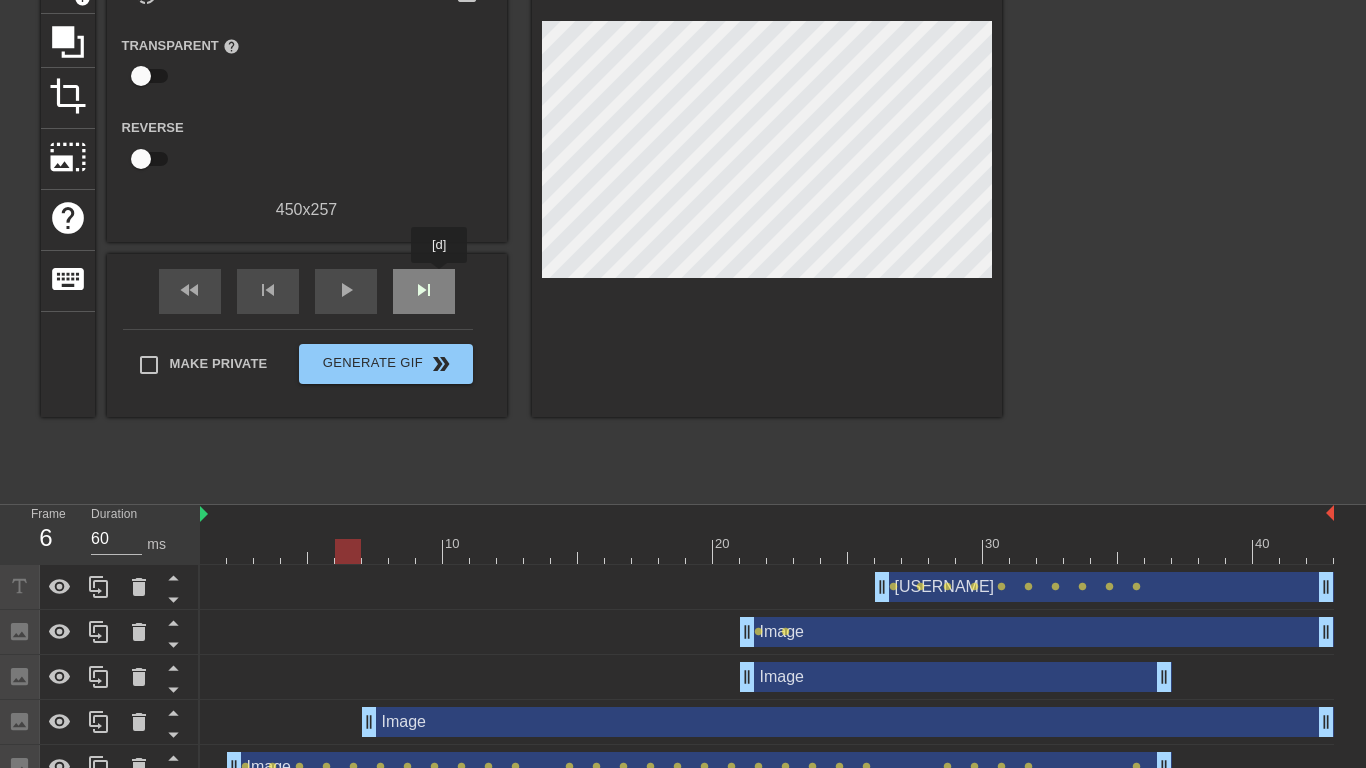 click on "skip_next" at bounding box center [424, 291] 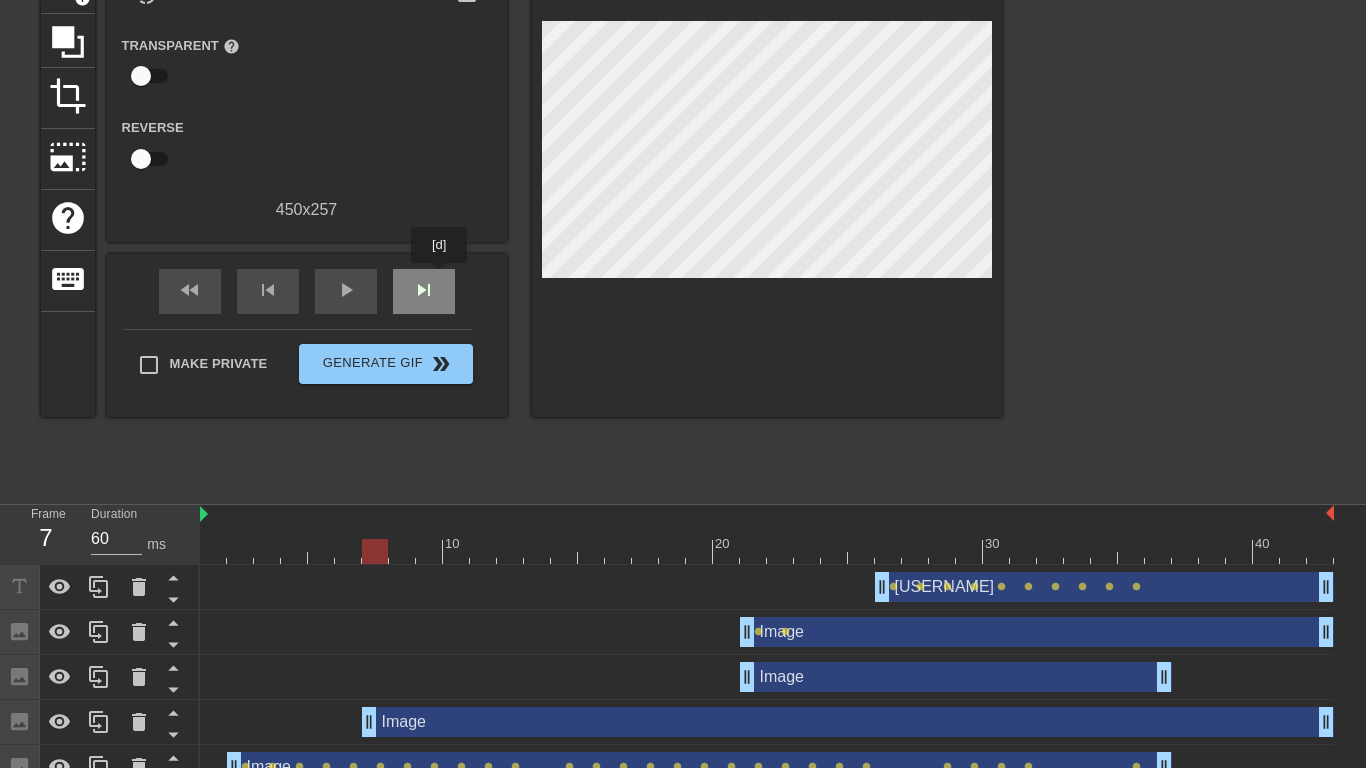 click on "skip_next" at bounding box center (424, 291) 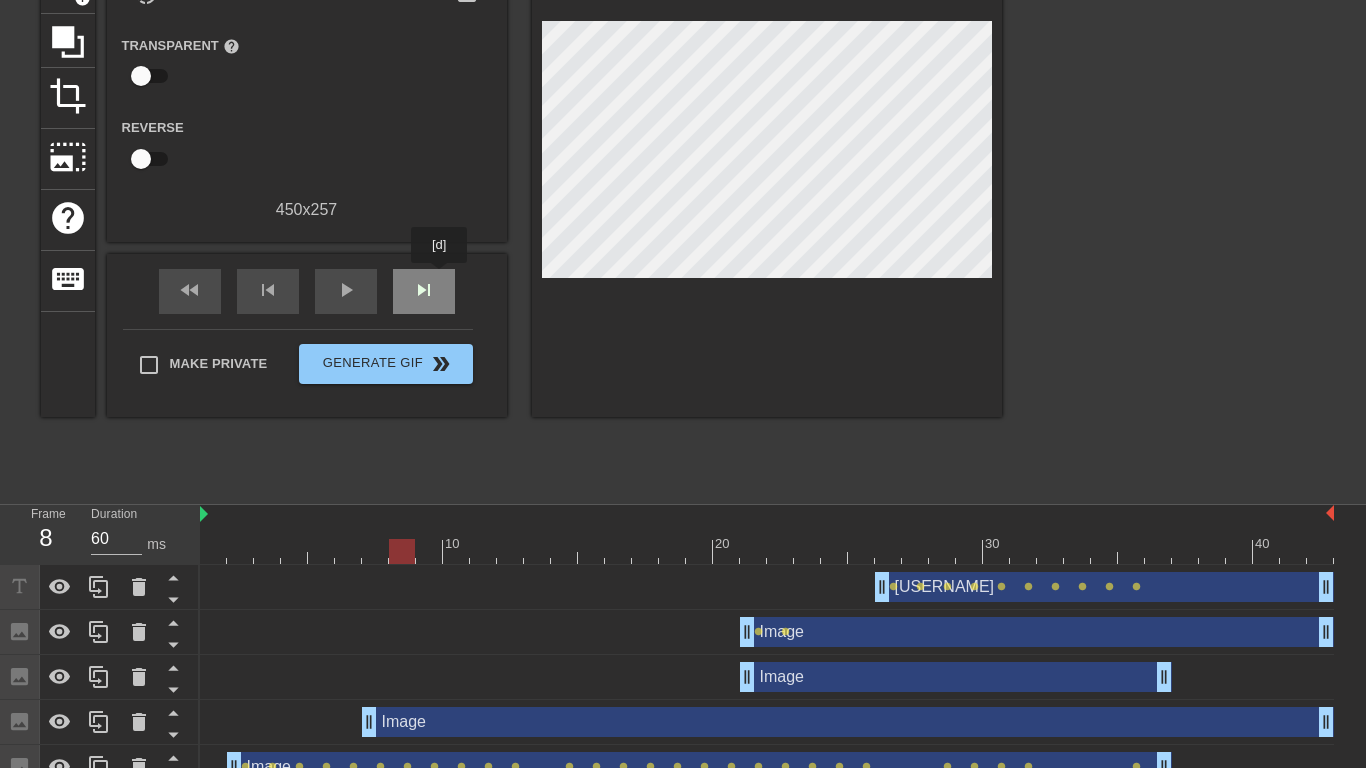 click on "skip_next" at bounding box center [424, 291] 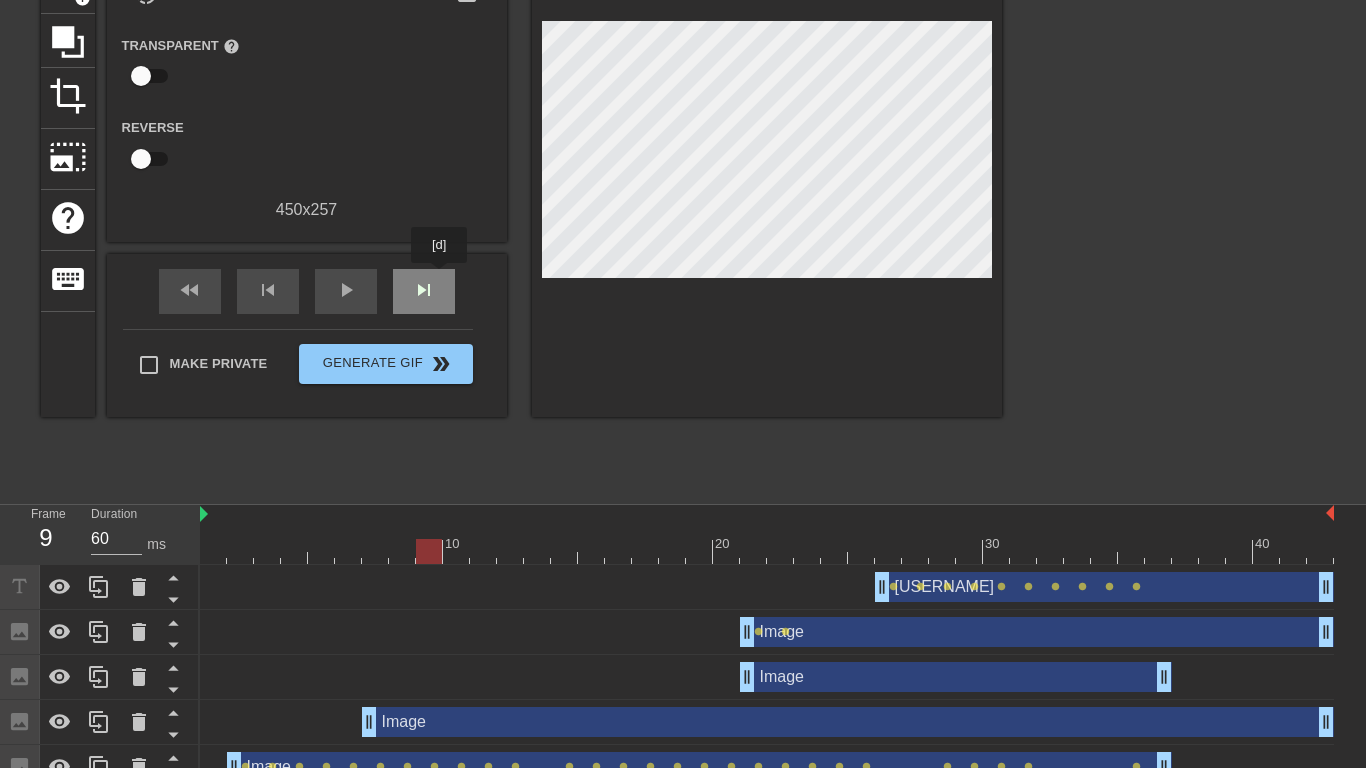 click on "skip_next" at bounding box center [424, 291] 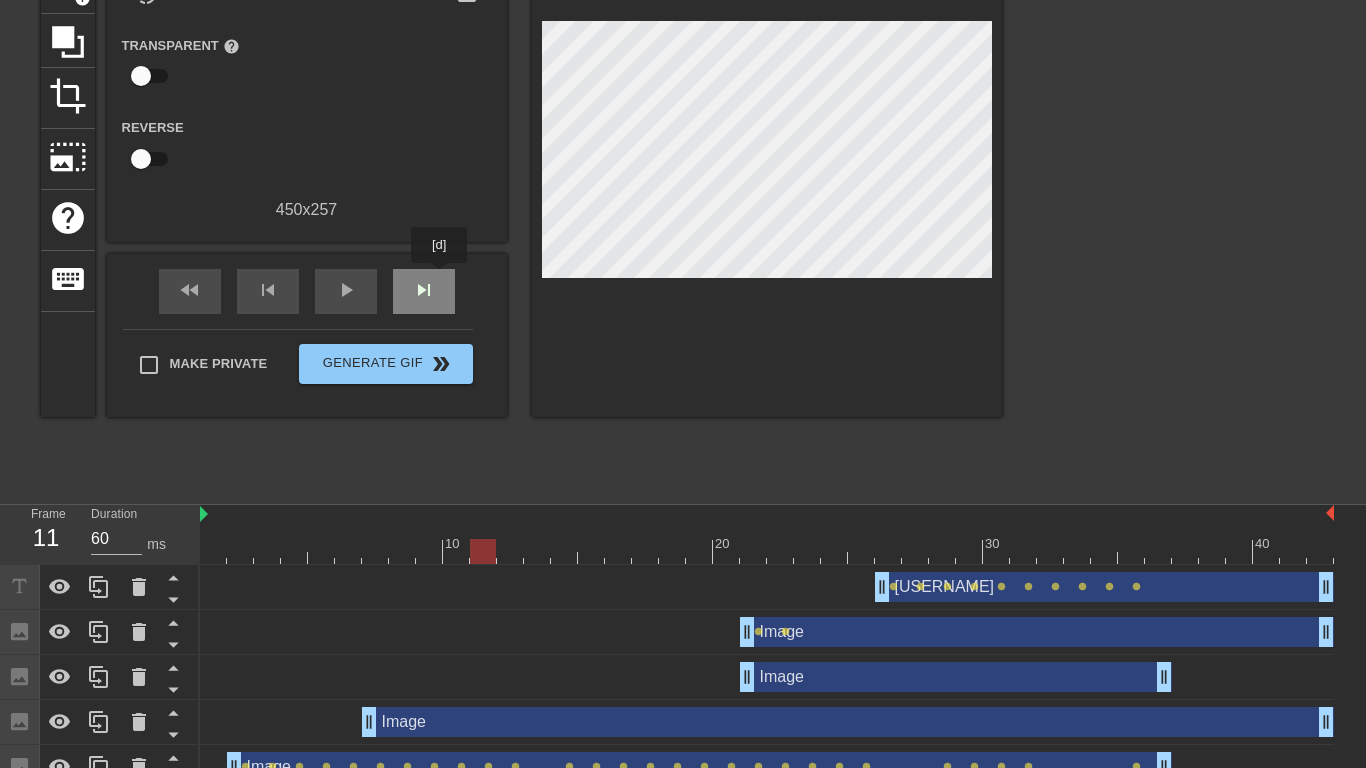 click on "skip_next" at bounding box center (424, 291) 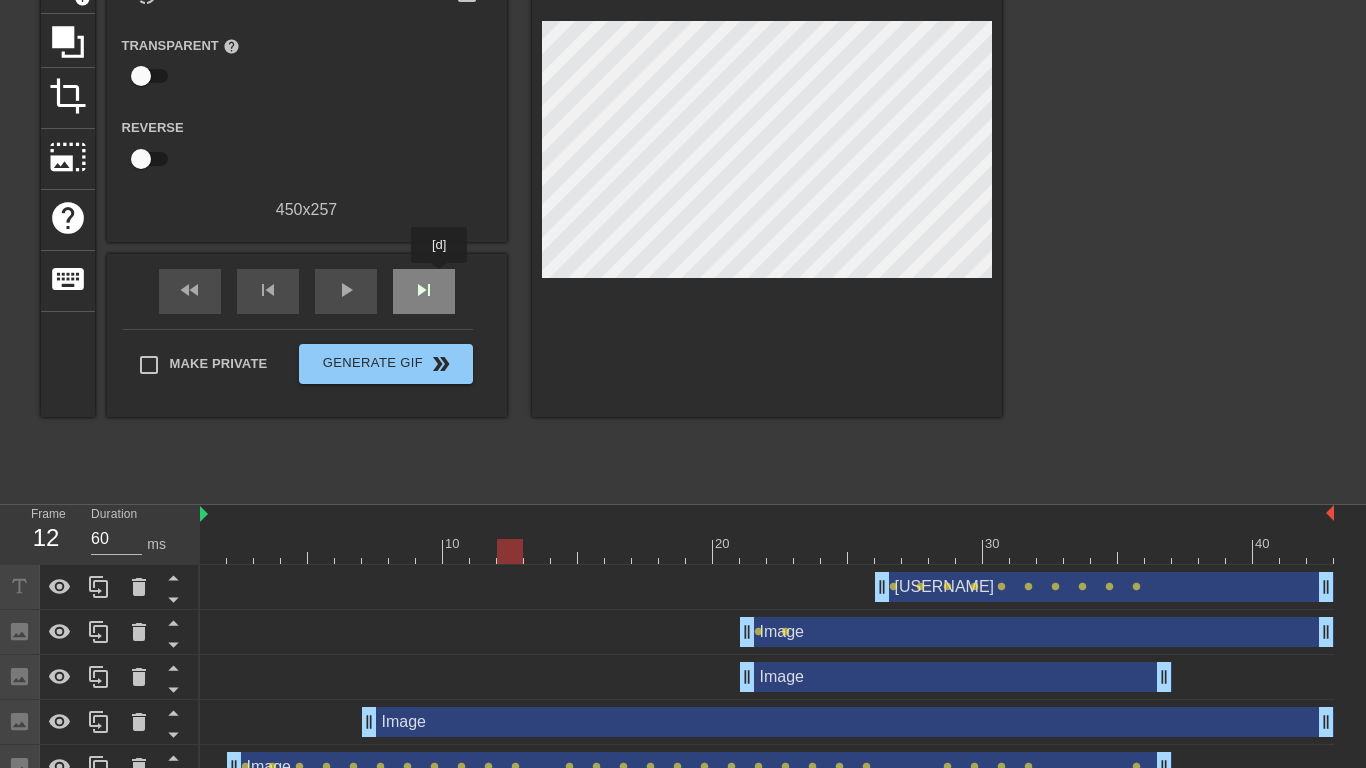click on "skip_next" at bounding box center [424, 291] 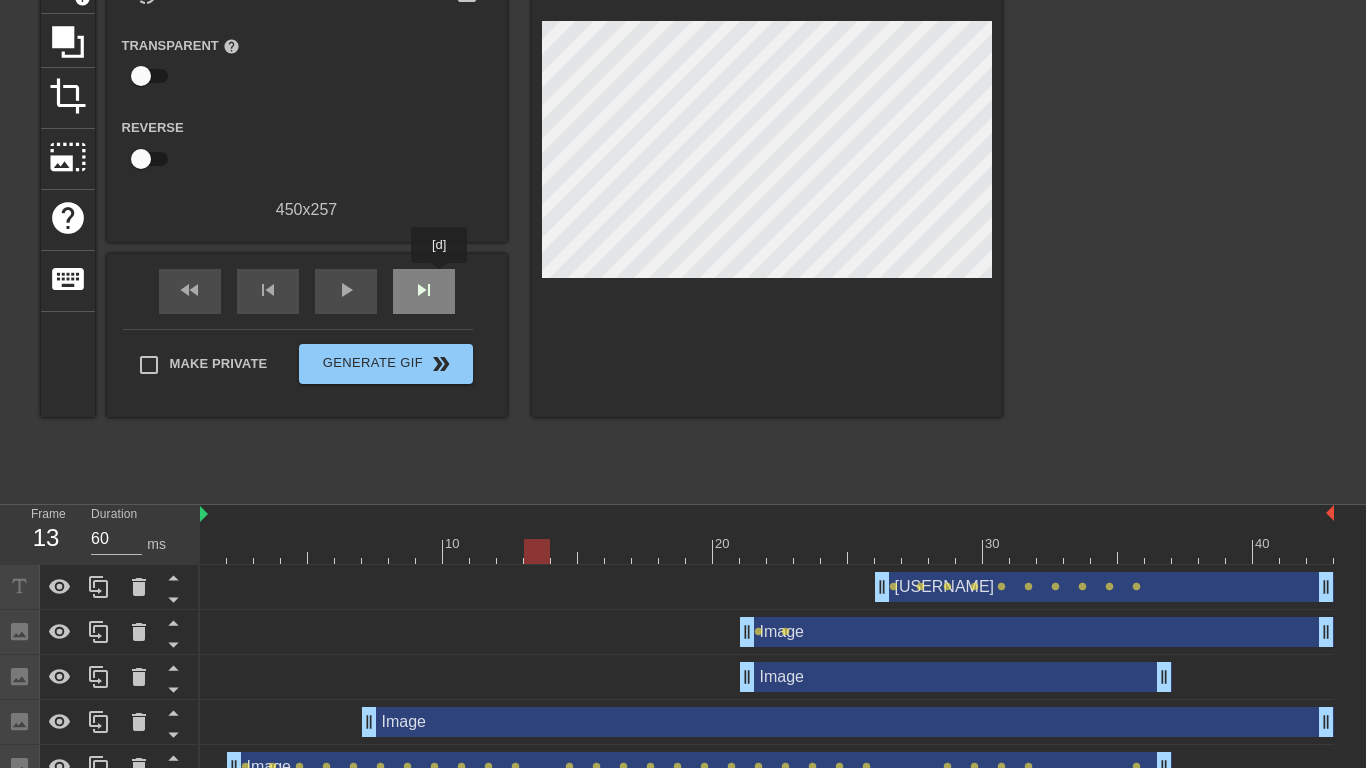 click on "skip_next" at bounding box center [424, 291] 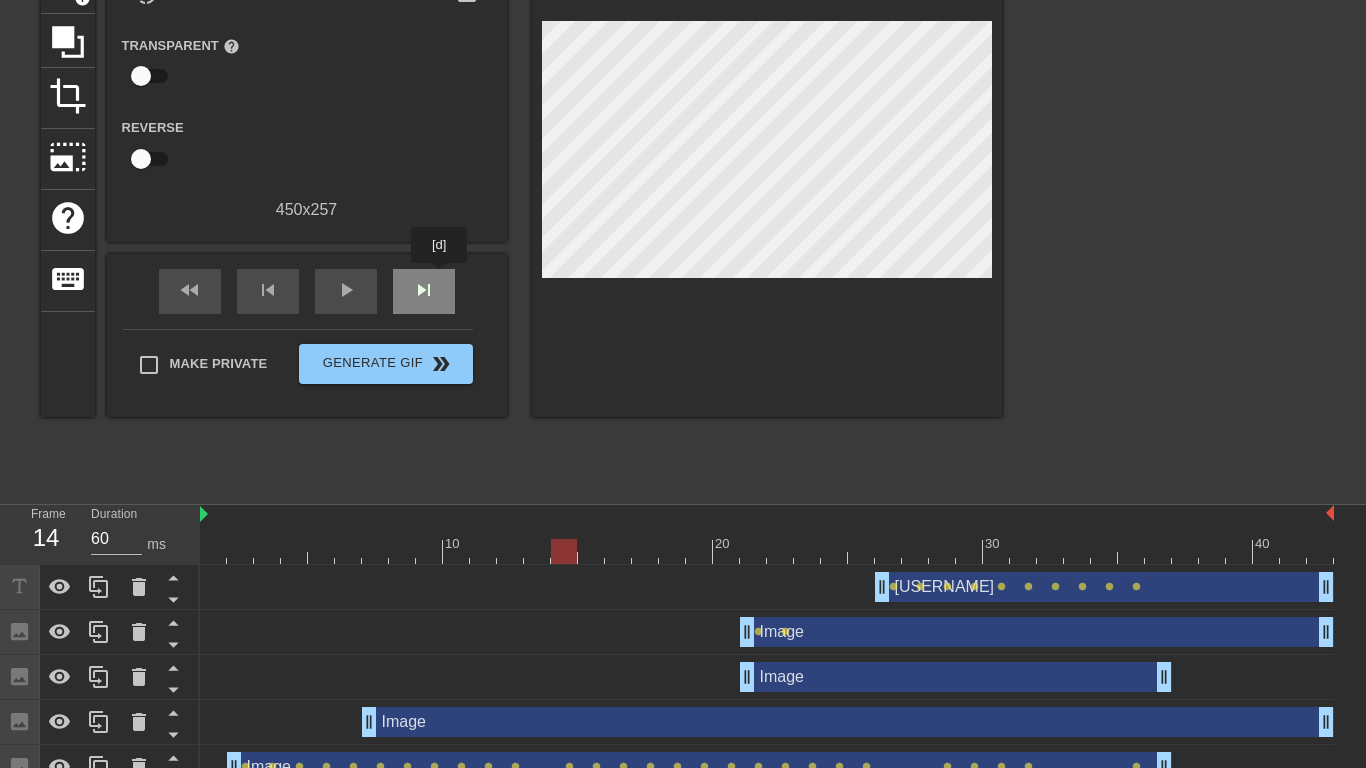 click on "skip_next" at bounding box center [424, 291] 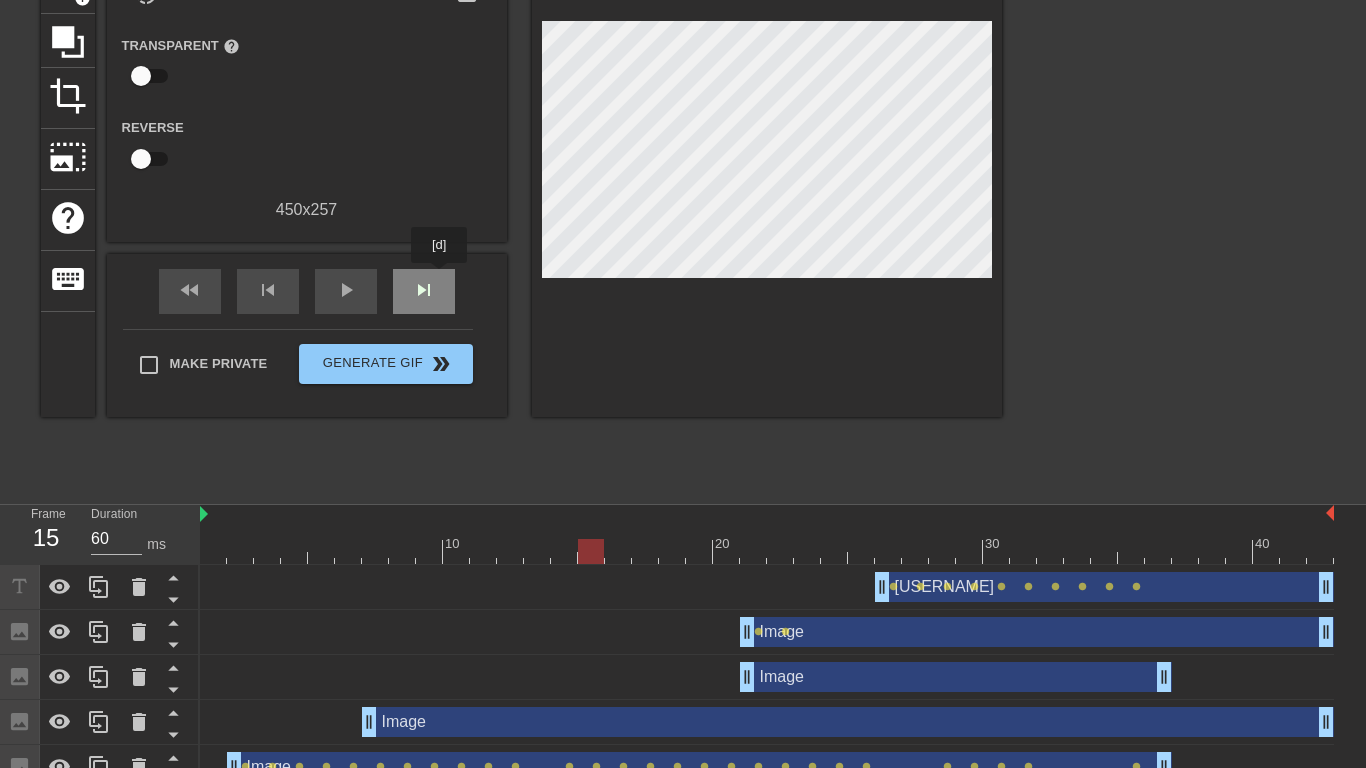 click on "skip_next" at bounding box center [424, 291] 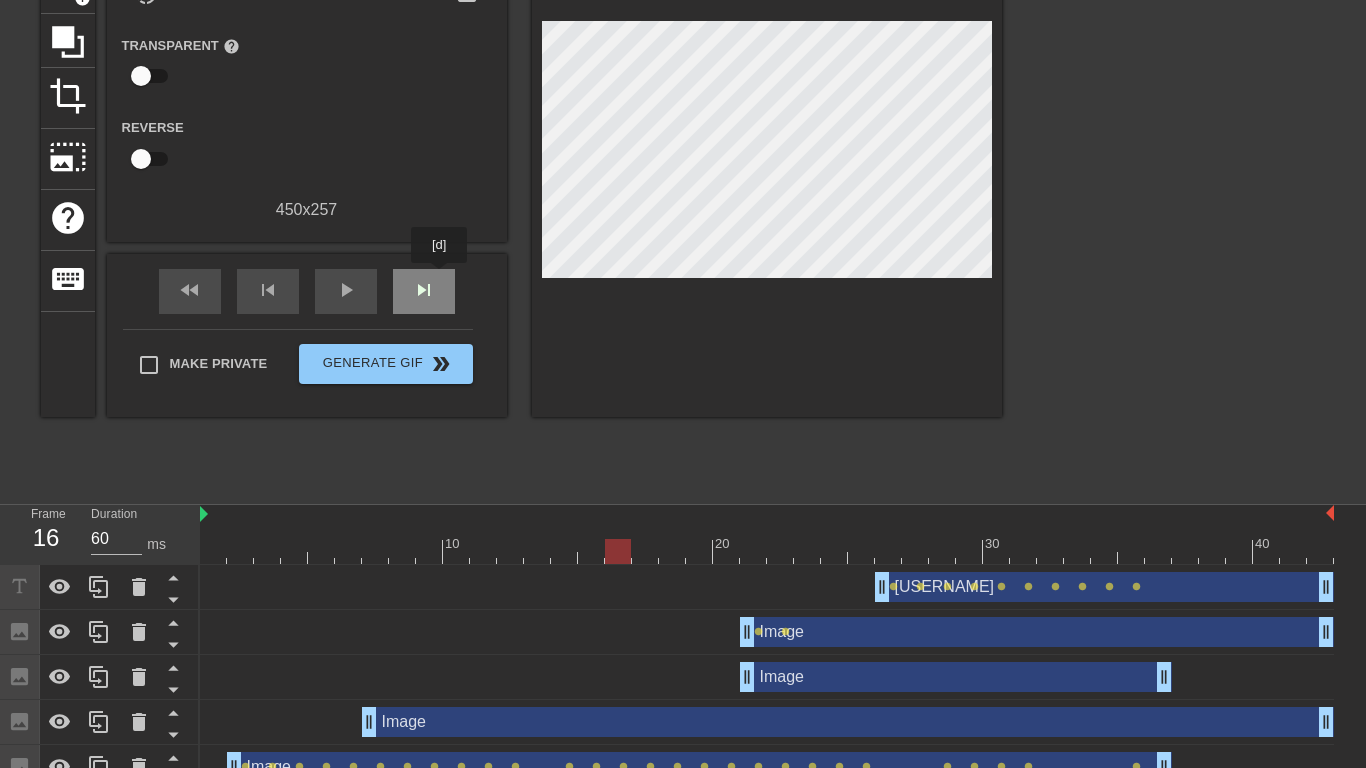 click on "skip_next" at bounding box center [424, 291] 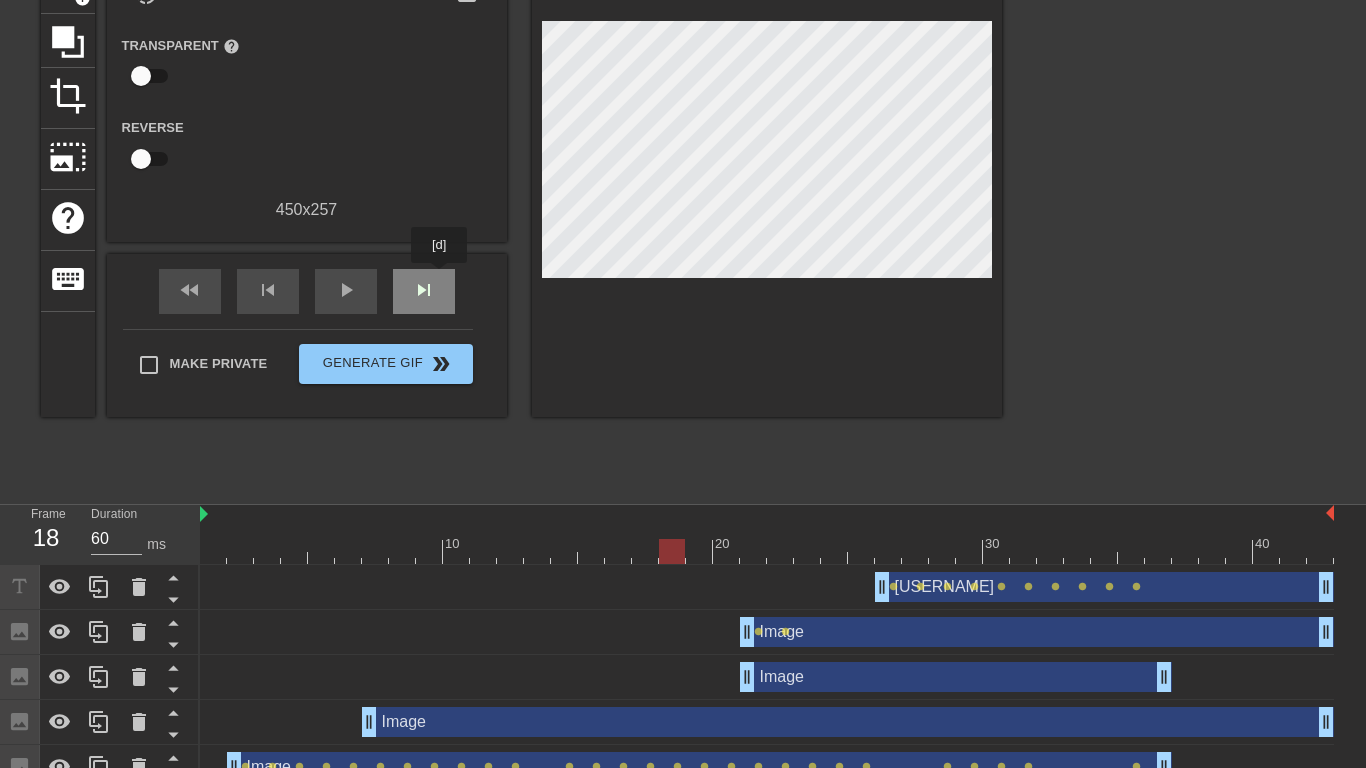 click on "skip_next" at bounding box center (424, 291) 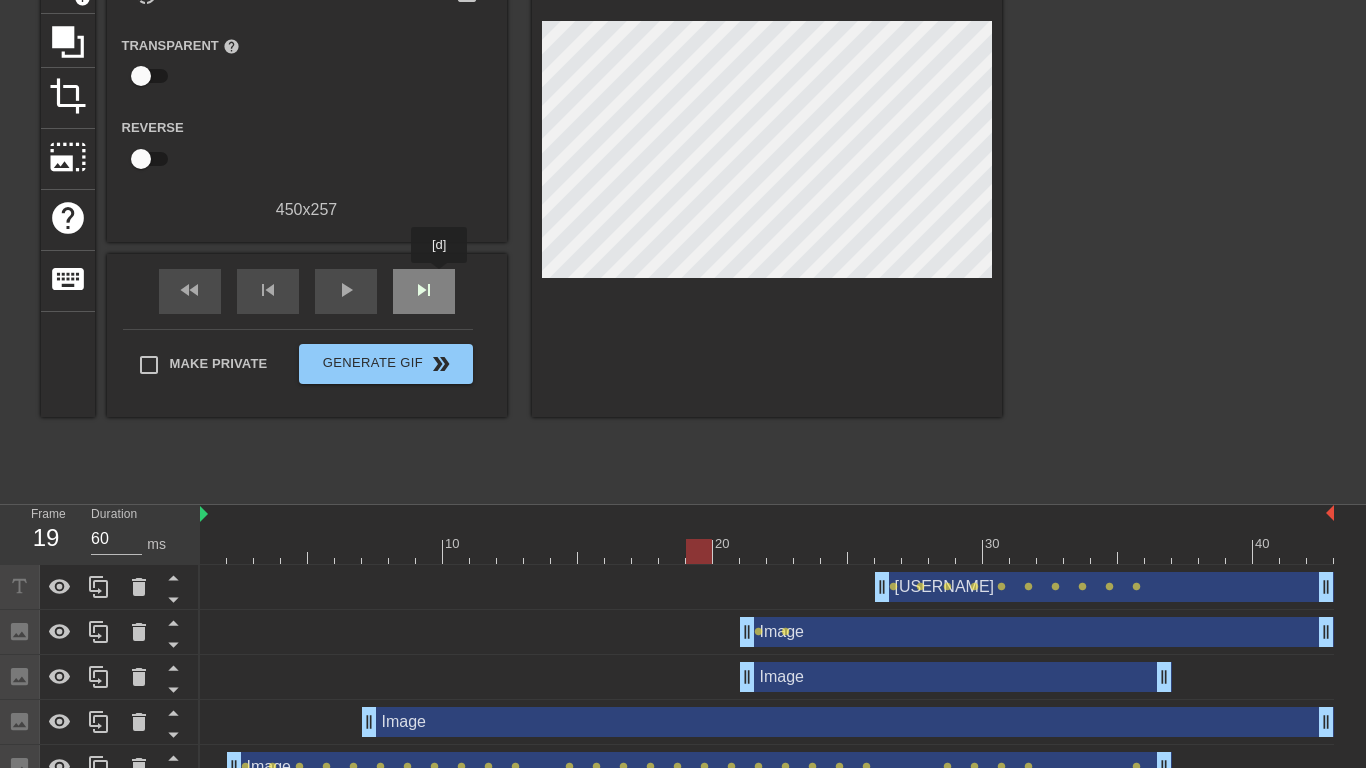 click on "skip_next" at bounding box center [424, 291] 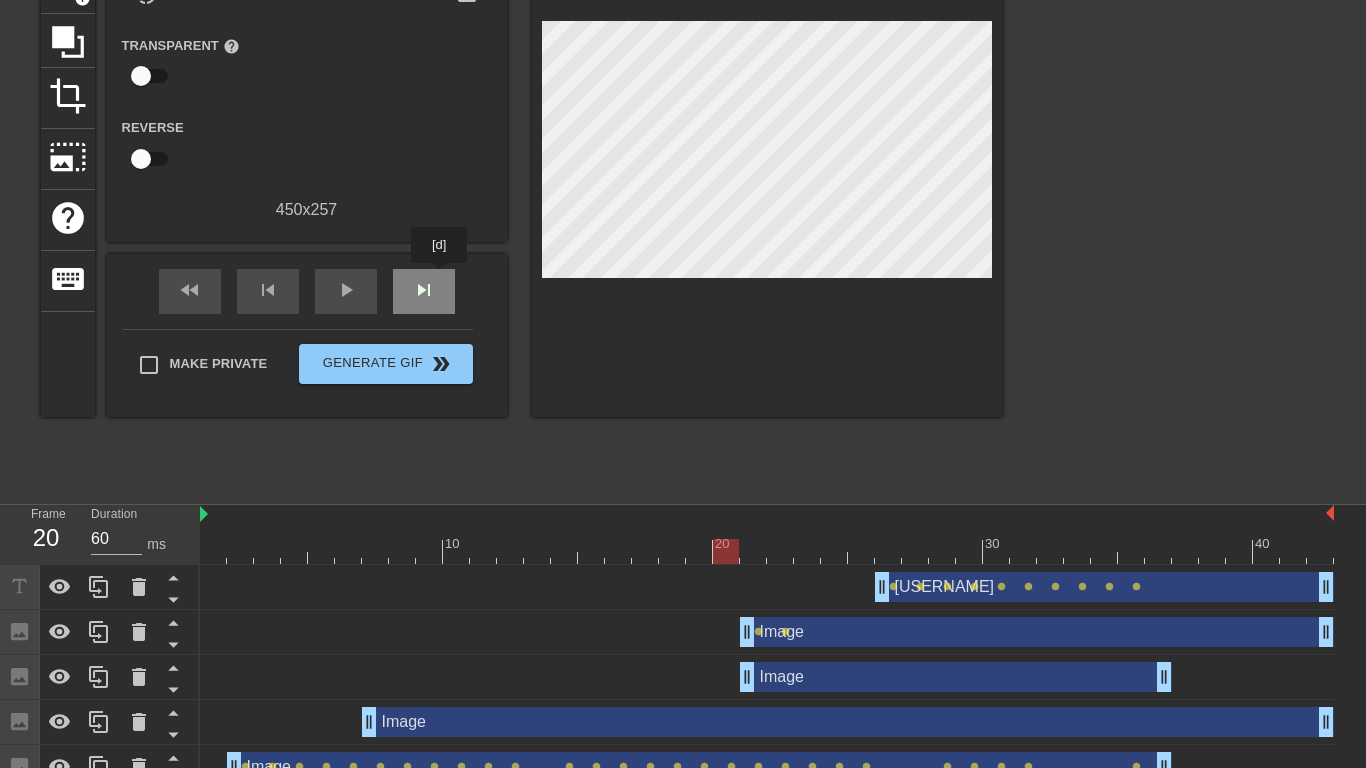 click on "skip_next" at bounding box center (424, 291) 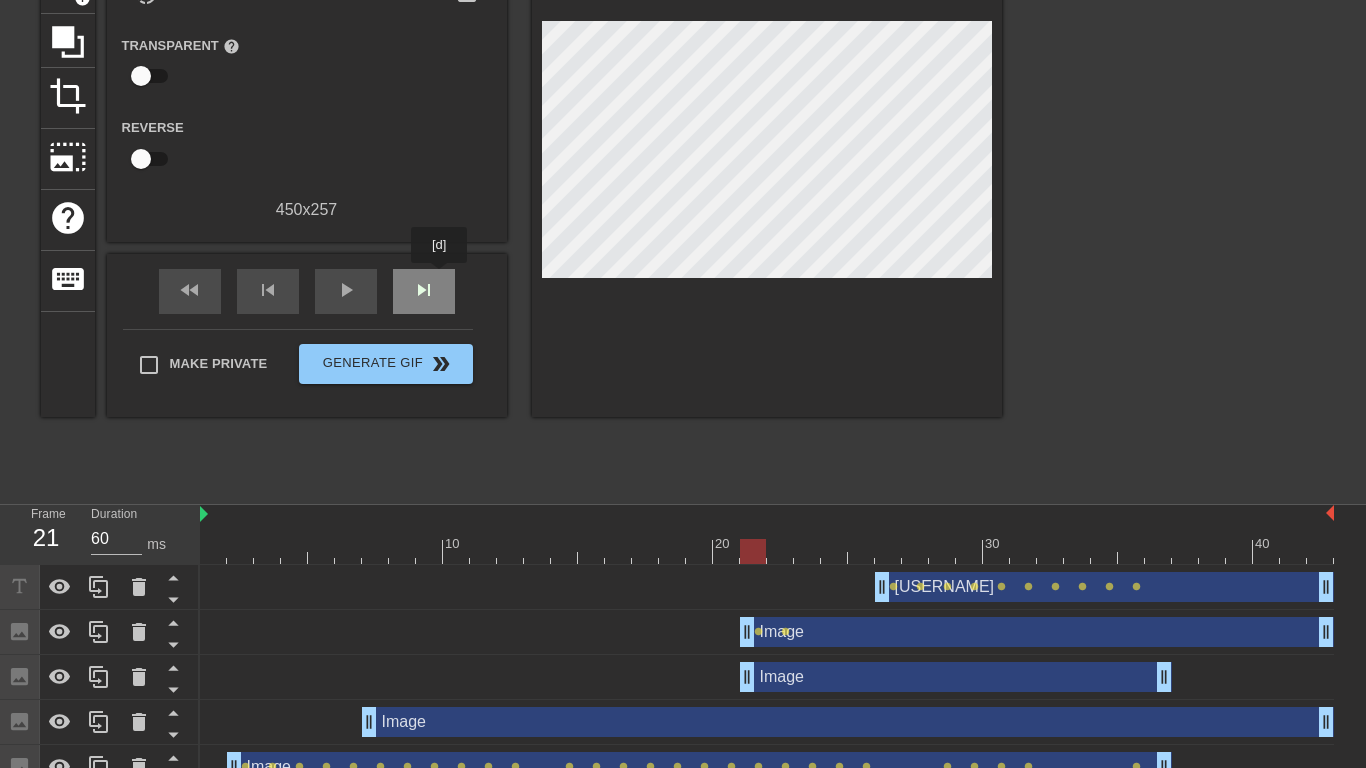 click on "skip_next" at bounding box center [424, 291] 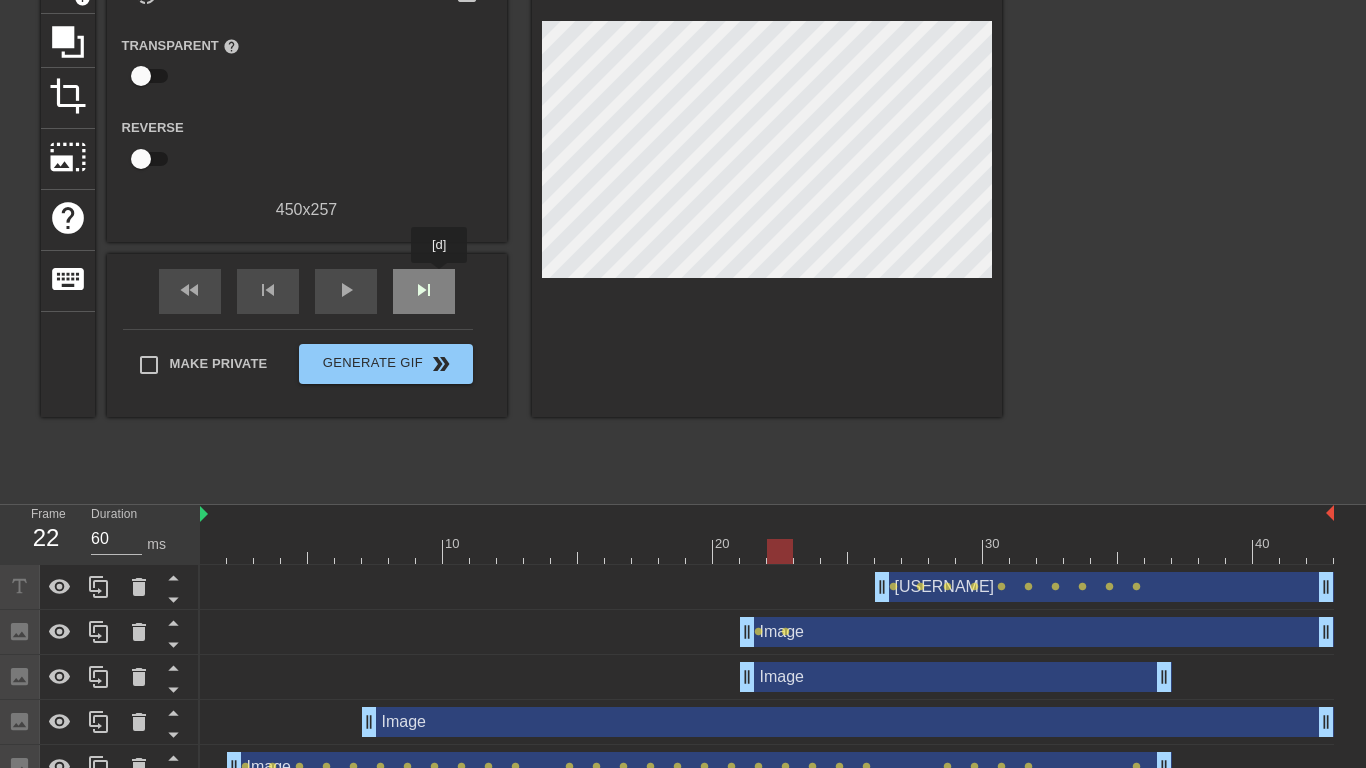 click on "skip_next" at bounding box center (424, 291) 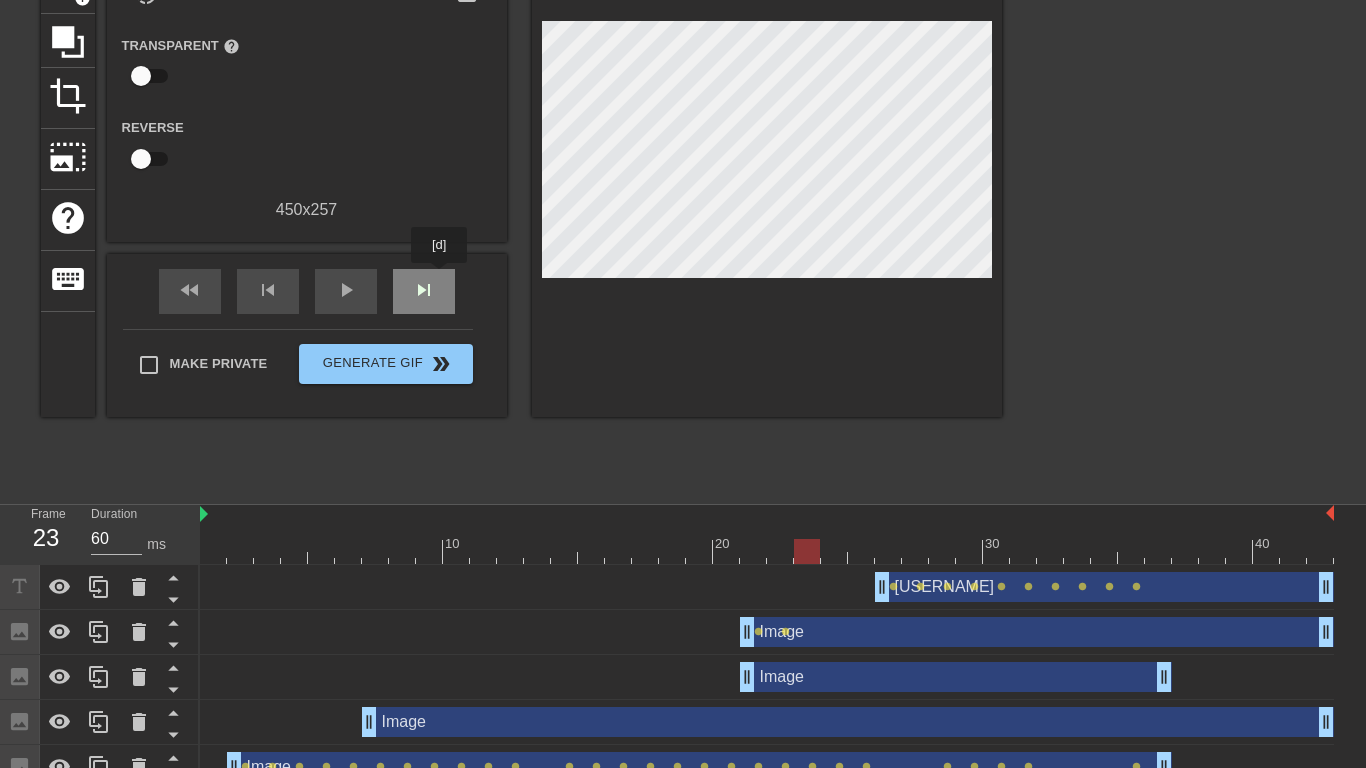 click on "skip_next" at bounding box center [424, 291] 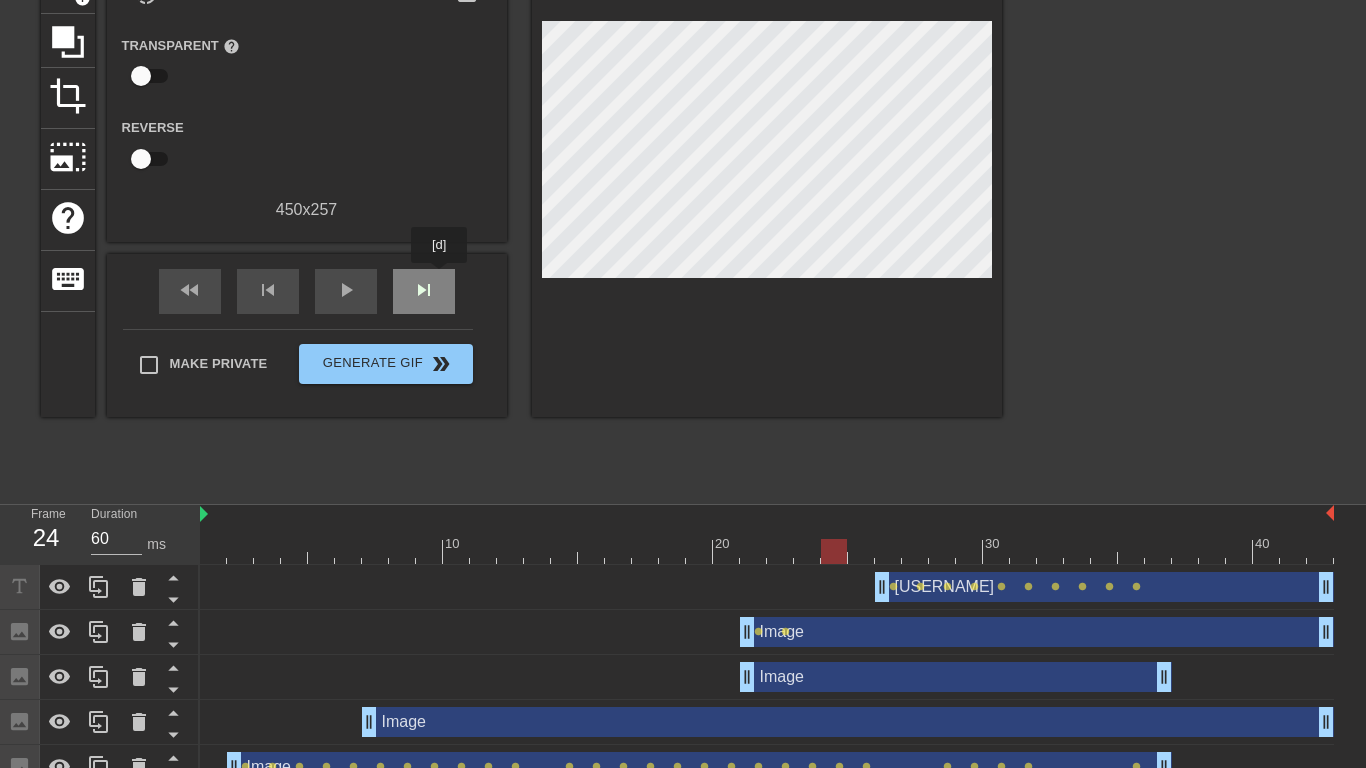 click on "skip_next" at bounding box center (424, 291) 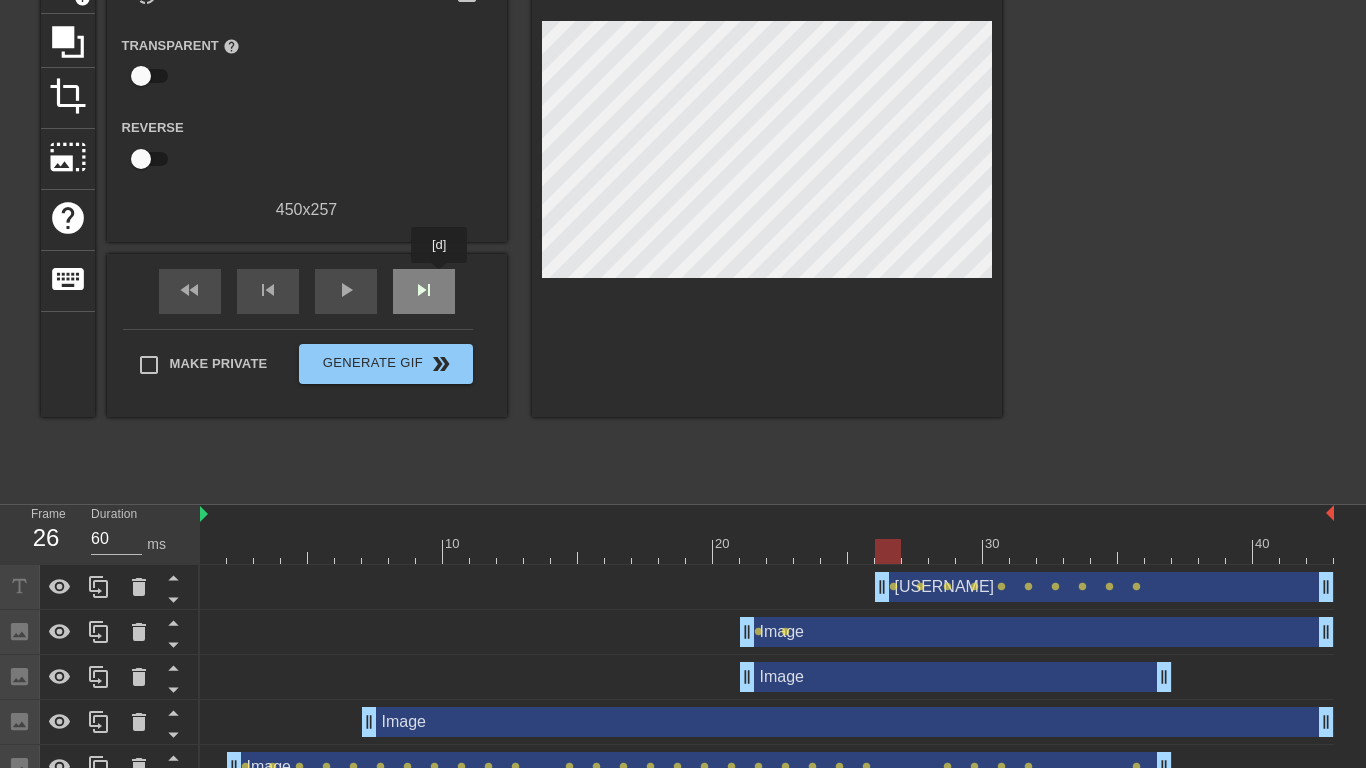 click on "skip_next" at bounding box center (424, 291) 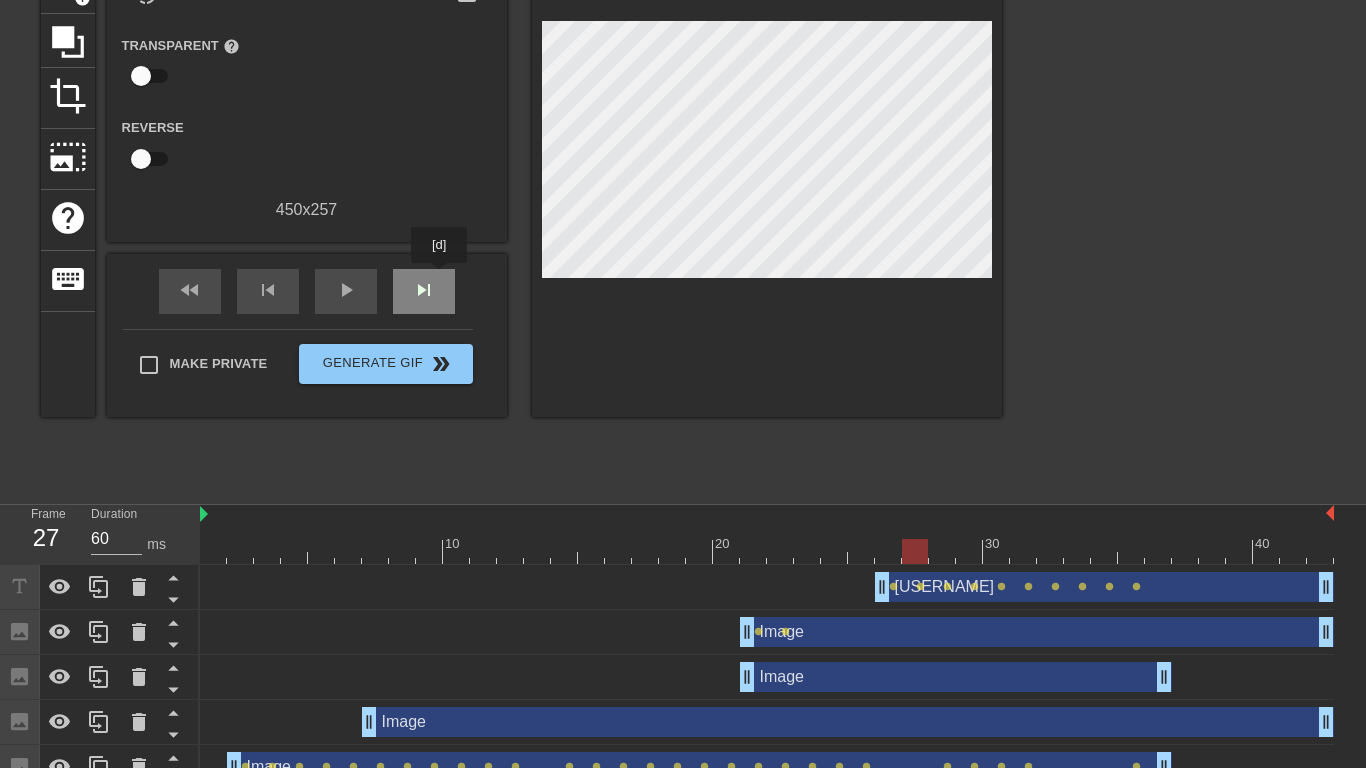 click on "skip_next" at bounding box center [424, 291] 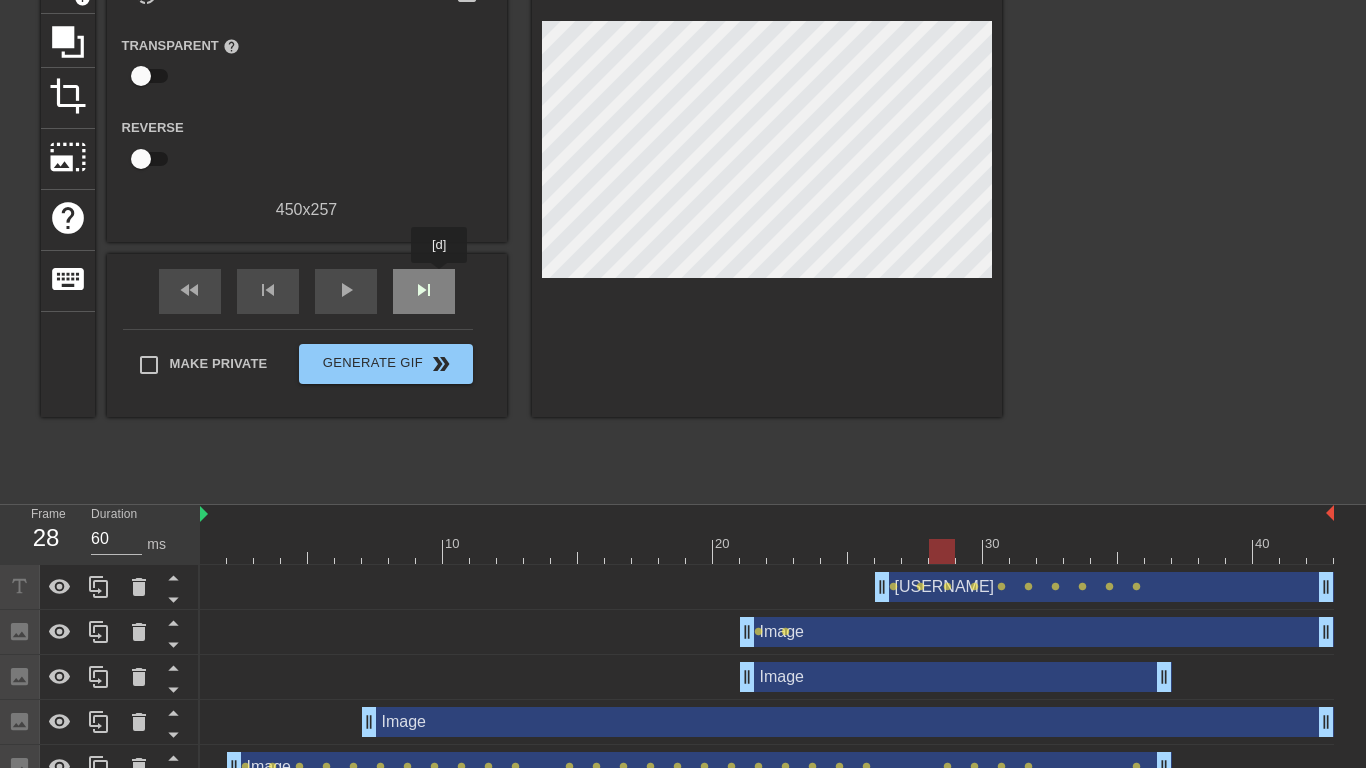 click on "skip_next" at bounding box center (424, 291) 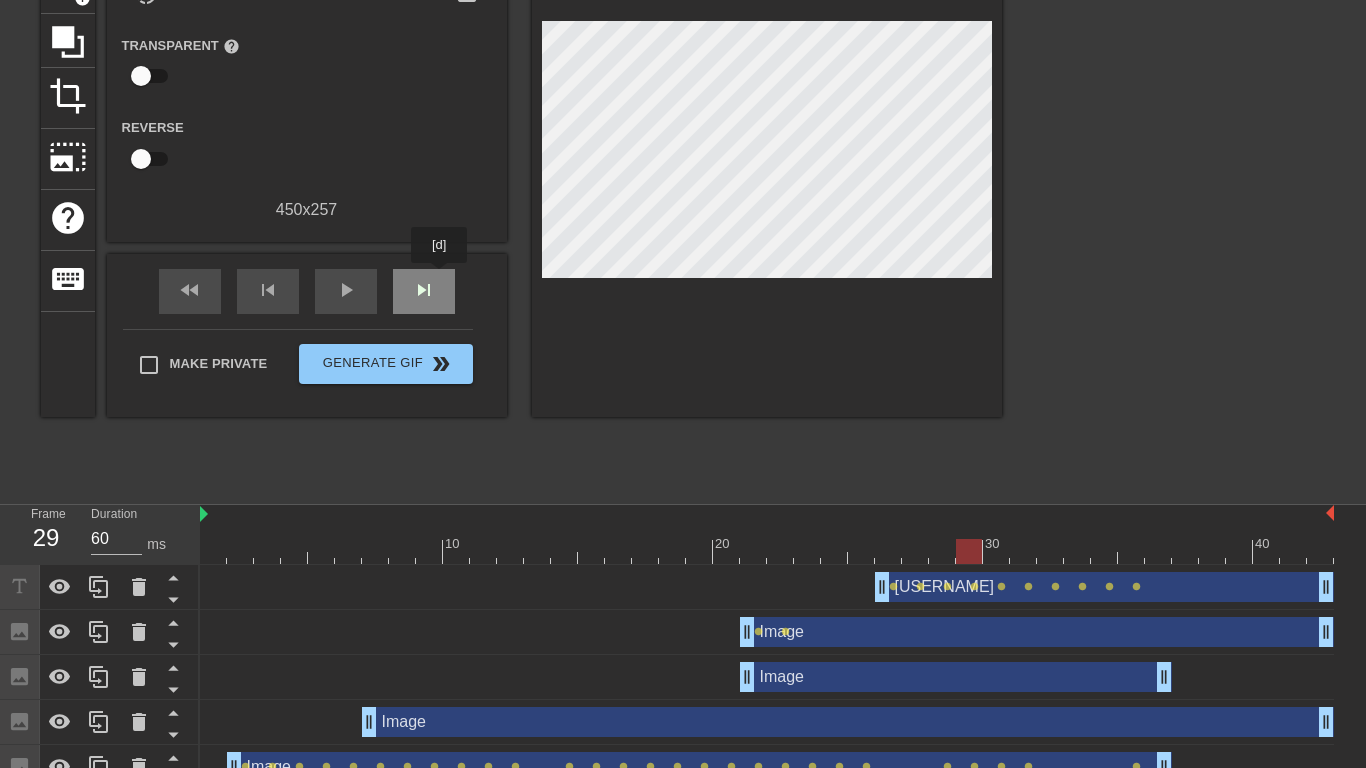 click on "skip_next" at bounding box center [424, 291] 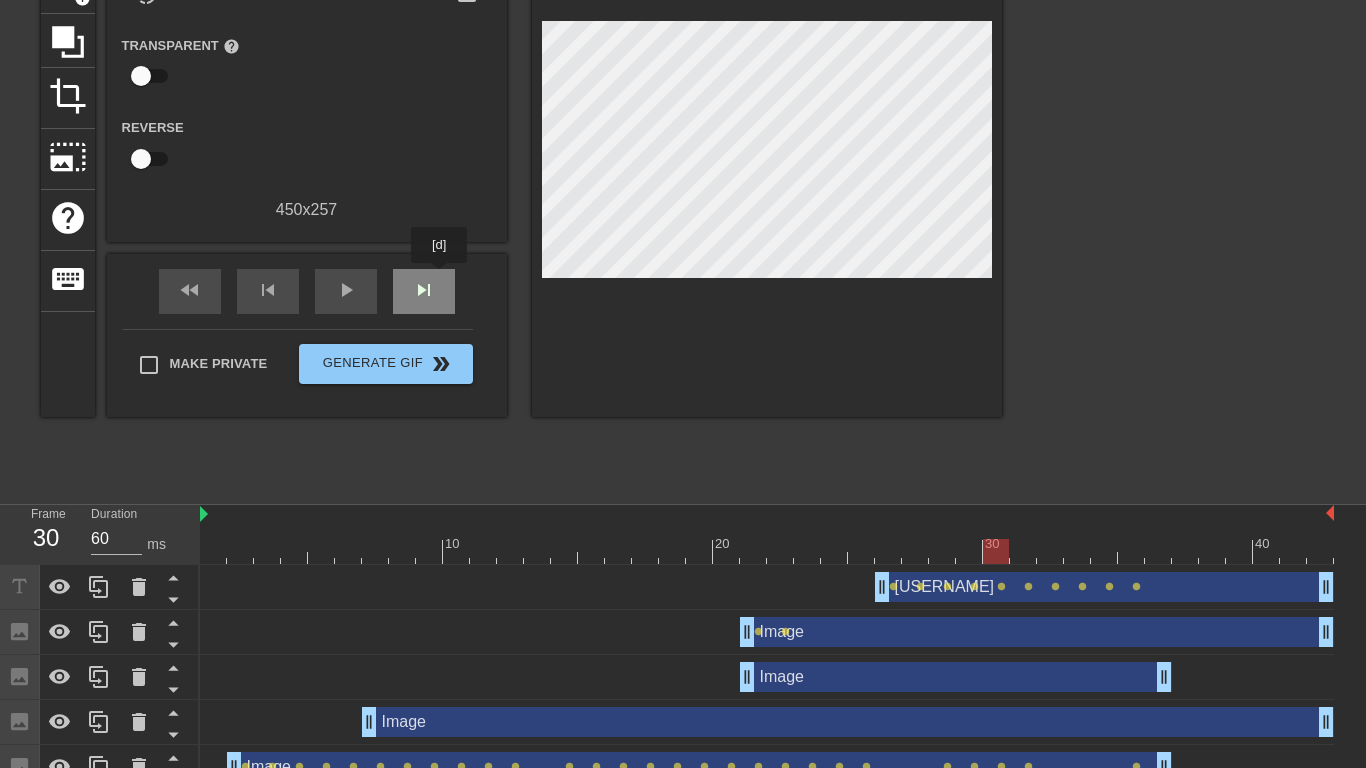 click on "skip_next" at bounding box center [424, 291] 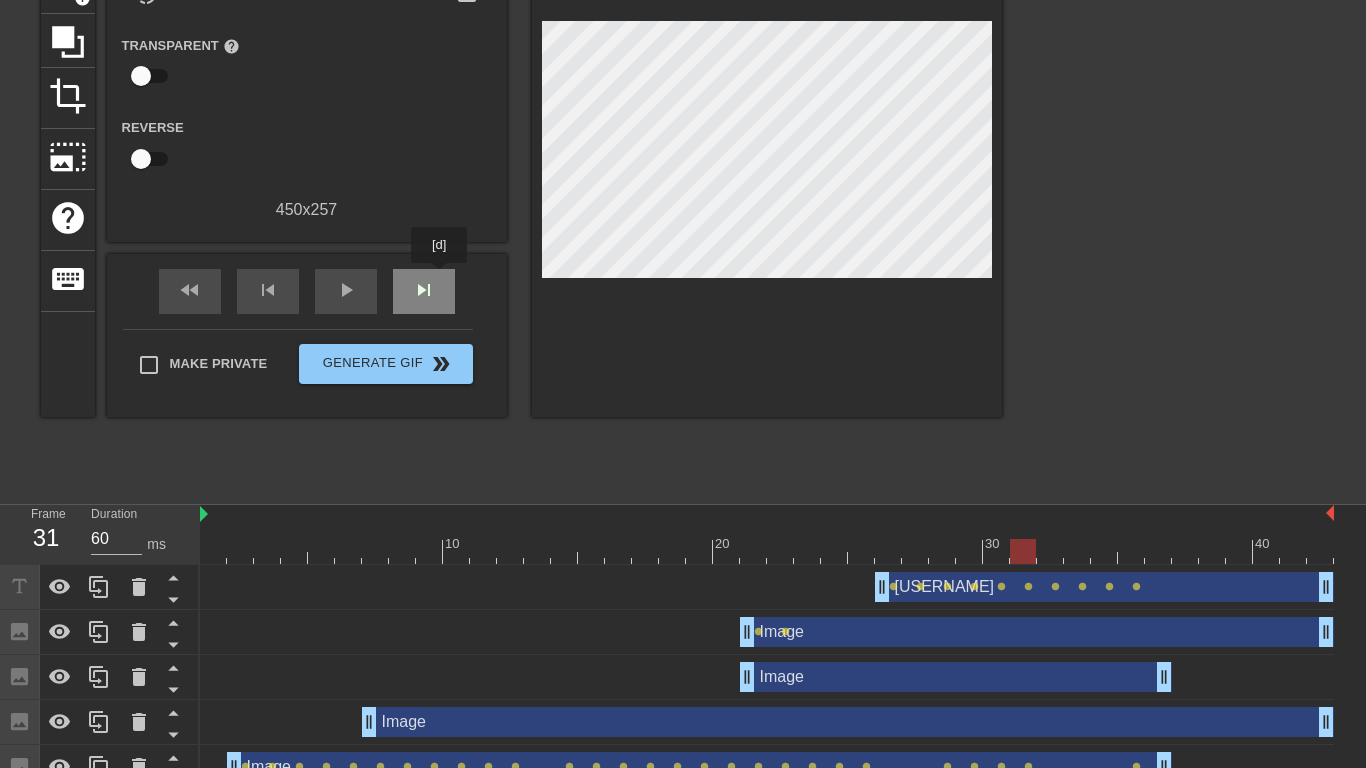 click on "skip_next" at bounding box center [424, 291] 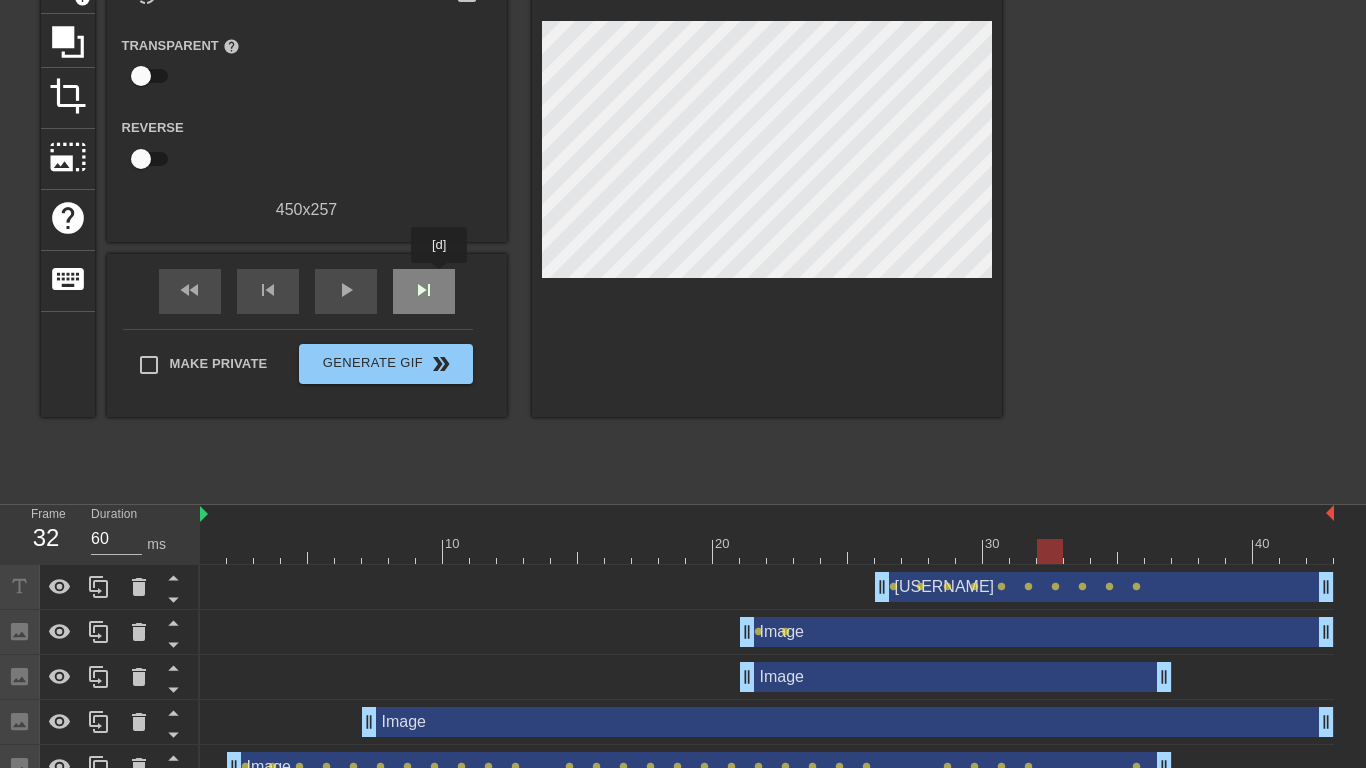 click on "skip_next" at bounding box center (424, 291) 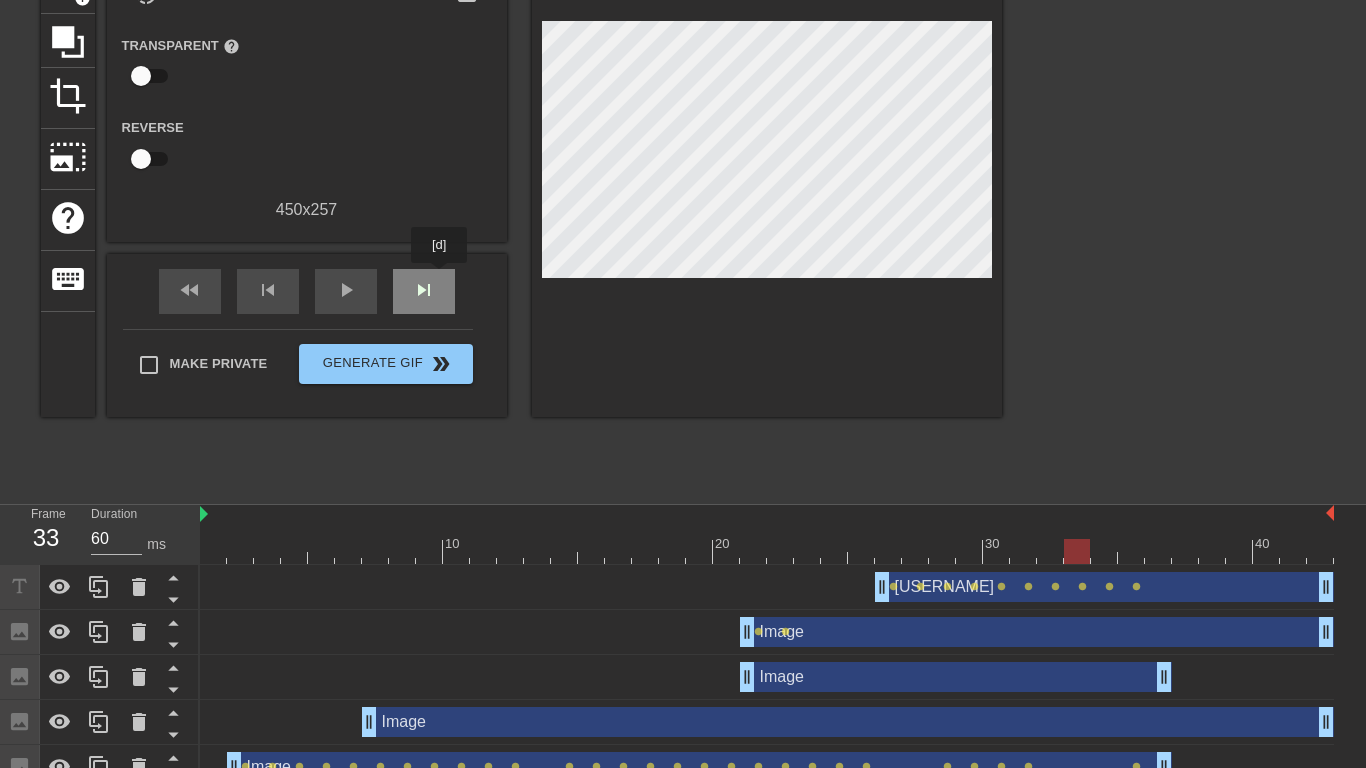click on "skip_next" at bounding box center (424, 291) 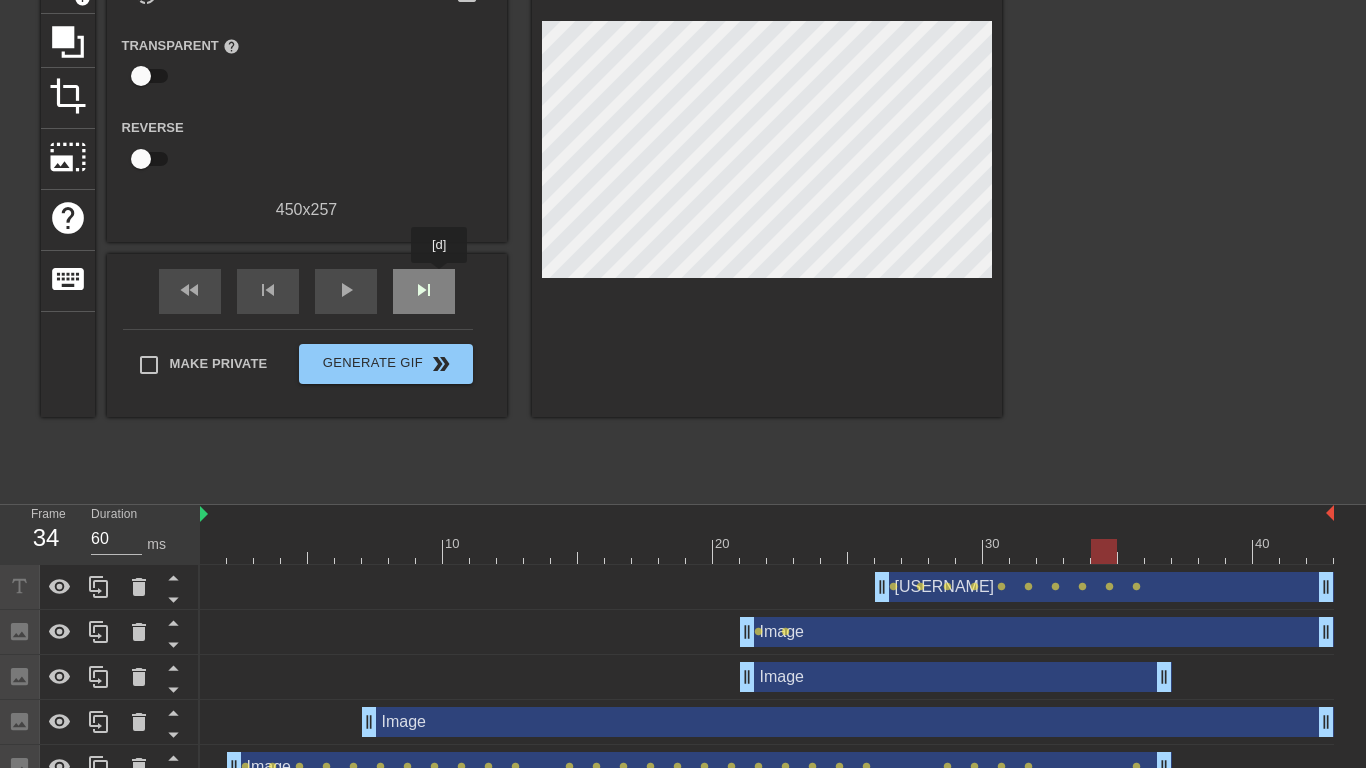 click on "skip_next" at bounding box center (424, 291) 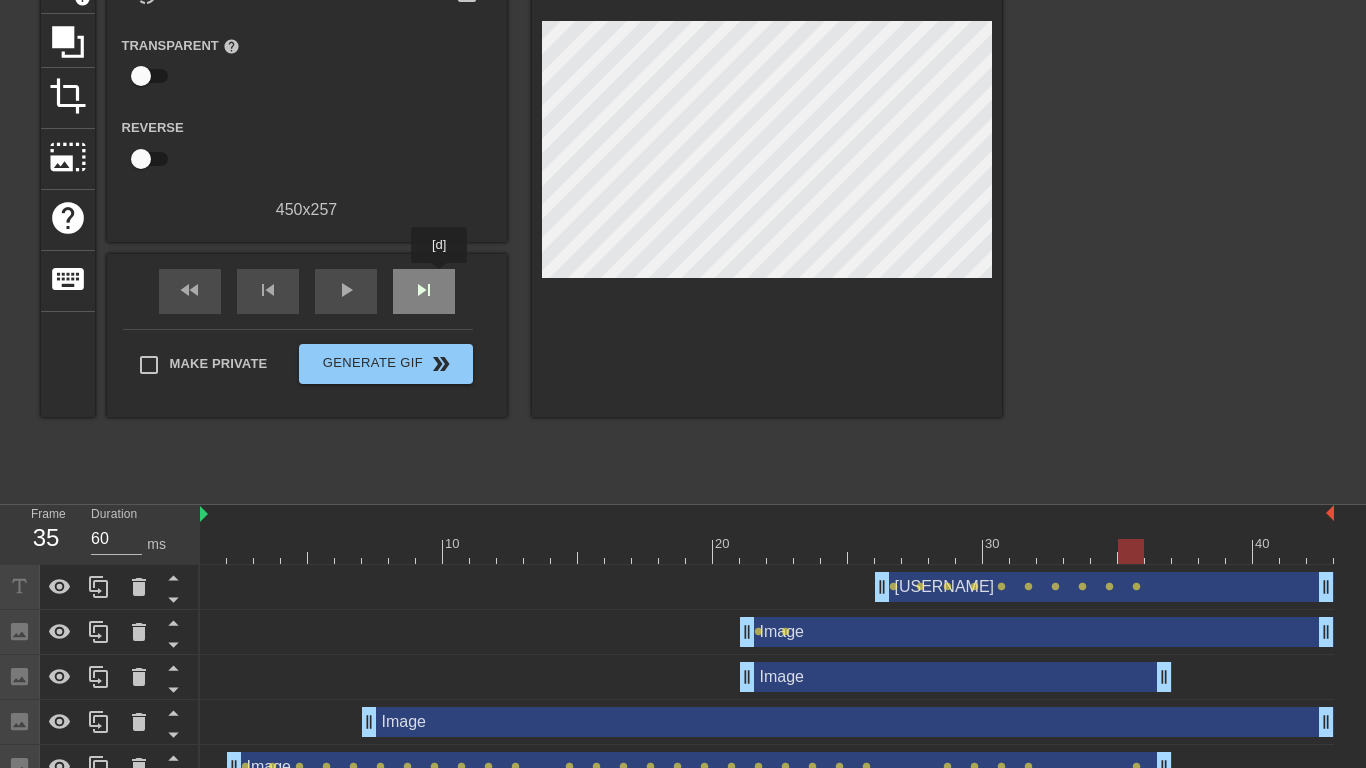 click on "skip_next" at bounding box center (424, 291) 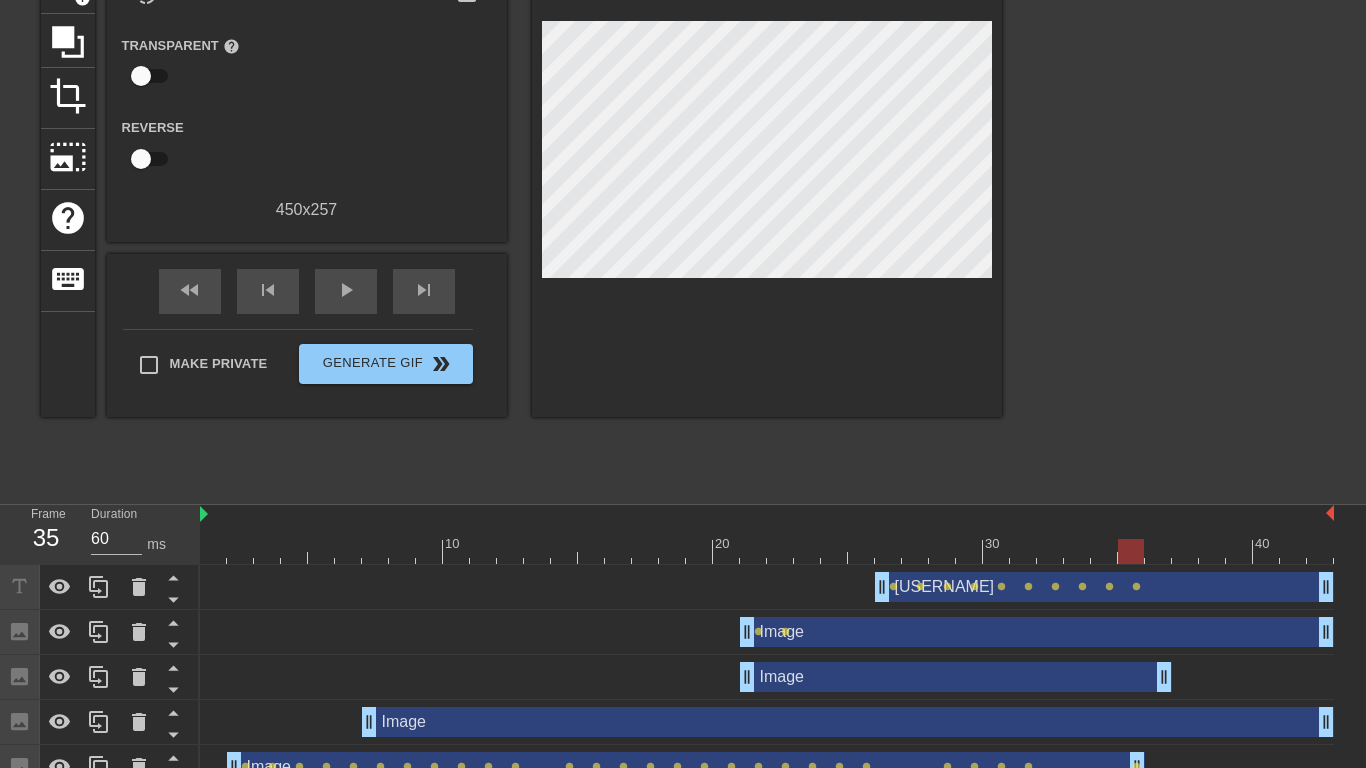 drag, startPoint x: 1163, startPoint y: 753, endPoint x: 1145, endPoint y: 753, distance: 18 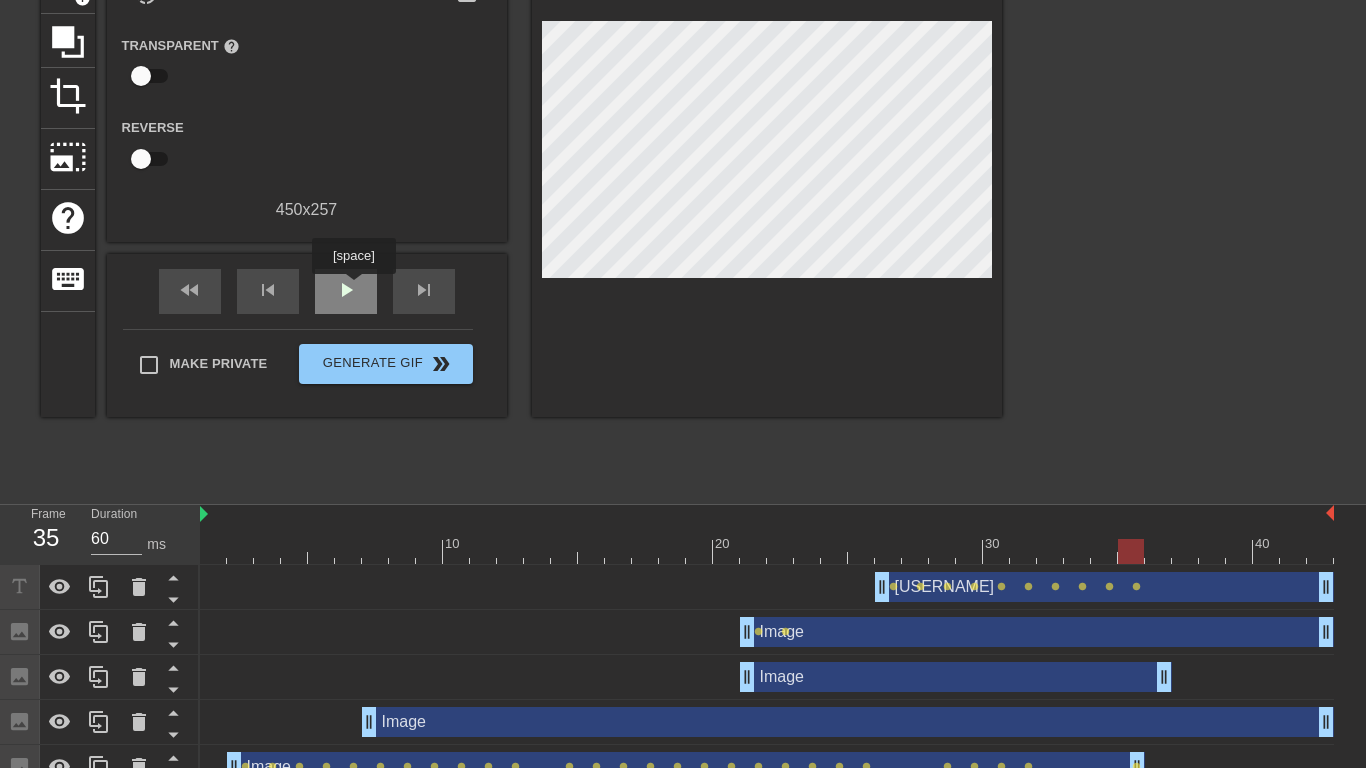 click on "play_arrow" at bounding box center (346, 290) 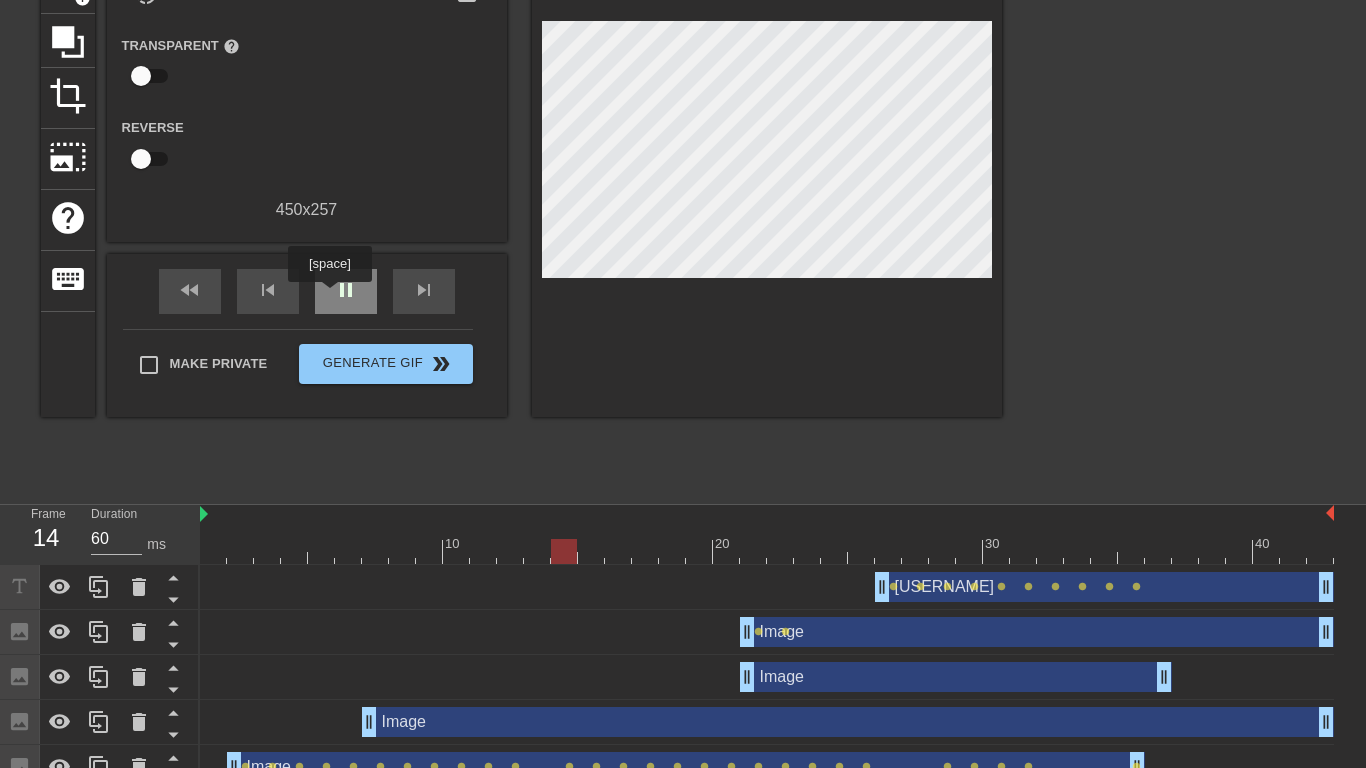 click on "pause" at bounding box center (346, 291) 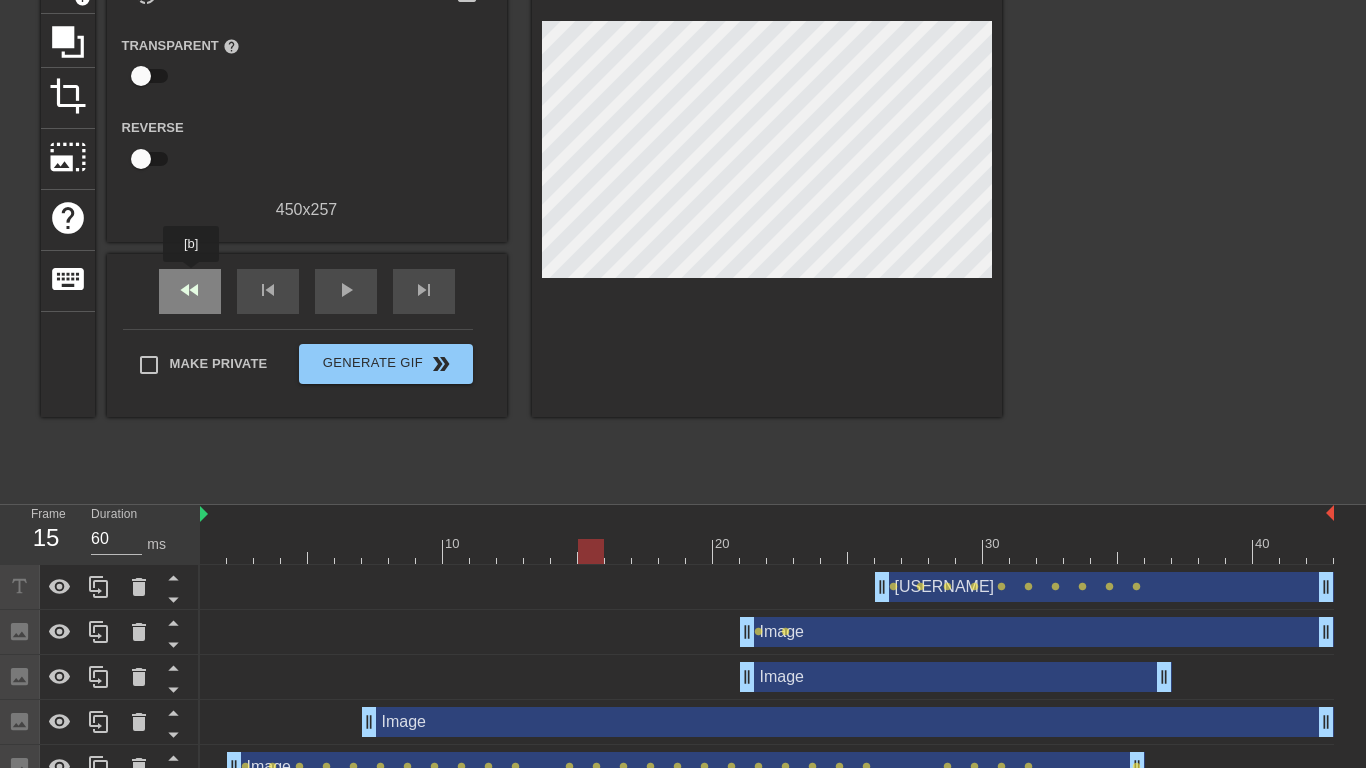 click on "fast_rewind" at bounding box center [190, 290] 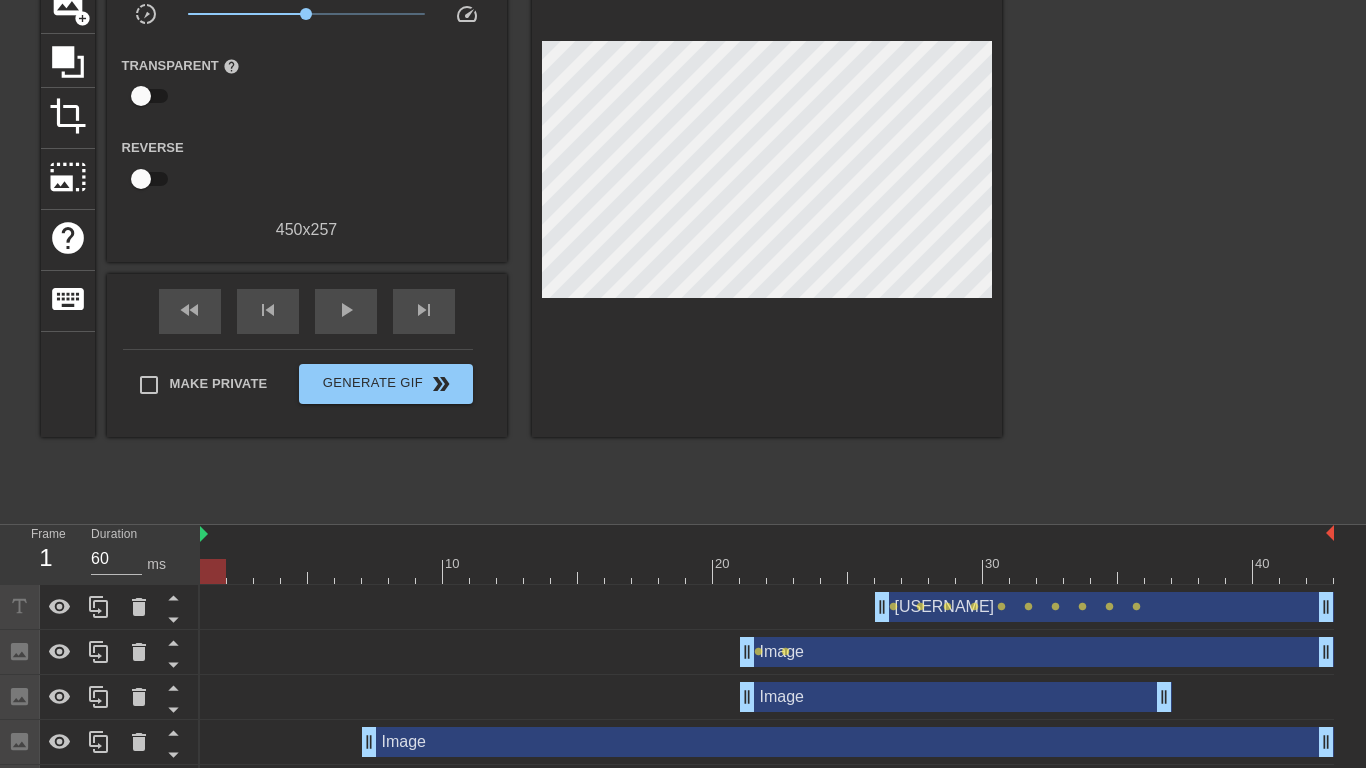 scroll, scrollTop: 0, scrollLeft: 0, axis: both 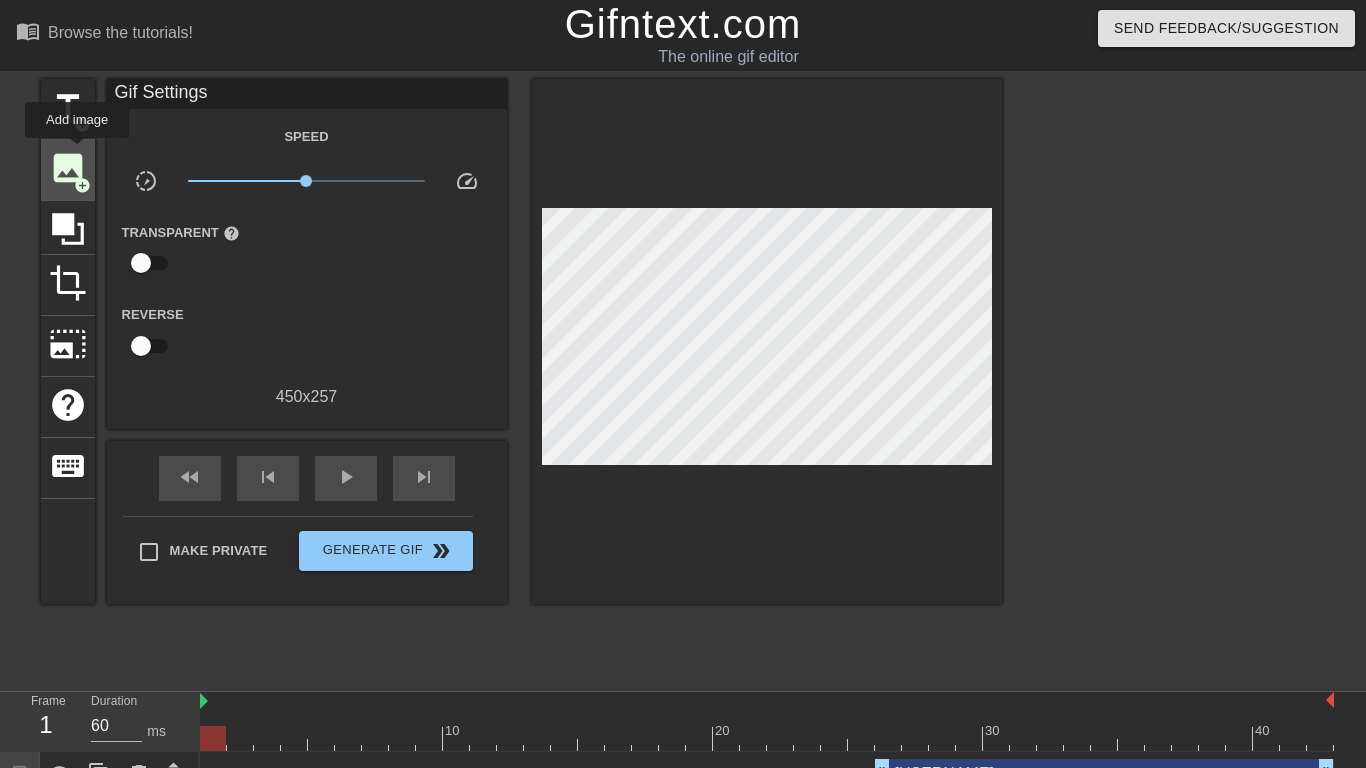 click on "image" at bounding box center (68, 168) 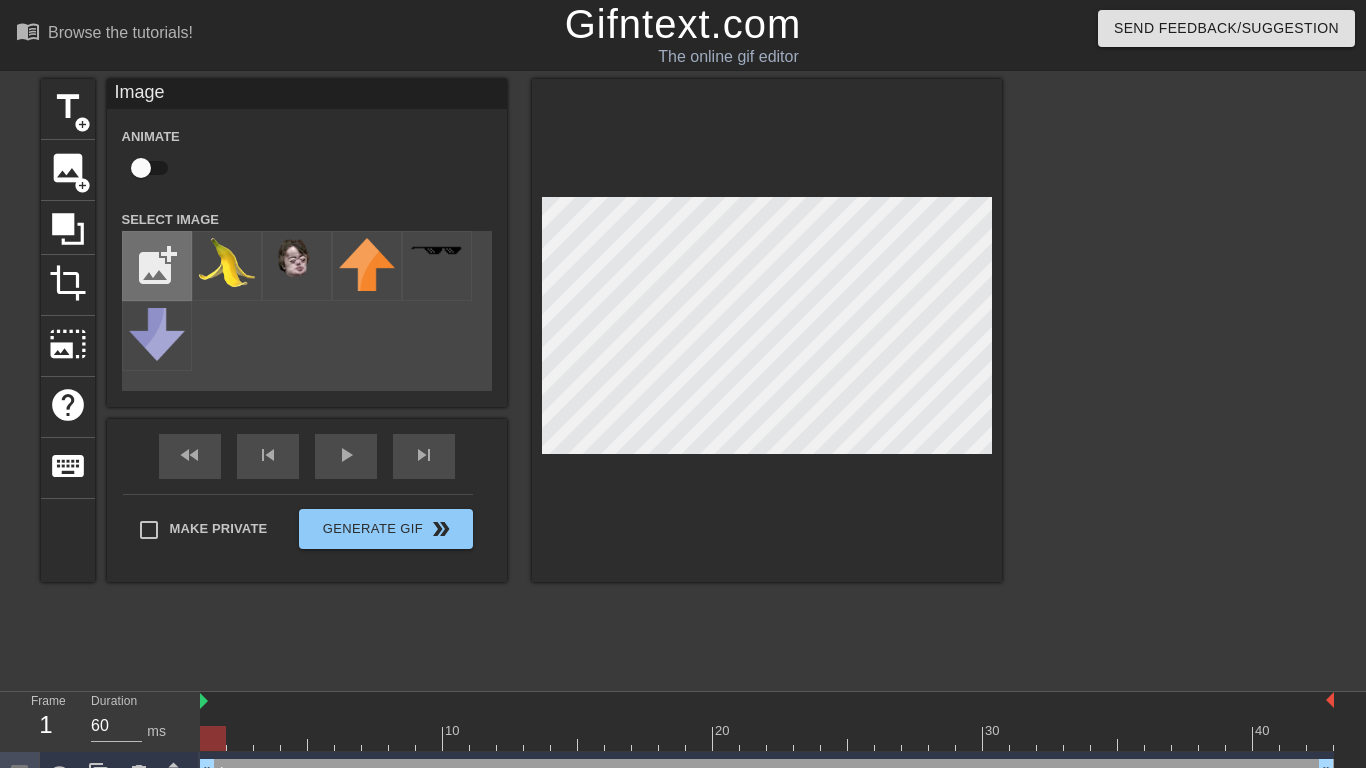 click at bounding box center (157, 266) 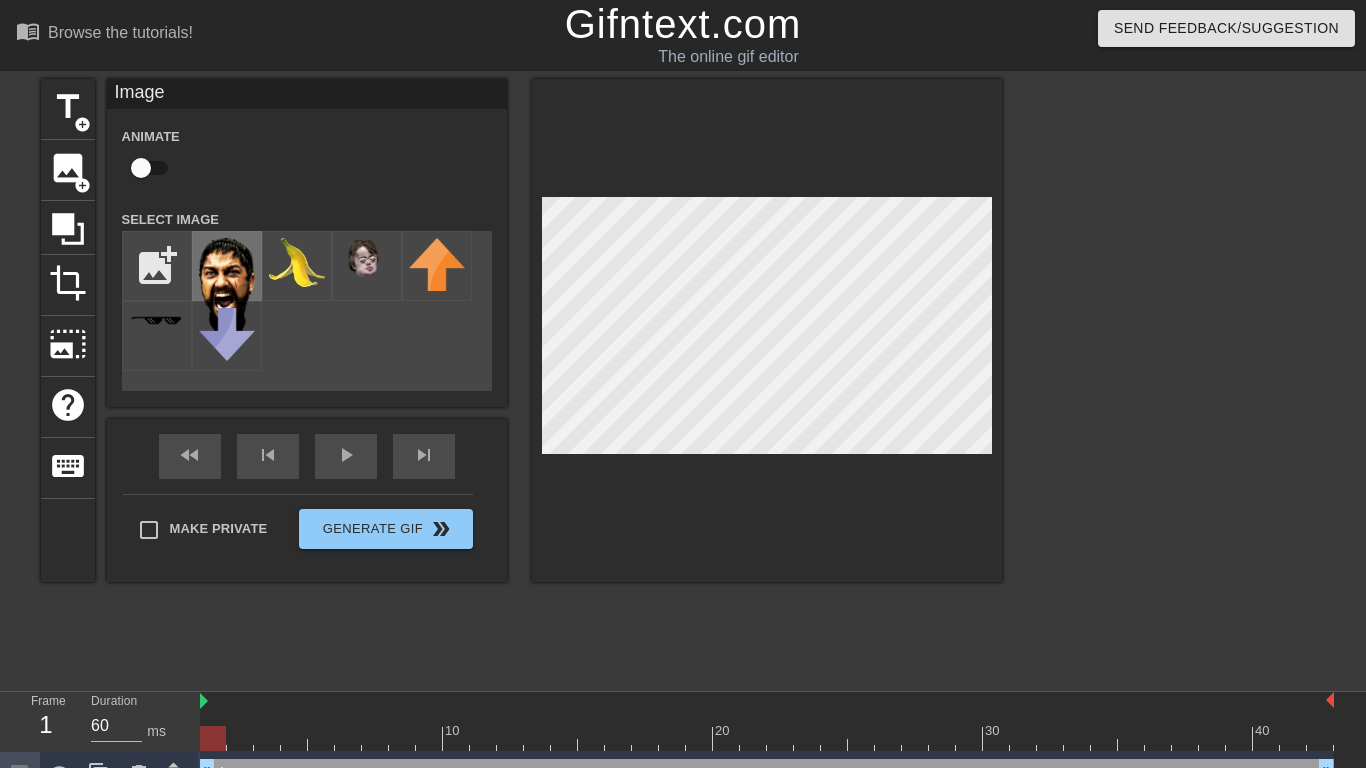 click at bounding box center (227, 266) 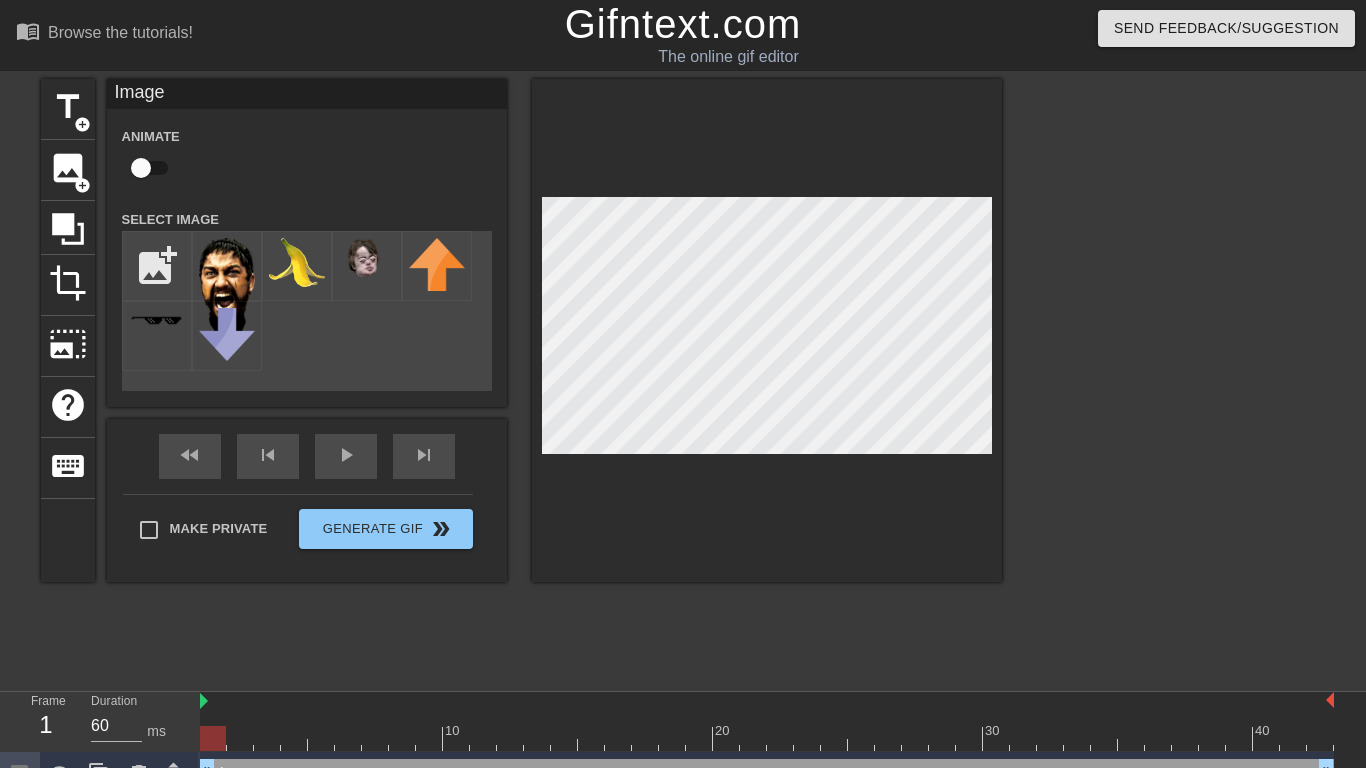 click at bounding box center (141, 168) 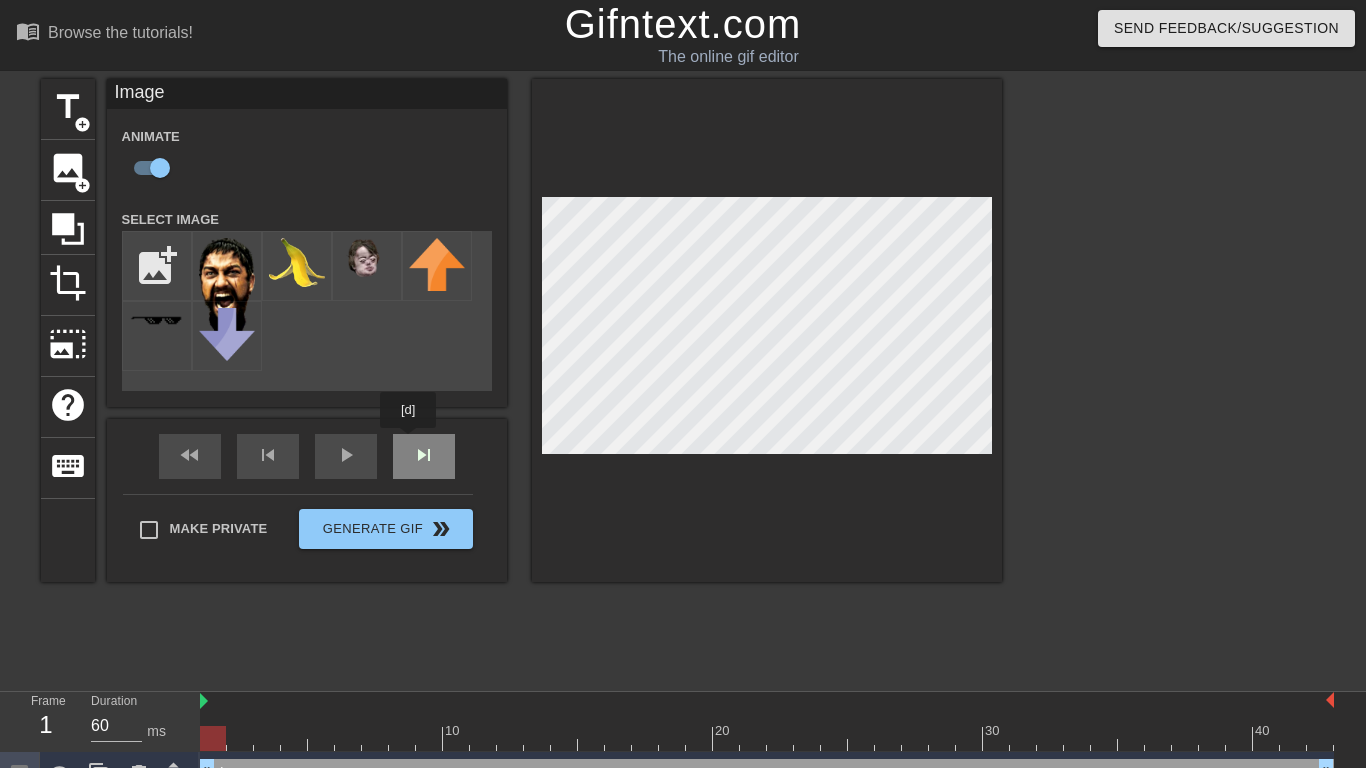 click on "fast_rewind skip_previous play_arrow skip_next" at bounding box center [307, 456] 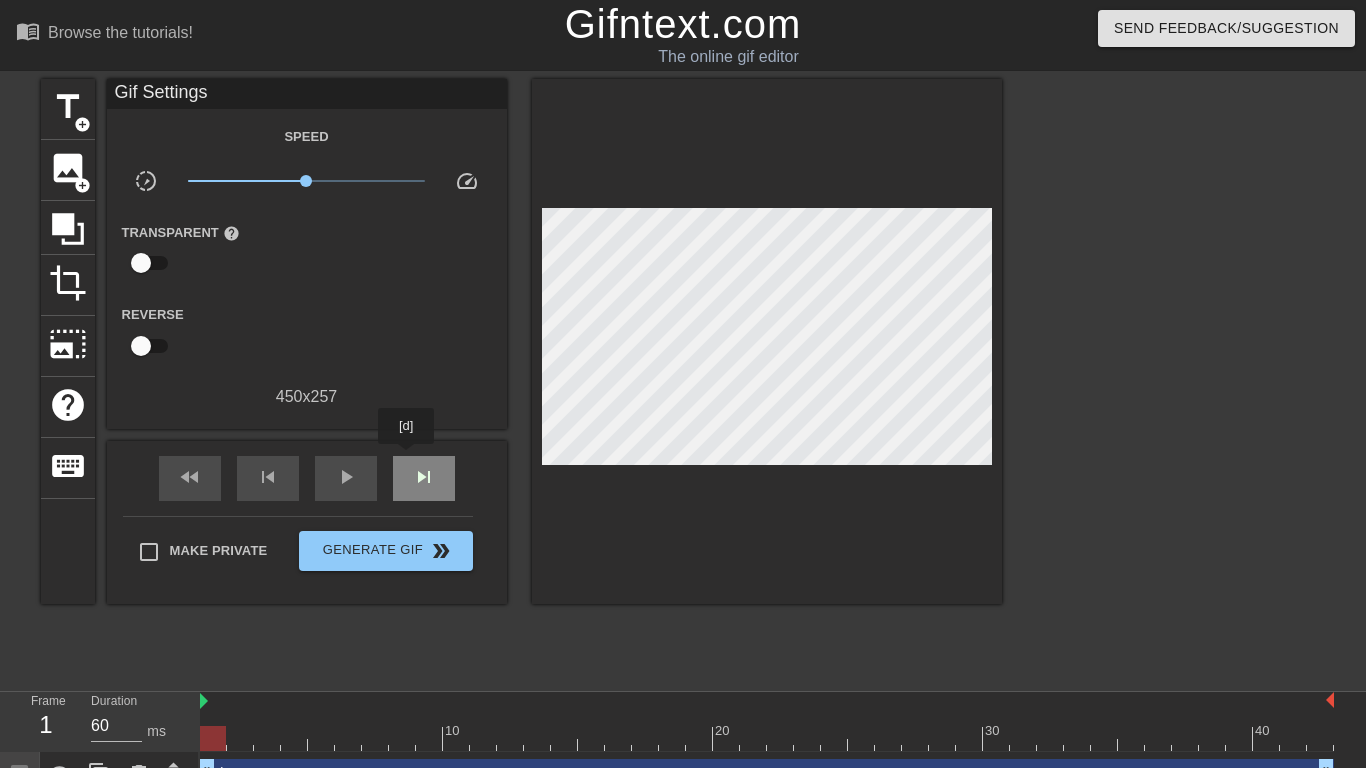 click on "skip_next" at bounding box center (424, 478) 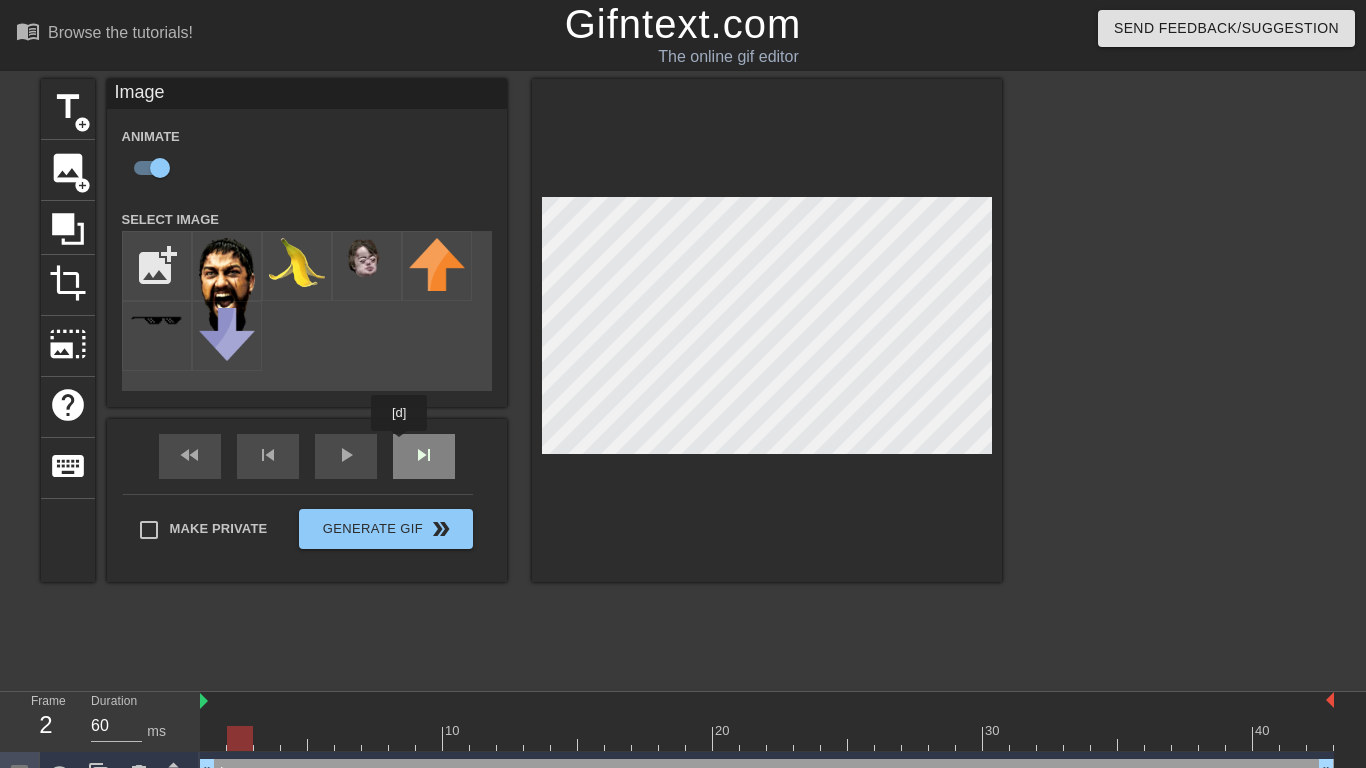 click on "fast_rewind skip_previous play_arrow skip_next" at bounding box center [307, 456] 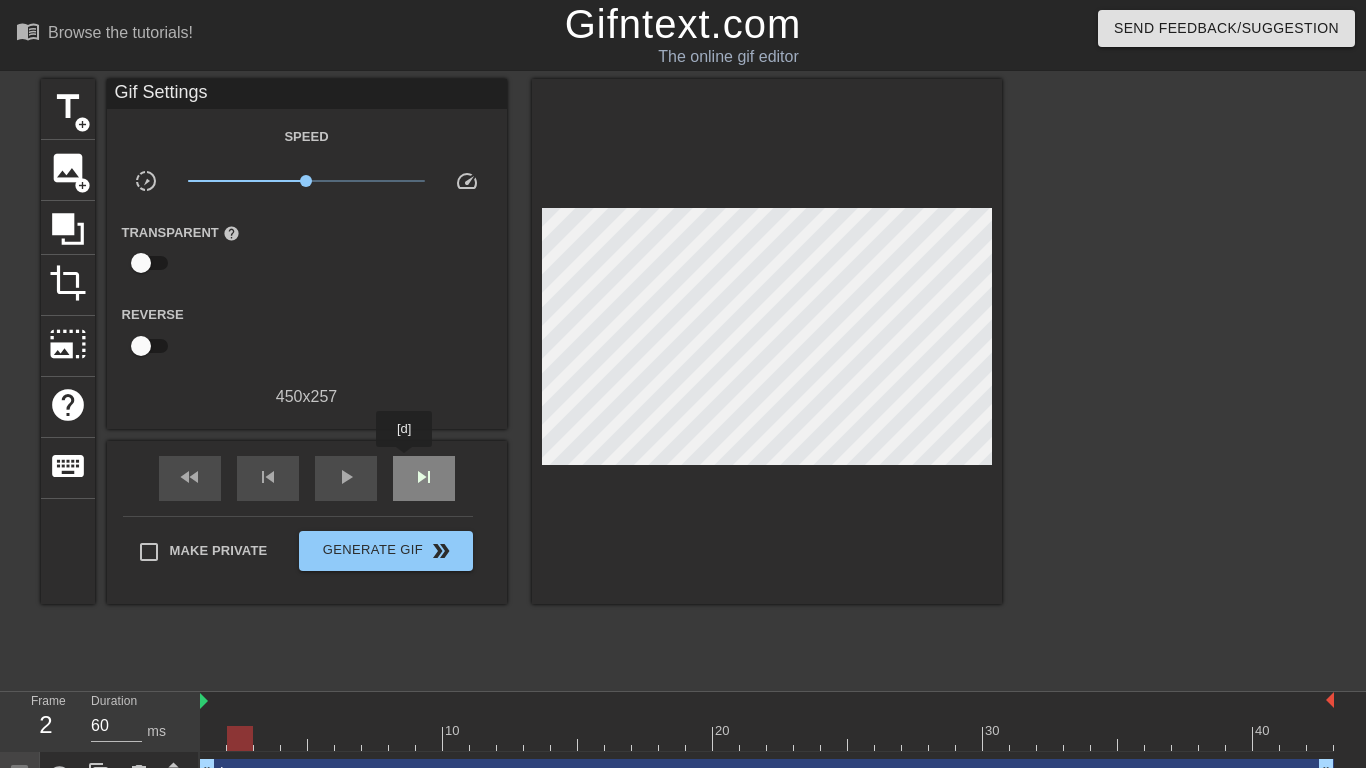 click on "skip_next" at bounding box center (424, 478) 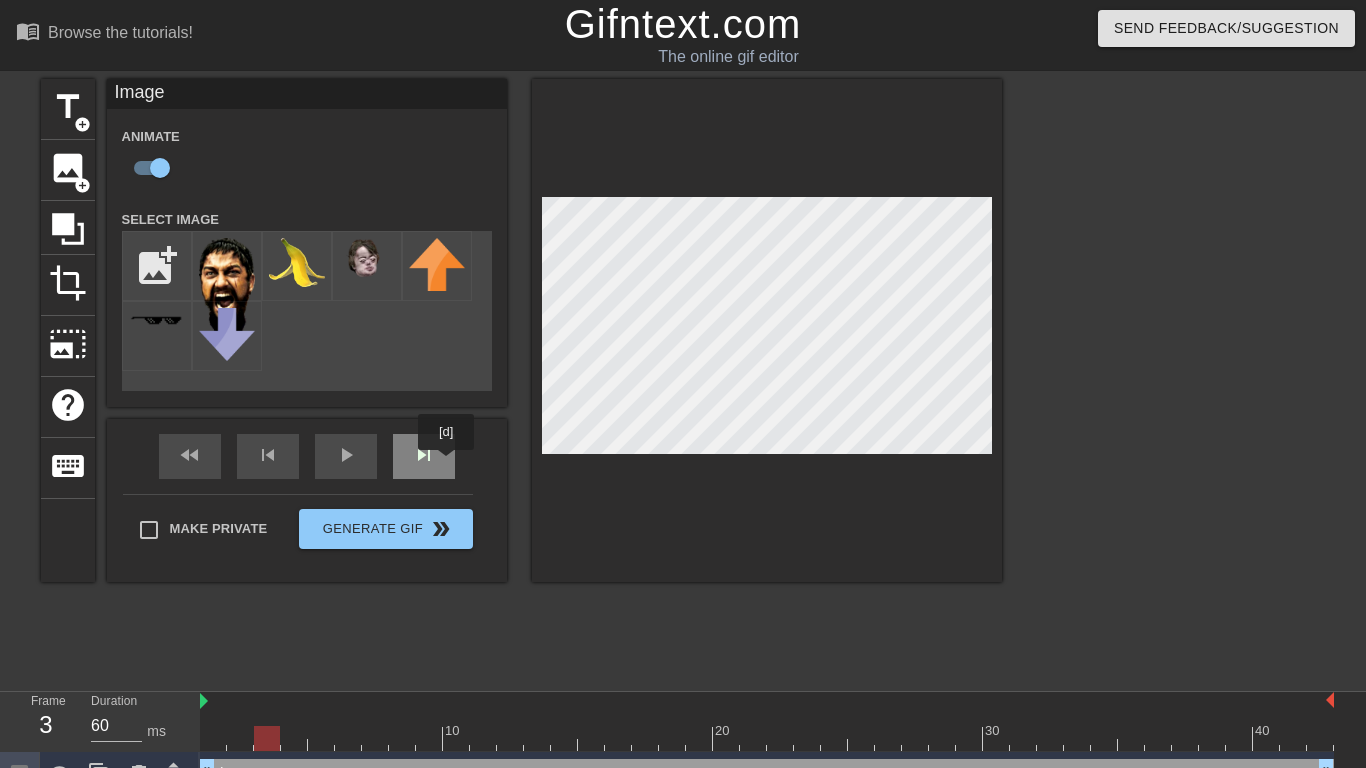 click on "skip_next" at bounding box center [424, 456] 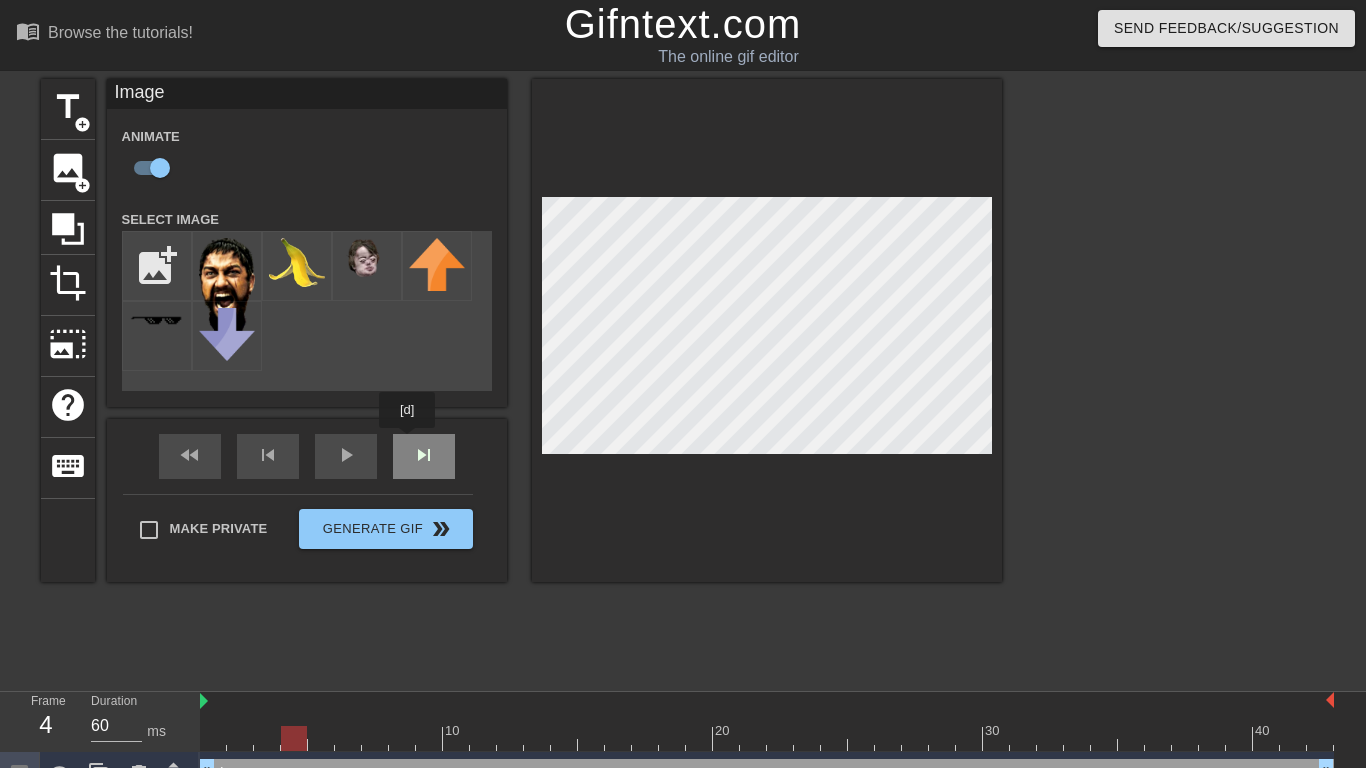 click on "fast_rewind skip_previous play_arrow skip_next" at bounding box center [307, 456] 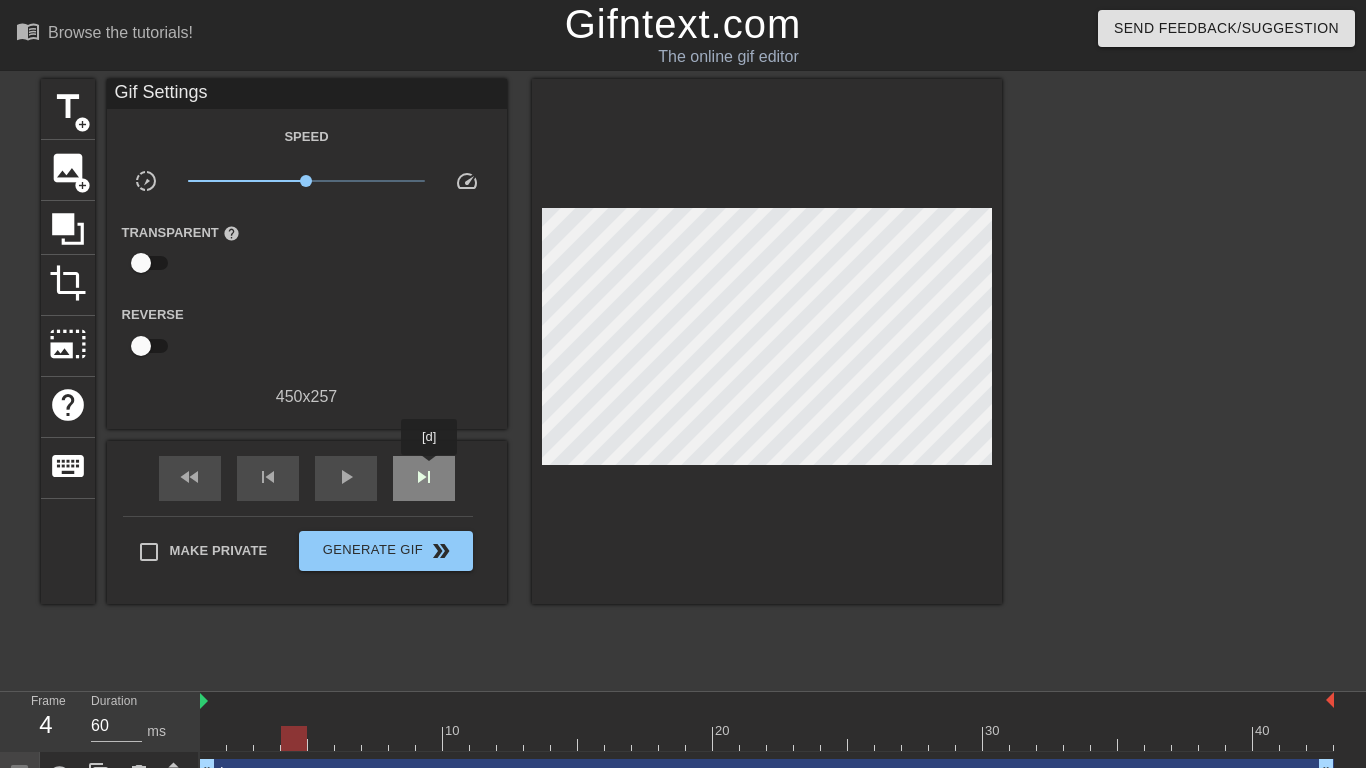 click on "skip_next" at bounding box center [424, 477] 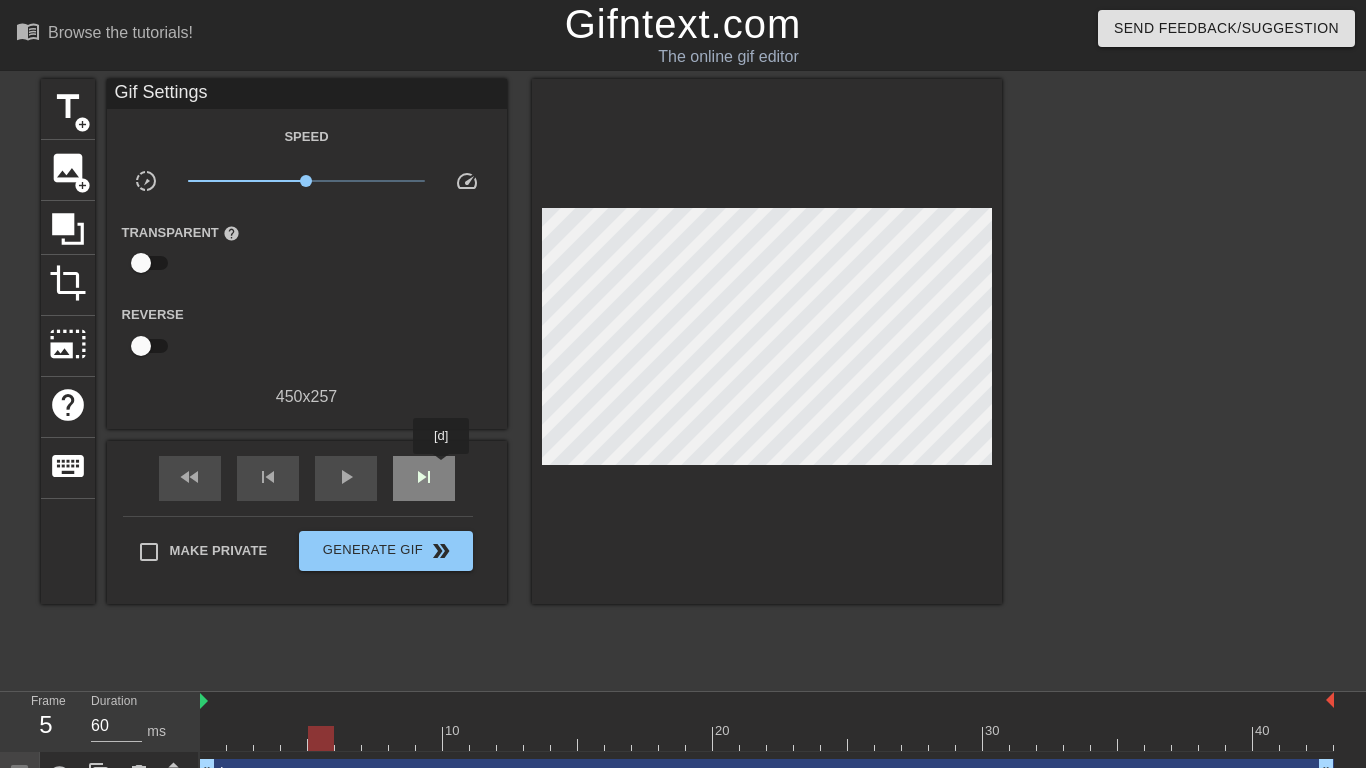 click on "skip_next" at bounding box center (424, 478) 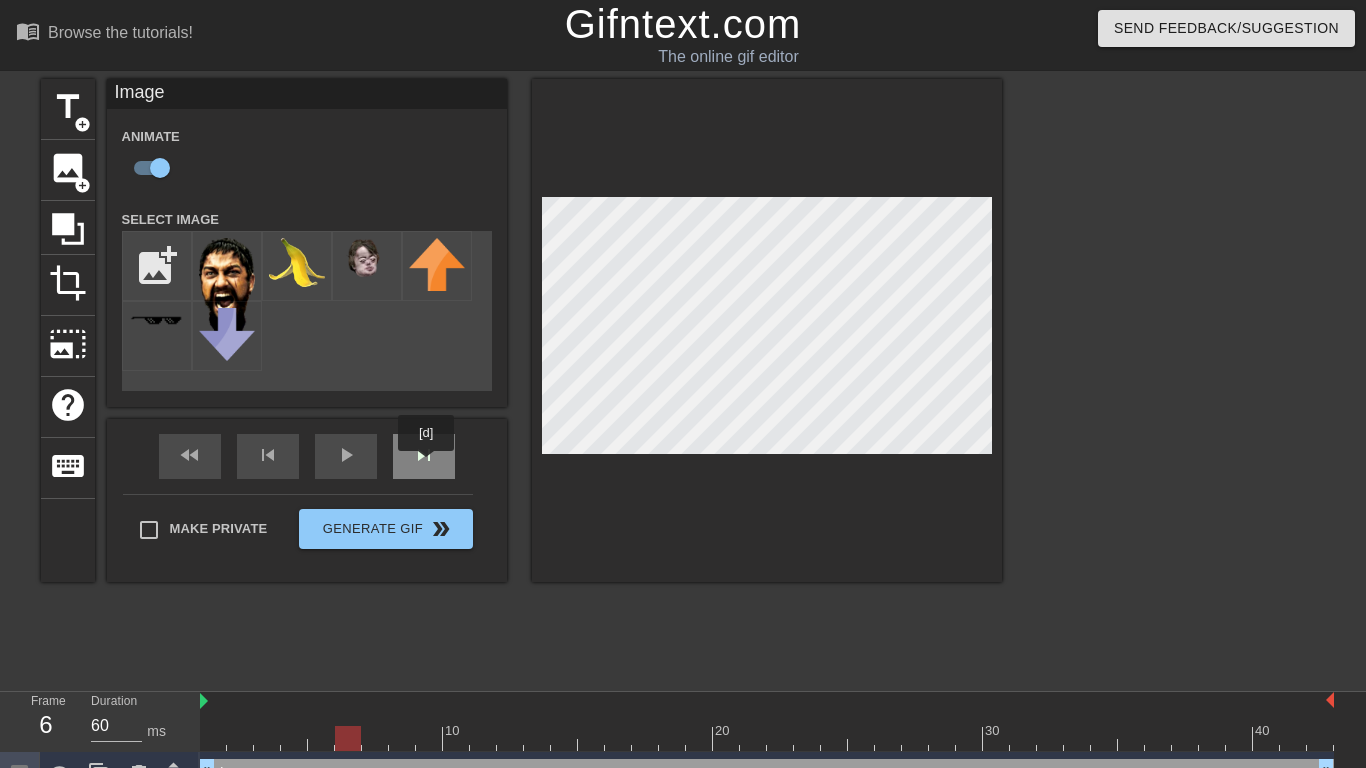 click on "skip_next" at bounding box center (424, 455) 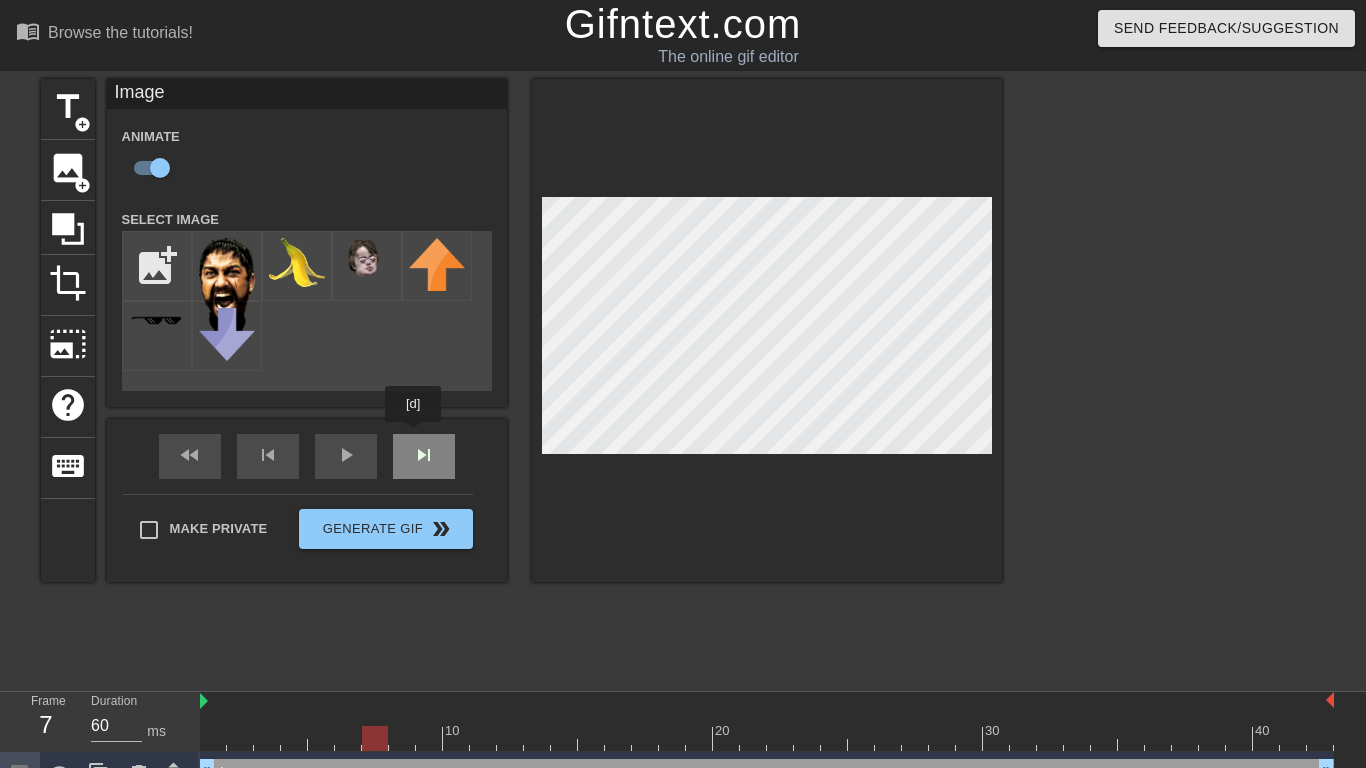 click on "Image Animate Select Image add_photo_alternate fast_rewind skip_previous play_arrow skip_next Make Private Generate Gif double_arrow" at bounding box center (307, 330) 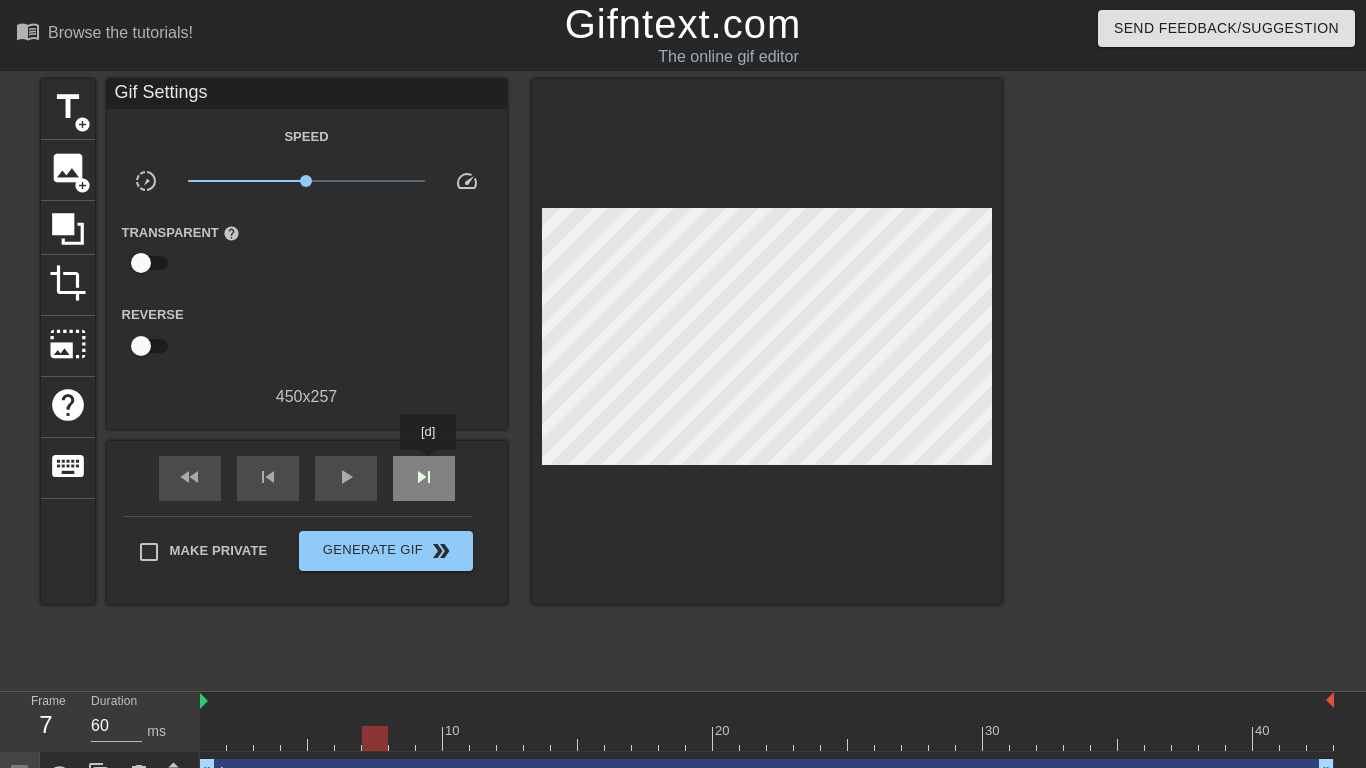 click on "skip_next" at bounding box center [424, 477] 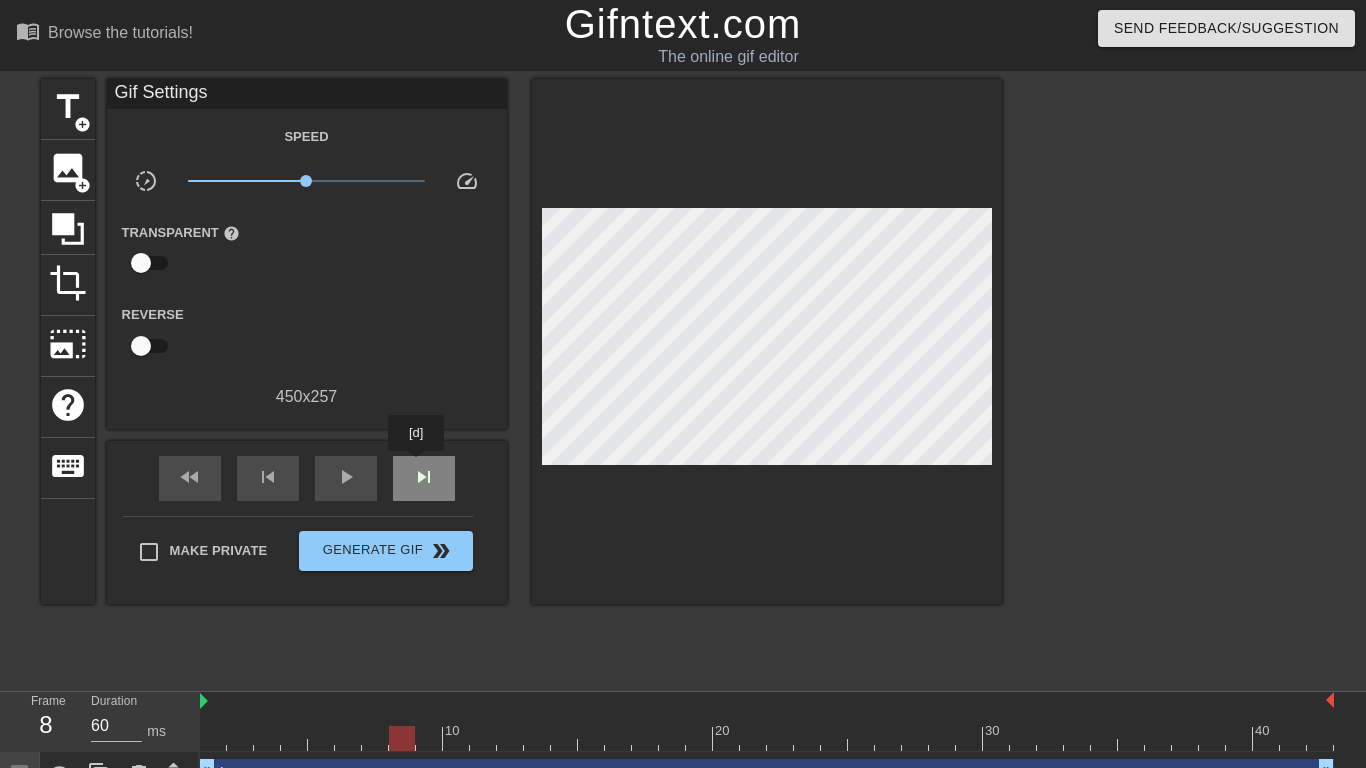 click on "skip_next" at bounding box center [424, 477] 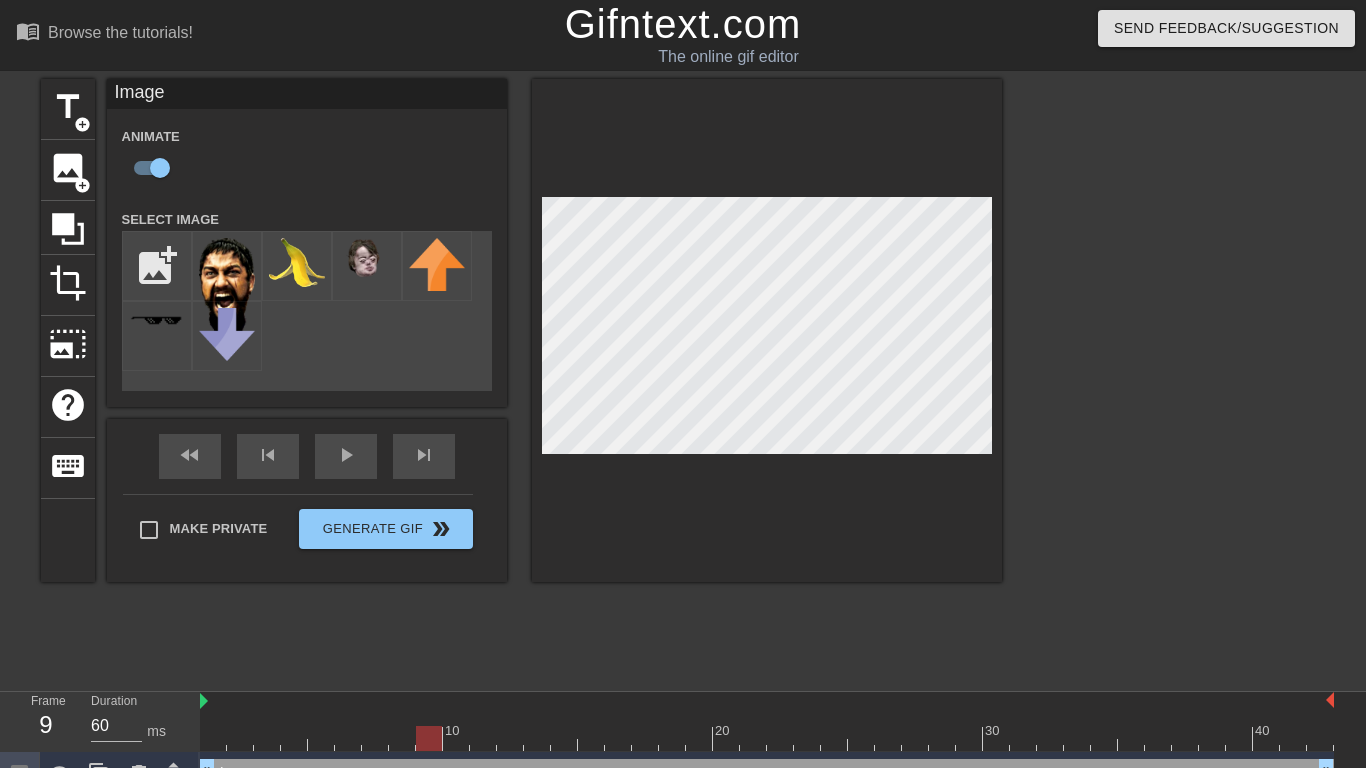 click at bounding box center [767, 330] 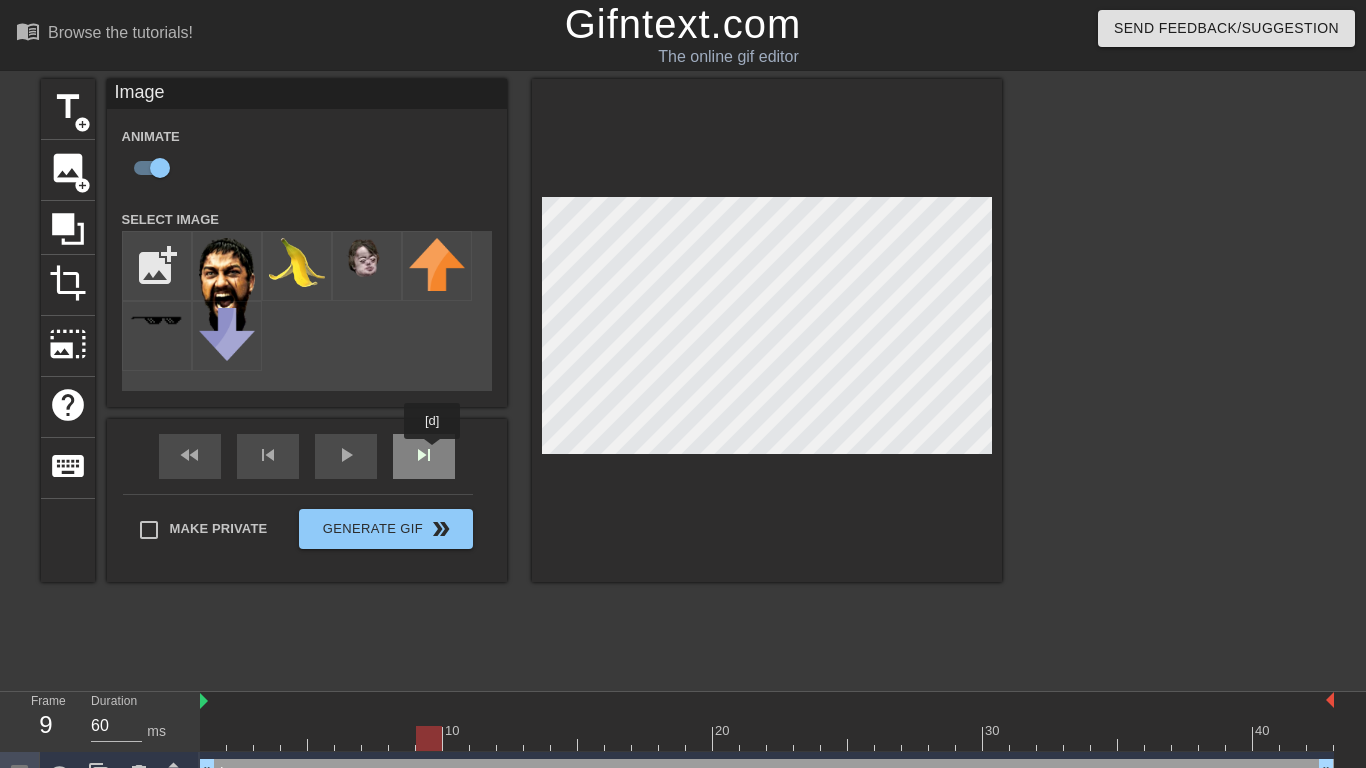 click on "fast_rewind skip_previous play_arrow skip_next" at bounding box center [307, 456] 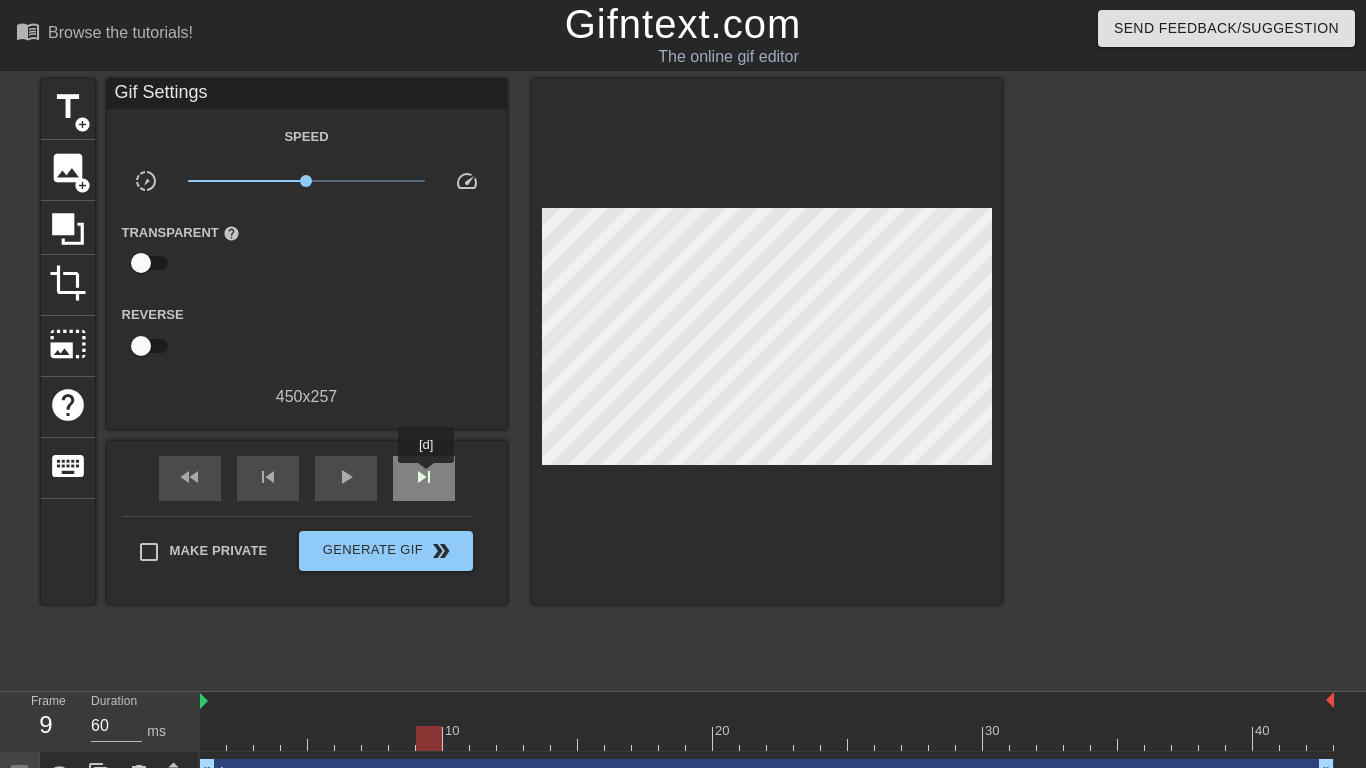 click on "skip_next" at bounding box center [424, 477] 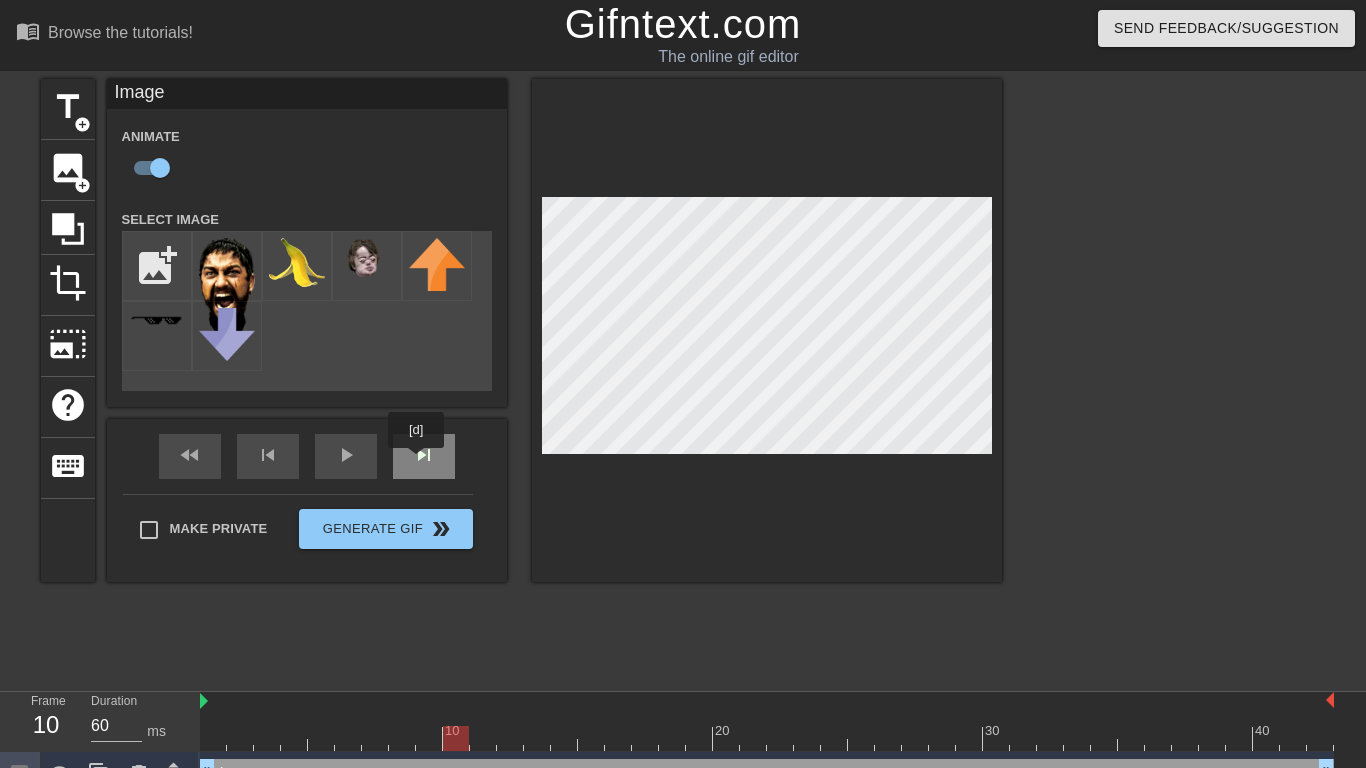 click on "skip_next" at bounding box center (424, 456) 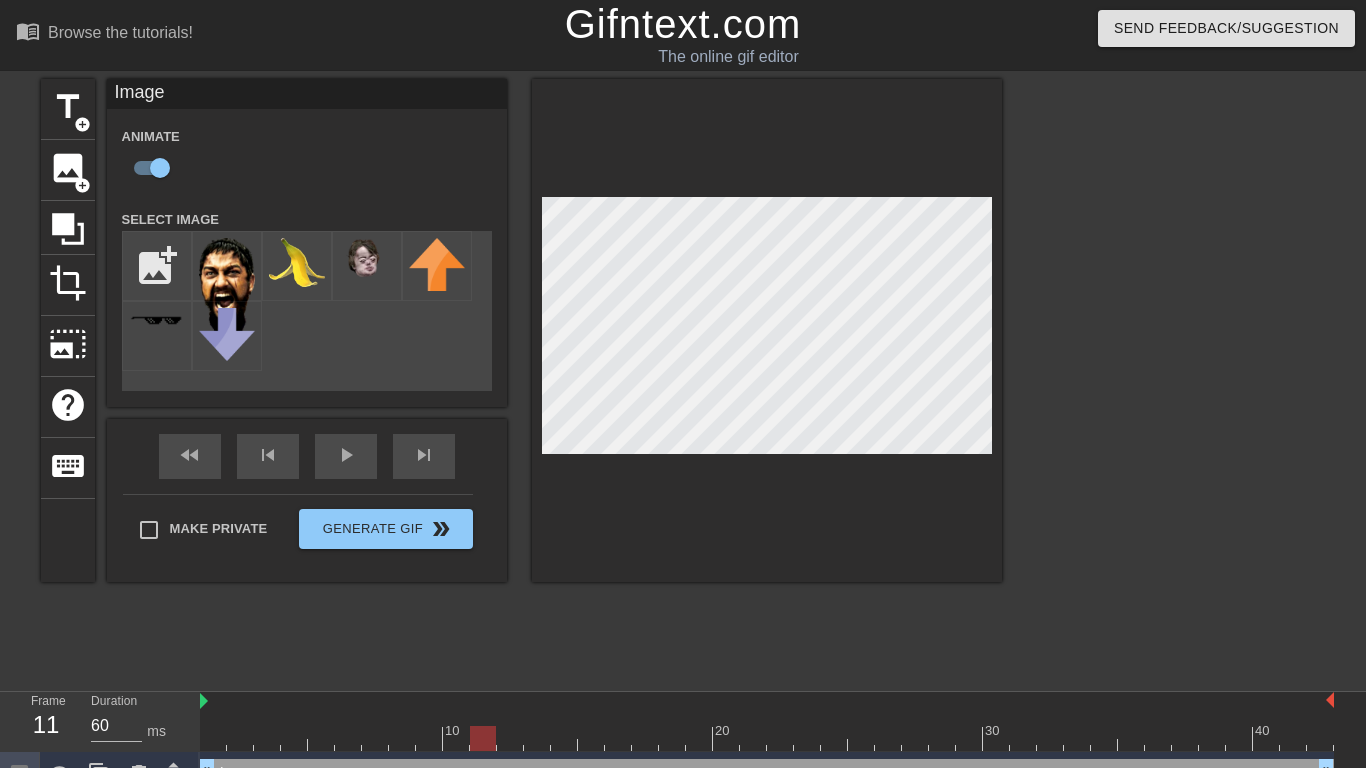 click at bounding box center [767, 330] 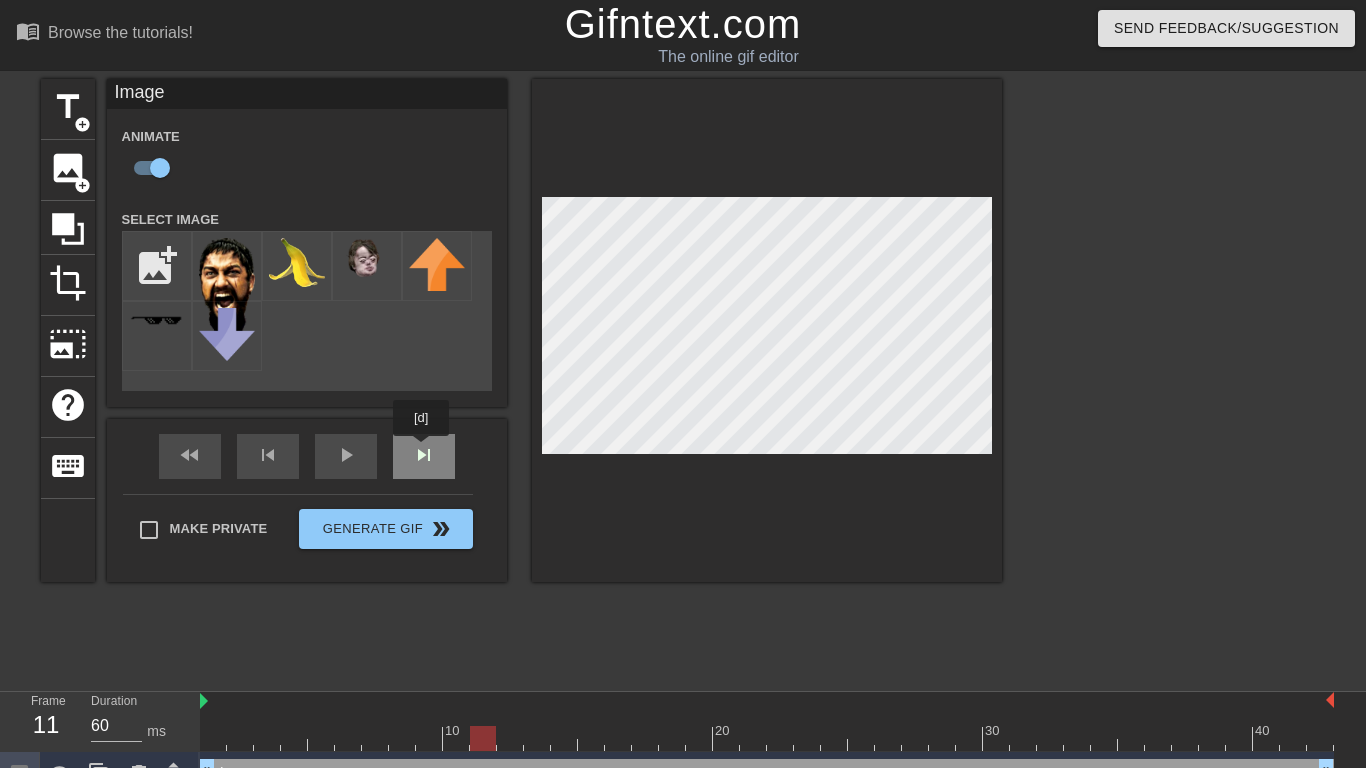 click on "fast_rewind skip_previous play_arrow skip_next" at bounding box center (307, 456) 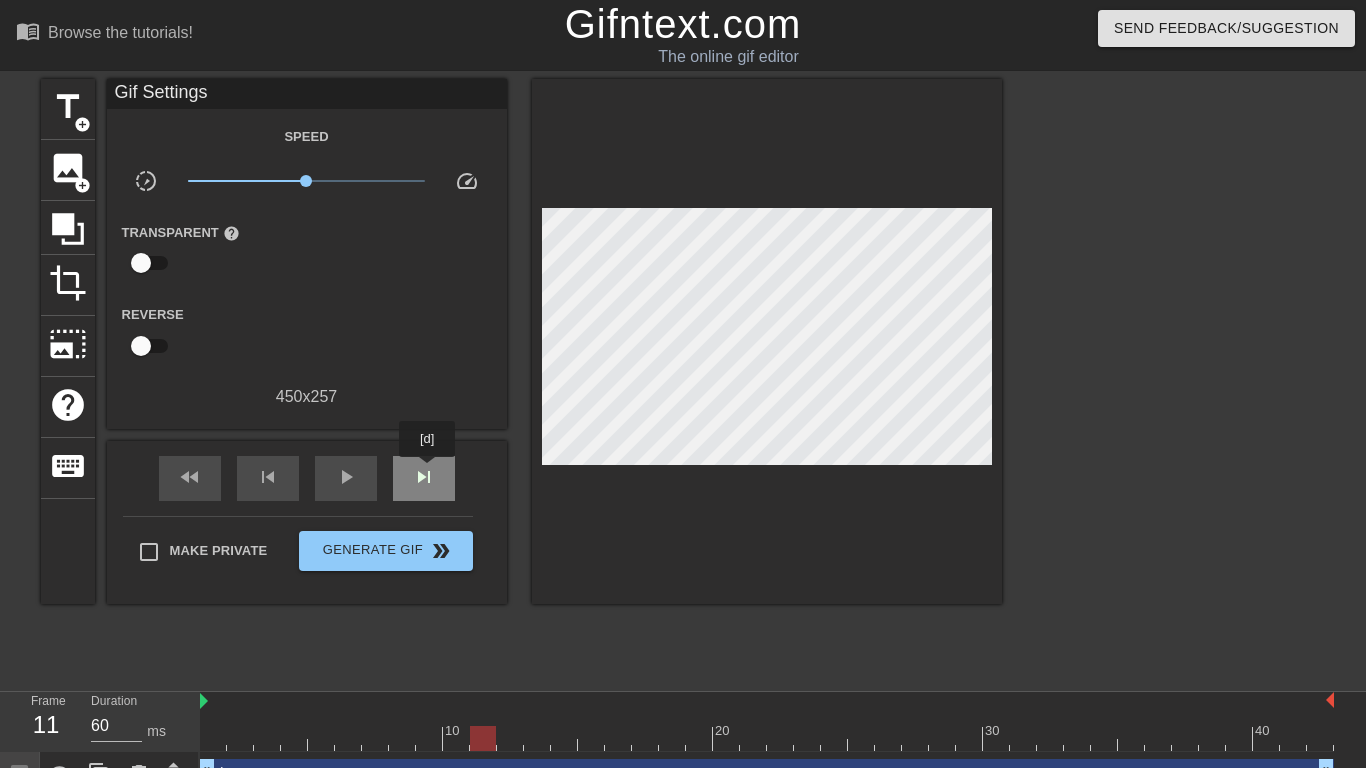 click on "skip_next" at bounding box center [424, 477] 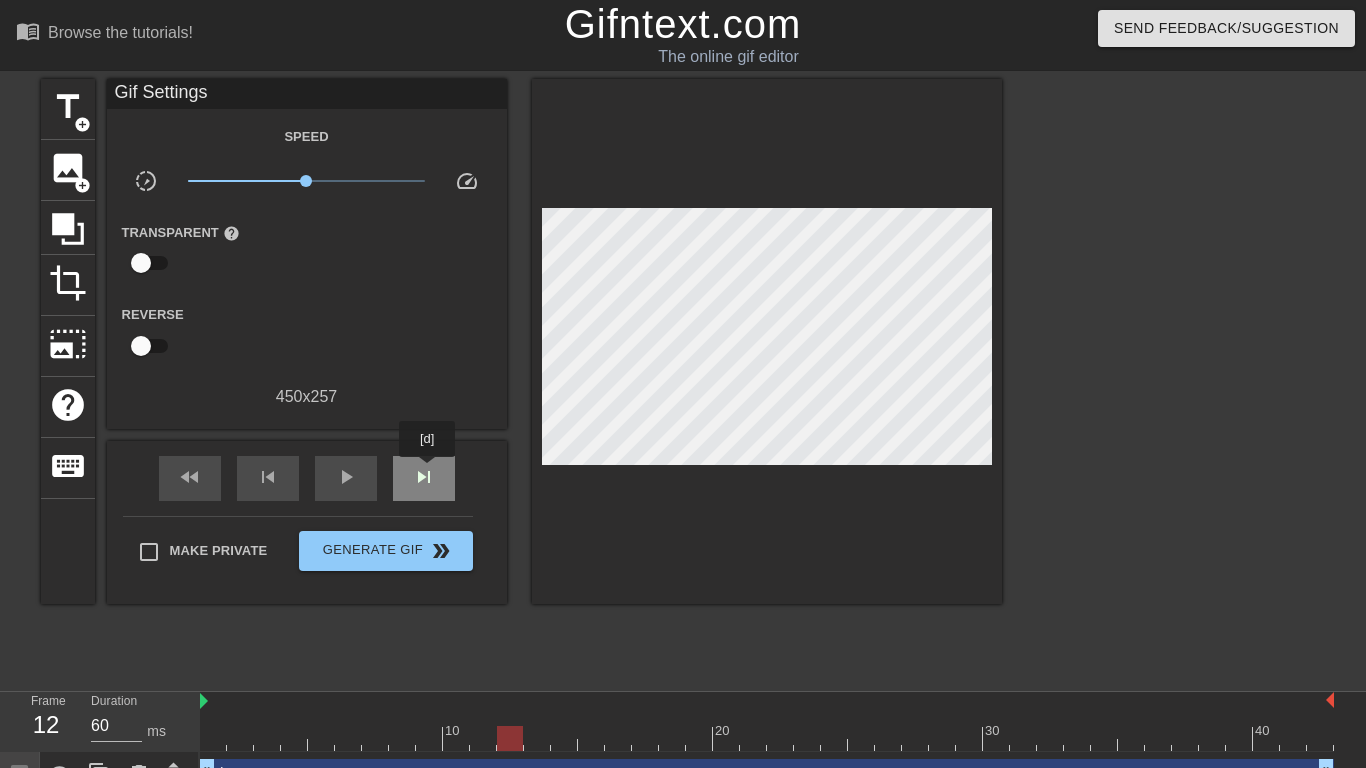 click on "skip_next" at bounding box center [424, 477] 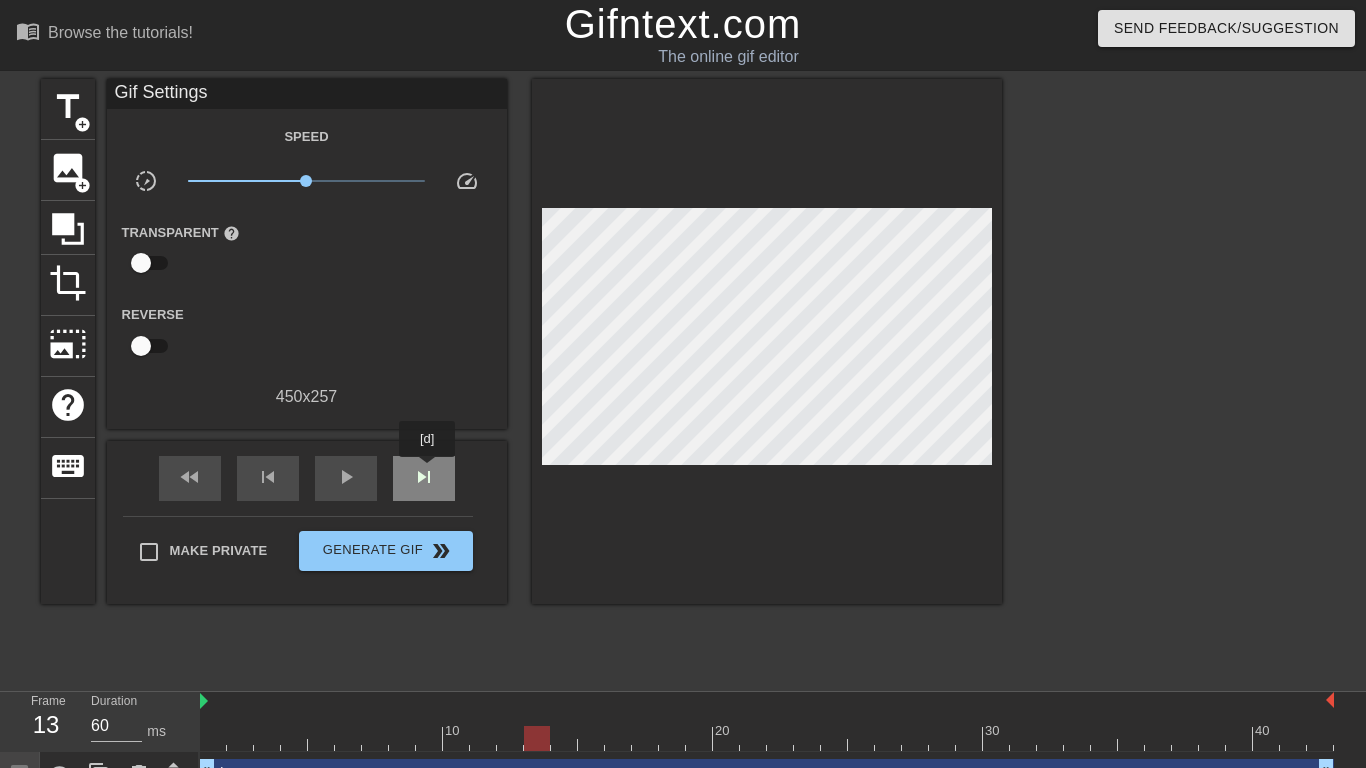click on "skip_next" at bounding box center [424, 477] 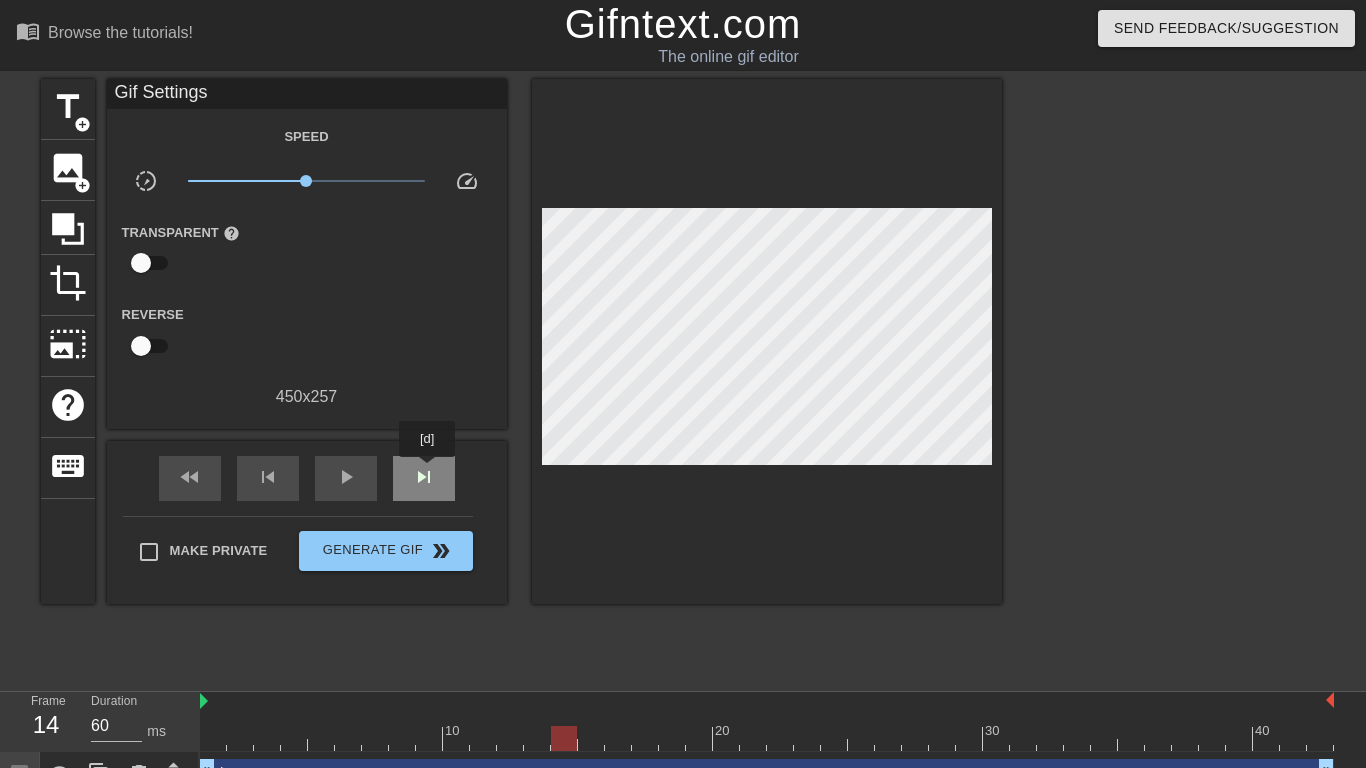 click on "skip_next" at bounding box center (424, 477) 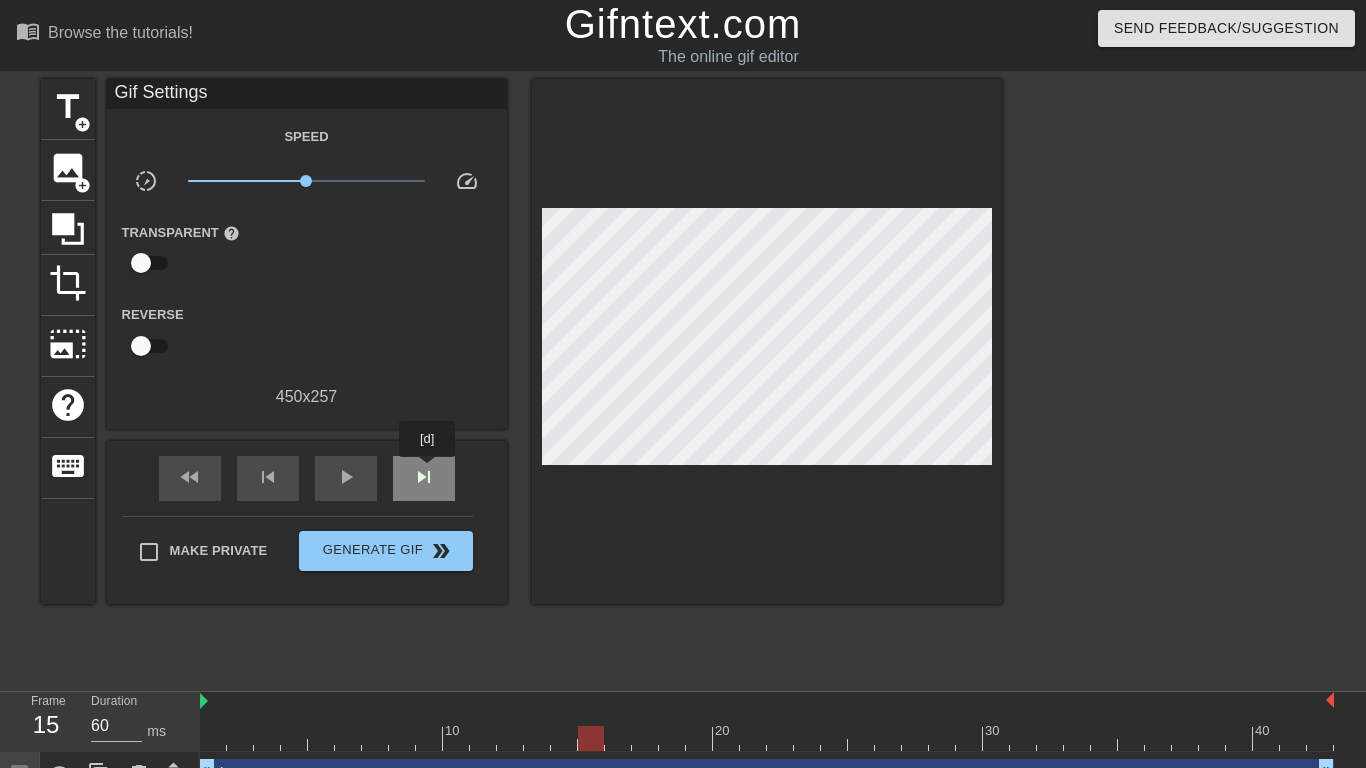 click on "skip_next" at bounding box center [424, 477] 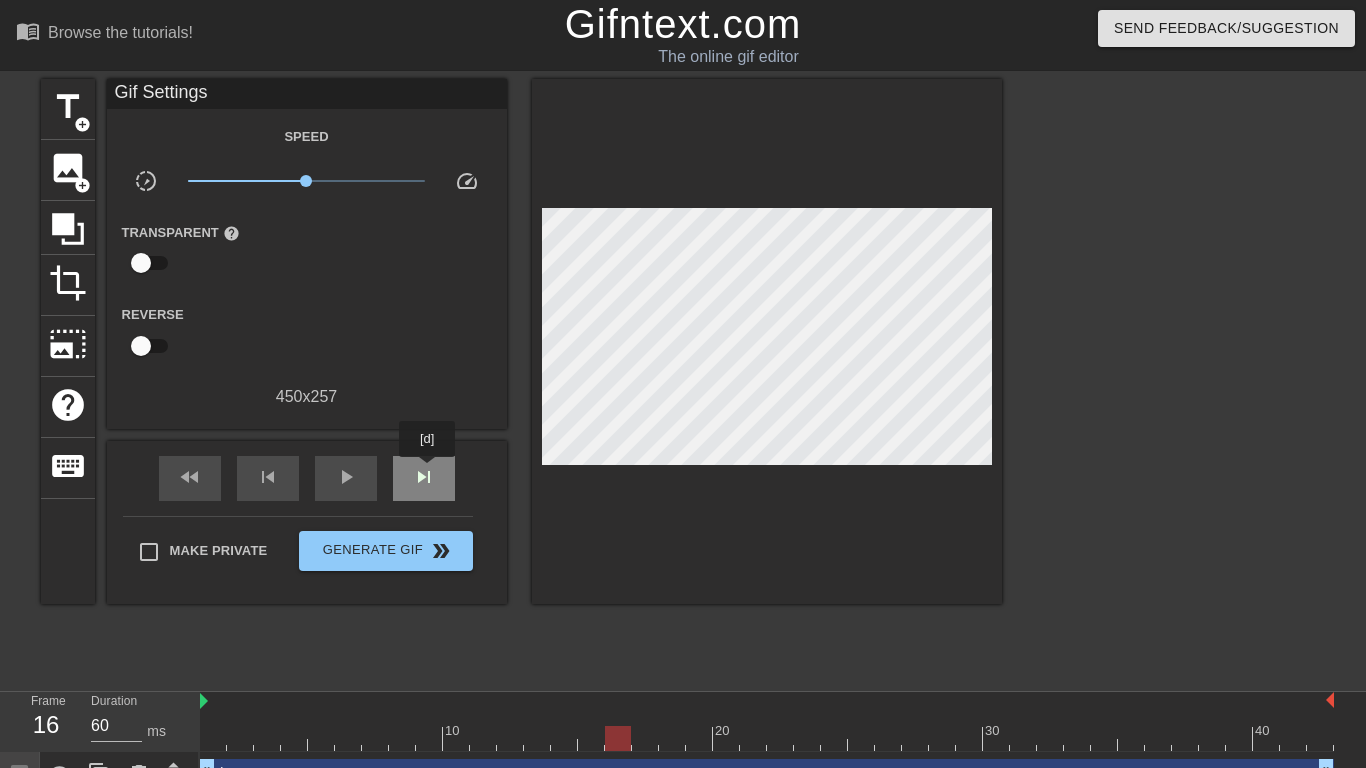 click on "skip_next" at bounding box center [424, 477] 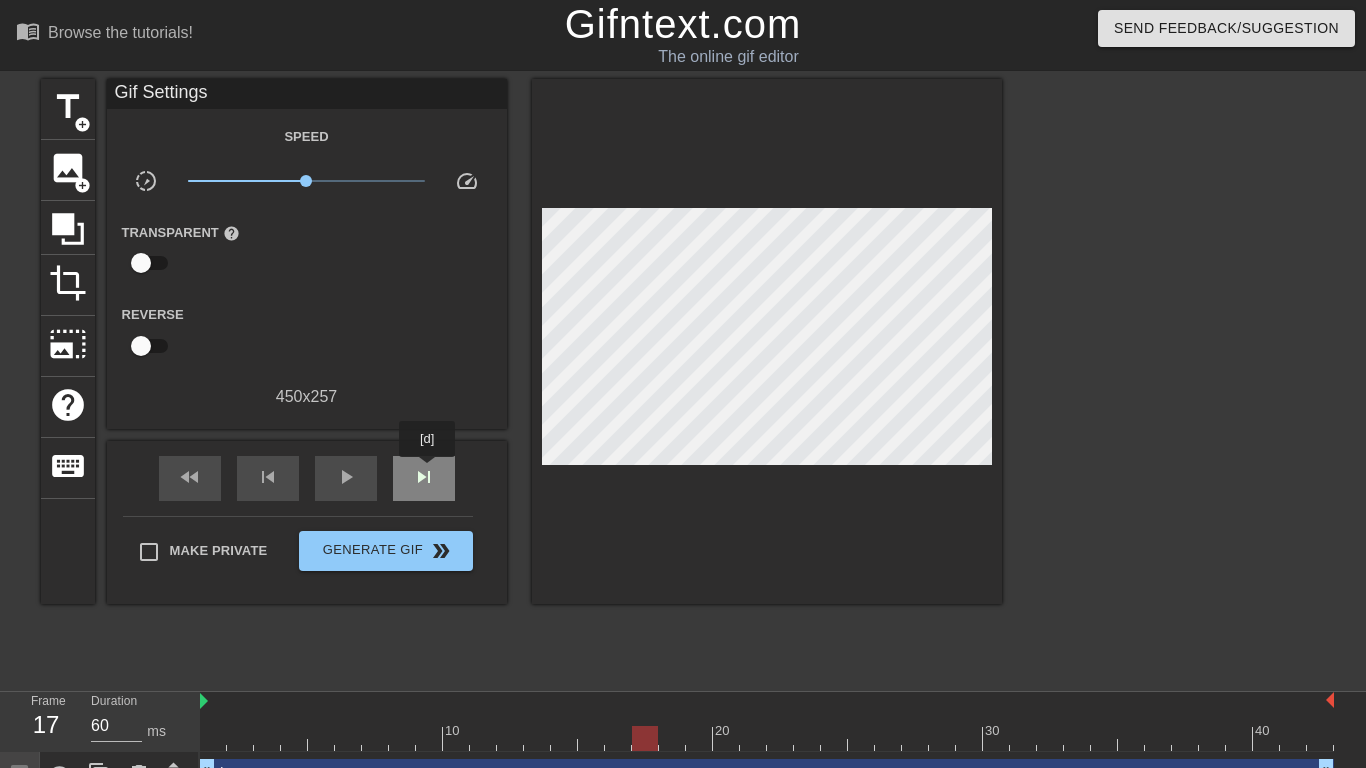 click on "skip_next" at bounding box center (424, 477) 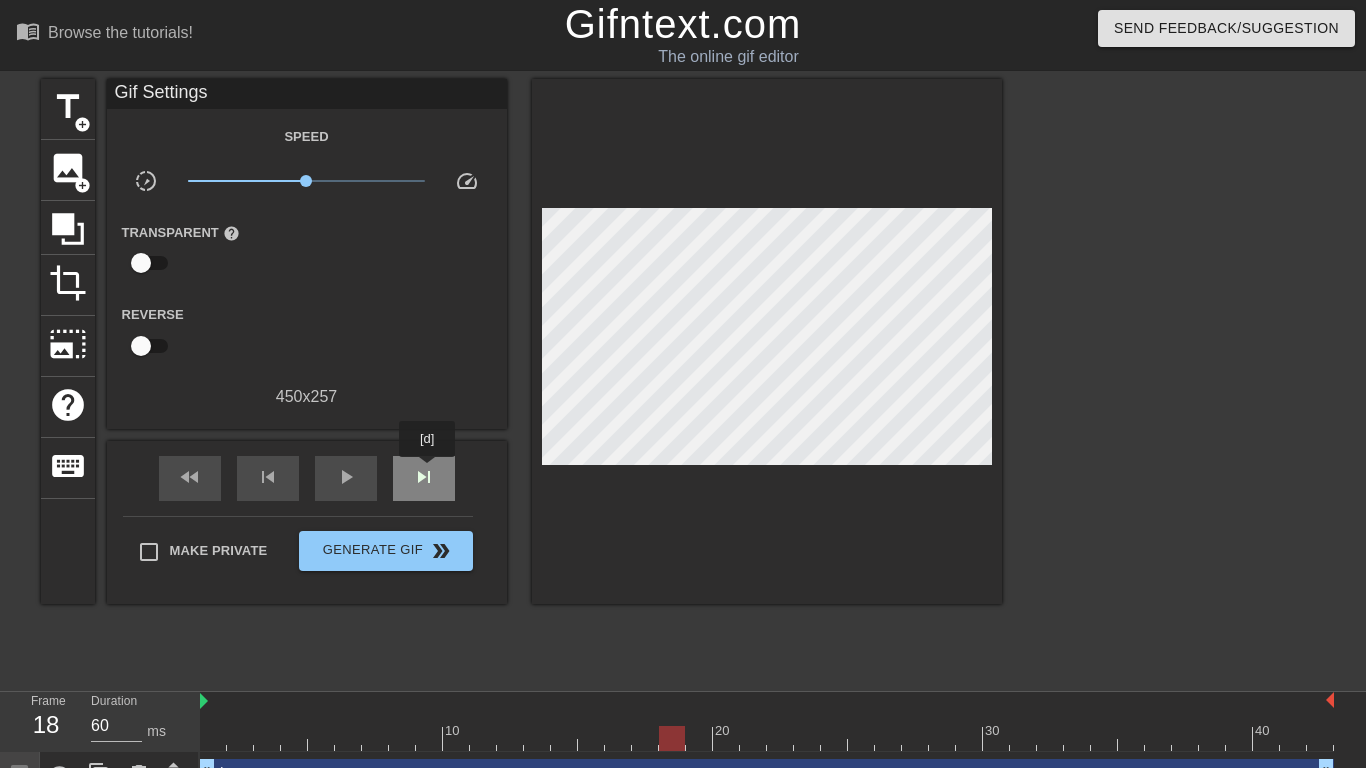 click on "skip_next" at bounding box center [424, 477] 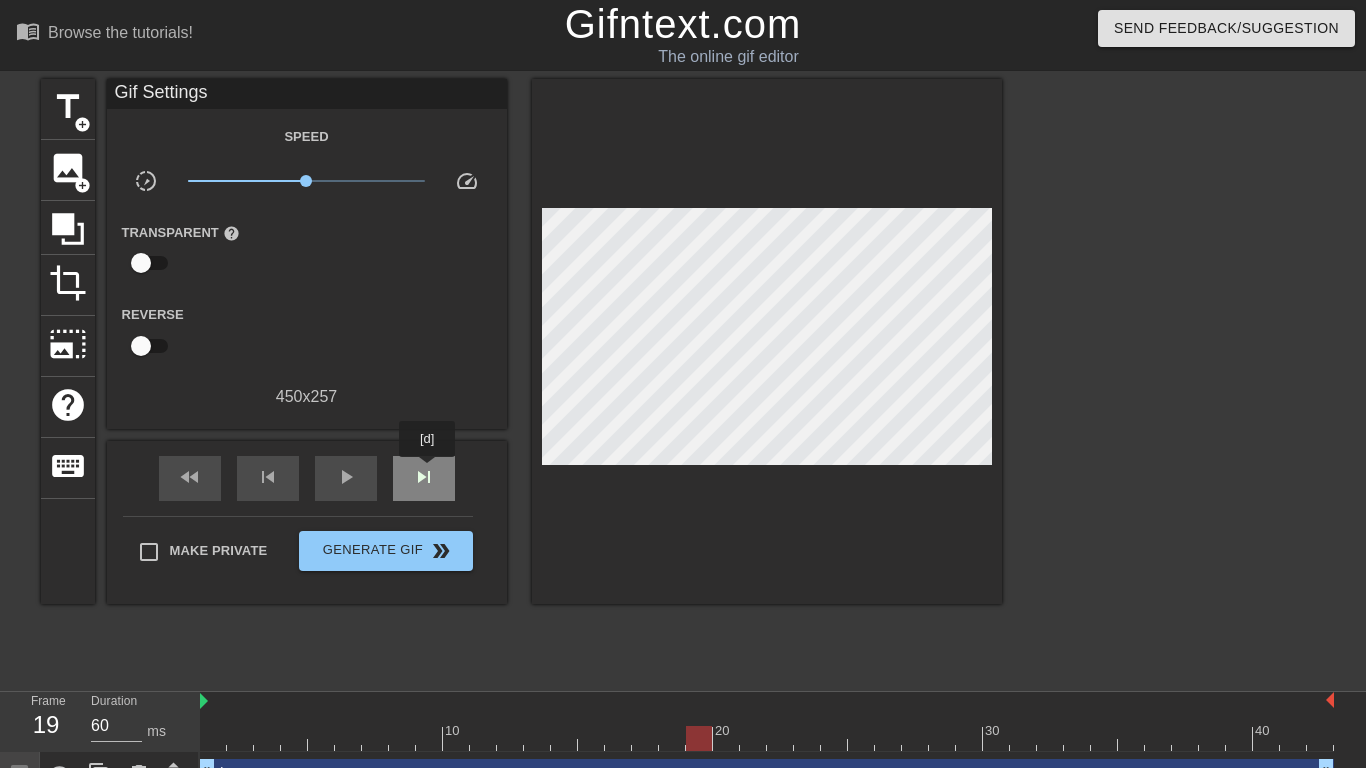 click on "skip_next" at bounding box center (424, 477) 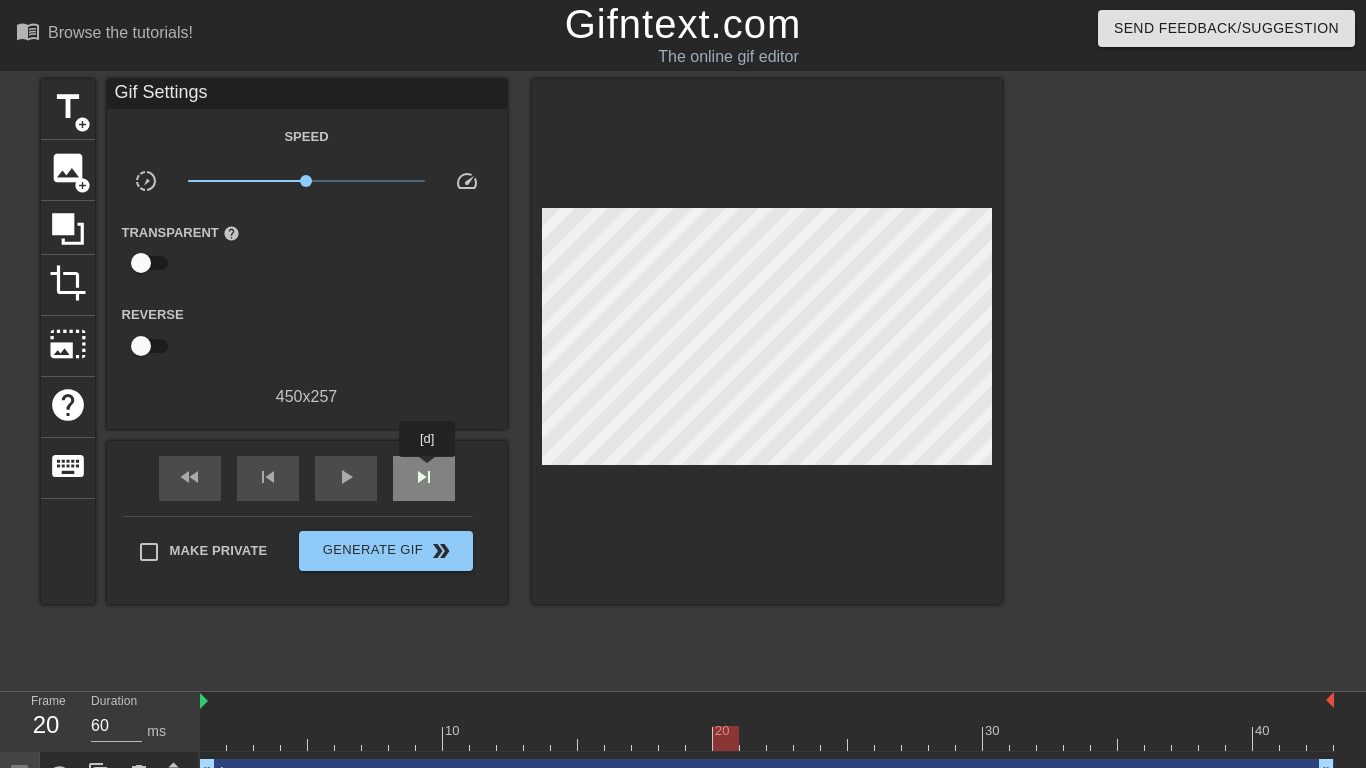click on "skip_next" at bounding box center [424, 477] 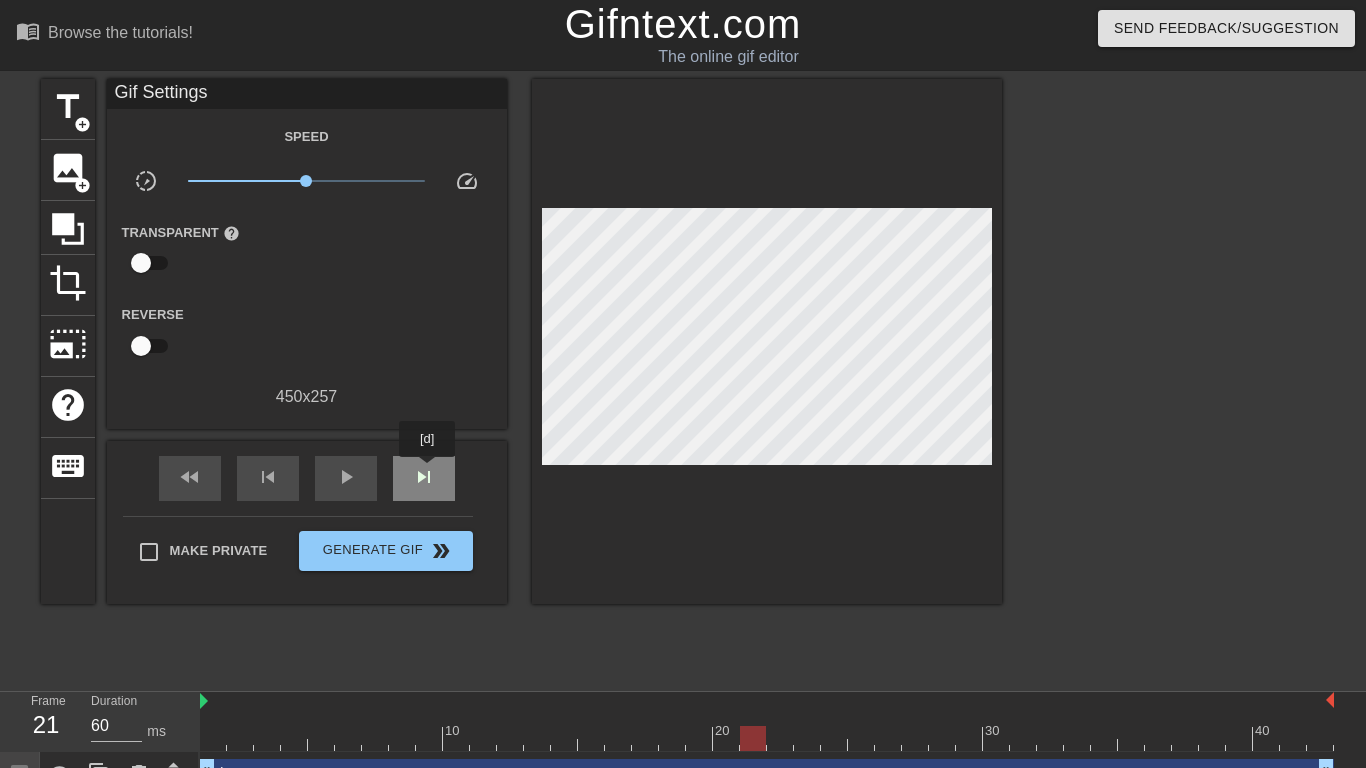 click on "skip_next" at bounding box center [424, 477] 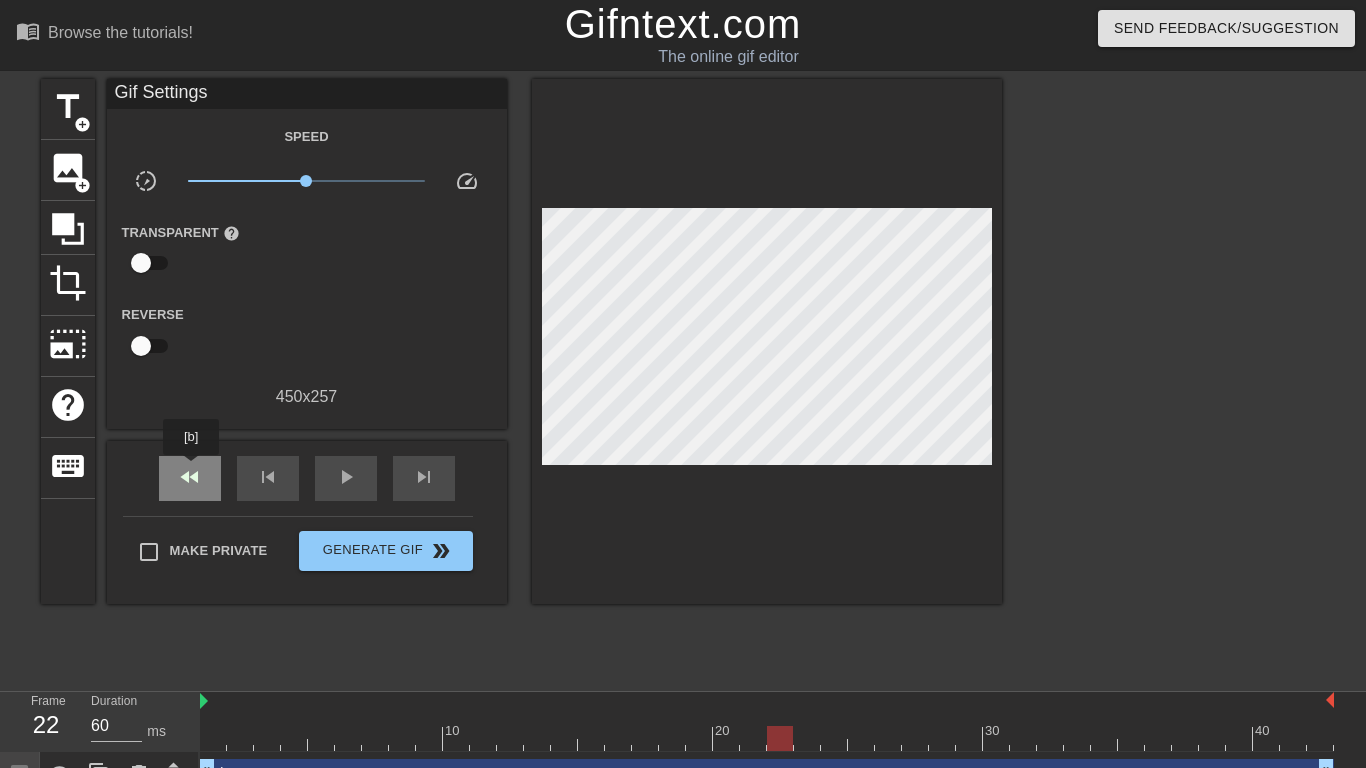 click on "fast_rewind" at bounding box center [190, 477] 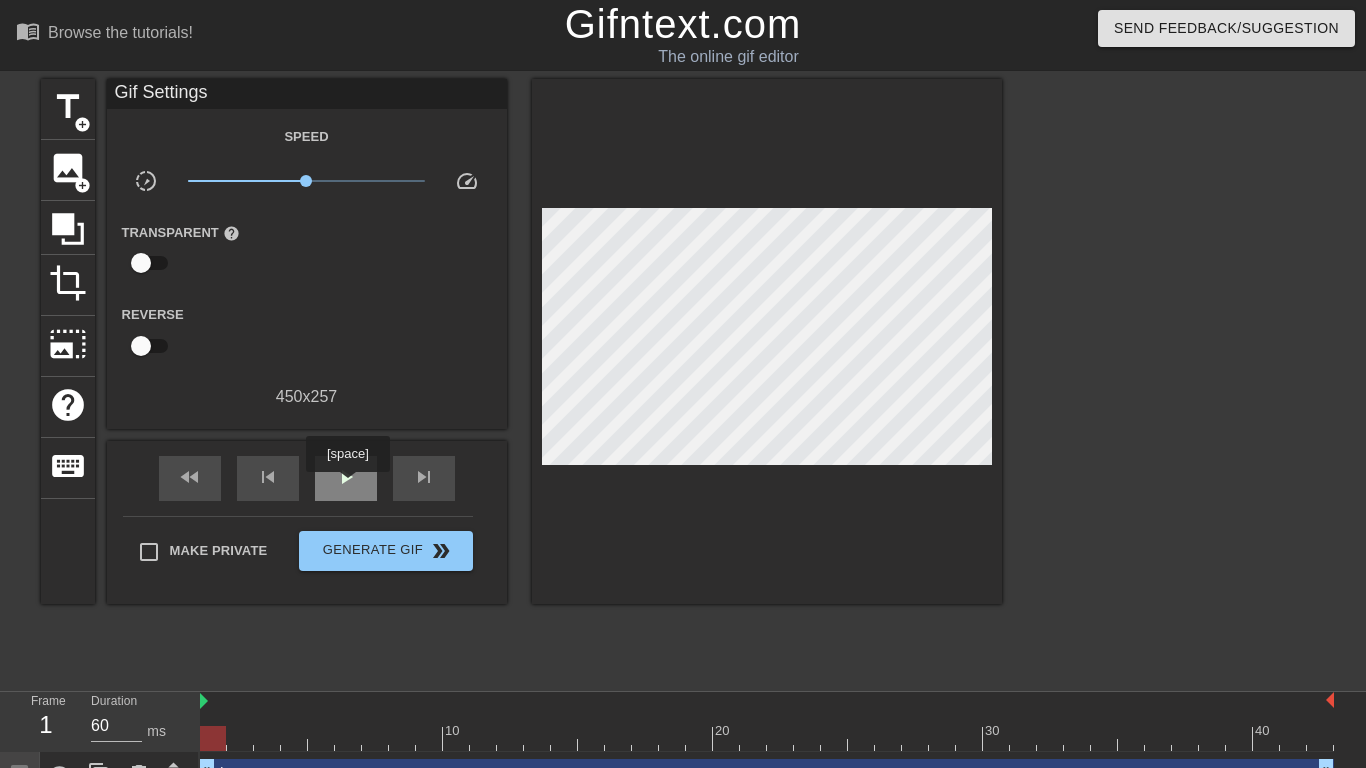 click on "play_arrow" at bounding box center (346, 477) 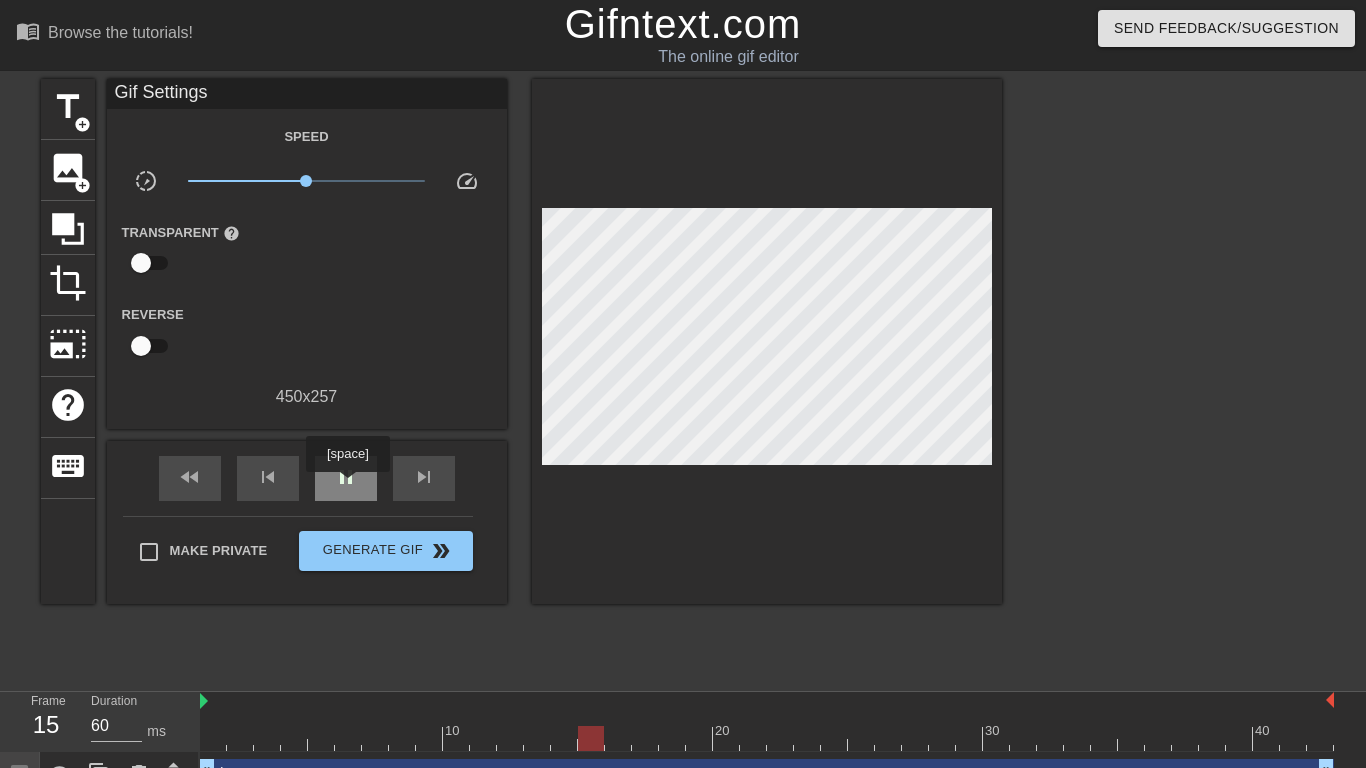 click on "pause" at bounding box center (346, 477) 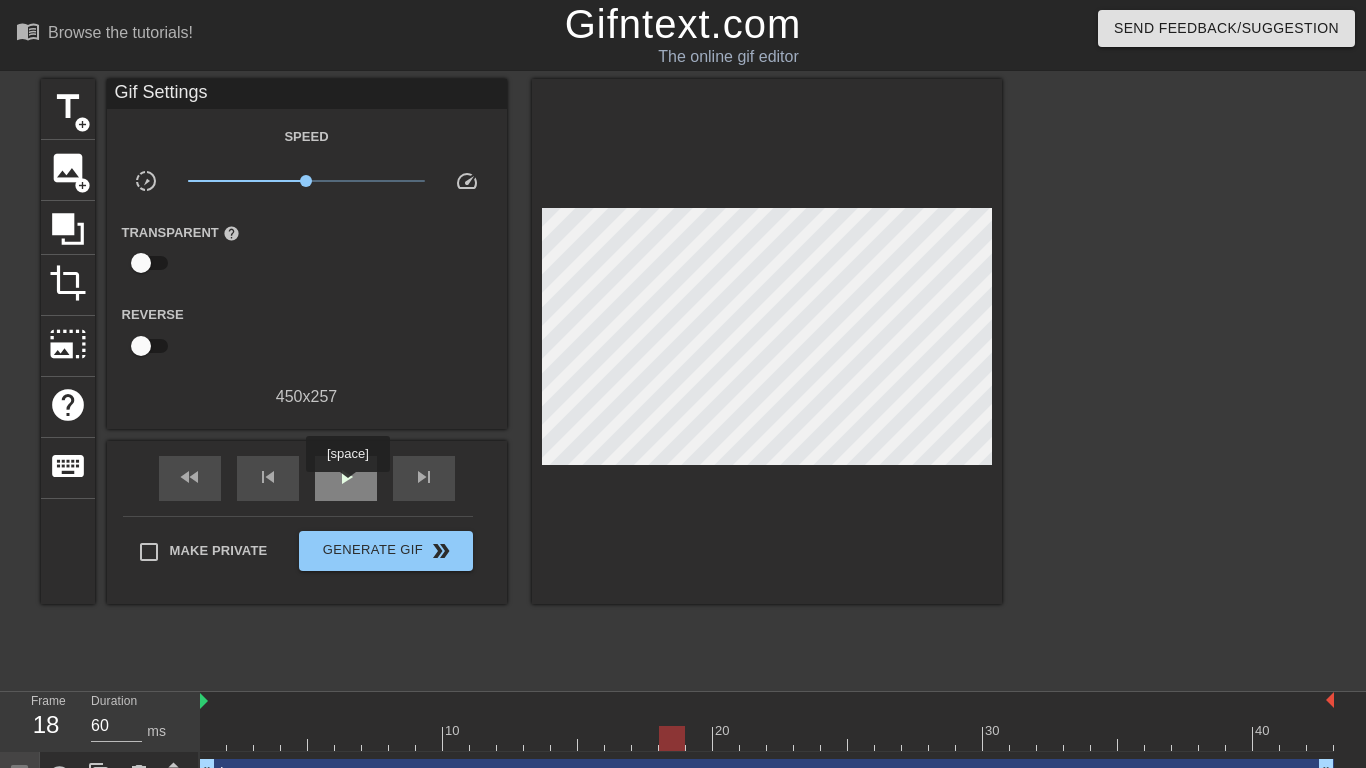 click on "play_arrow" at bounding box center (346, 477) 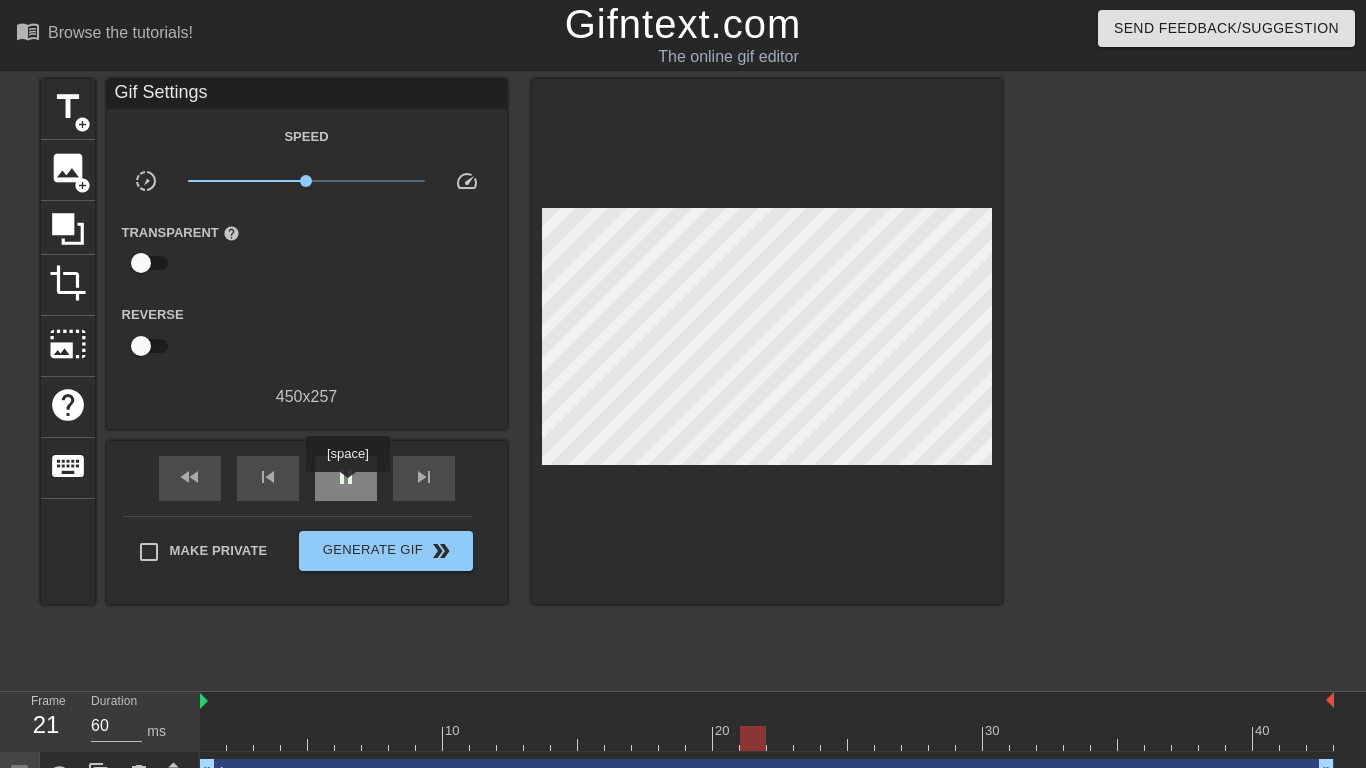 click on "pause" at bounding box center [346, 477] 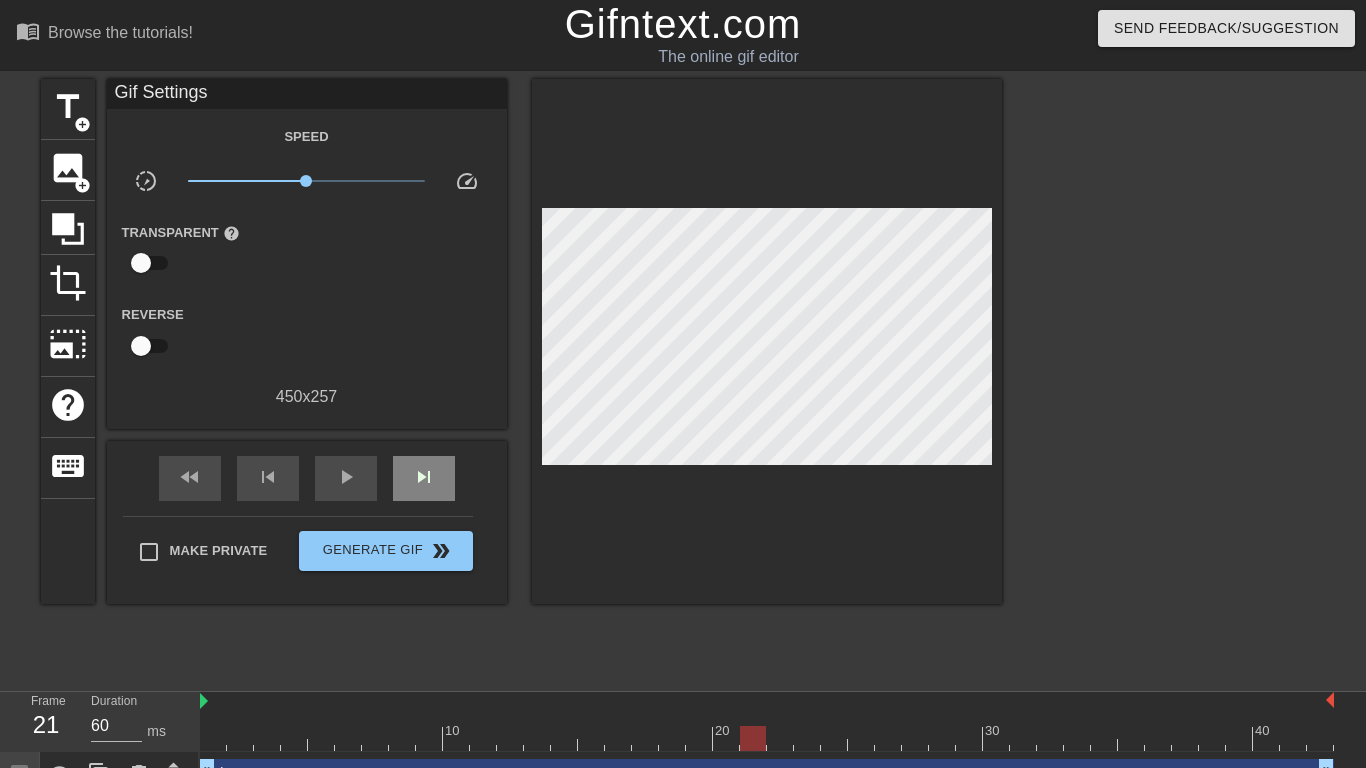 click on "fast_rewind skip_previous play_arrow skip_next" at bounding box center (307, 478) 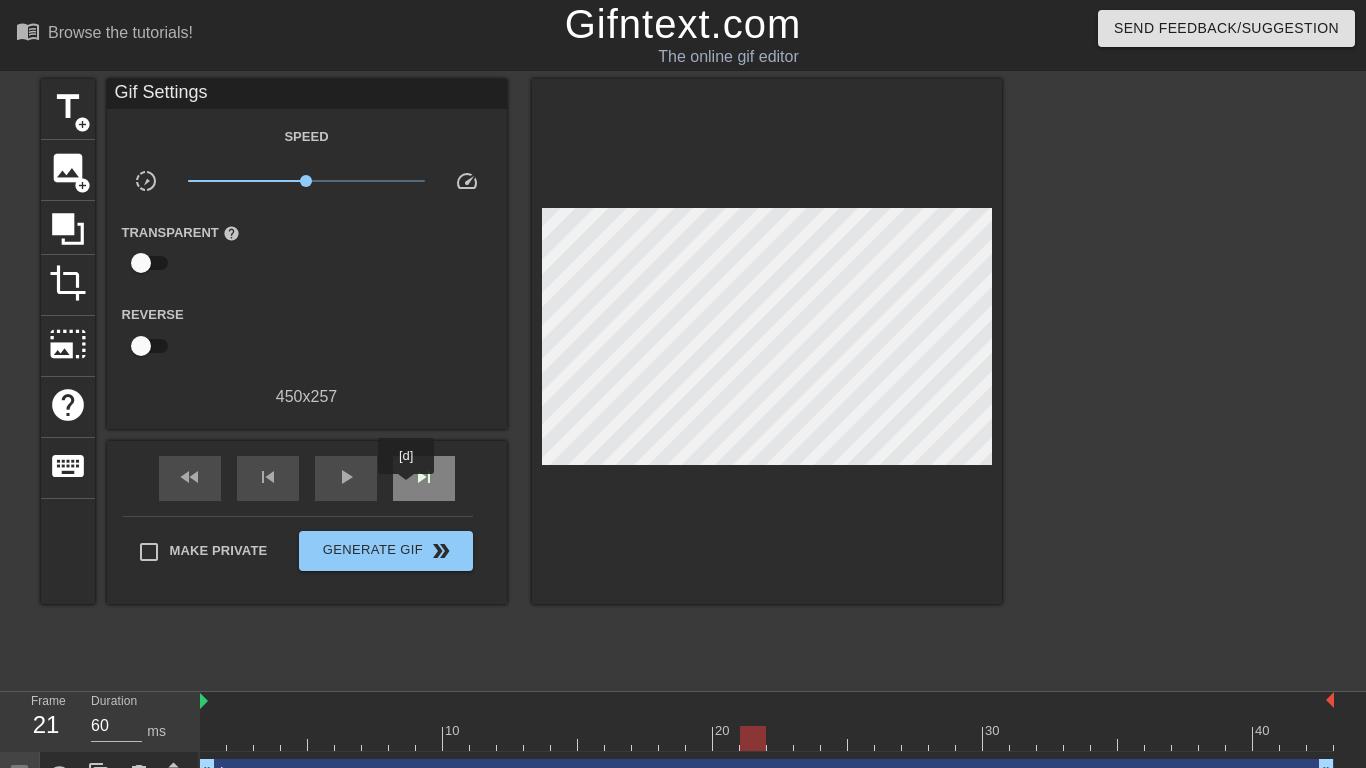 click on "skip_next" at bounding box center [424, 478] 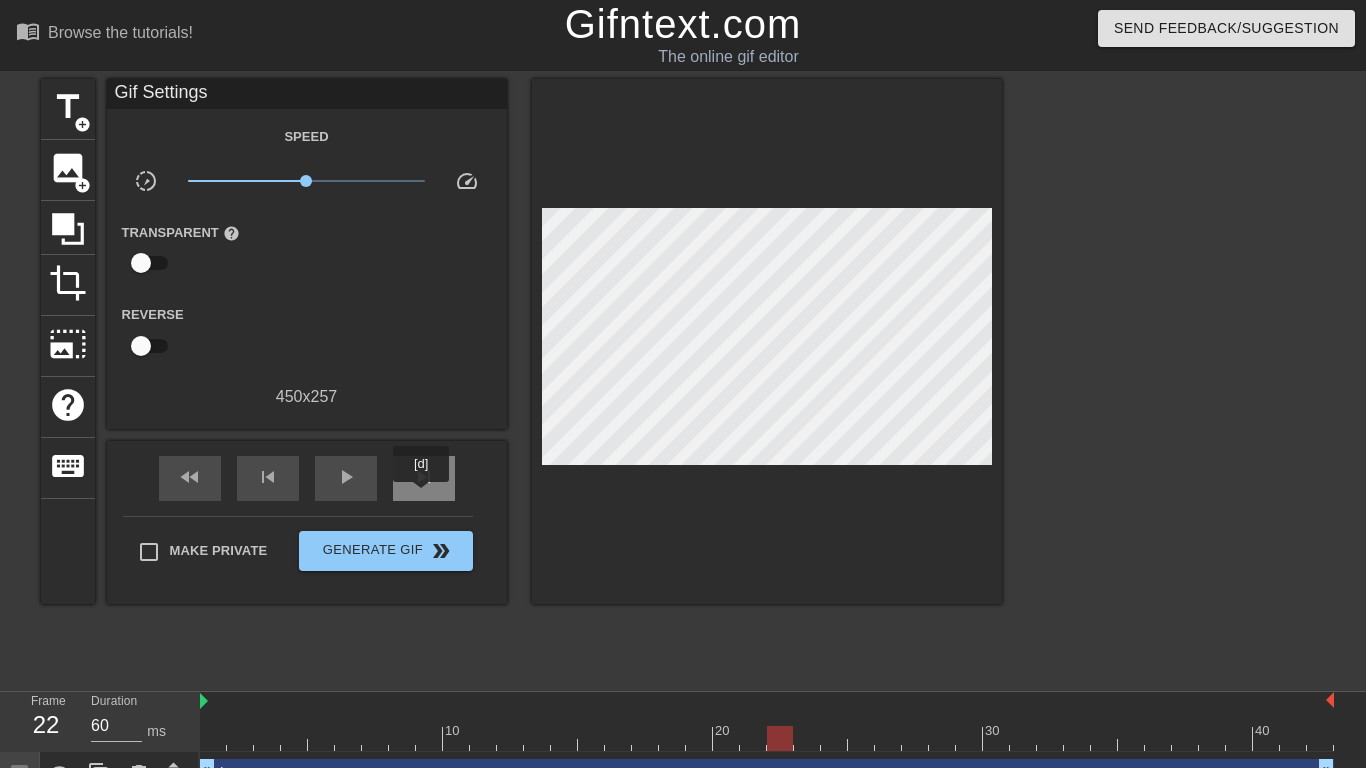 click on "skip_next" at bounding box center [424, 478] 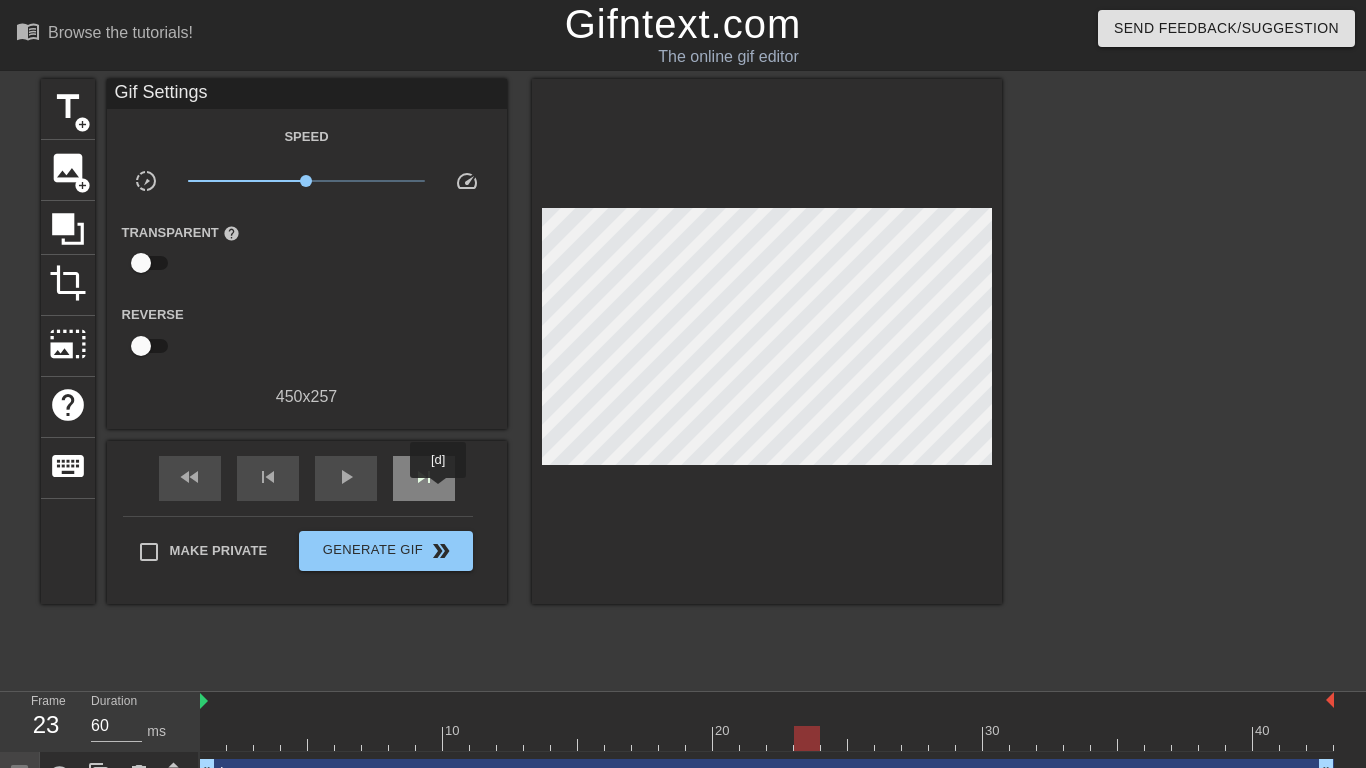 click on "skip_next" at bounding box center [424, 478] 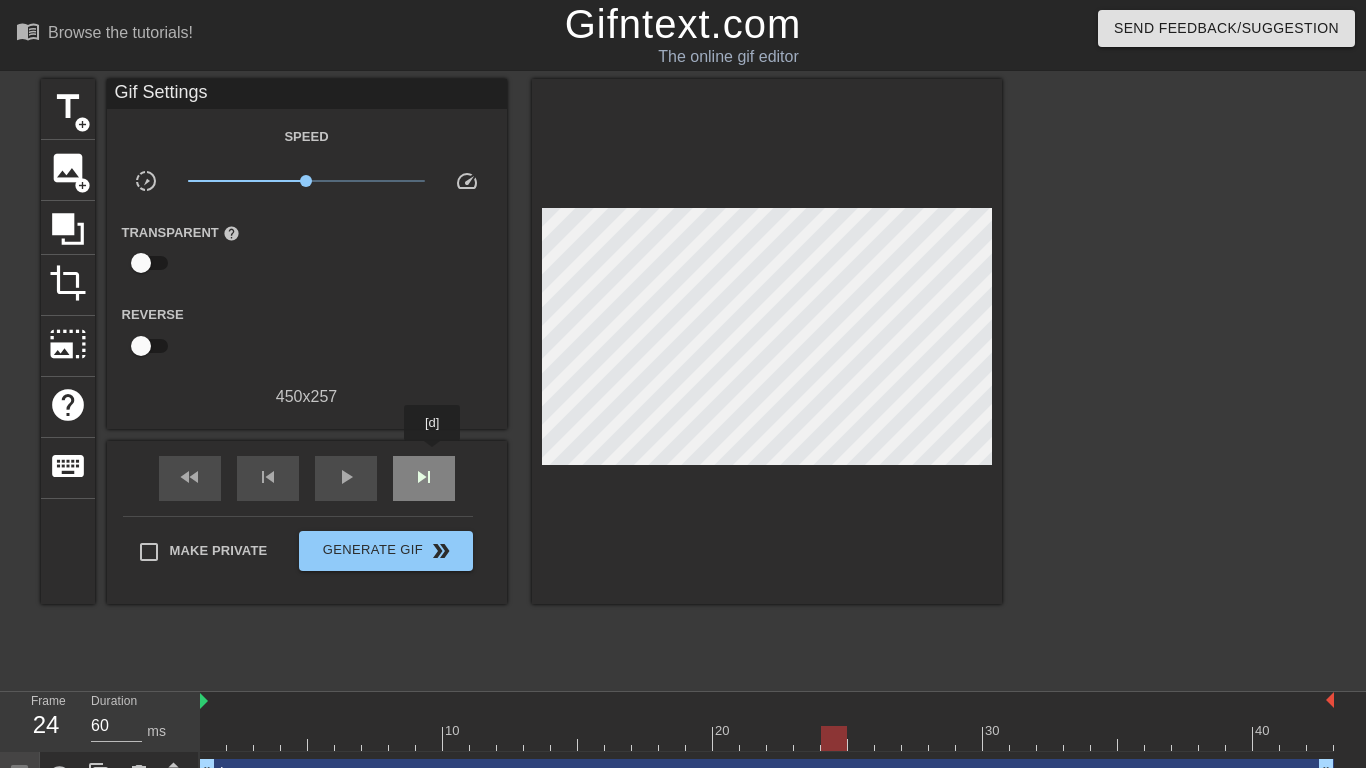 click on "skip_next" at bounding box center [424, 478] 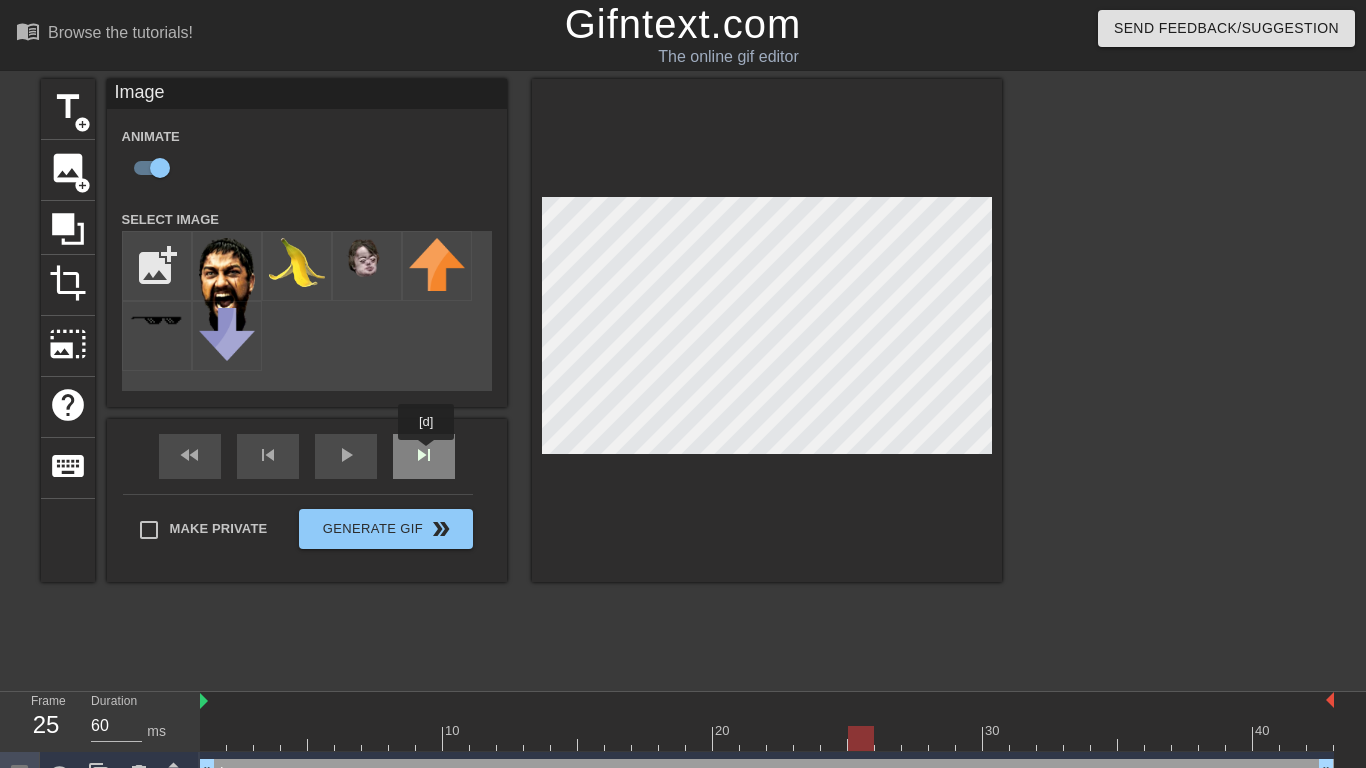 click on "fast_rewind skip_previous play_arrow skip_next" at bounding box center (307, 456) 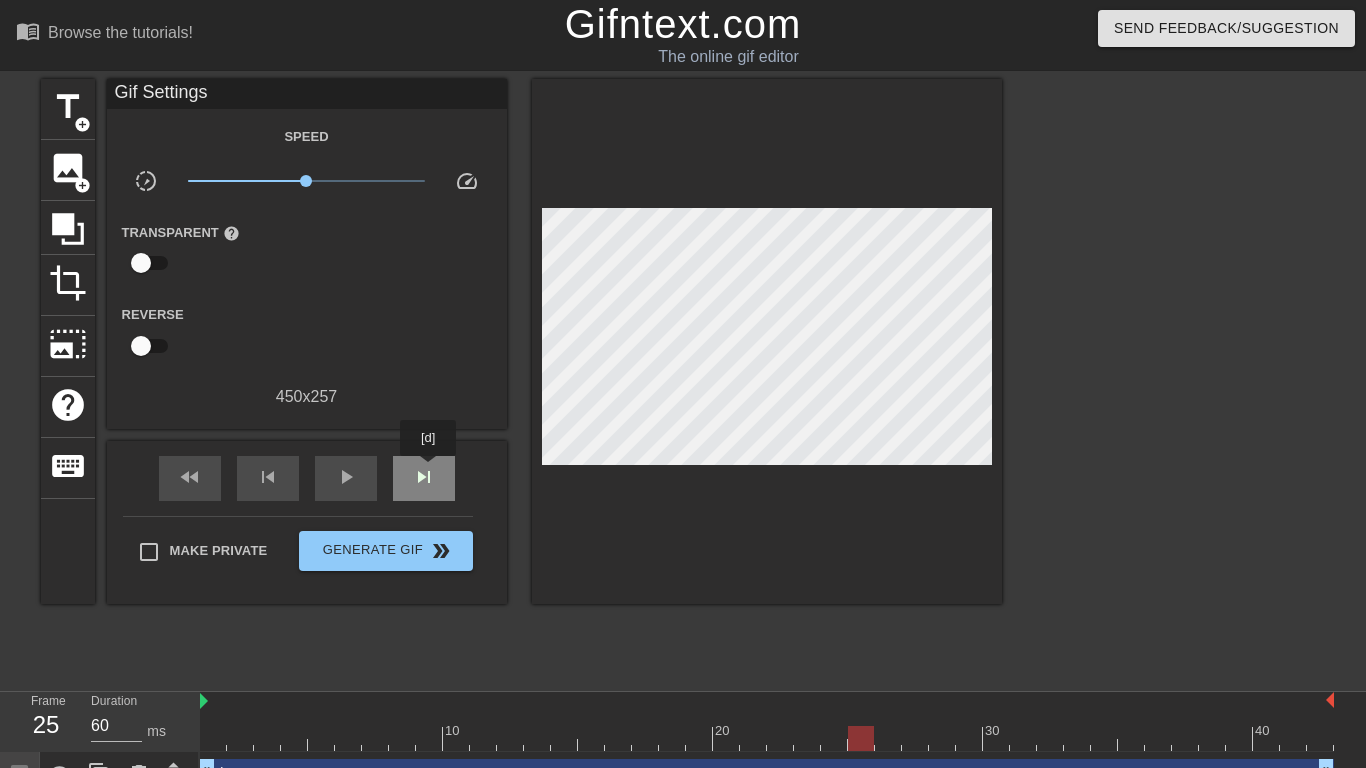 click on "skip_next" at bounding box center [424, 477] 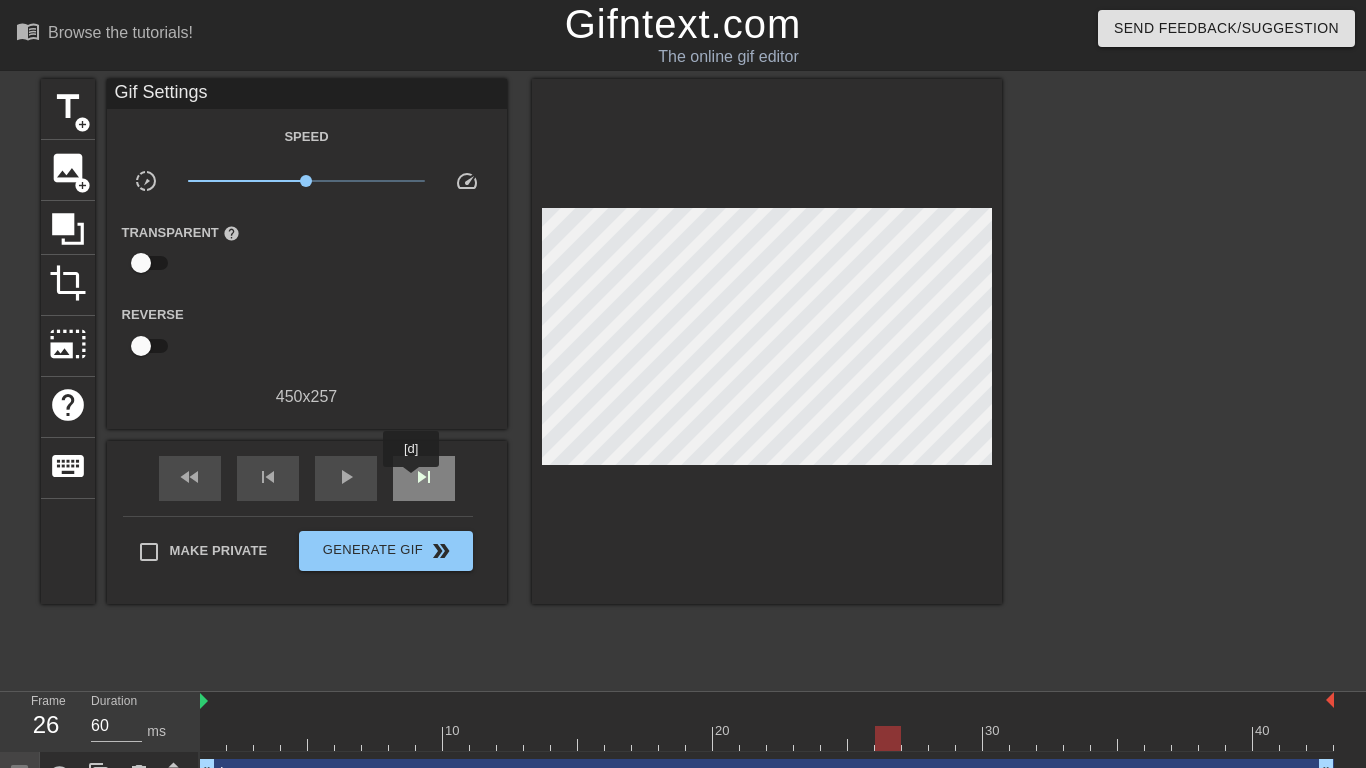 click on "skip_next" at bounding box center [424, 477] 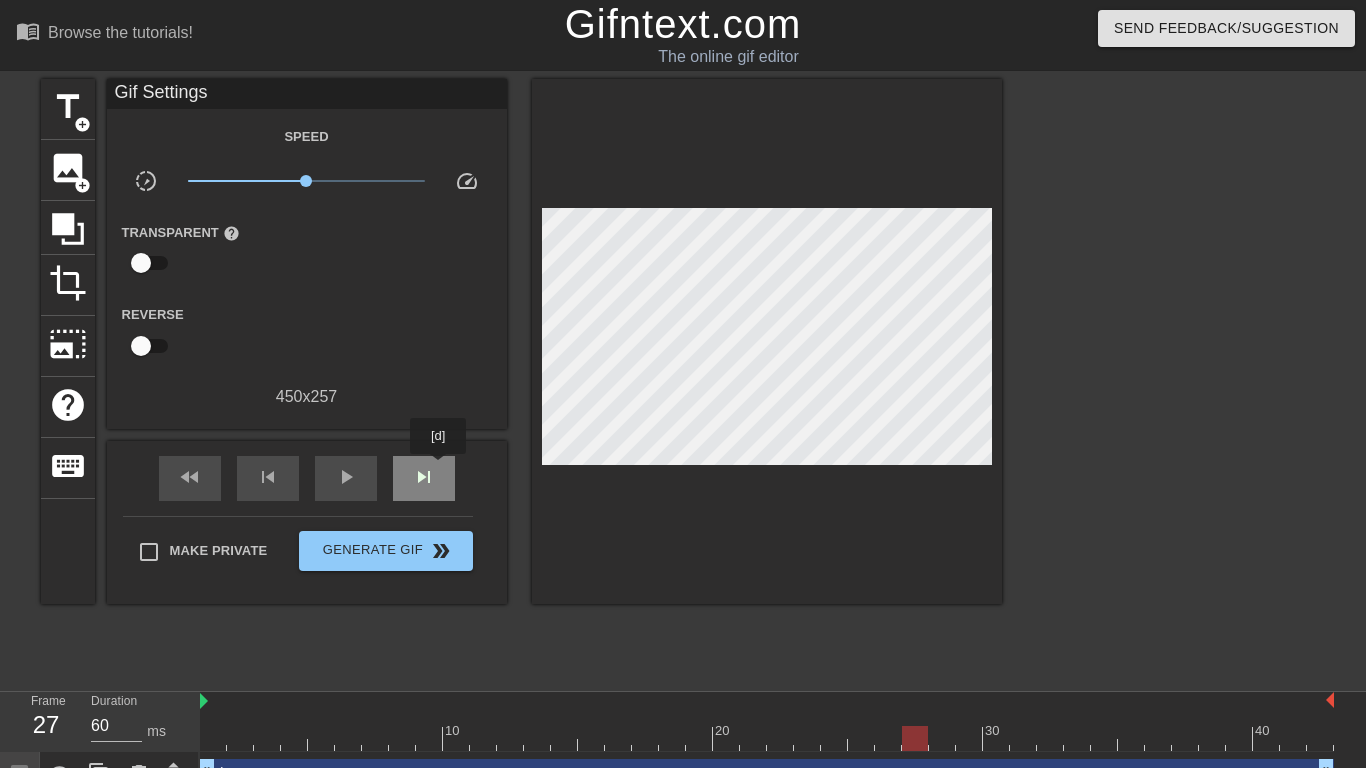 click on "skip_next" at bounding box center [424, 478] 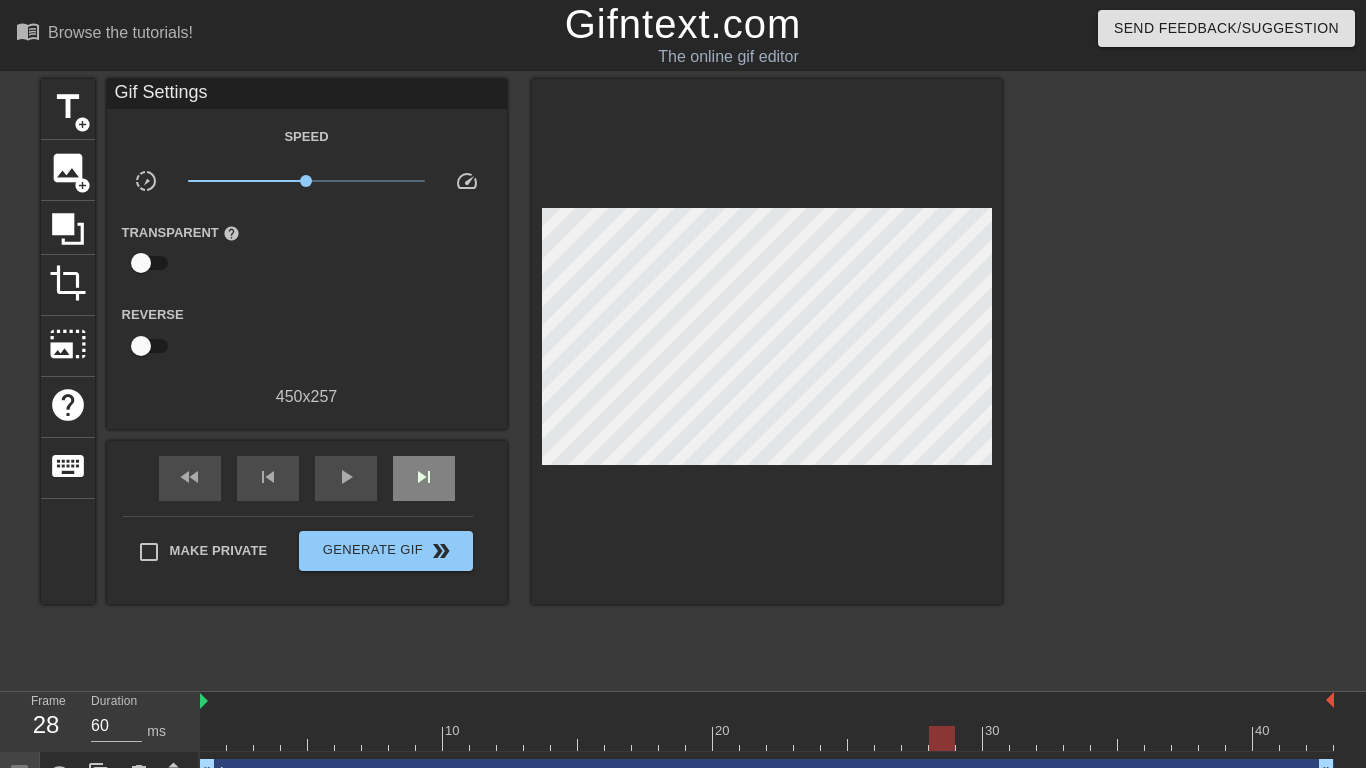 click on "fast_rewind skip_previous play_arrow skip_next" at bounding box center (307, 478) 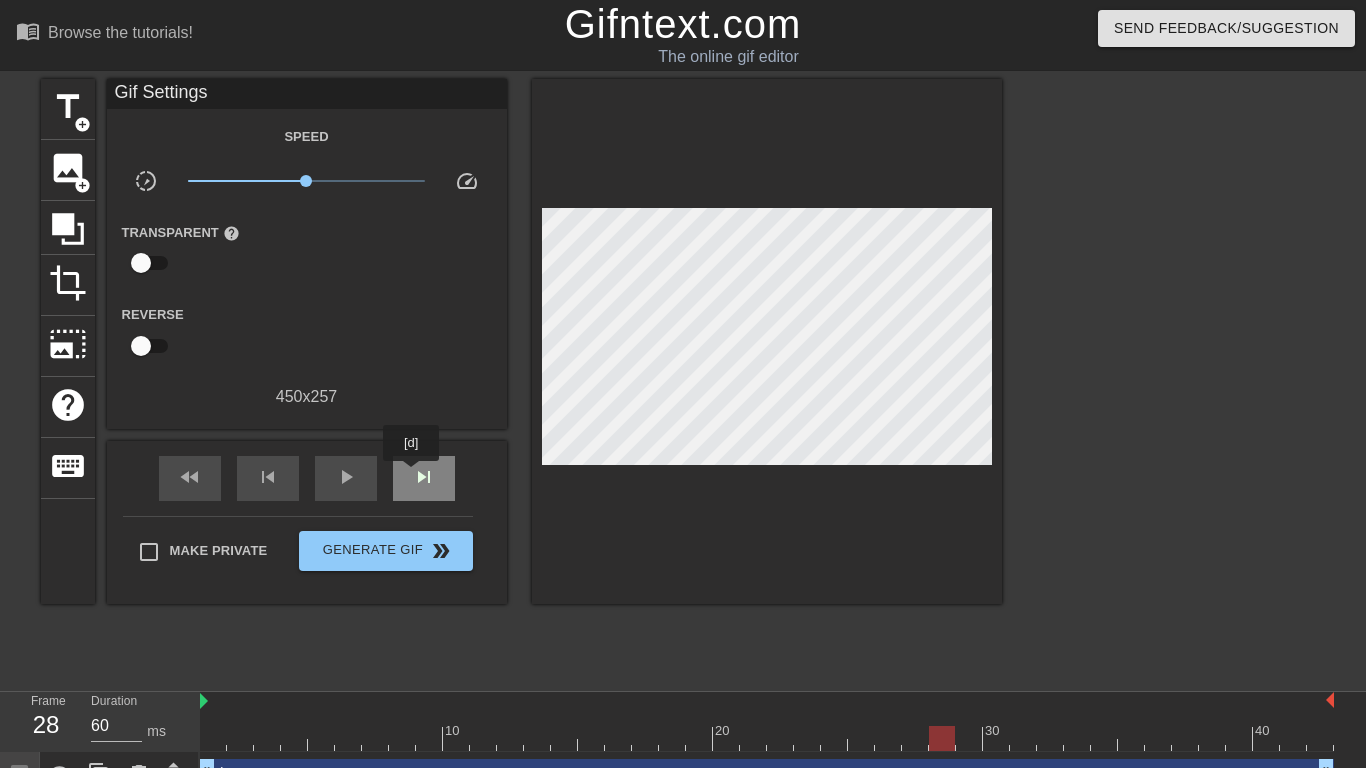 click on "skip_next" at bounding box center [424, 477] 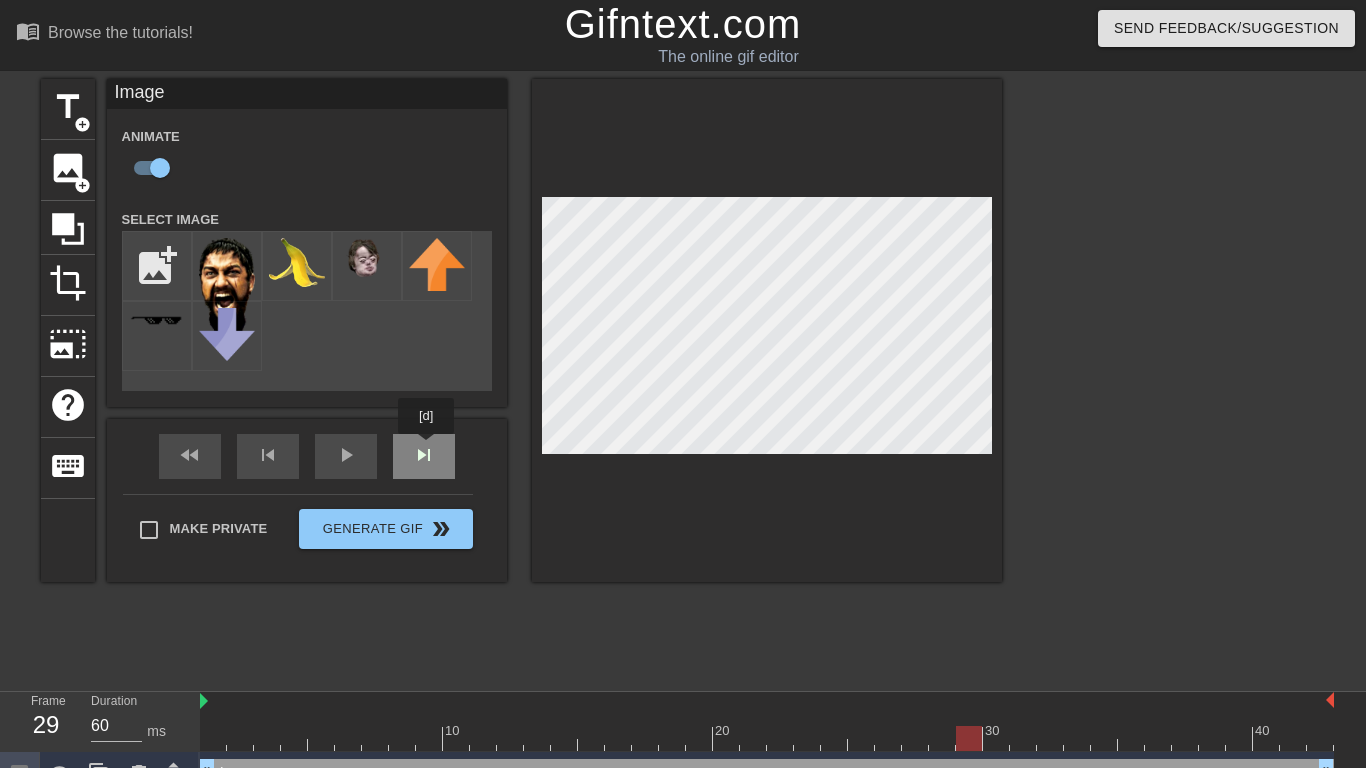 click on "fast_rewind skip_previous play_arrow skip_next" at bounding box center (307, 456) 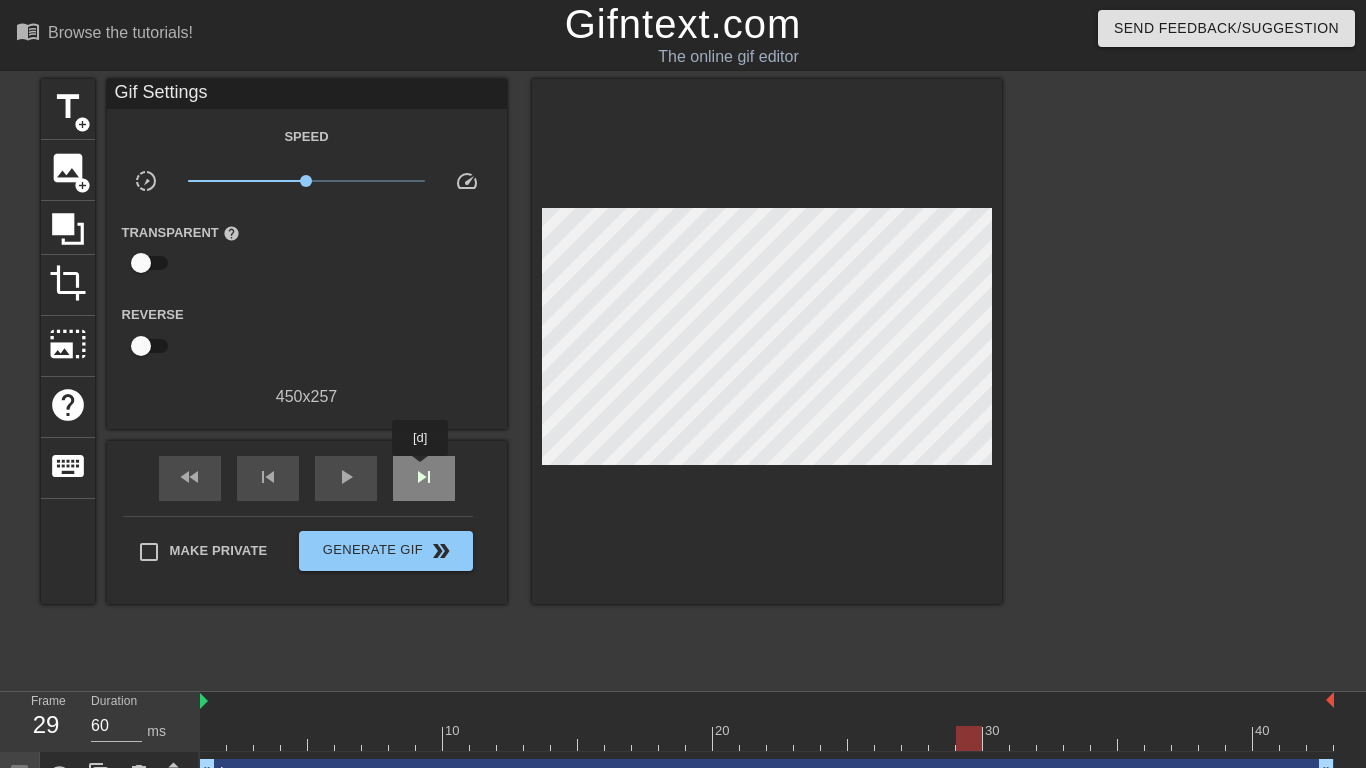 click on "skip_next" at bounding box center [424, 477] 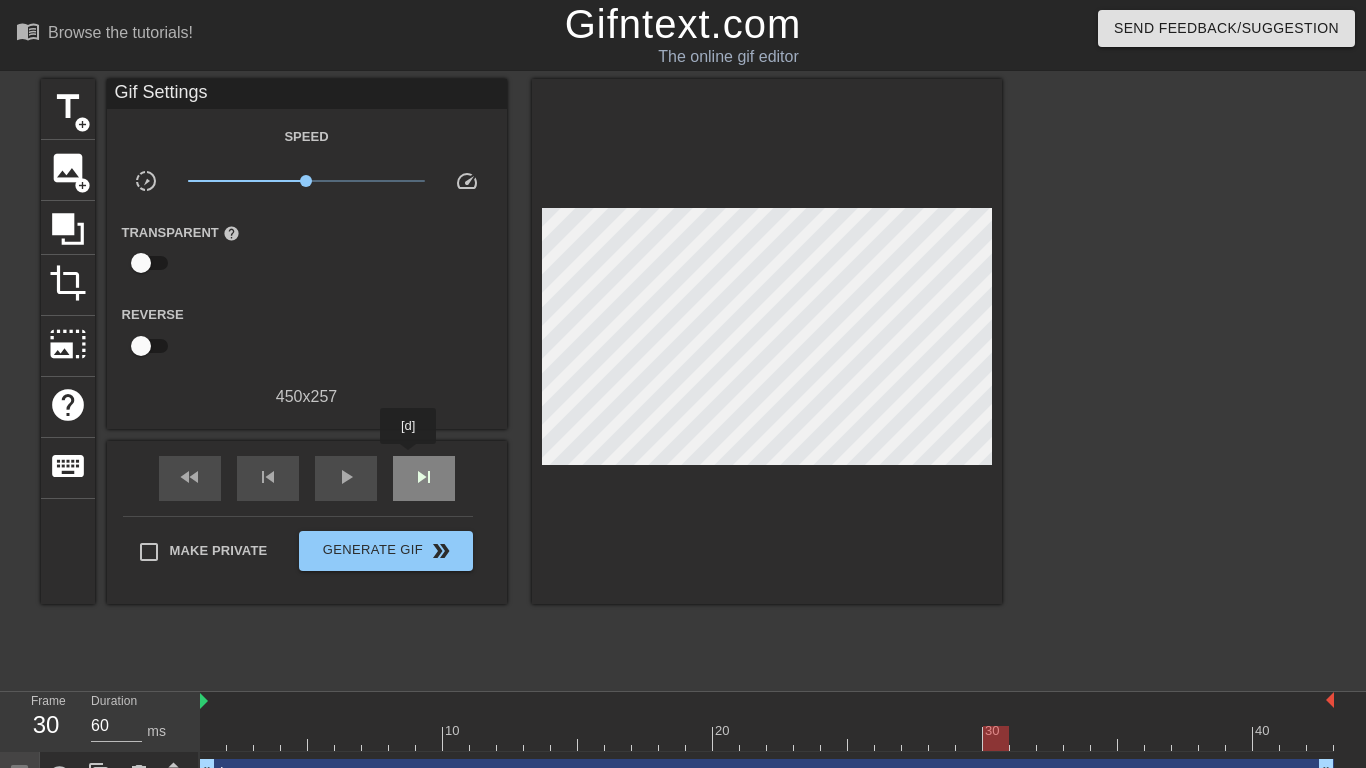 click on "skip_next" at bounding box center (424, 478) 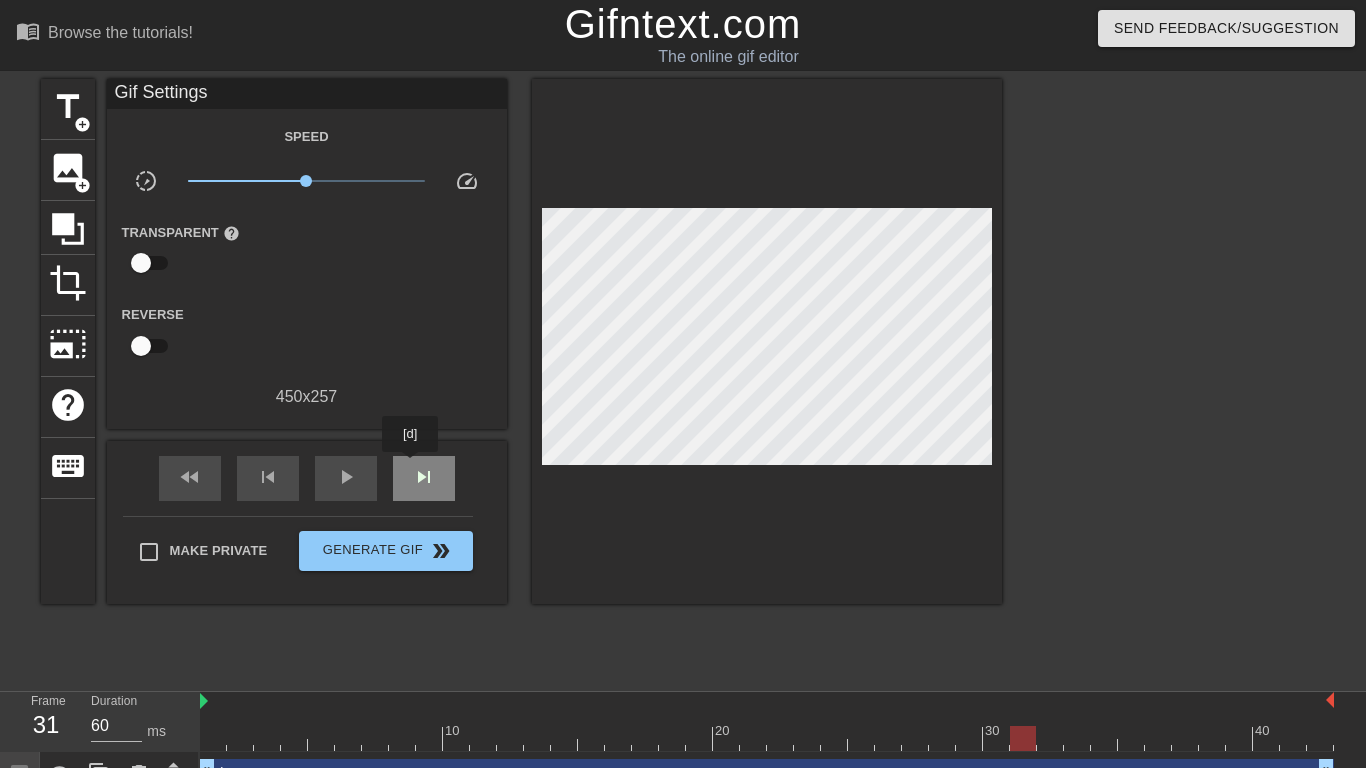 click on "skip_next" at bounding box center [424, 477] 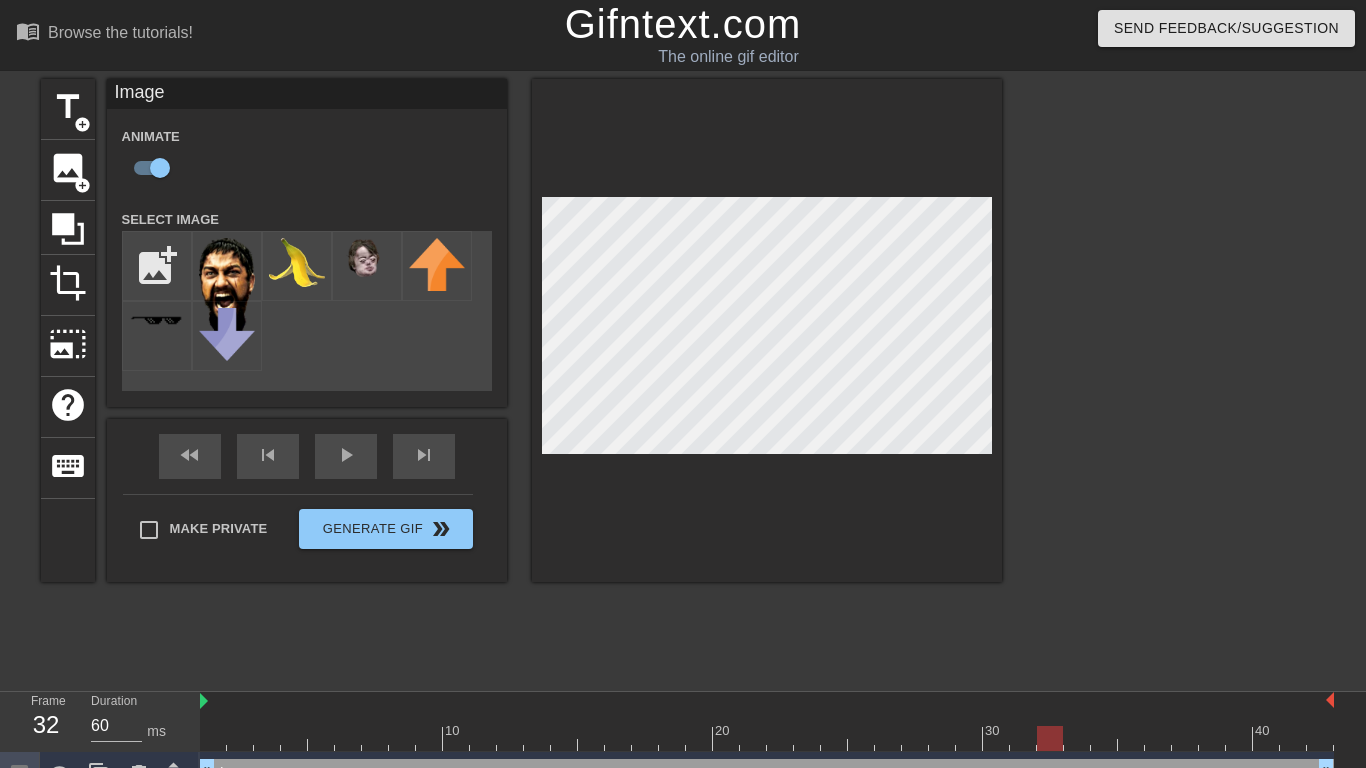 click at bounding box center (767, 330) 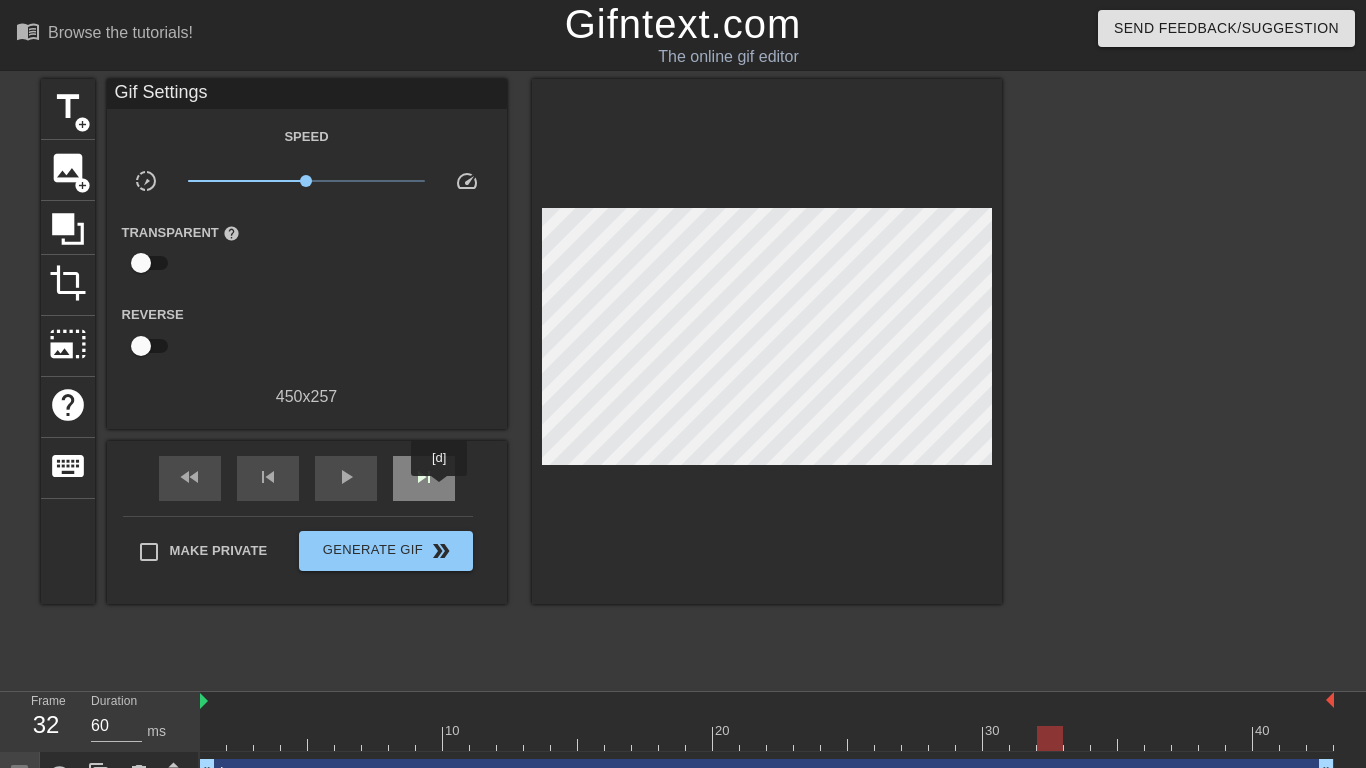 click on "skip_next" at bounding box center (424, 478) 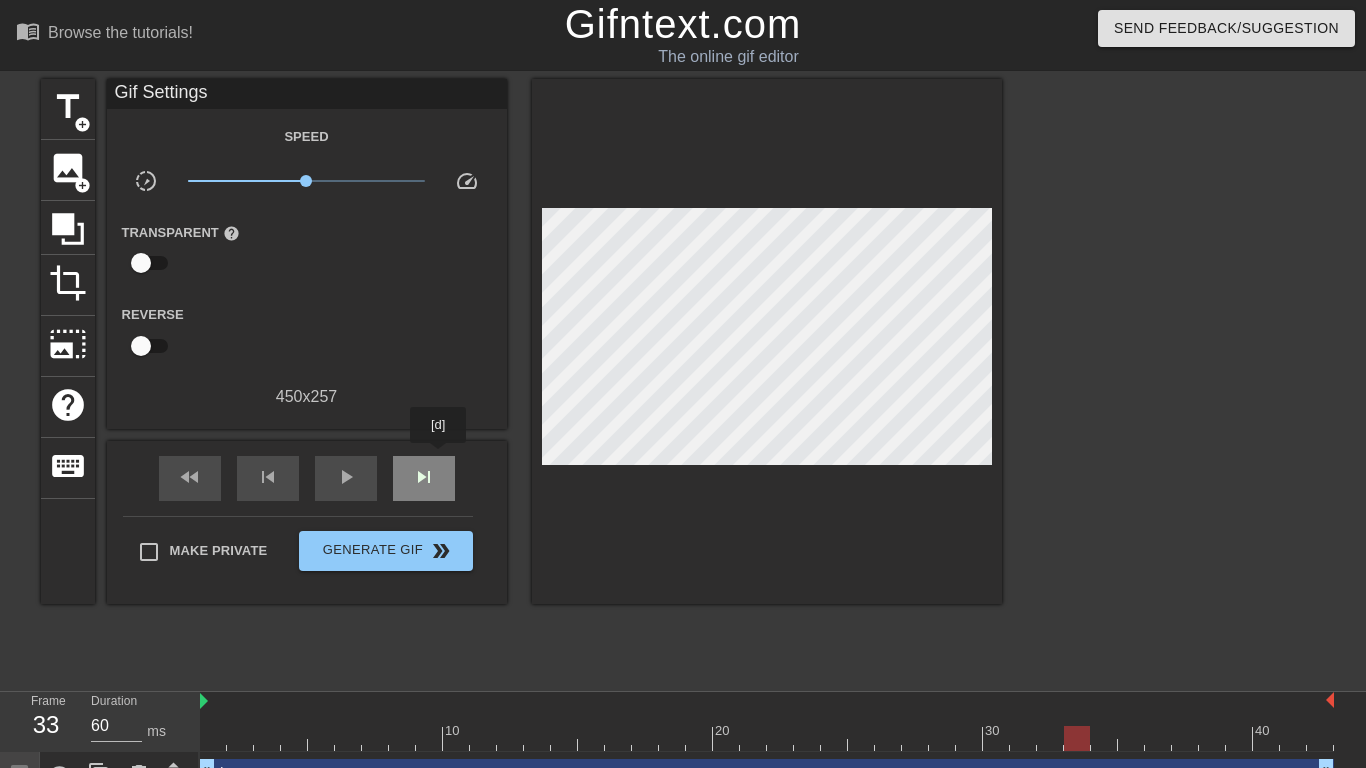 click on "skip_next" at bounding box center [424, 478] 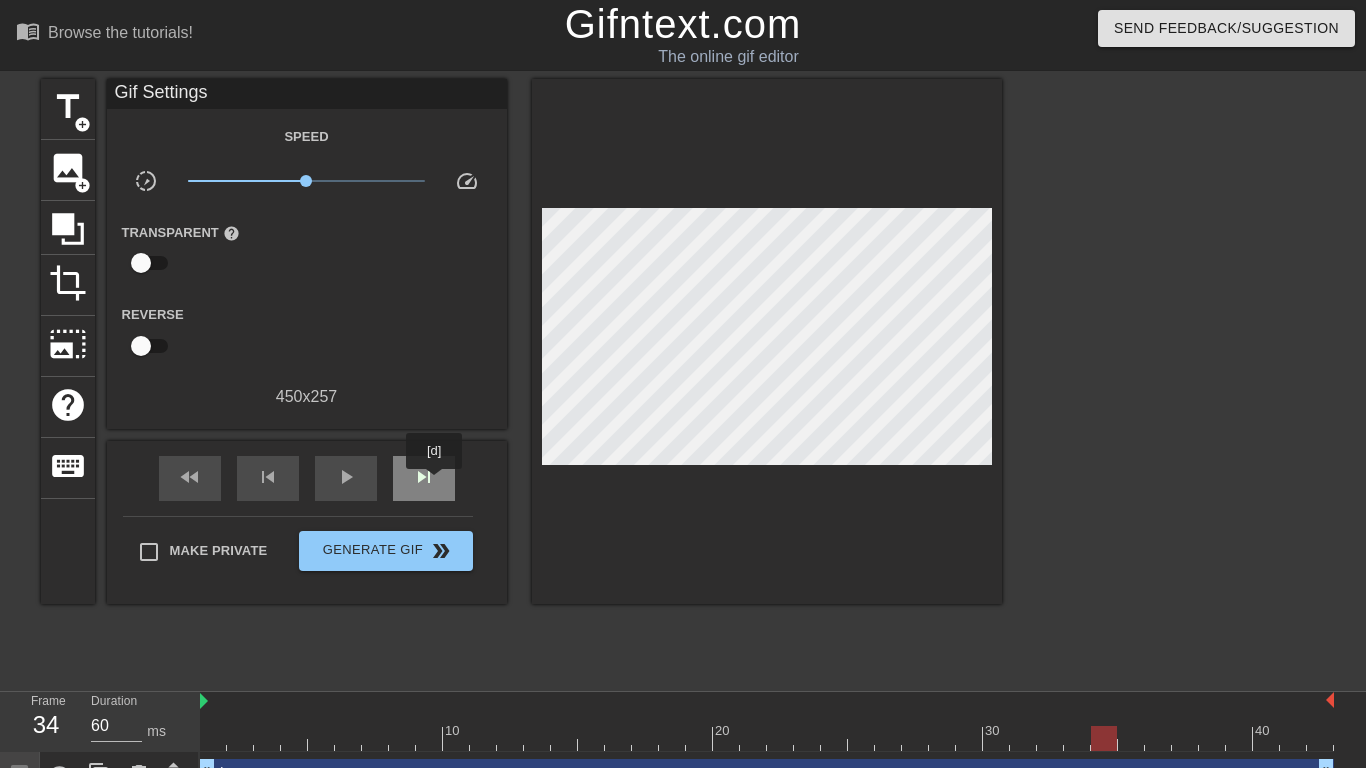 click on "skip_next" at bounding box center [424, 477] 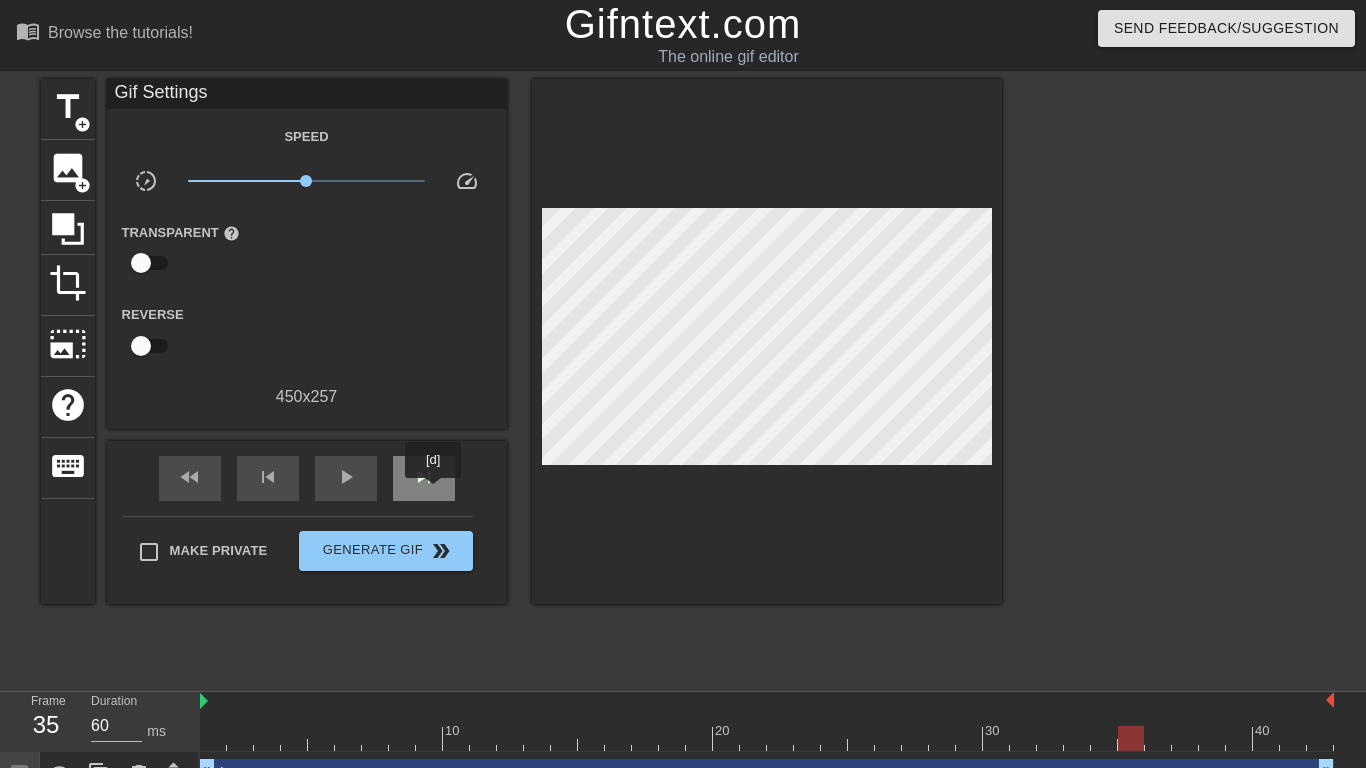 click on "skip_next" at bounding box center [424, 478] 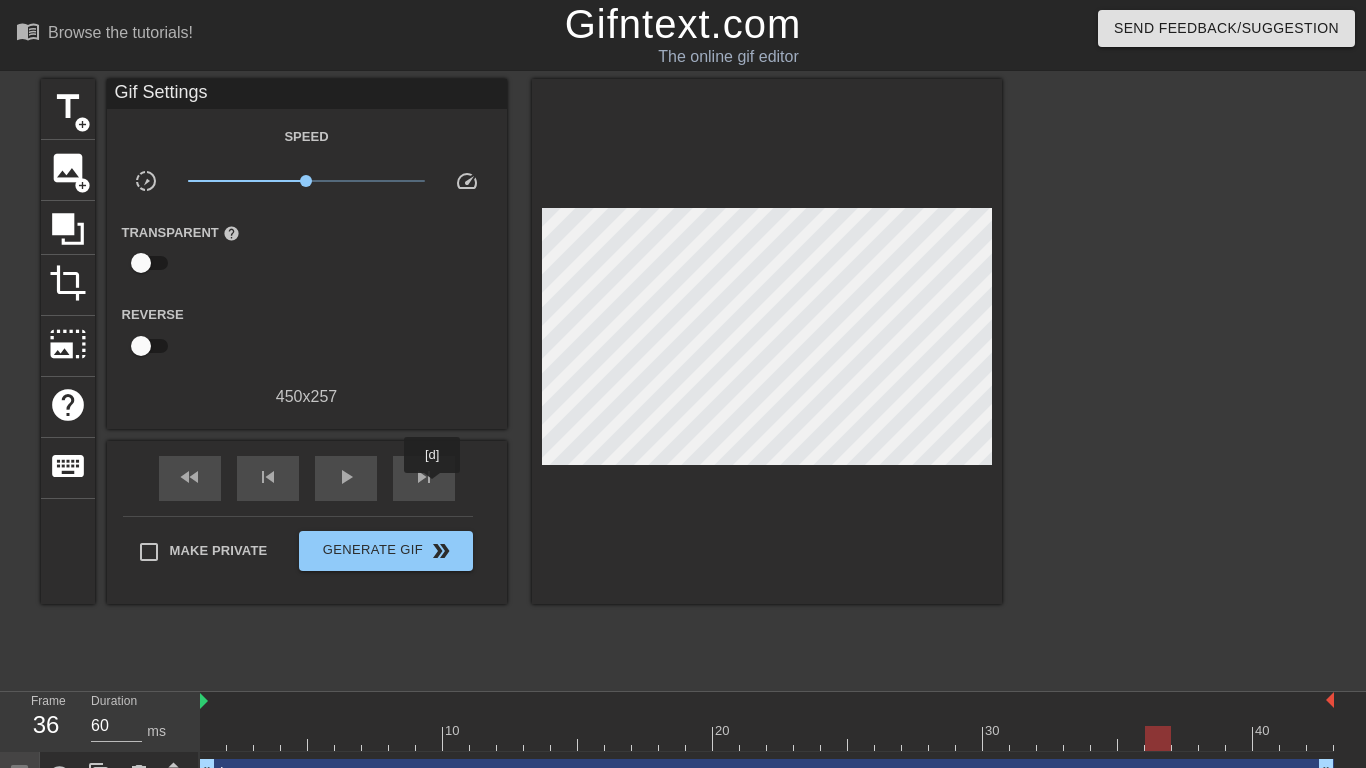 click on "fast_rewind skip_previous play_arrow skip_next" at bounding box center (307, 478) 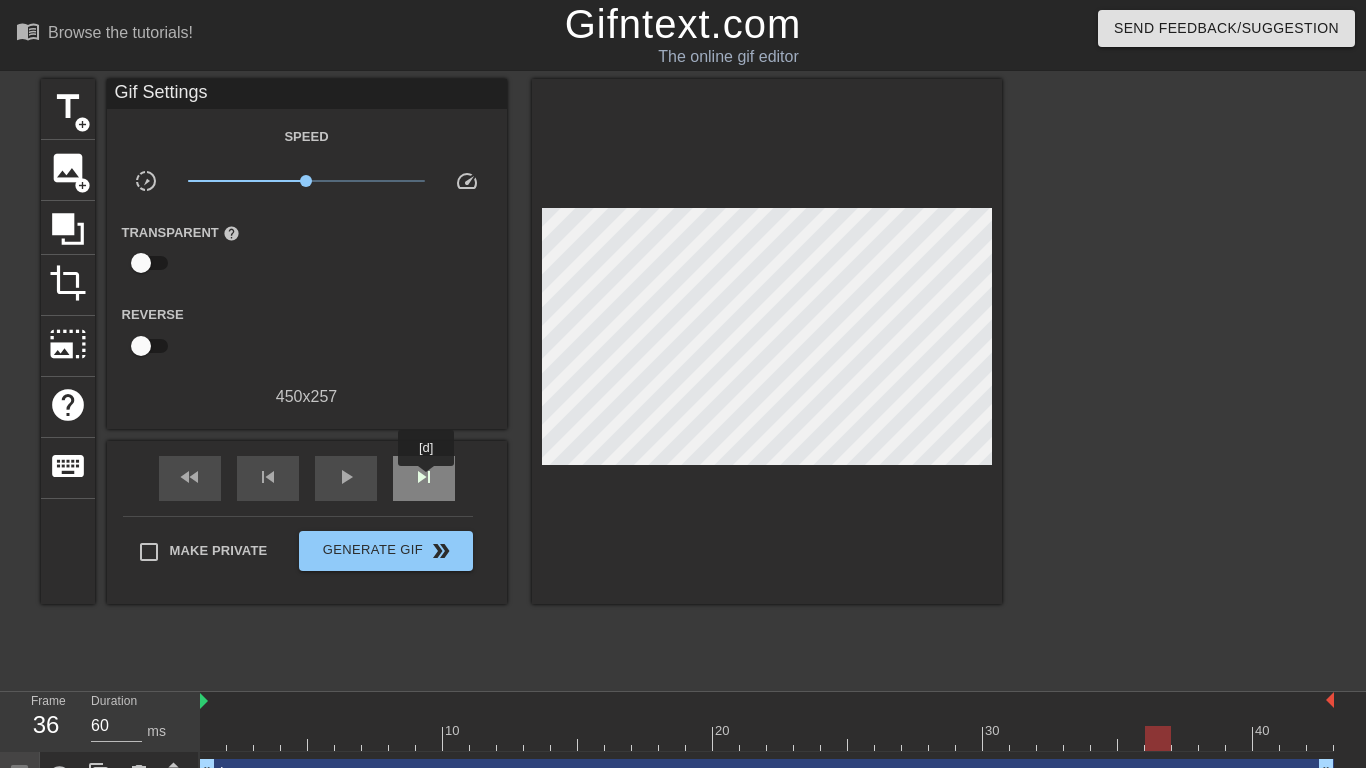 click on "skip_next" at bounding box center [424, 477] 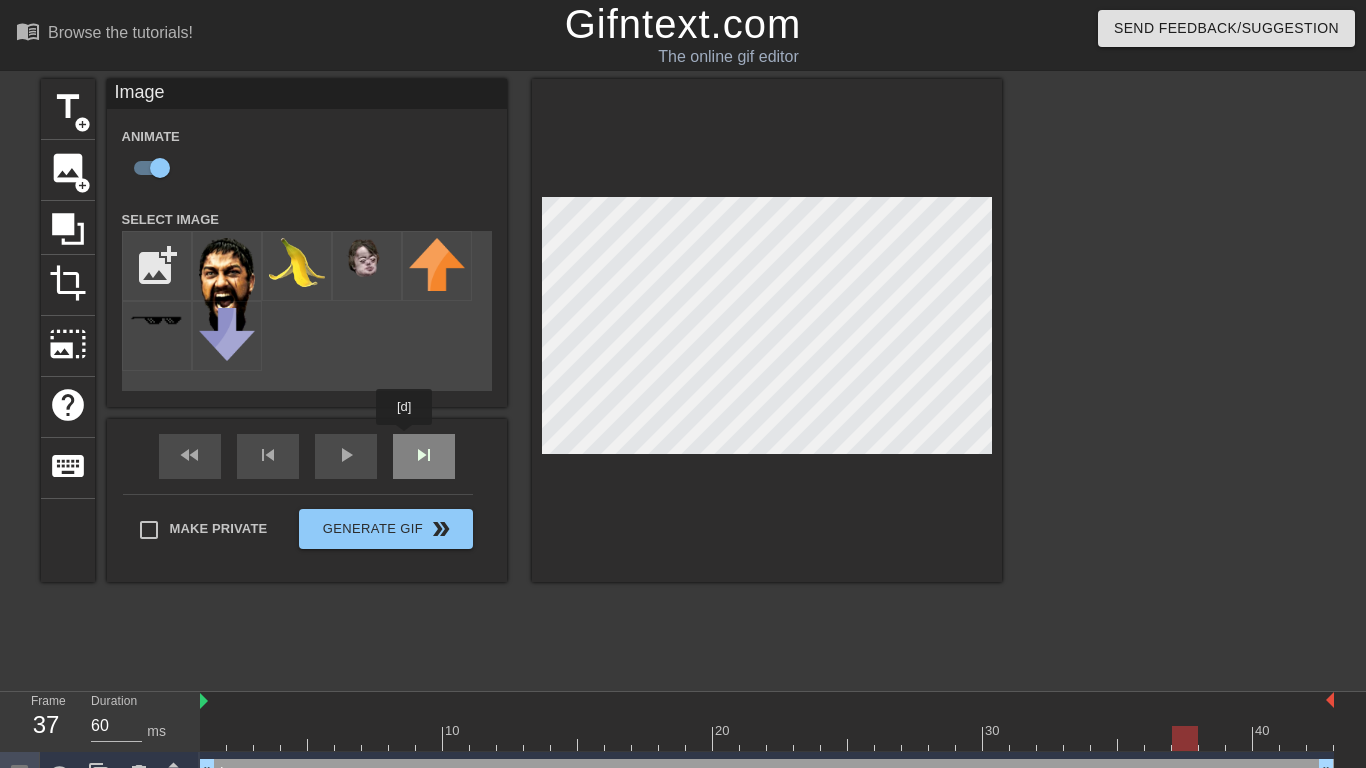 click on "fast_rewind skip_previous play_arrow skip_next" at bounding box center [307, 456] 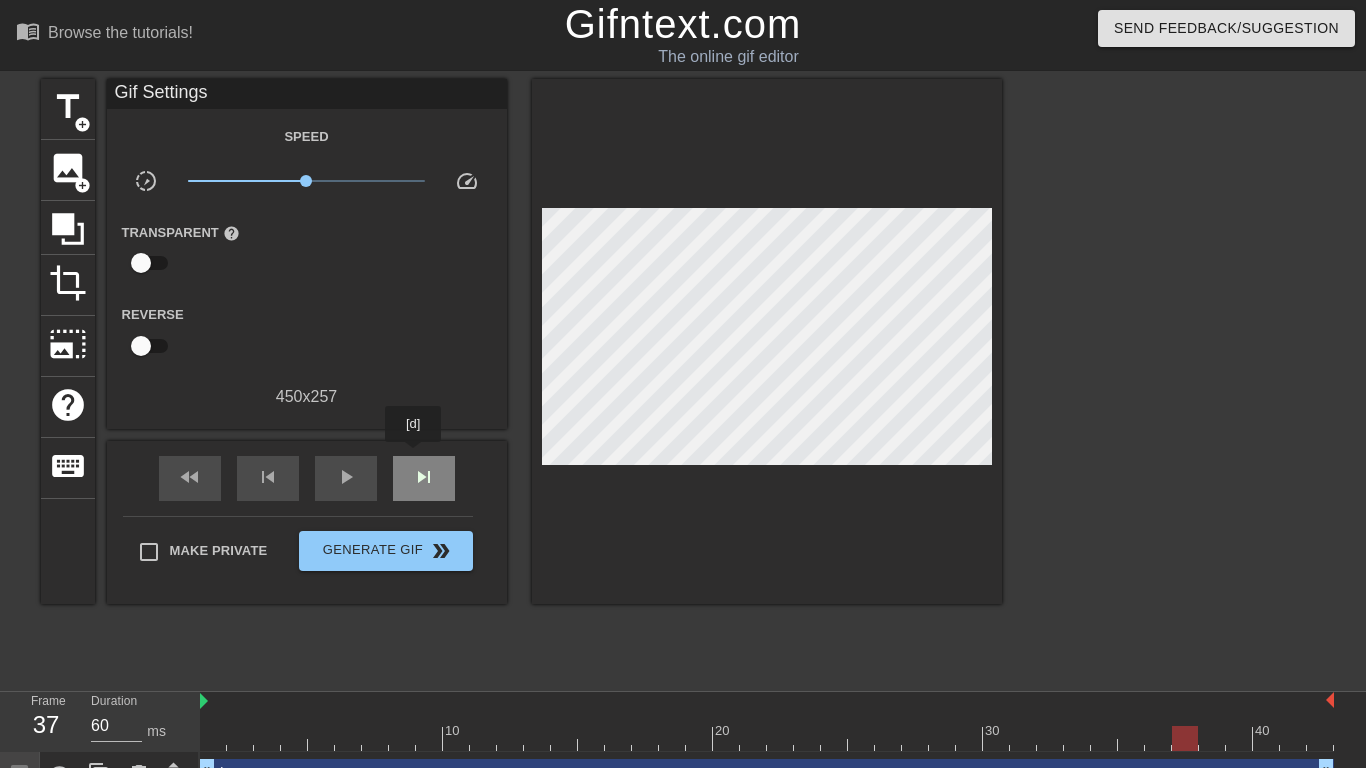 click on "skip_next" at bounding box center [424, 477] 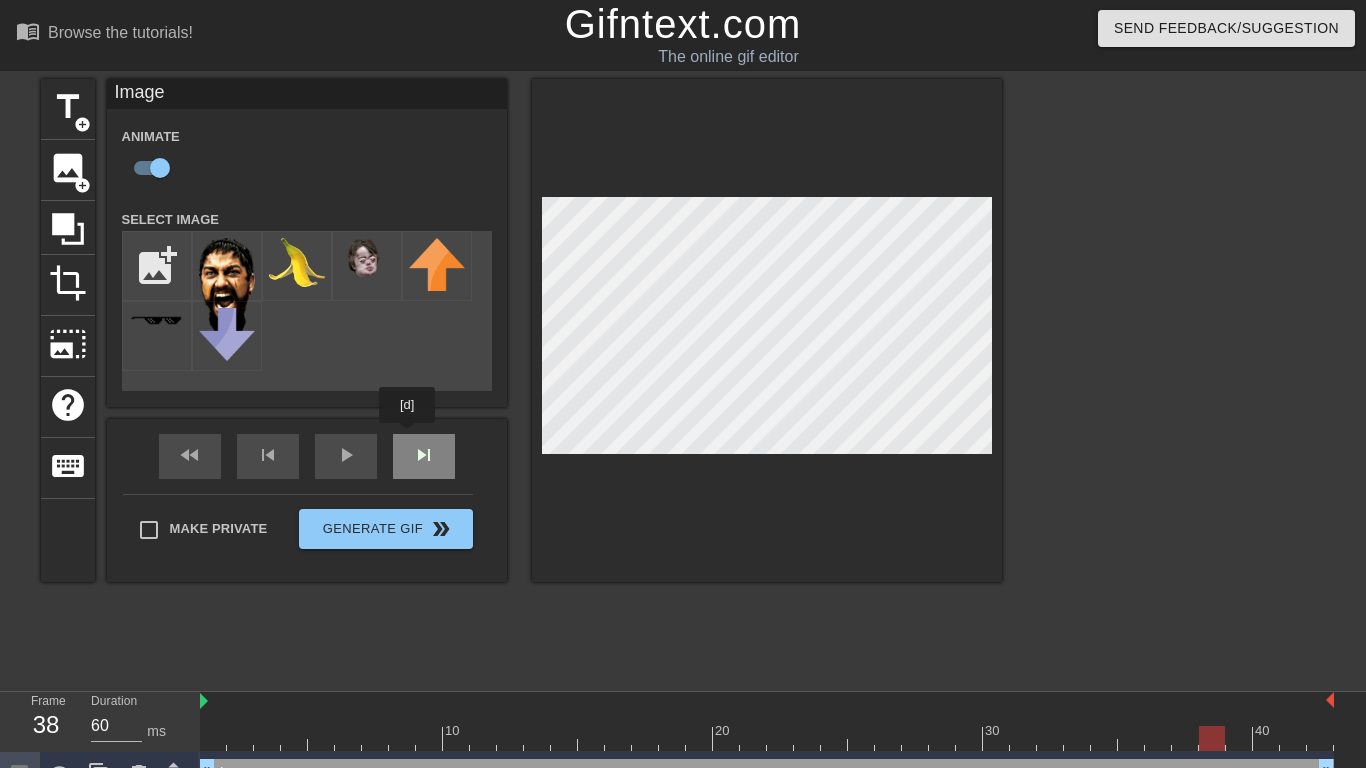 click on "fast_rewind skip_previous play_arrow skip_next" at bounding box center (307, 456) 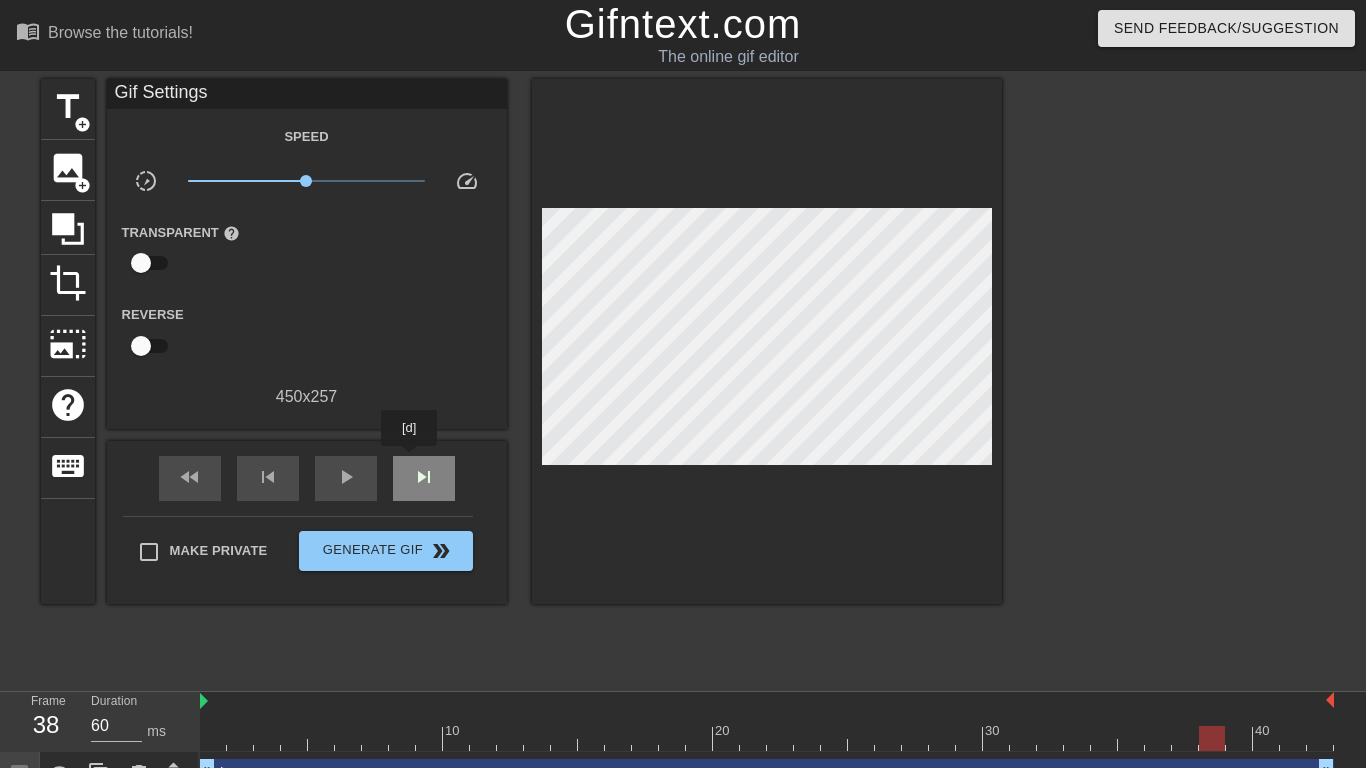 click on "skip_next" at bounding box center [424, 477] 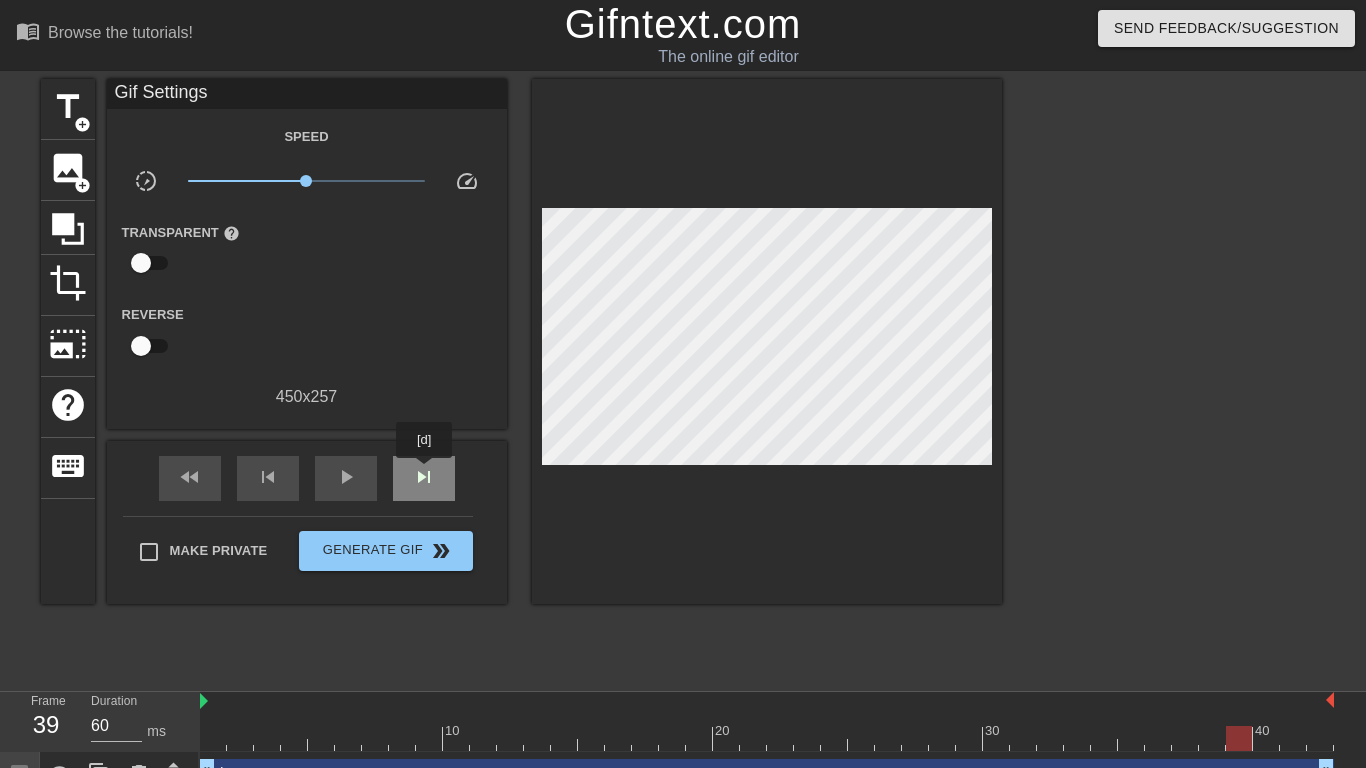 click on "skip_next" at bounding box center (424, 477) 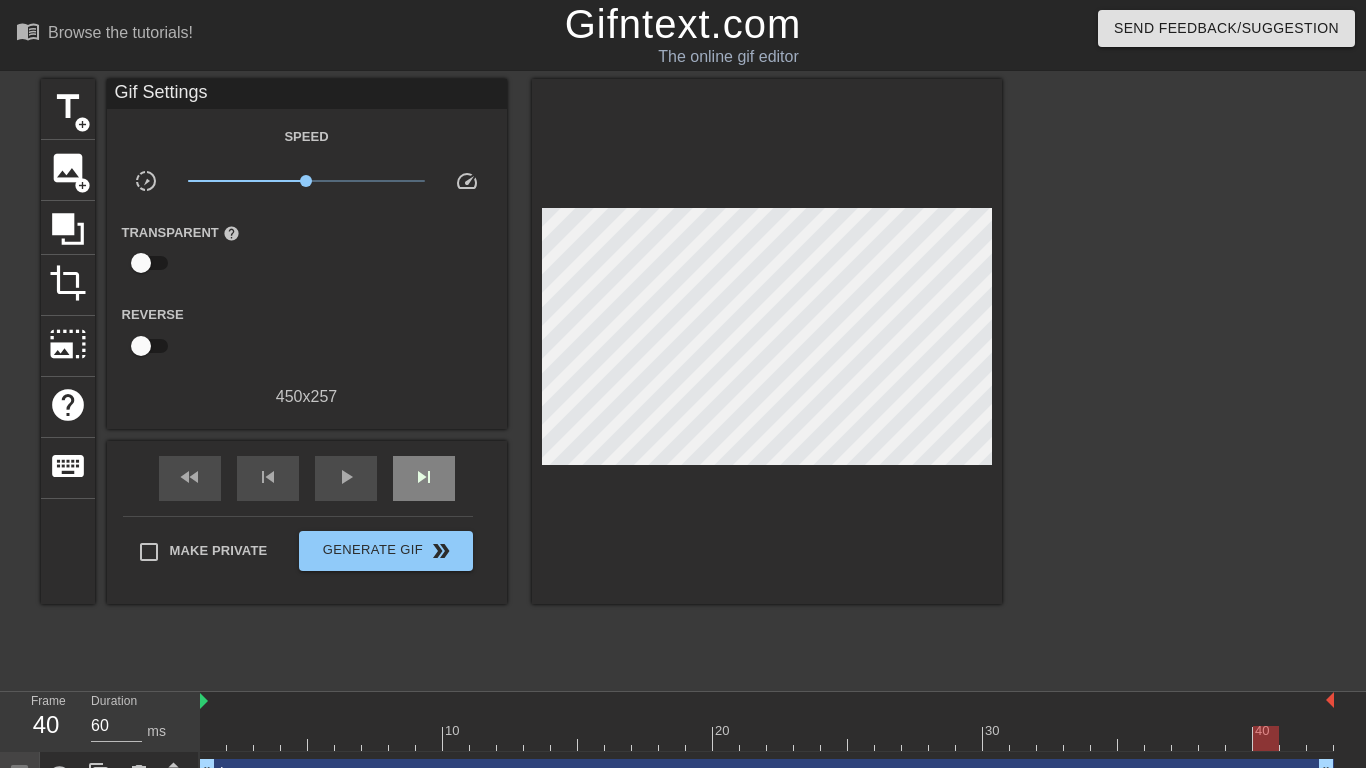 click on "fast_rewind skip_previous play_arrow skip_next" at bounding box center [307, 478] 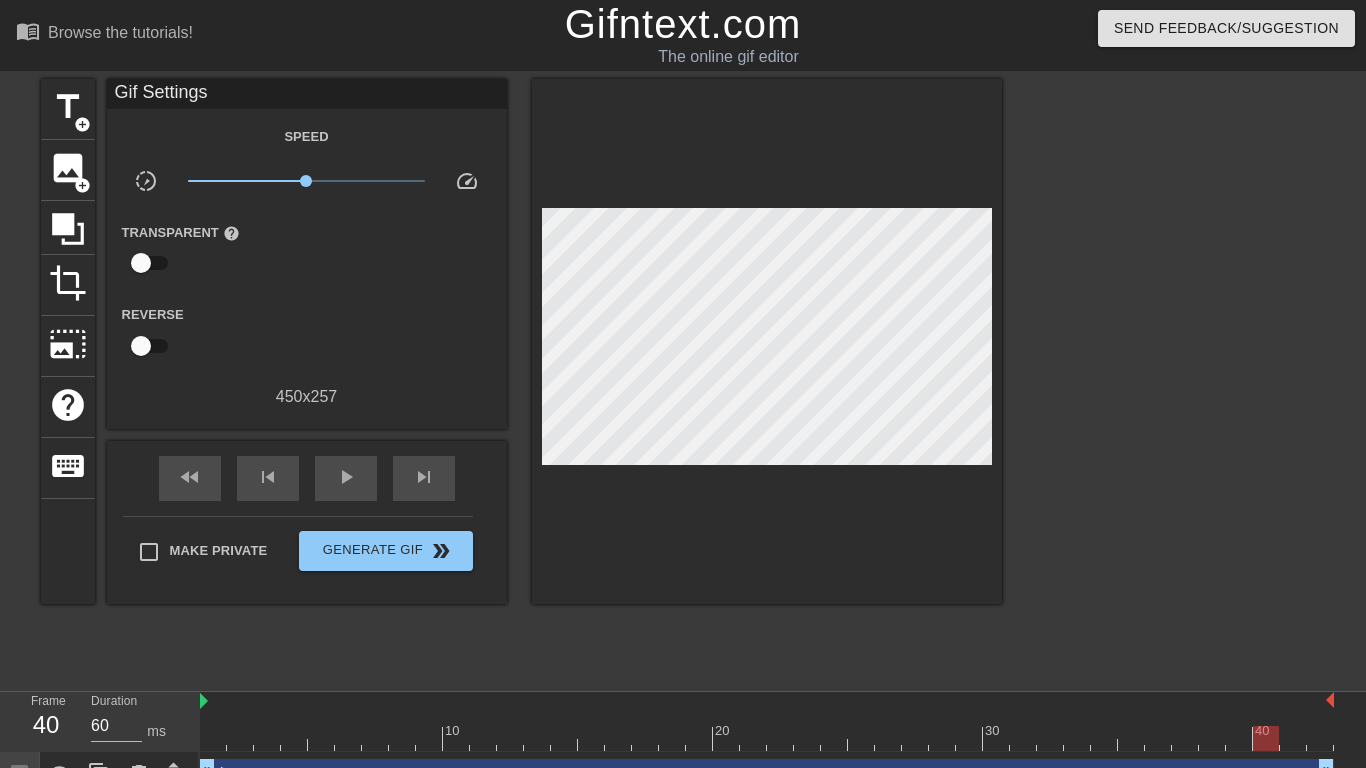 click on "fast_rewind skip_previous play_arrow skip_next" at bounding box center (307, 478) 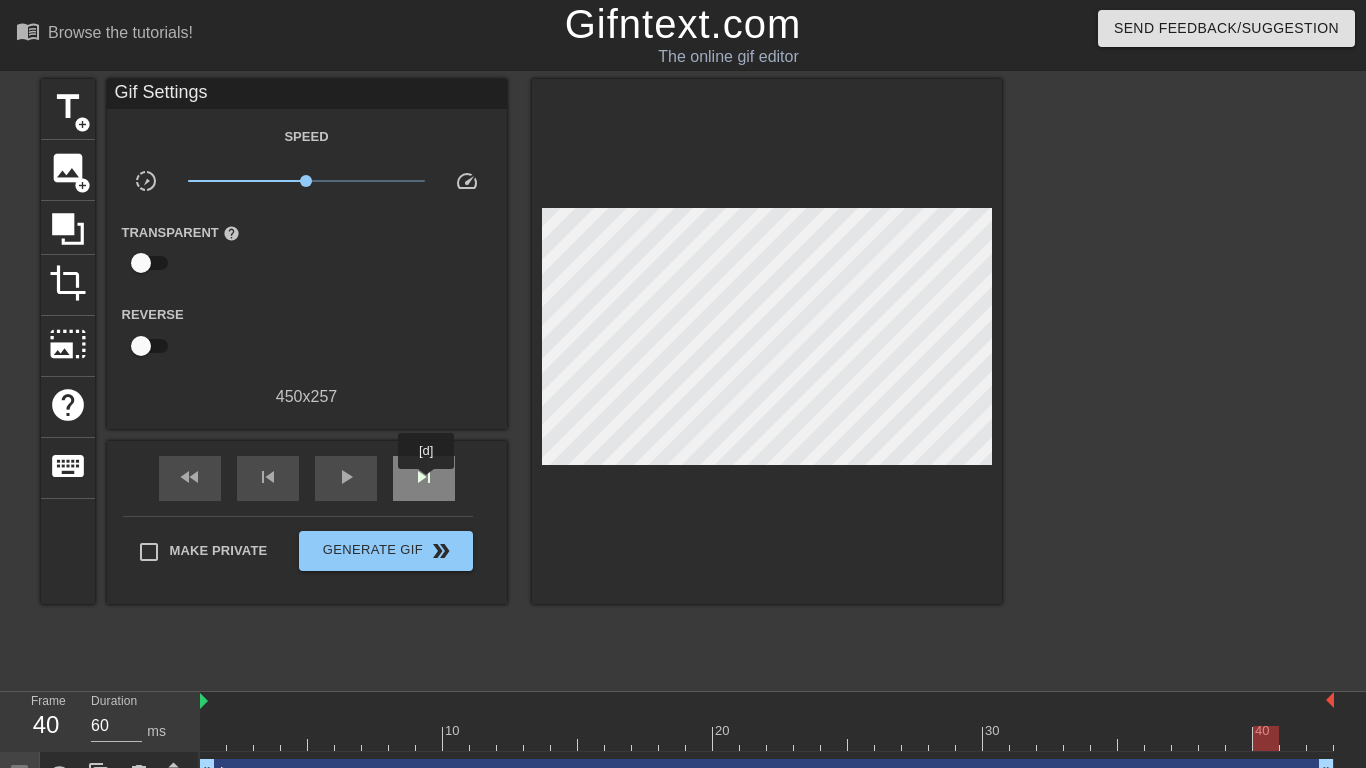 click on "skip_next" at bounding box center [424, 477] 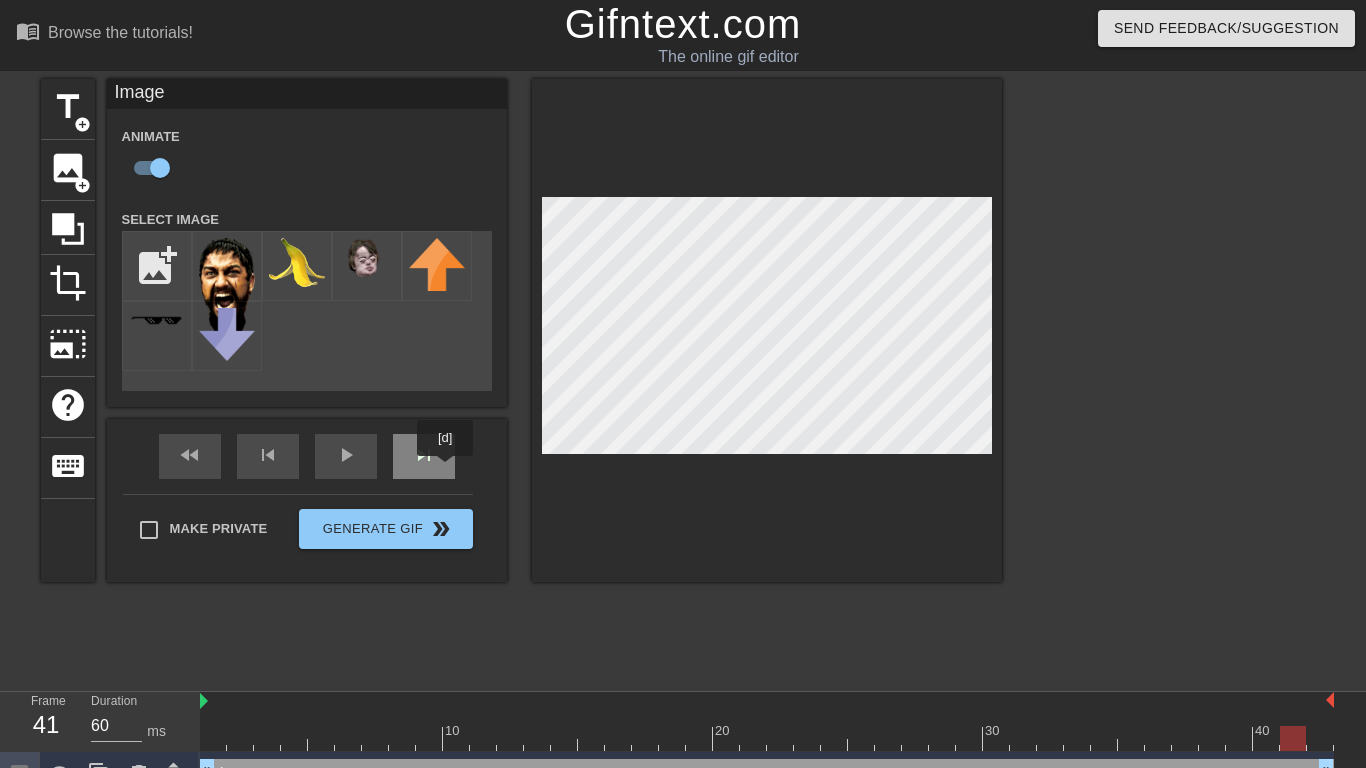 click on "skip_next" at bounding box center [424, 456] 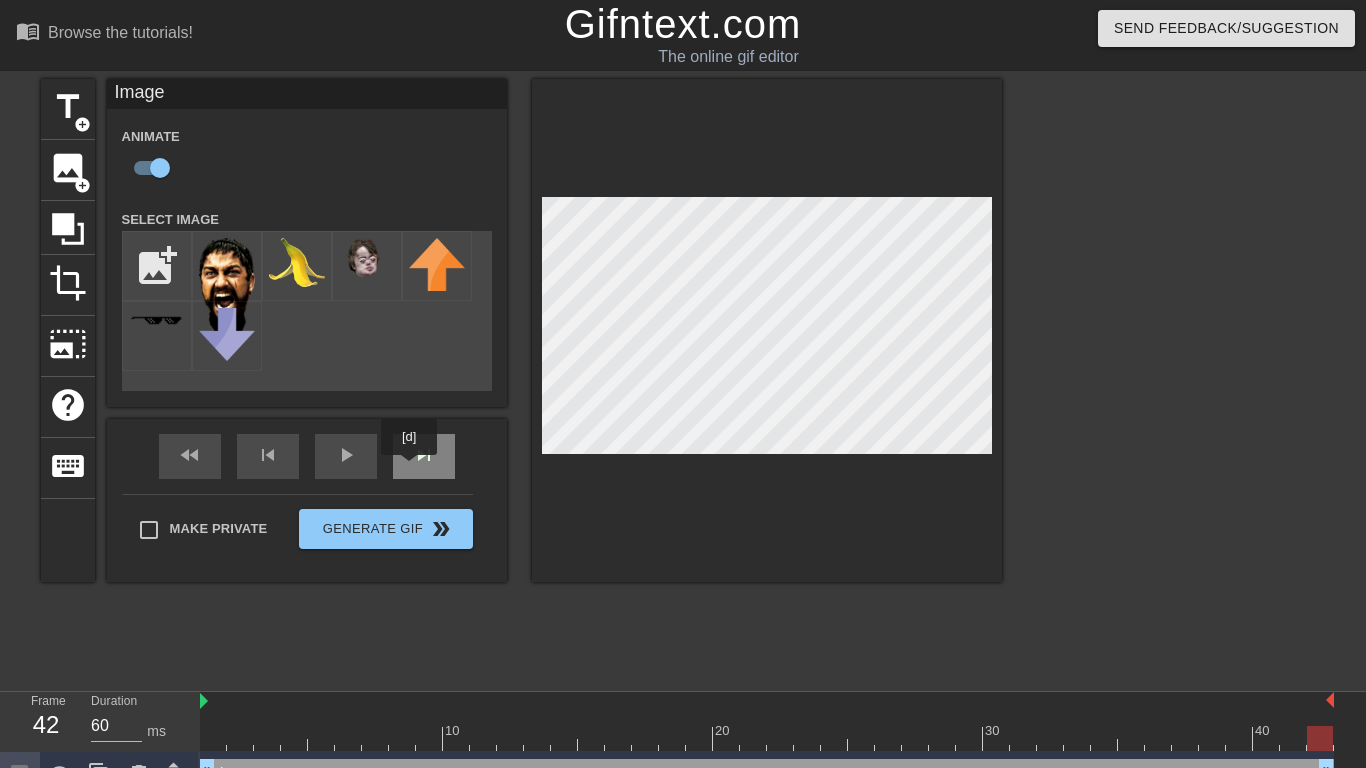 click on "skip_next" at bounding box center (424, 456) 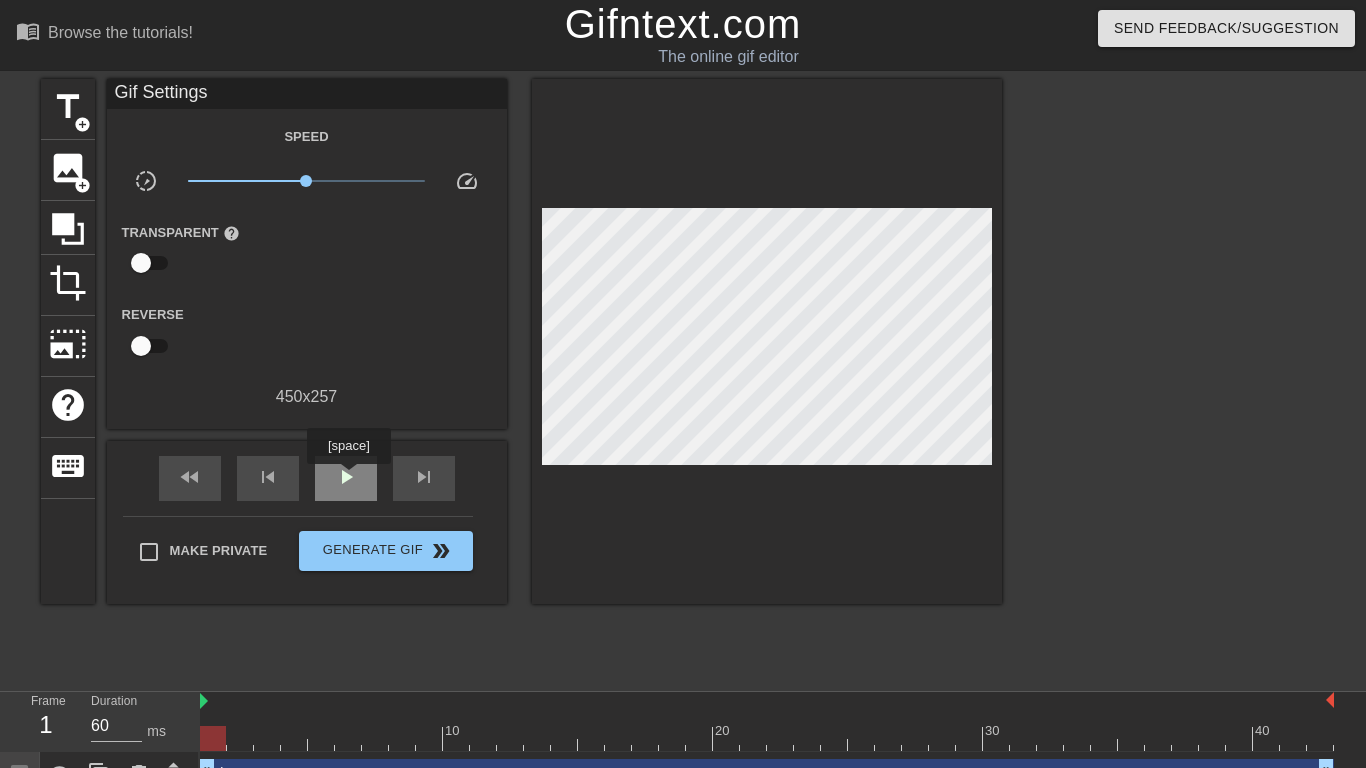 click on "play_arrow" at bounding box center (346, 477) 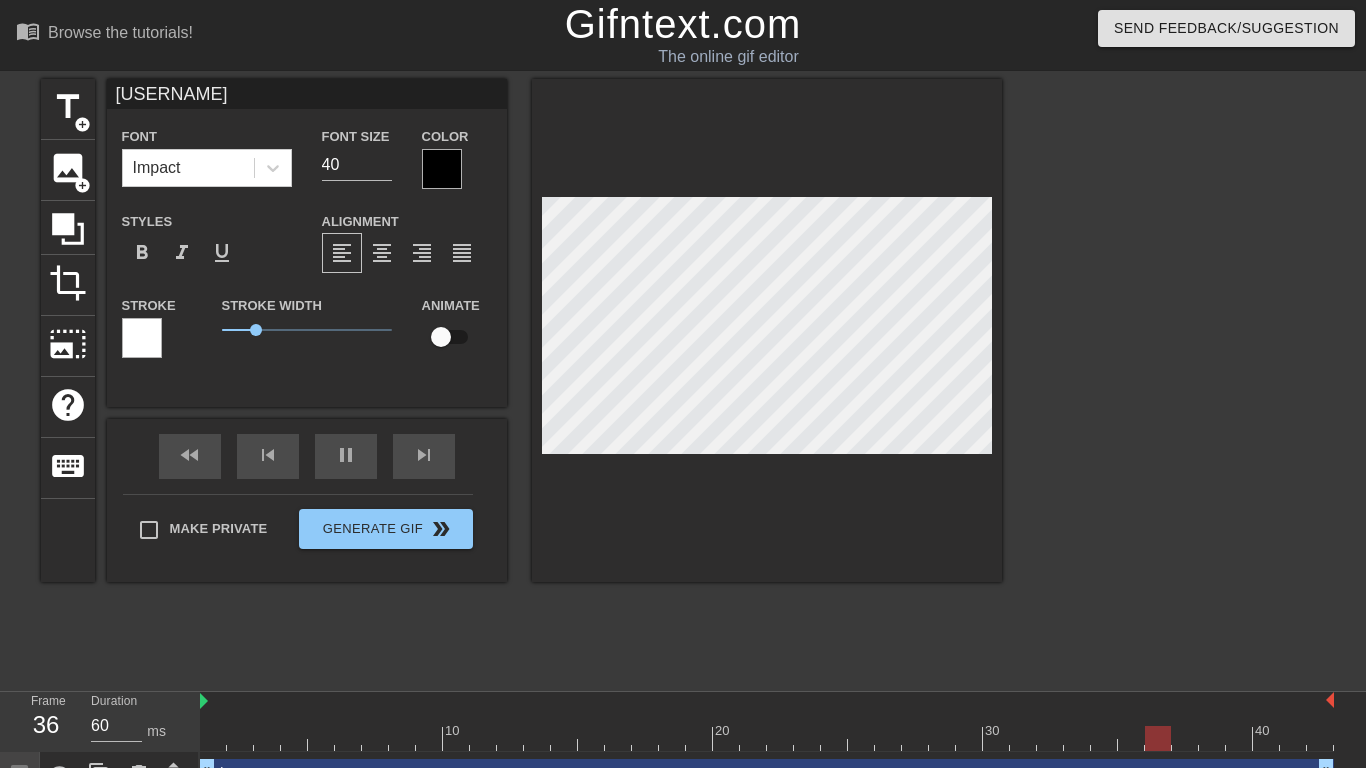 click at bounding box center (767, 330) 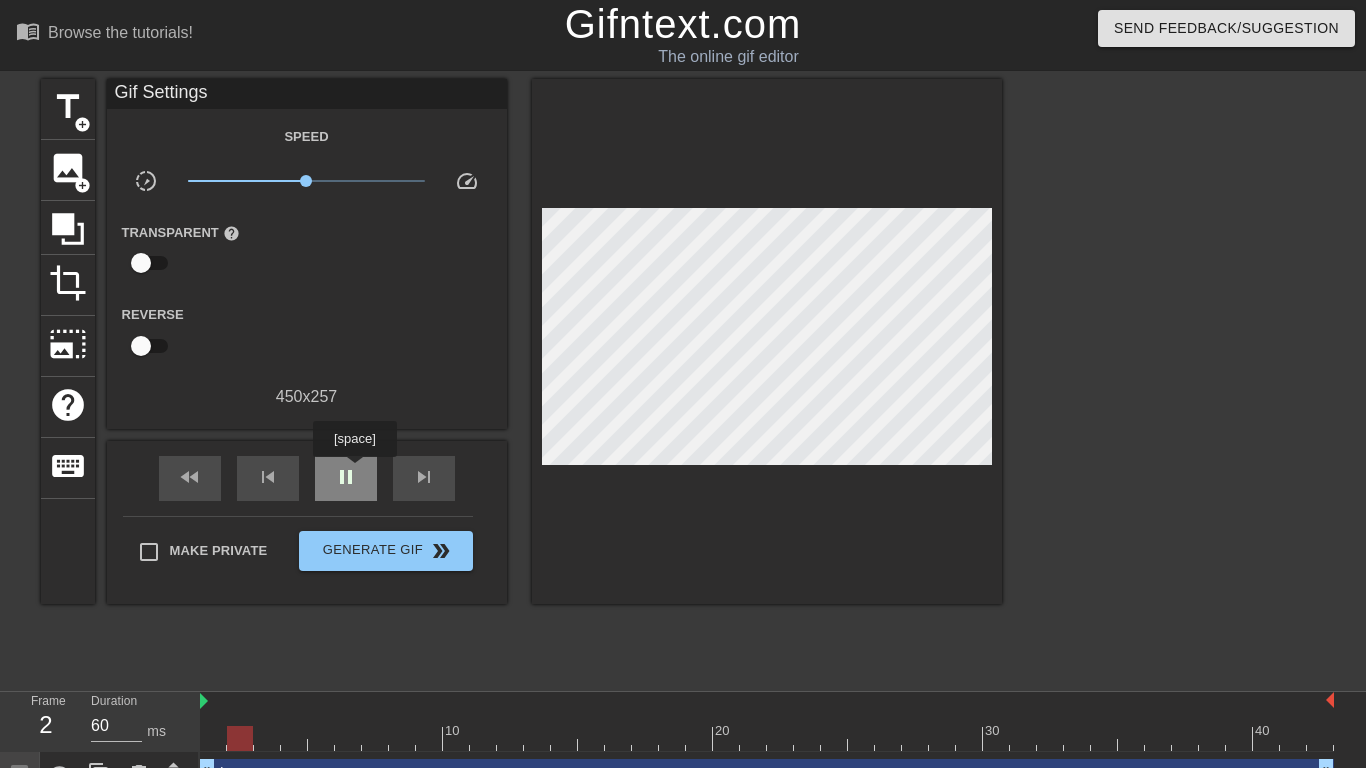 click on "pause" at bounding box center [346, 477] 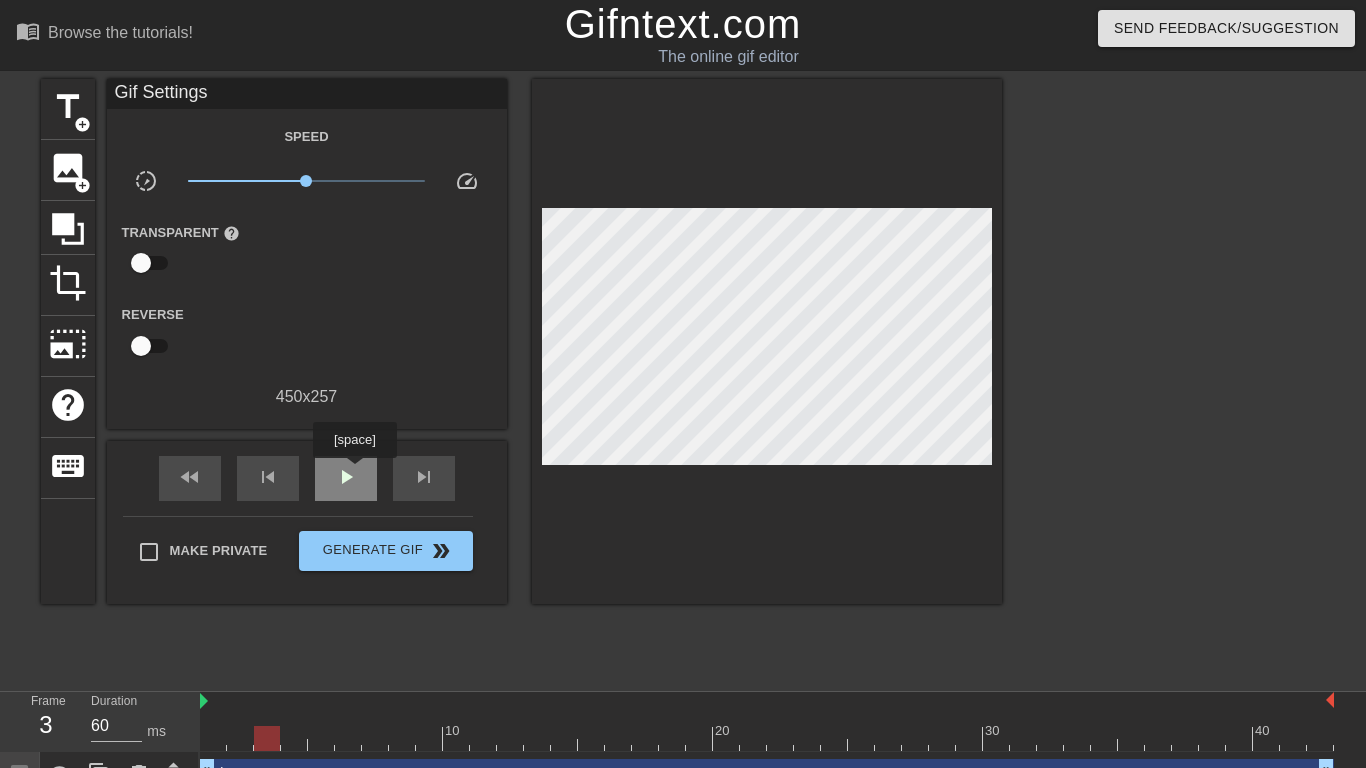 click on "play_arrow" at bounding box center [346, 477] 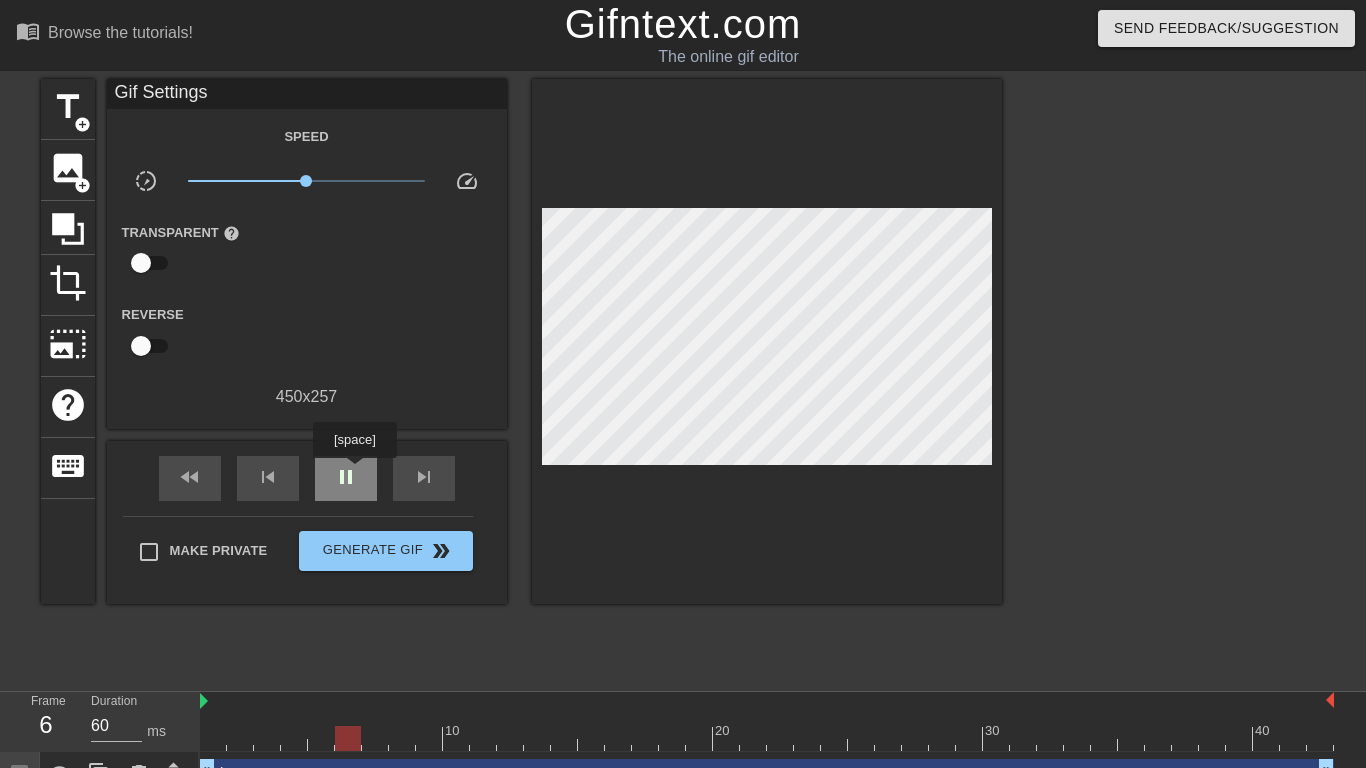 click on "pause" at bounding box center [346, 477] 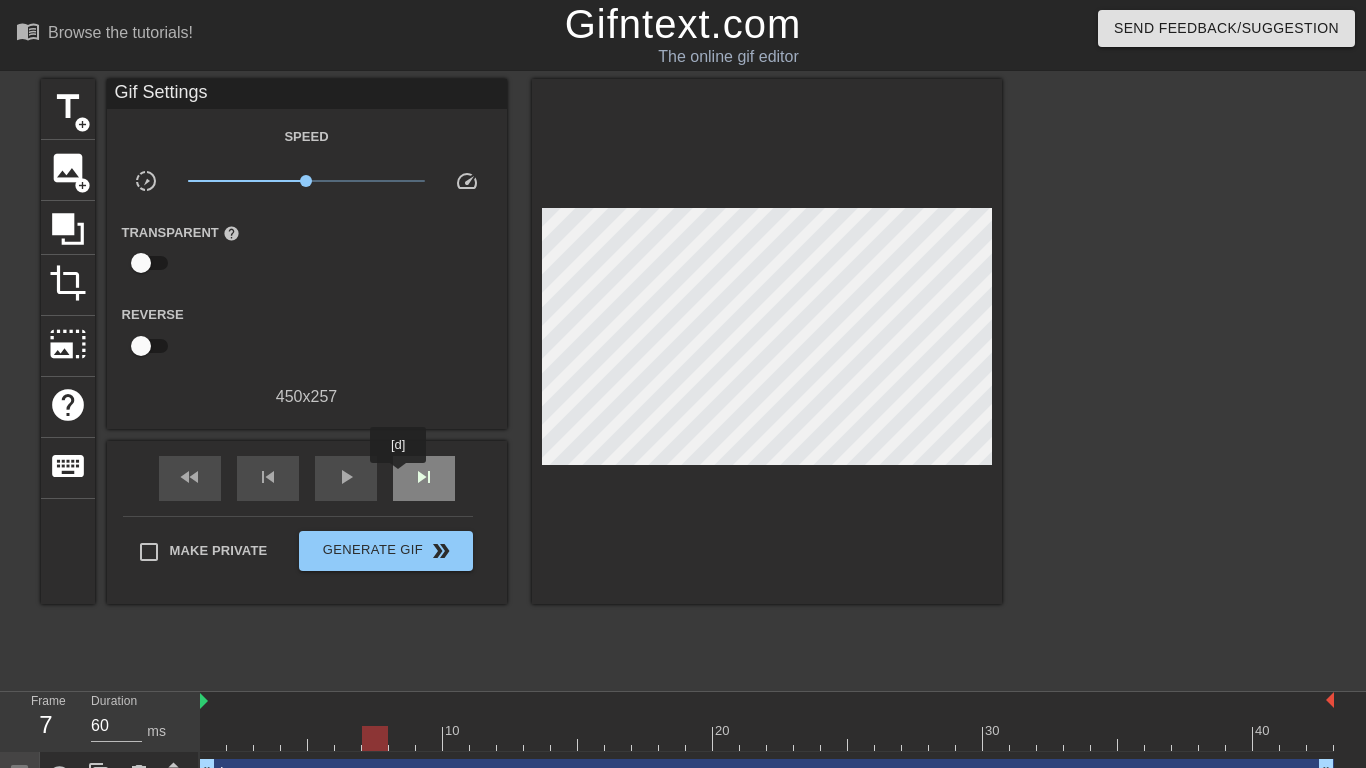 click on "skip_next" at bounding box center [424, 478] 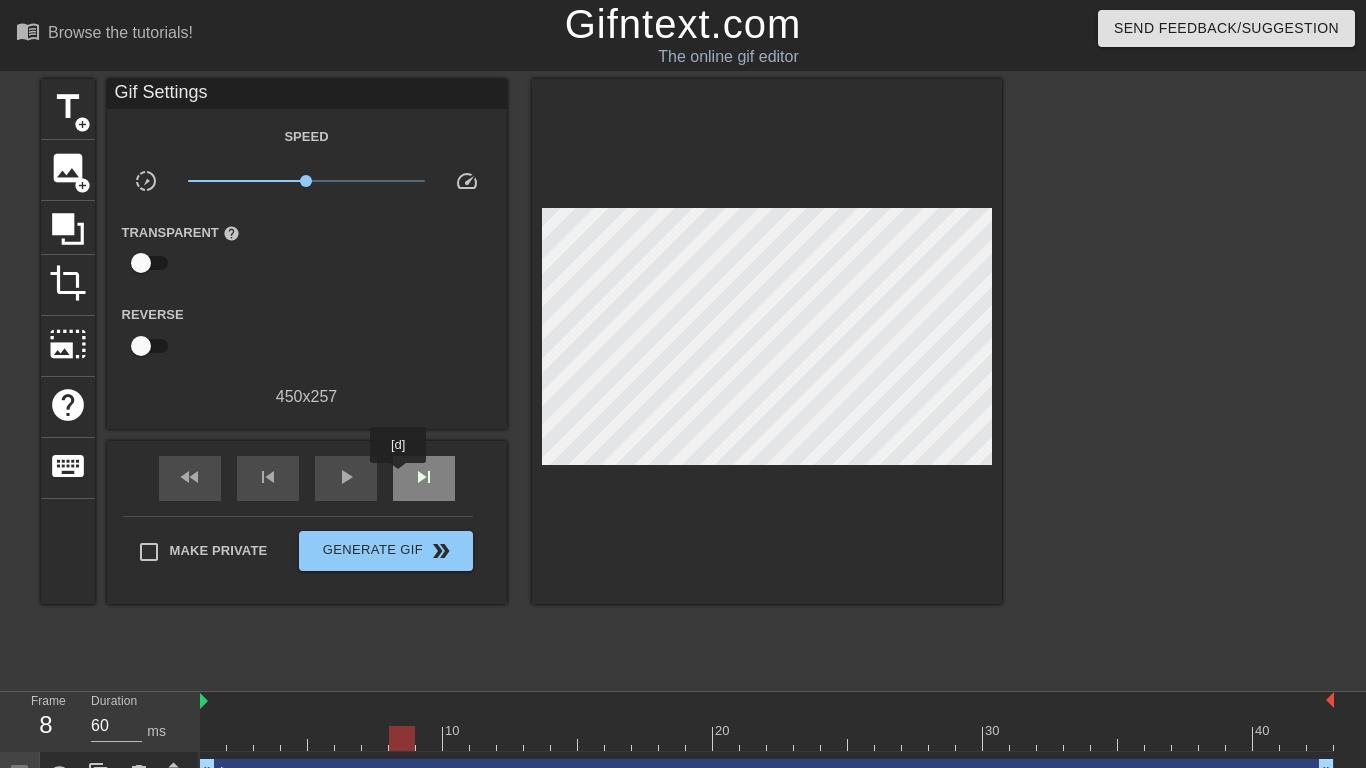 click on "skip_next" at bounding box center [424, 478] 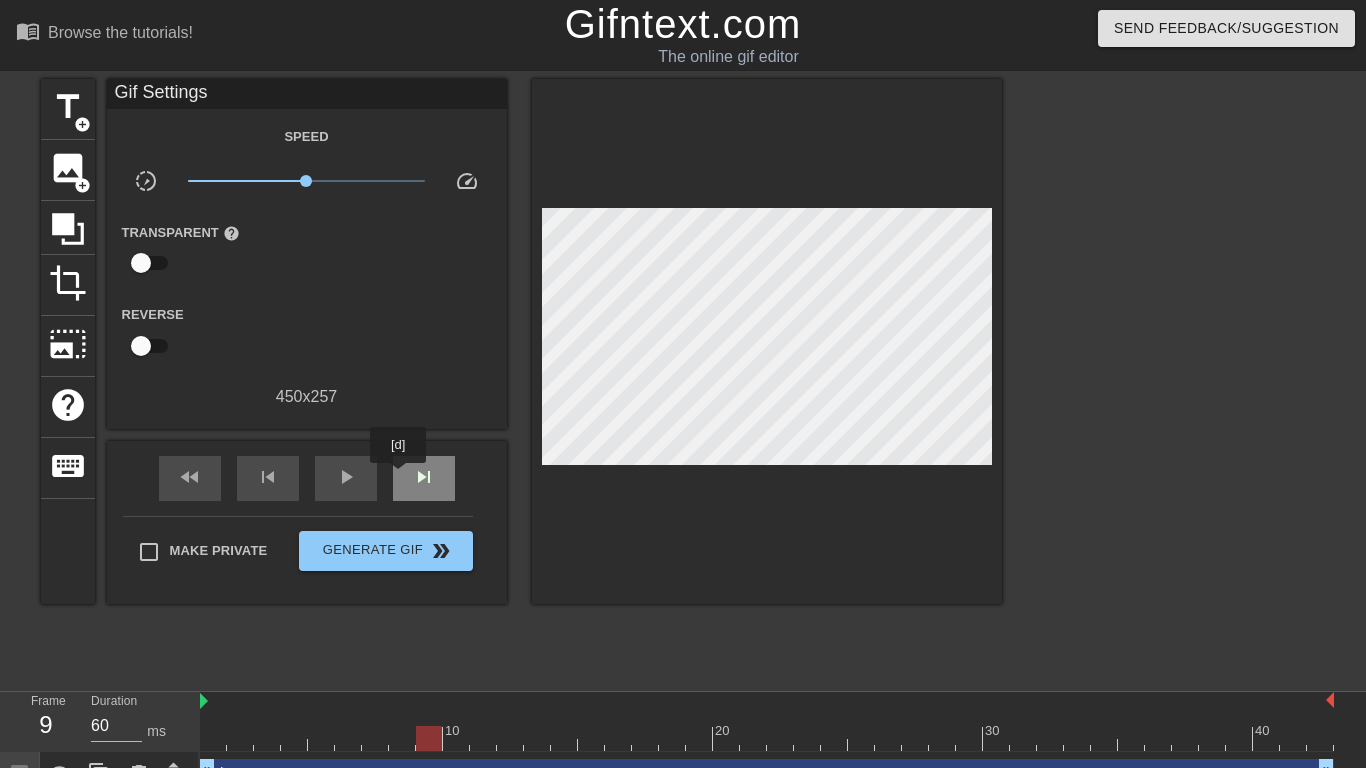 click on "skip_next" at bounding box center (424, 478) 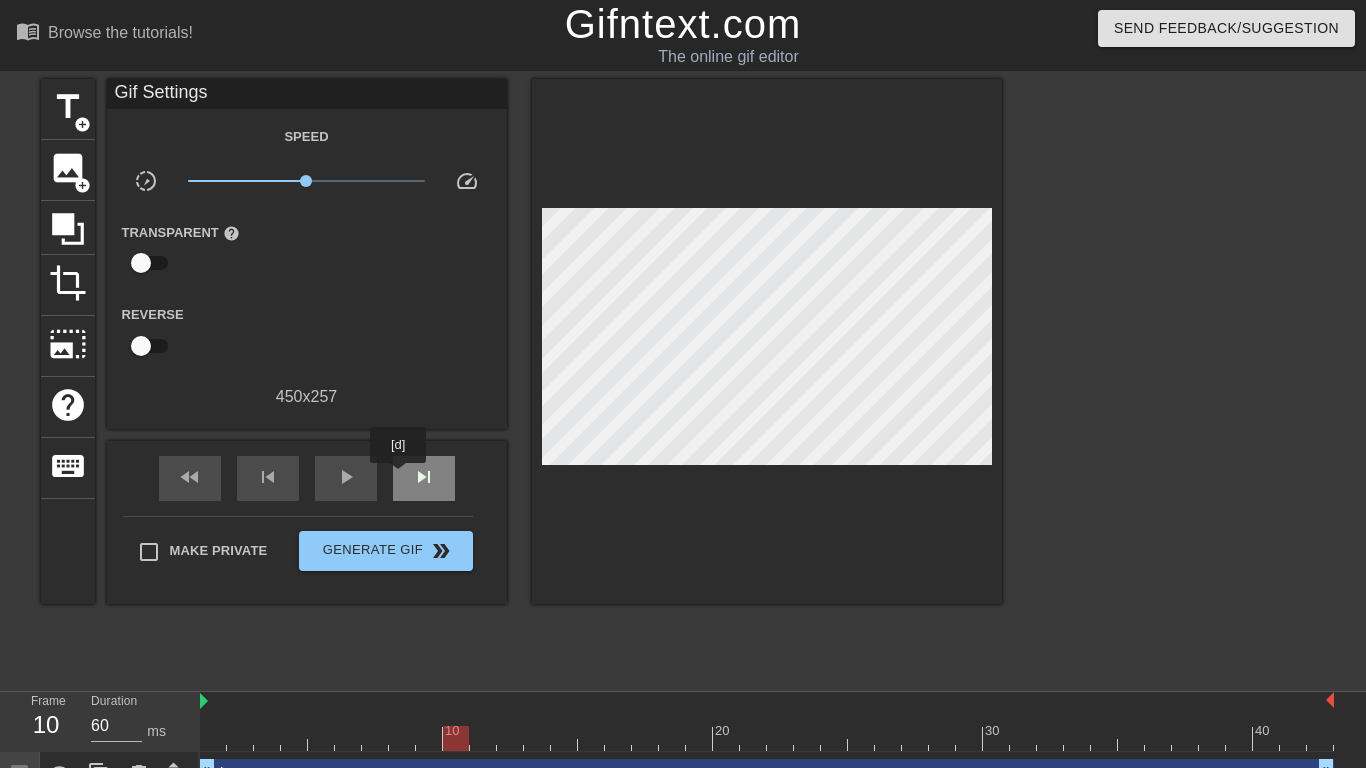 click on "skip_next" at bounding box center [424, 478] 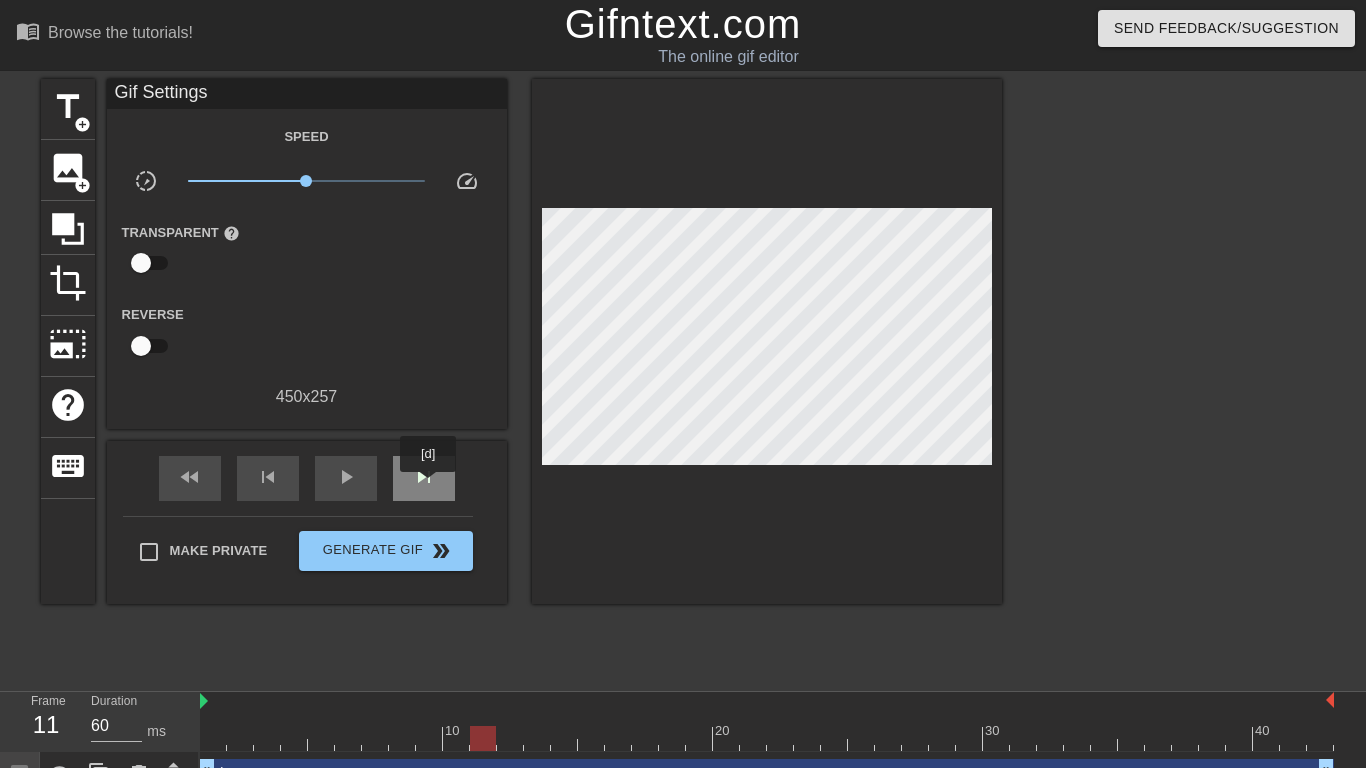click on "skip_next" at bounding box center (424, 477) 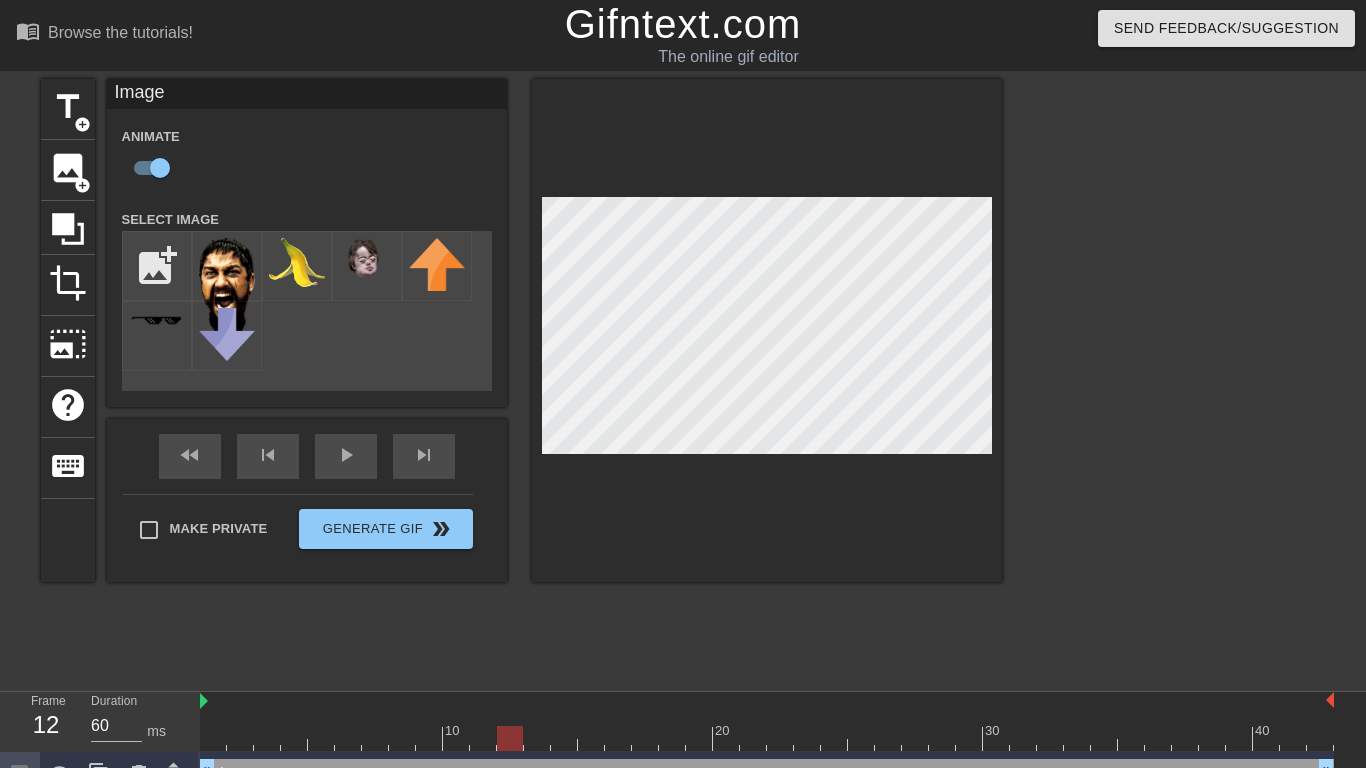 click on "title add_circle image add_circle crop photo_size_select_large help keyboard Image Animate Select Image add_photo_alternate fast_rewind skip_previous play_arrow skip_next Make Private Generate Gif double_arrow" at bounding box center [683, 379] 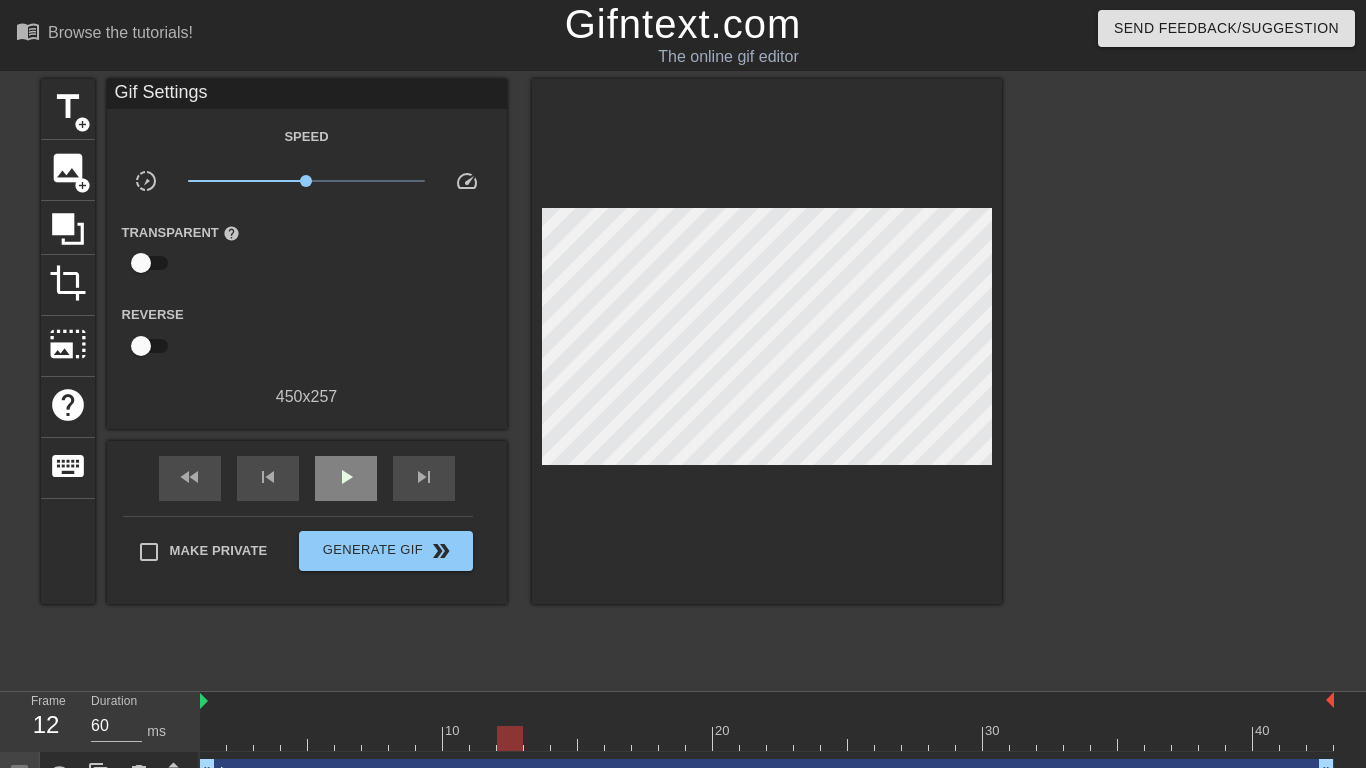 click on "fast_rewind skip_previous play_arrow skip_next" at bounding box center [307, 478] 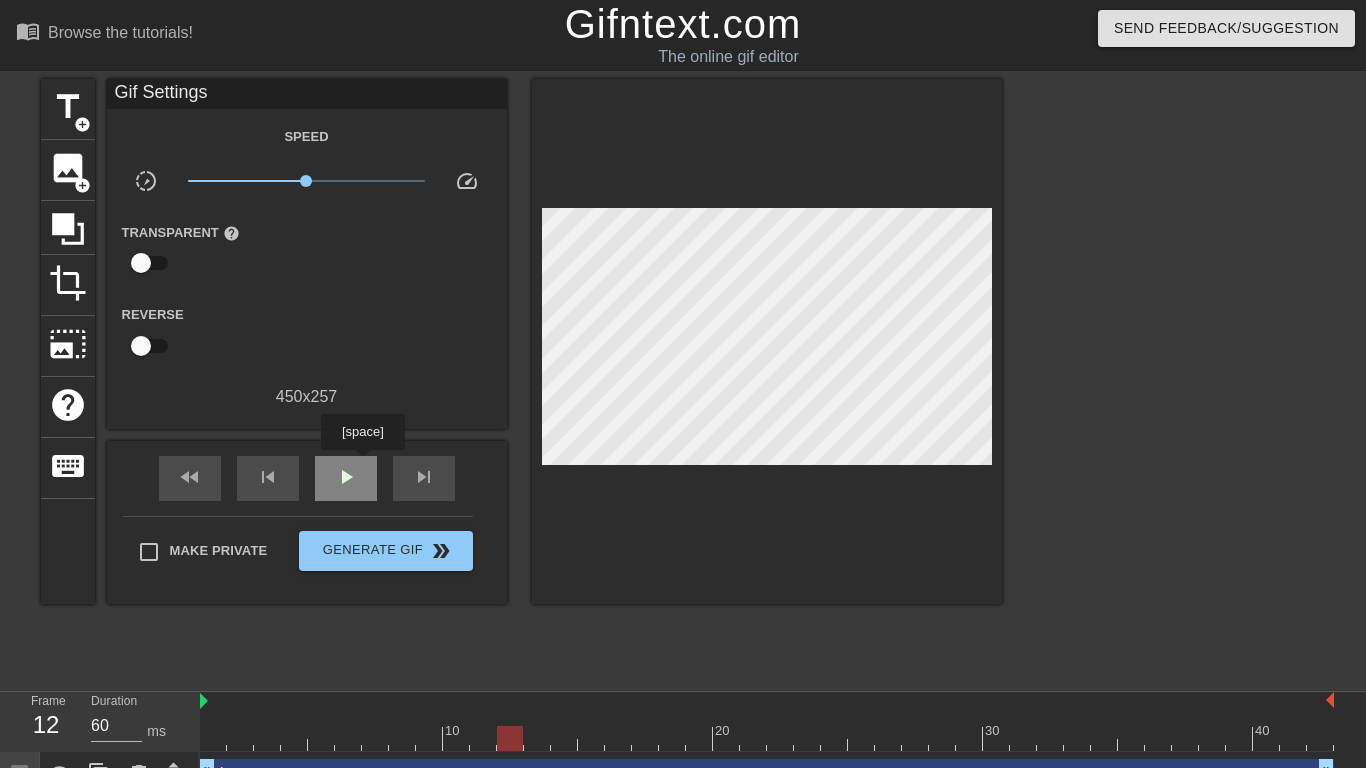 click on "play_arrow" at bounding box center [346, 478] 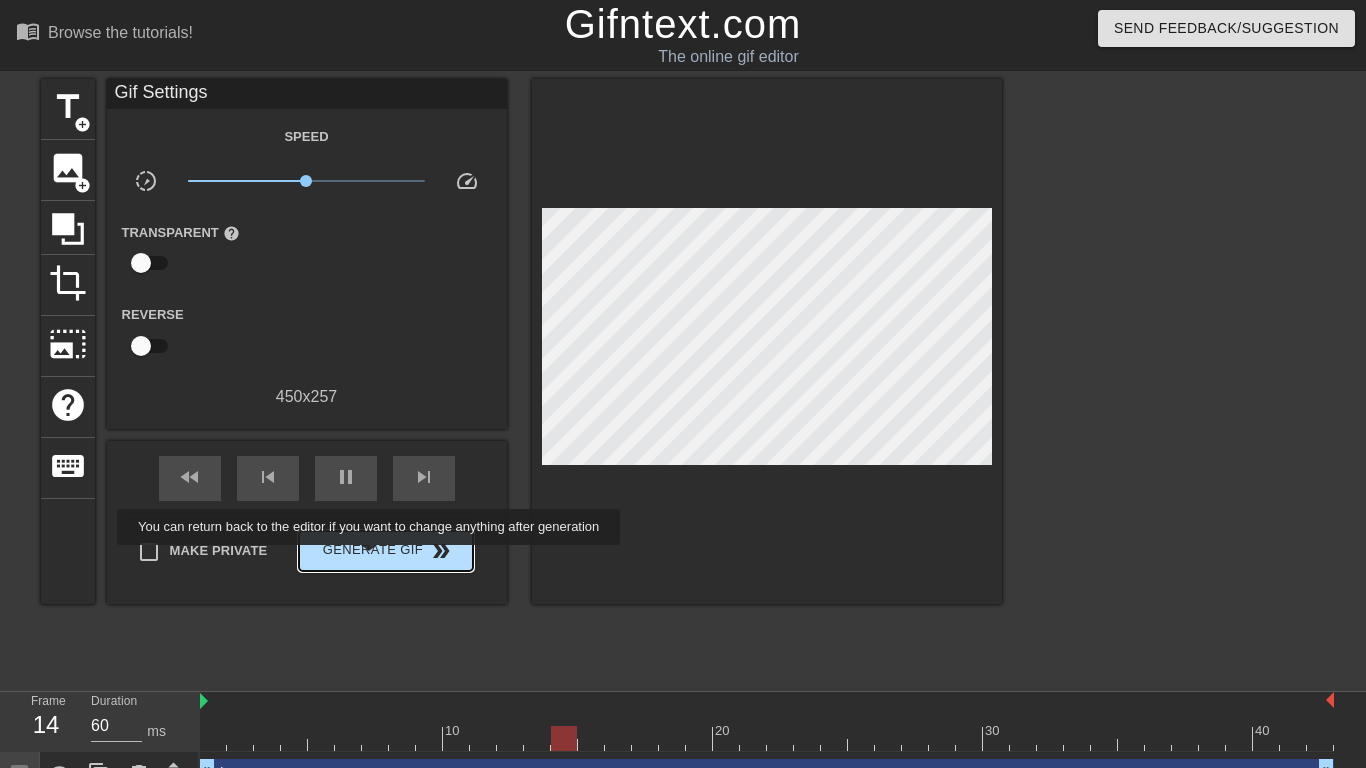 click on "Generate Gif double_arrow" at bounding box center [385, 551] 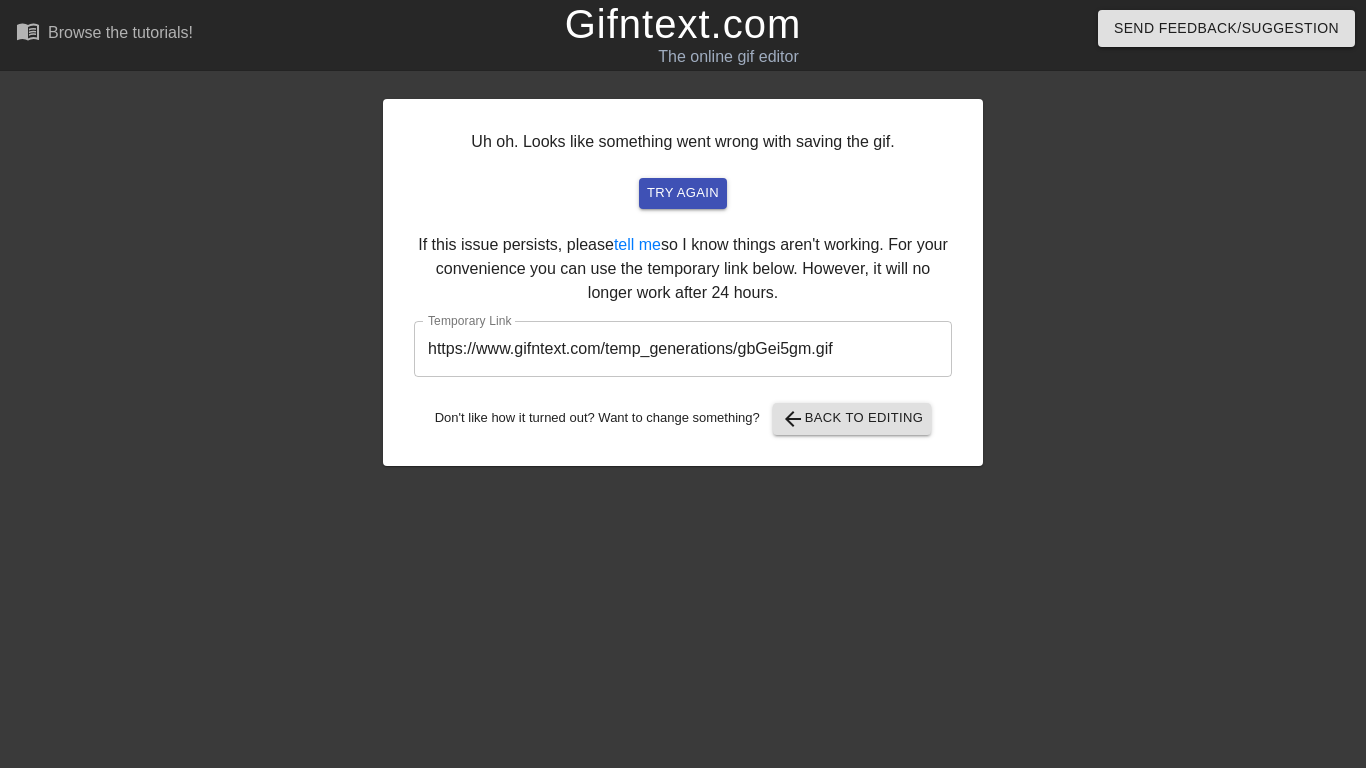 click on "https://www.gifntext.com/temp_generations/gbGei5gm.gif" at bounding box center [683, 349] 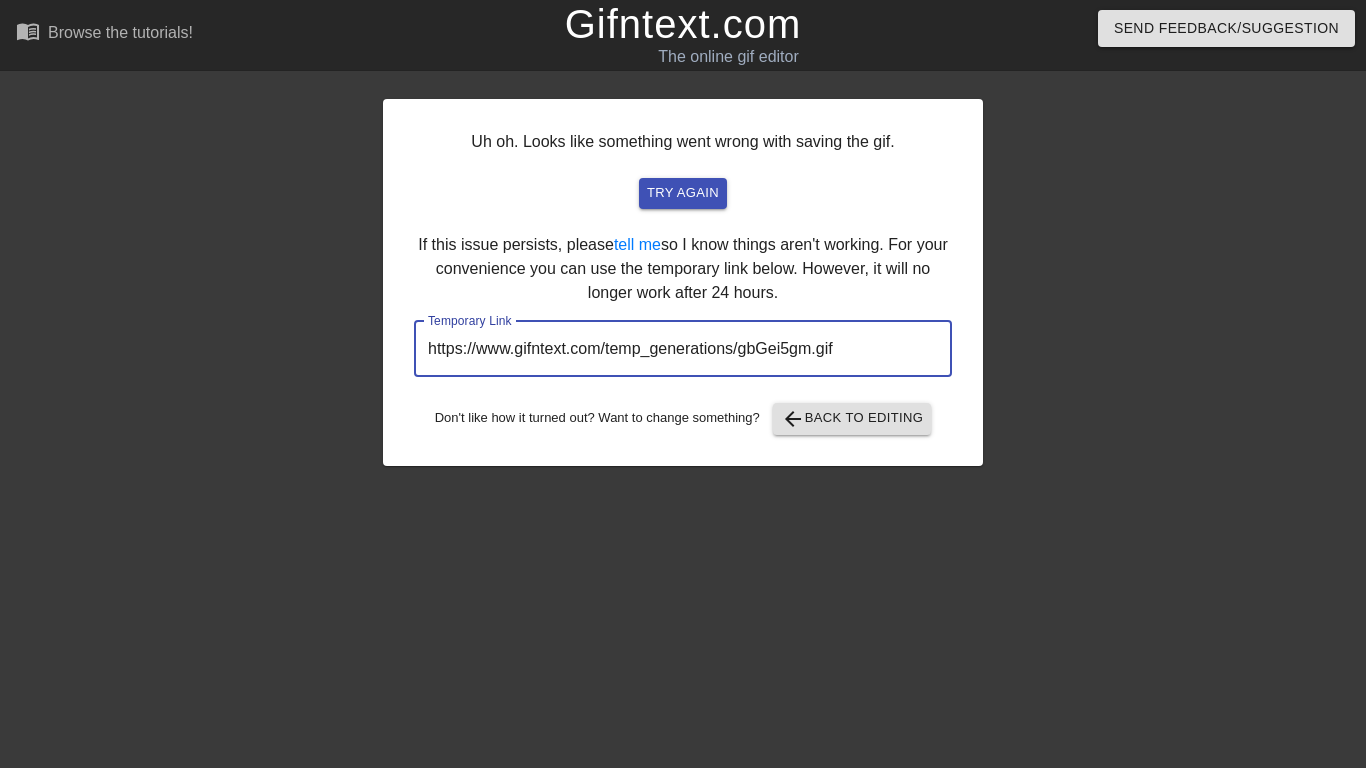 click on "https://www.gifntext.com/temp_generations/gbGei5gm.gif" at bounding box center [683, 349] 